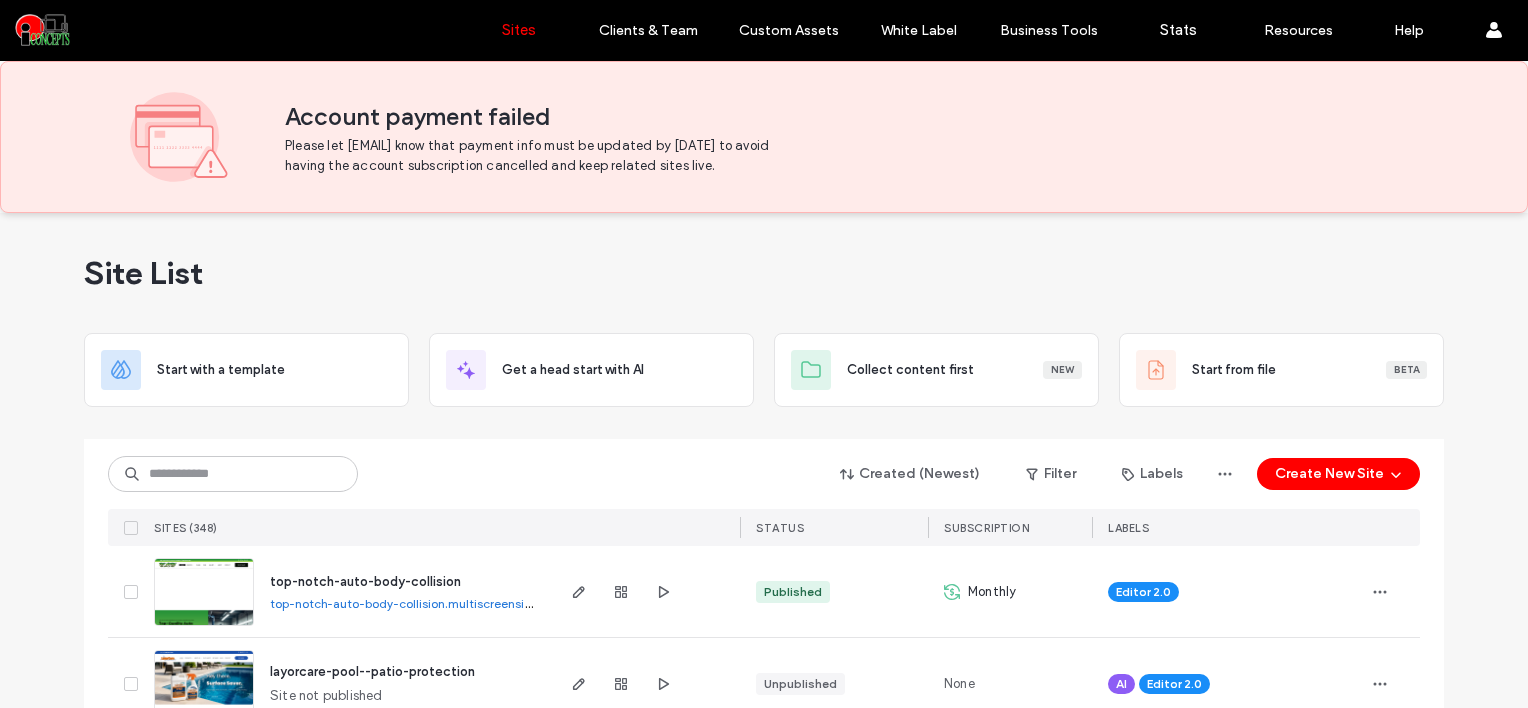 scroll, scrollTop: 0, scrollLeft: 0, axis: both 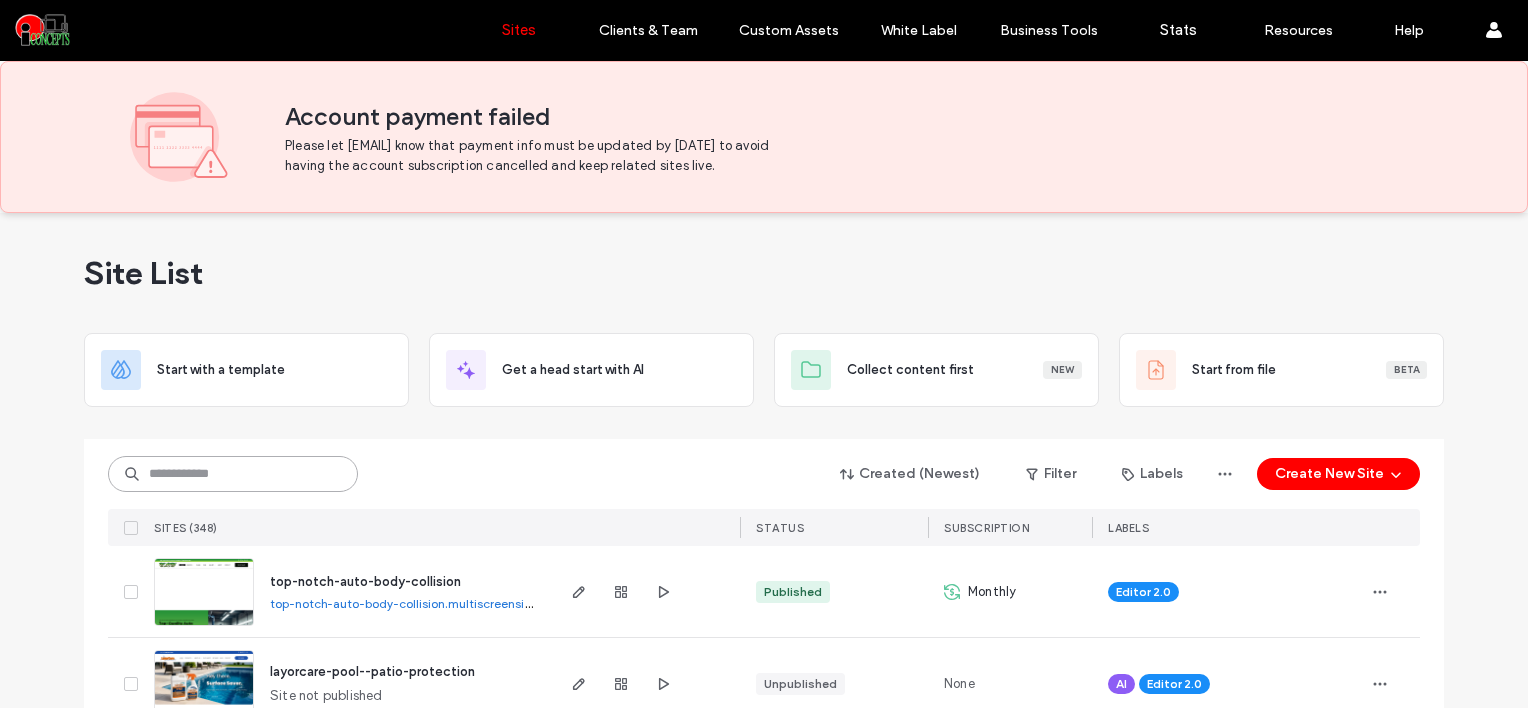 click at bounding box center (233, 474) 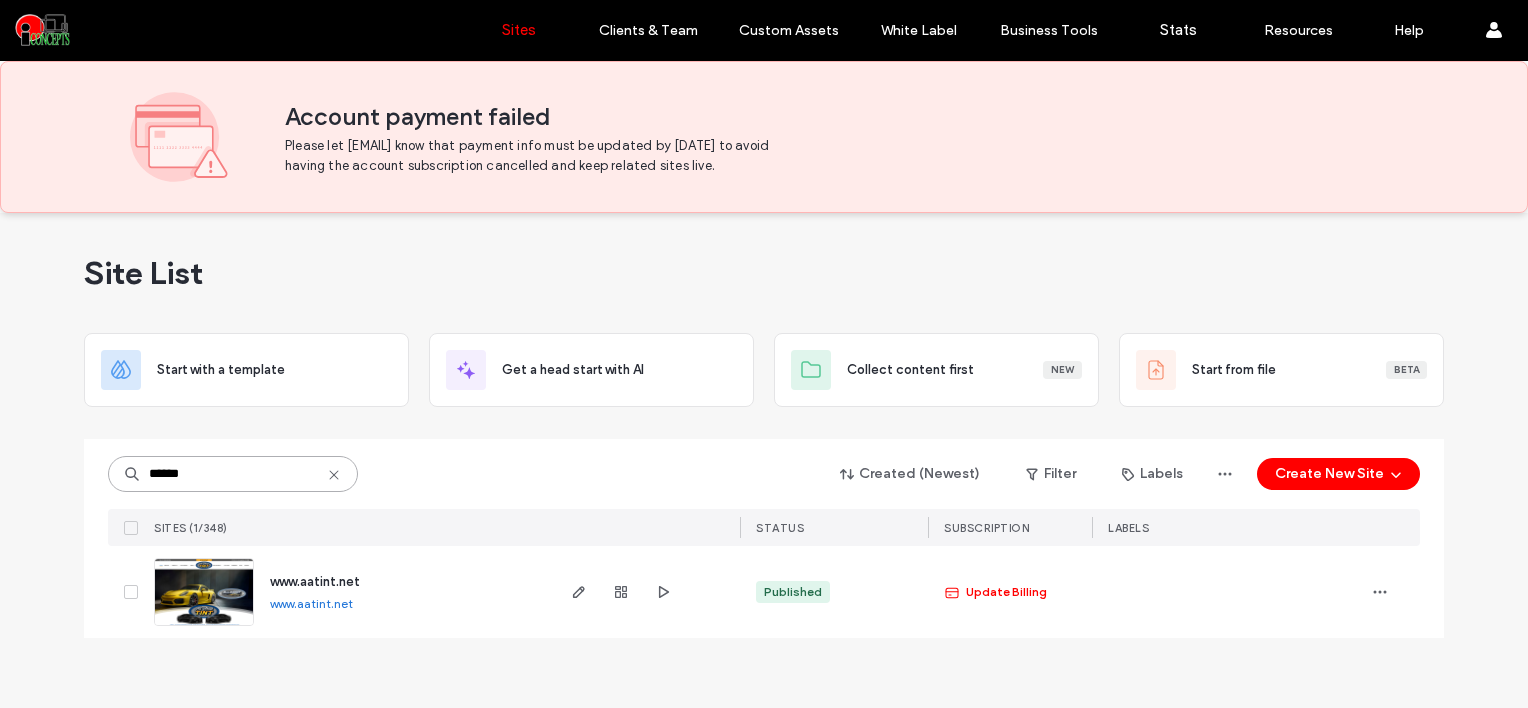 type on "******" 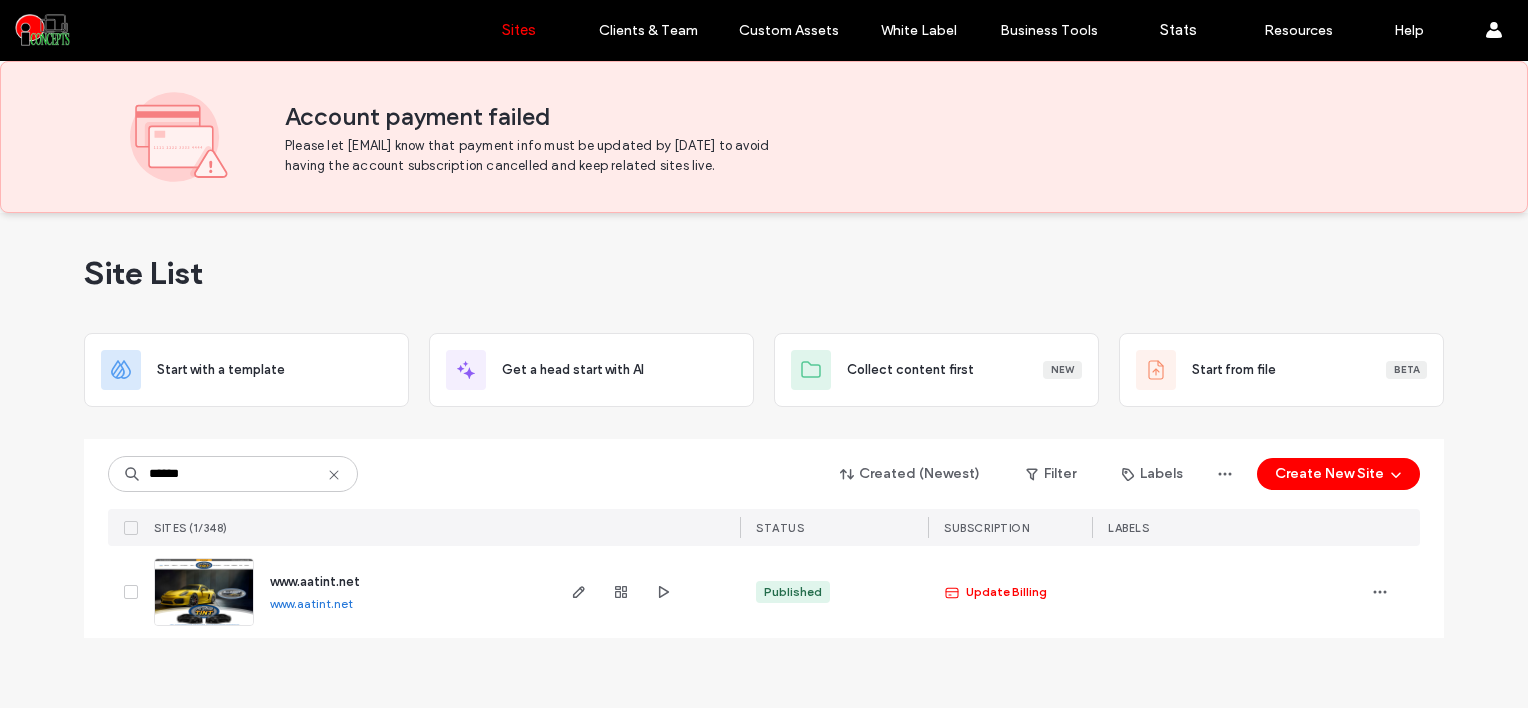 click at bounding box center [204, 592] 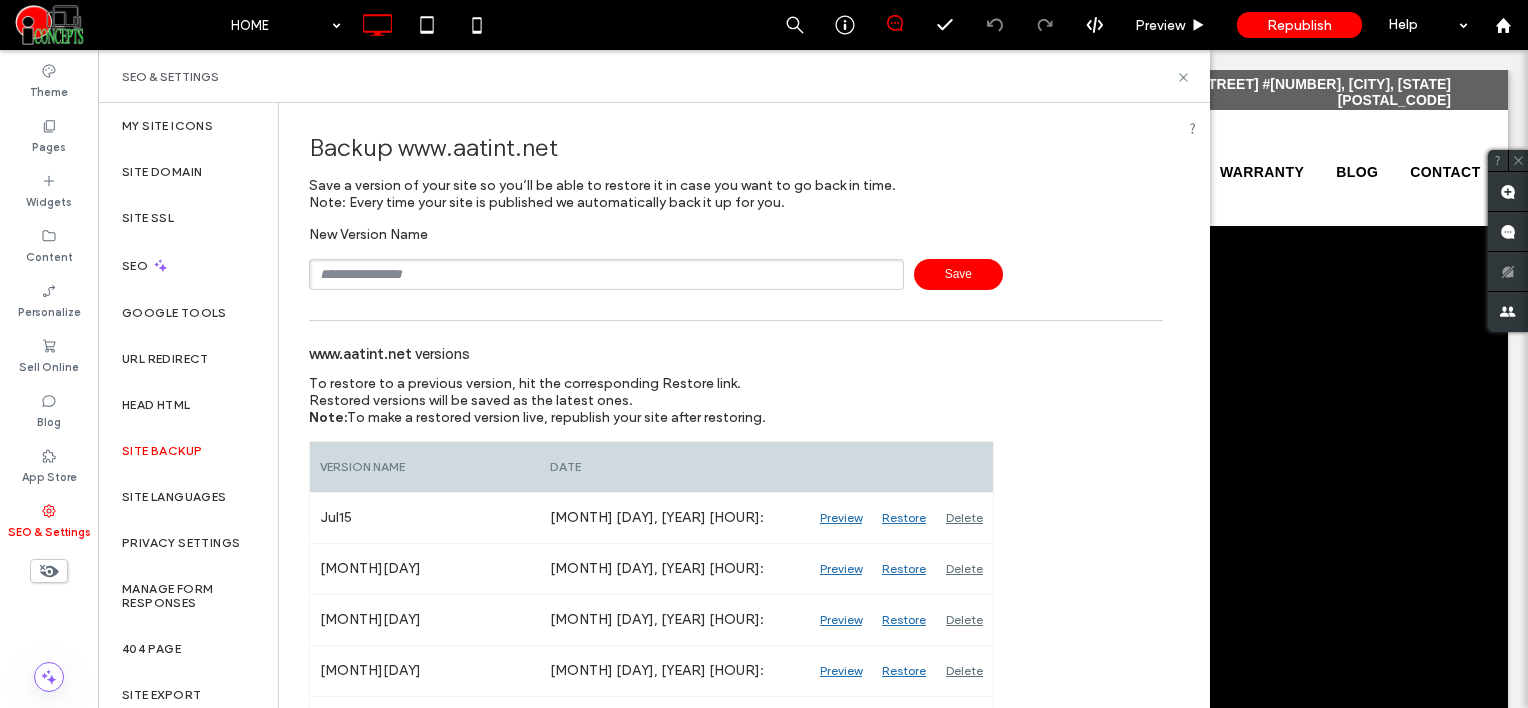 scroll, scrollTop: 200, scrollLeft: 0, axis: vertical 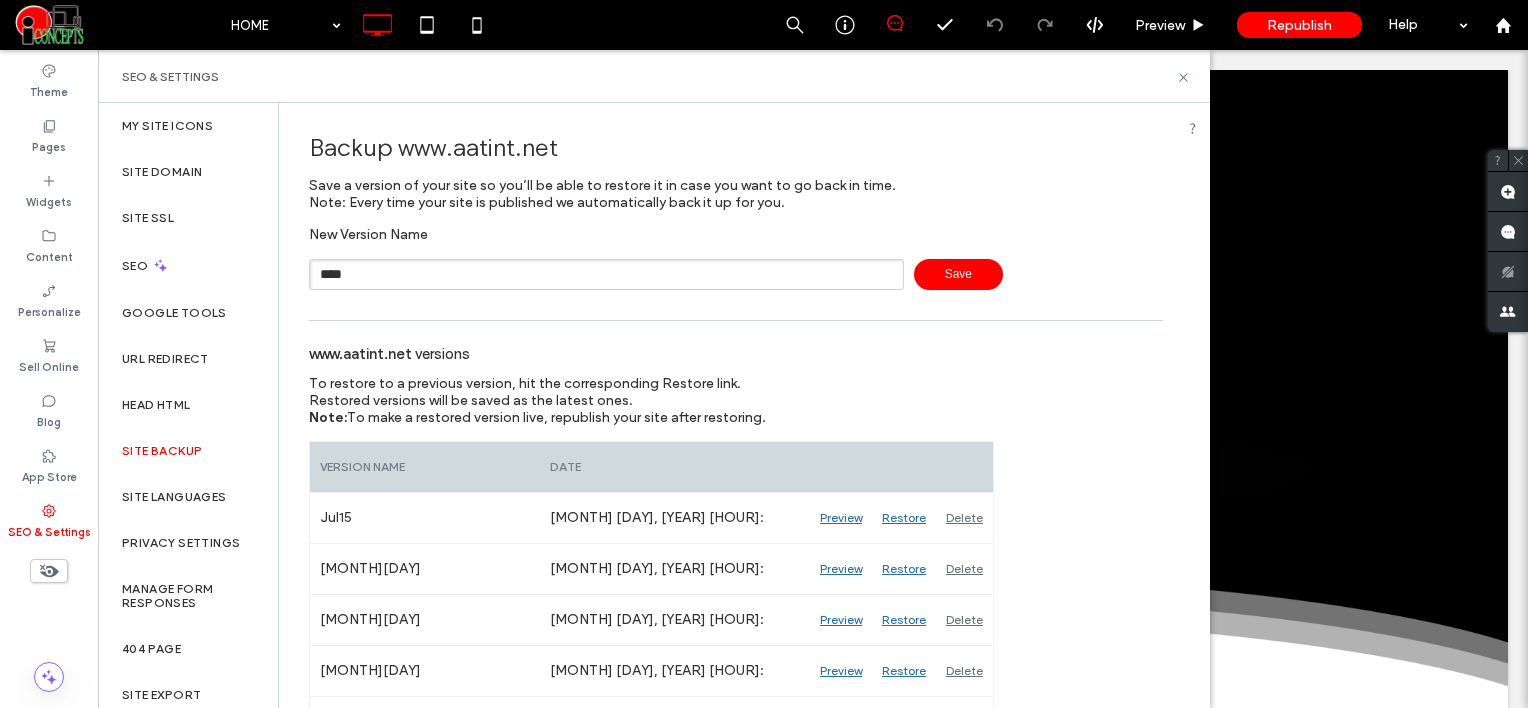 type on "****" 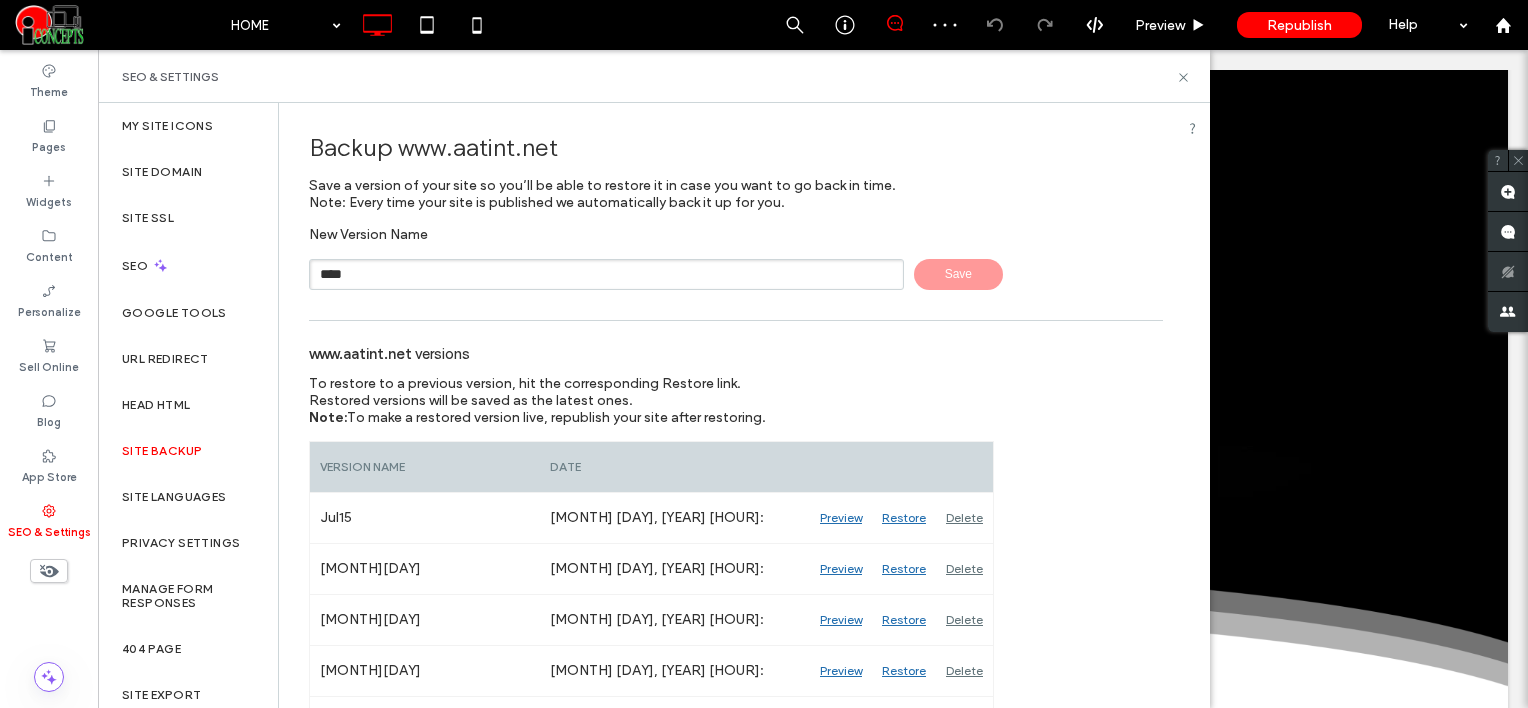 type 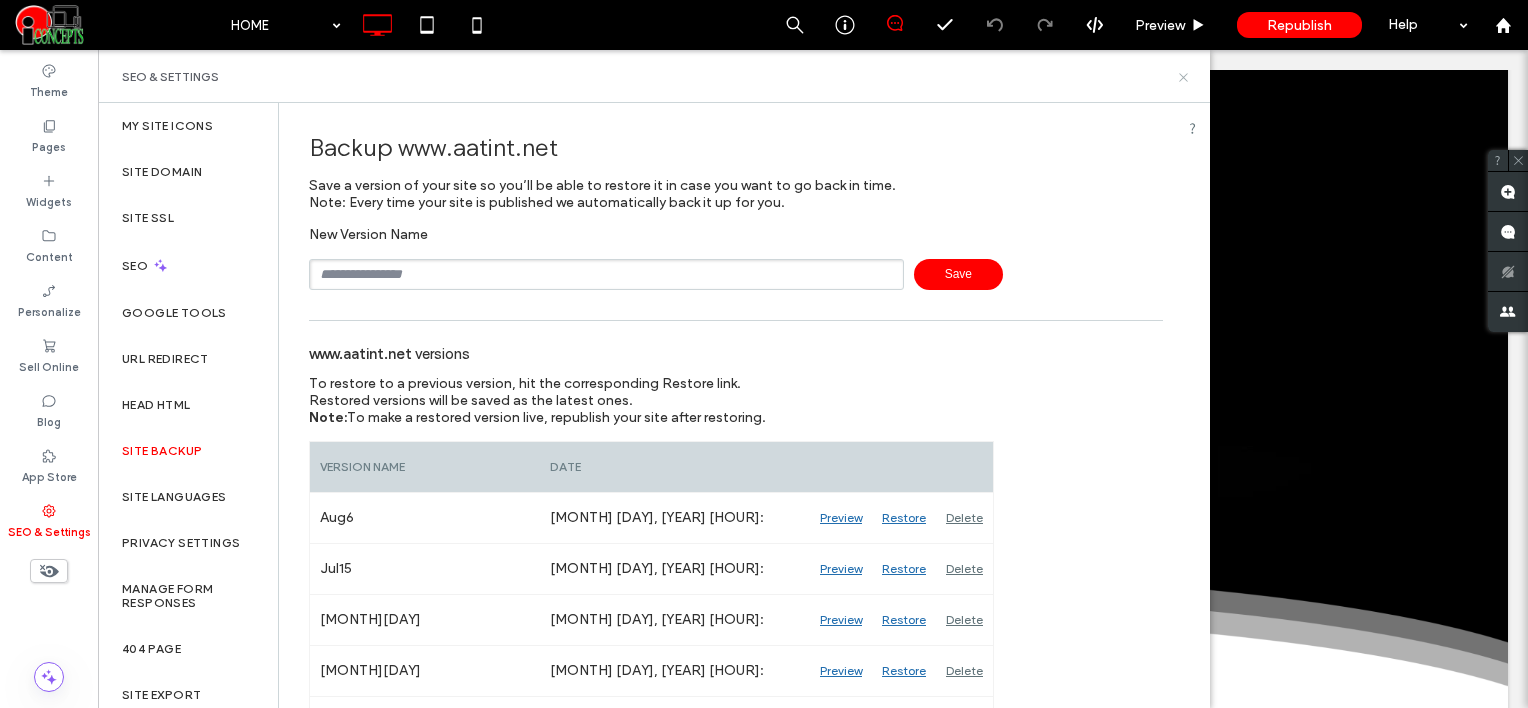 click 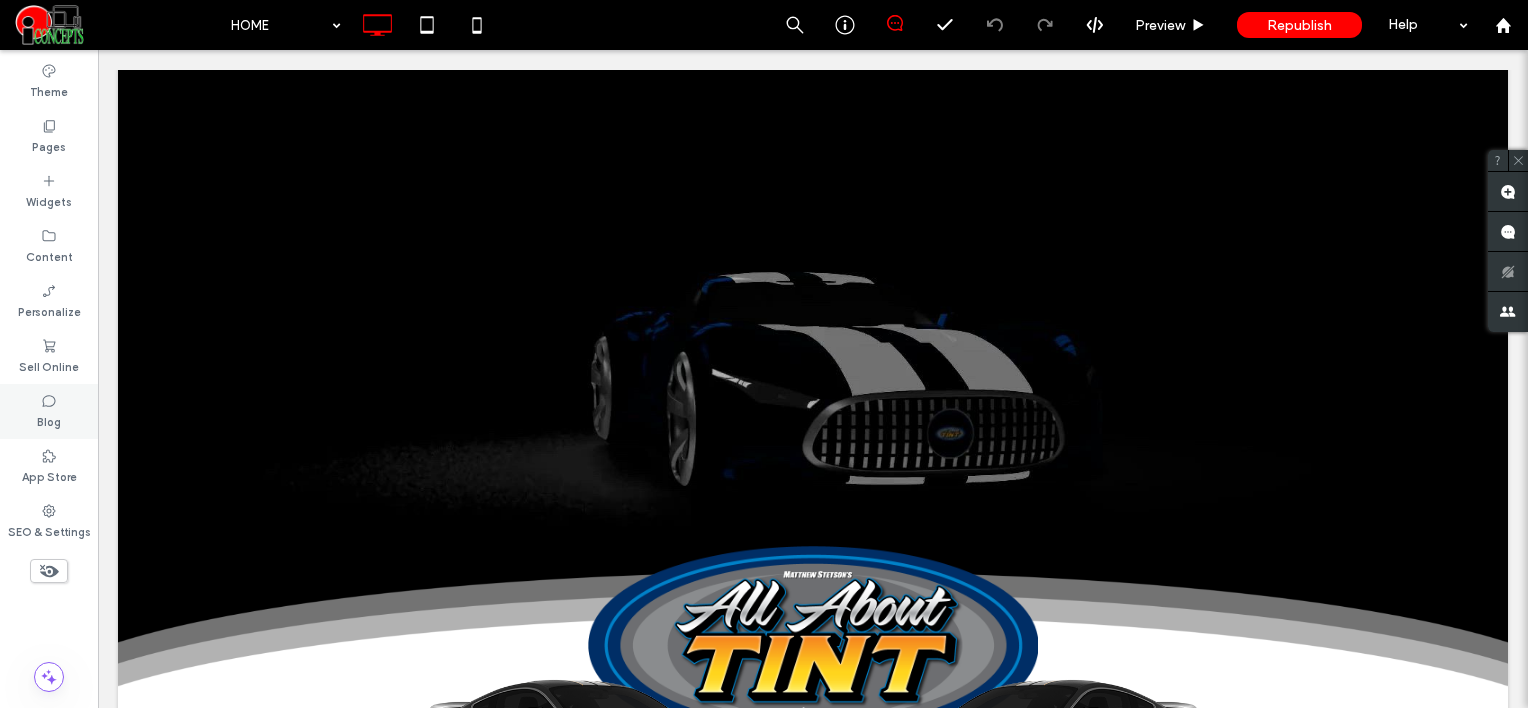 click on "Blog" at bounding box center (49, 411) 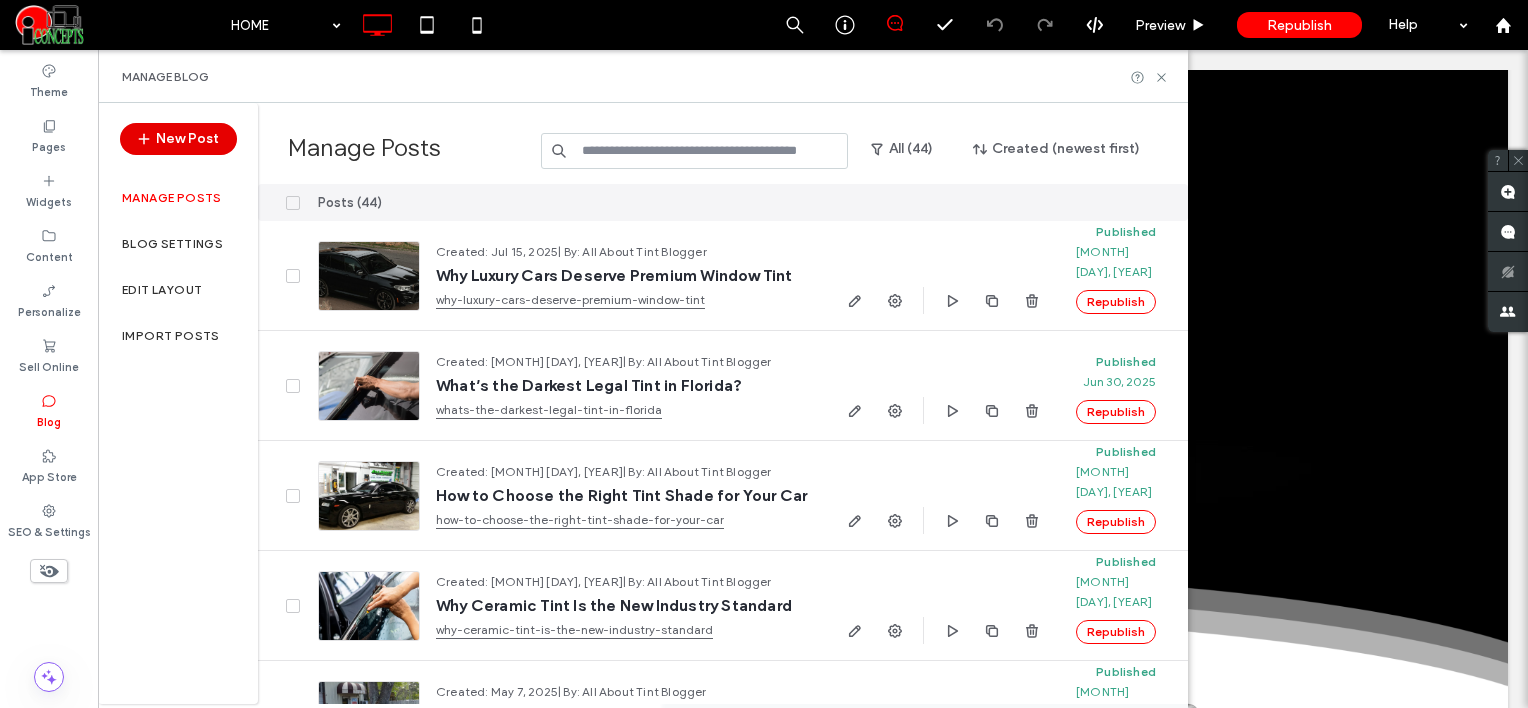 click on "New Post" at bounding box center (178, 139) 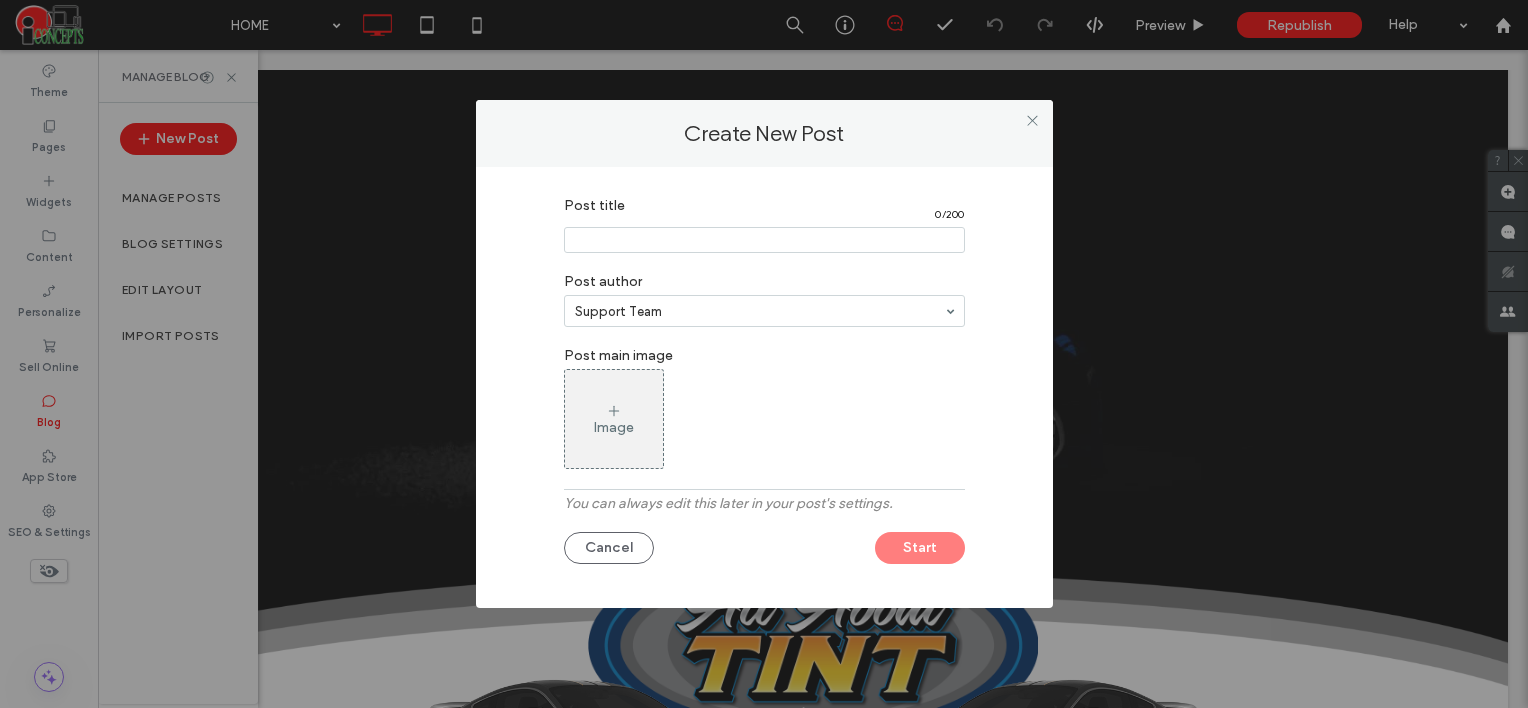 click at bounding box center (764, 240) 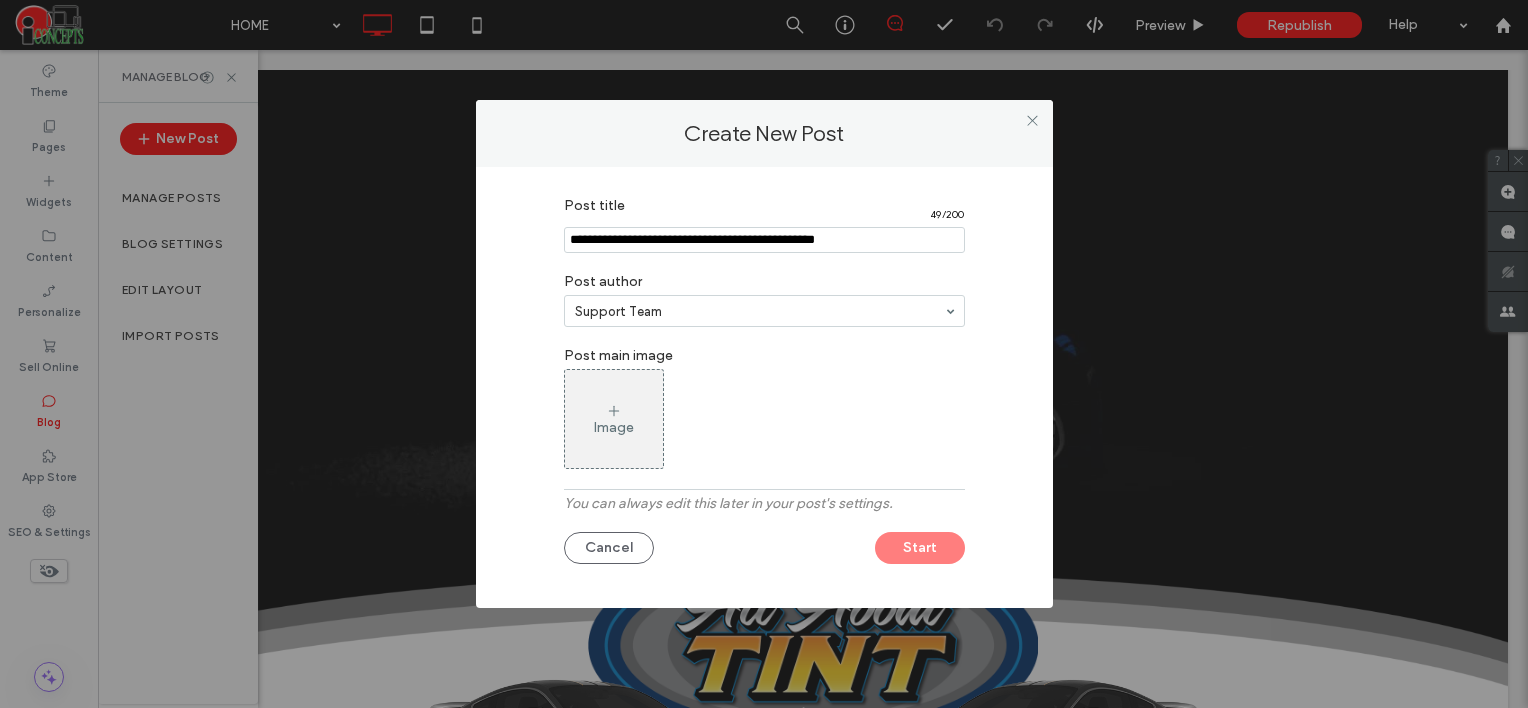 type on "**********" 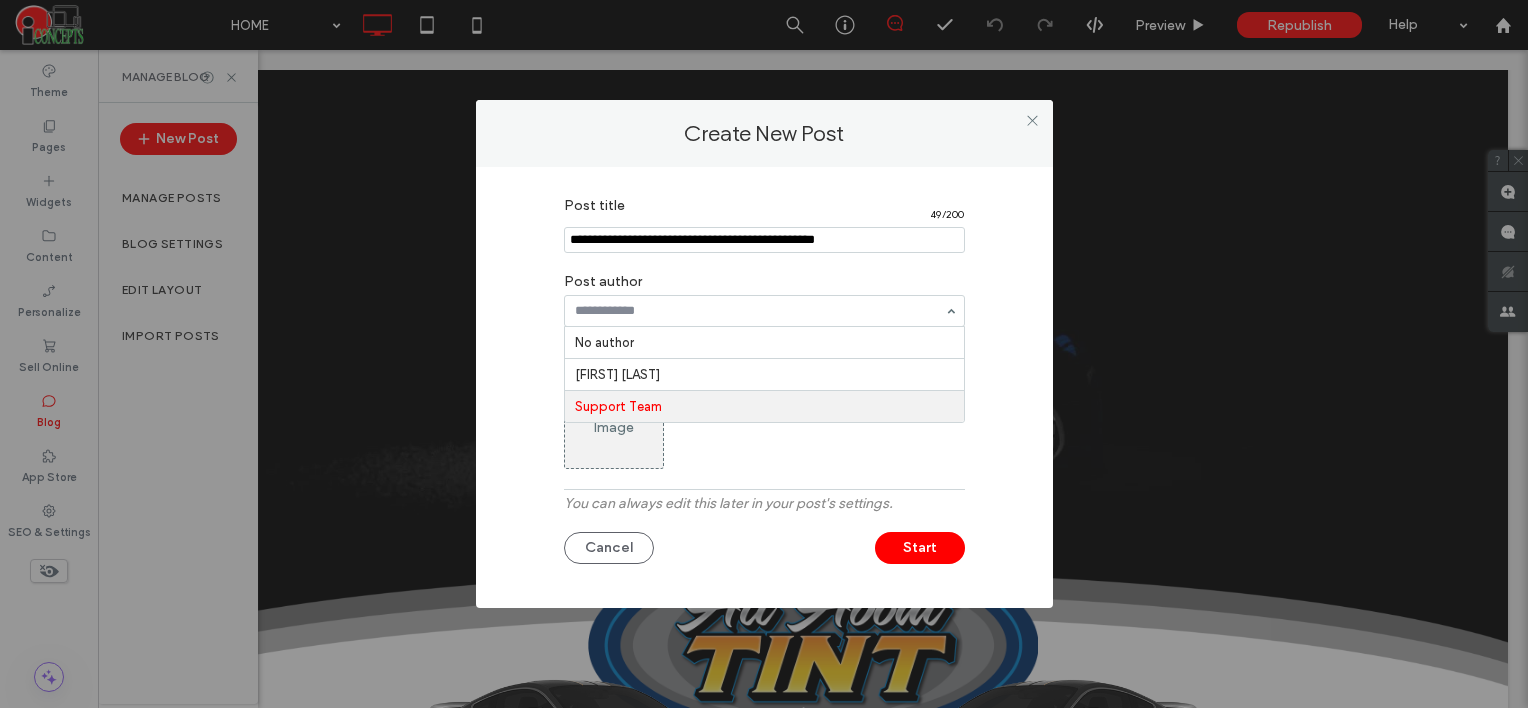 paste on "**********" 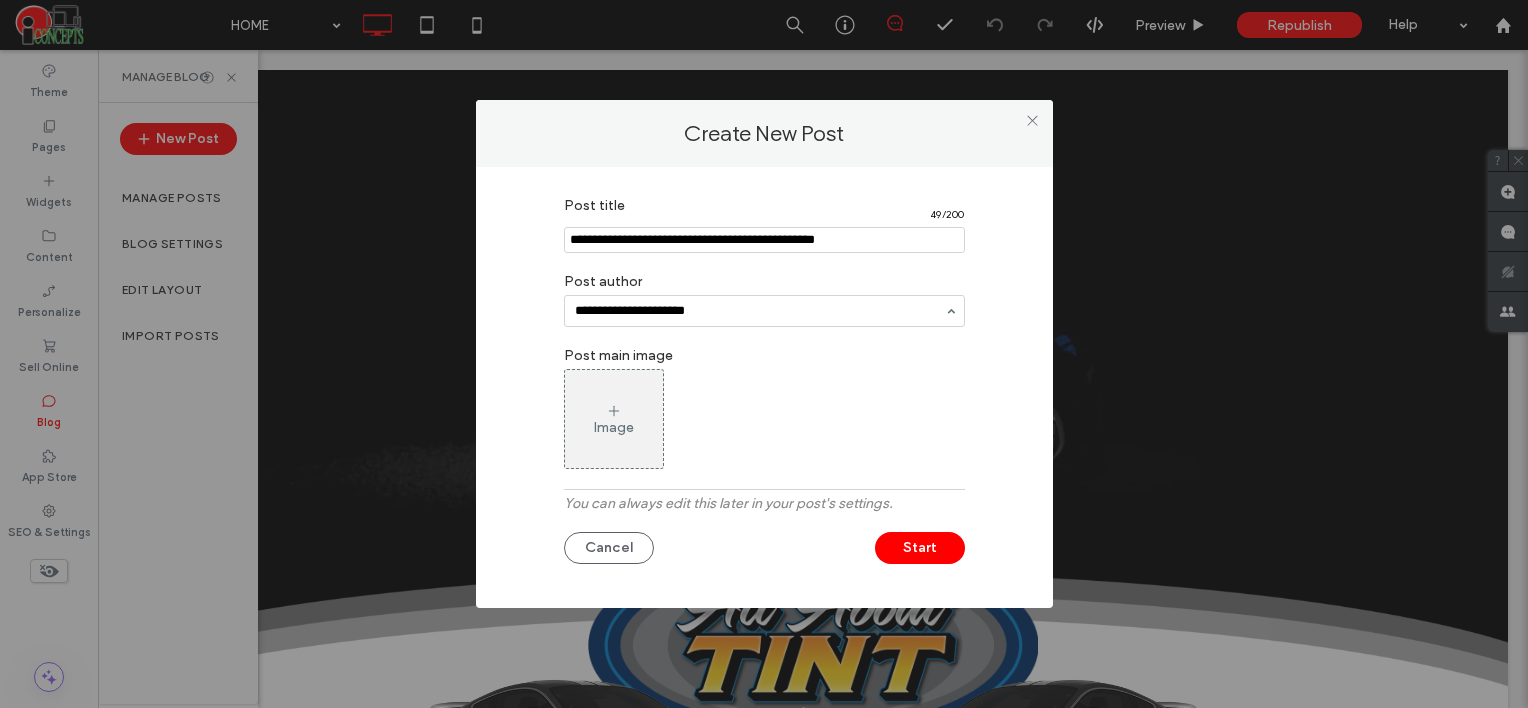 type on "**********" 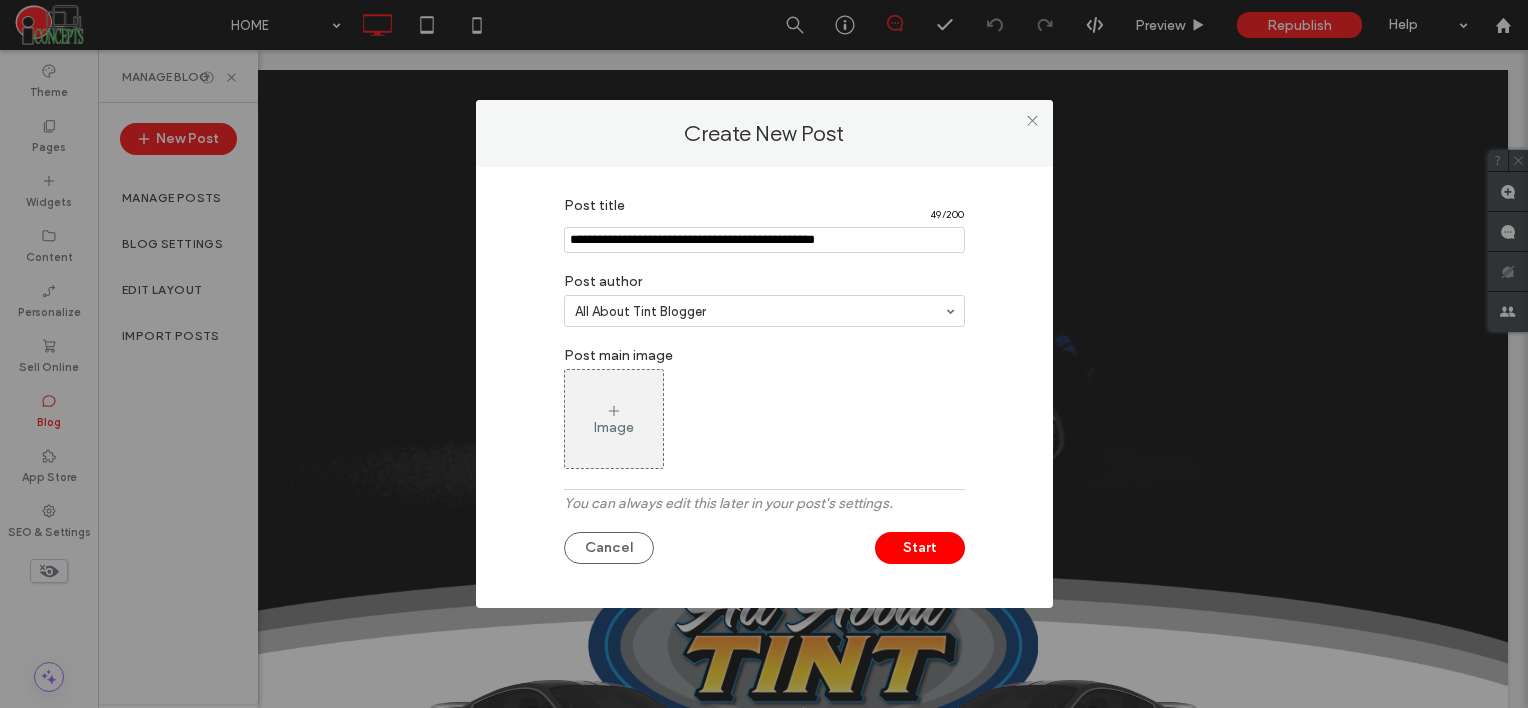 click on "Image" at bounding box center (614, 419) 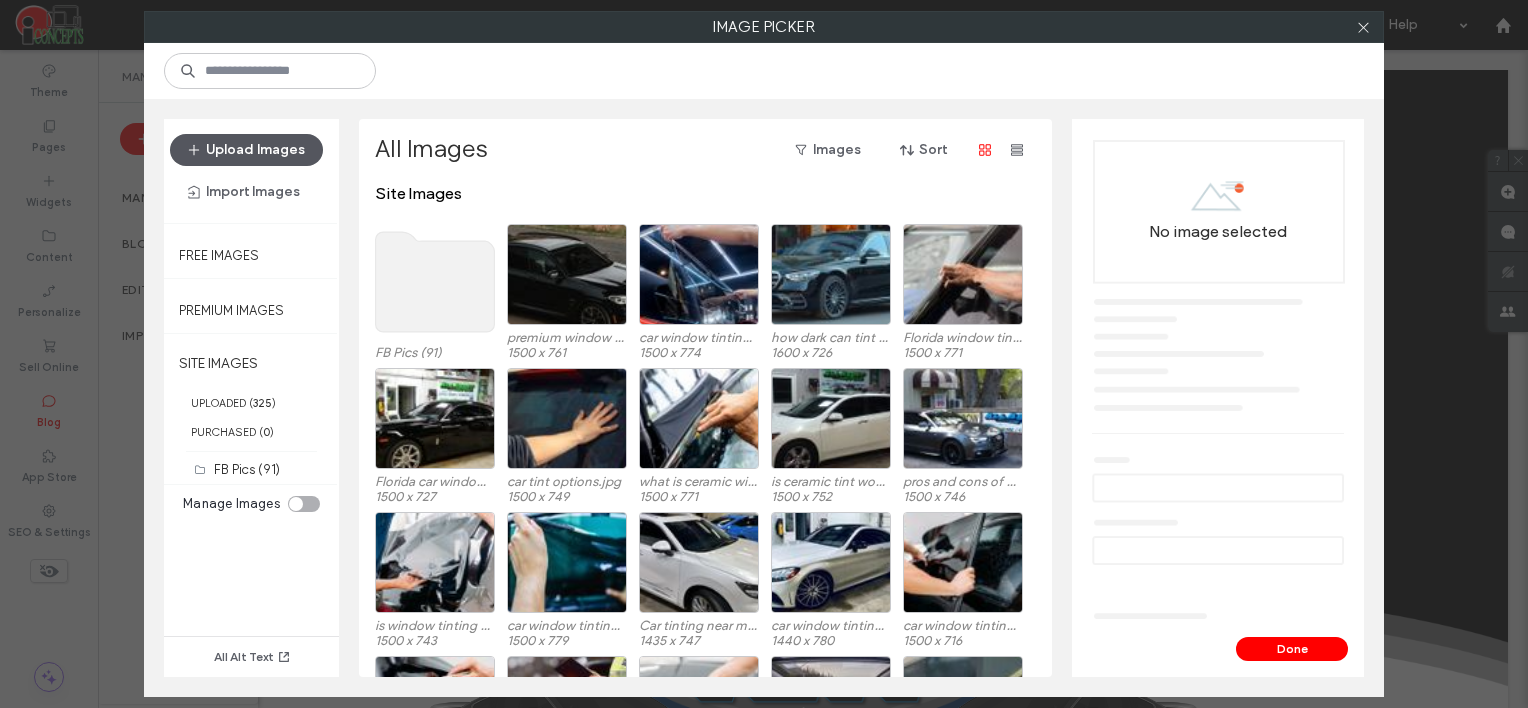 click on "Upload Images" at bounding box center [246, 150] 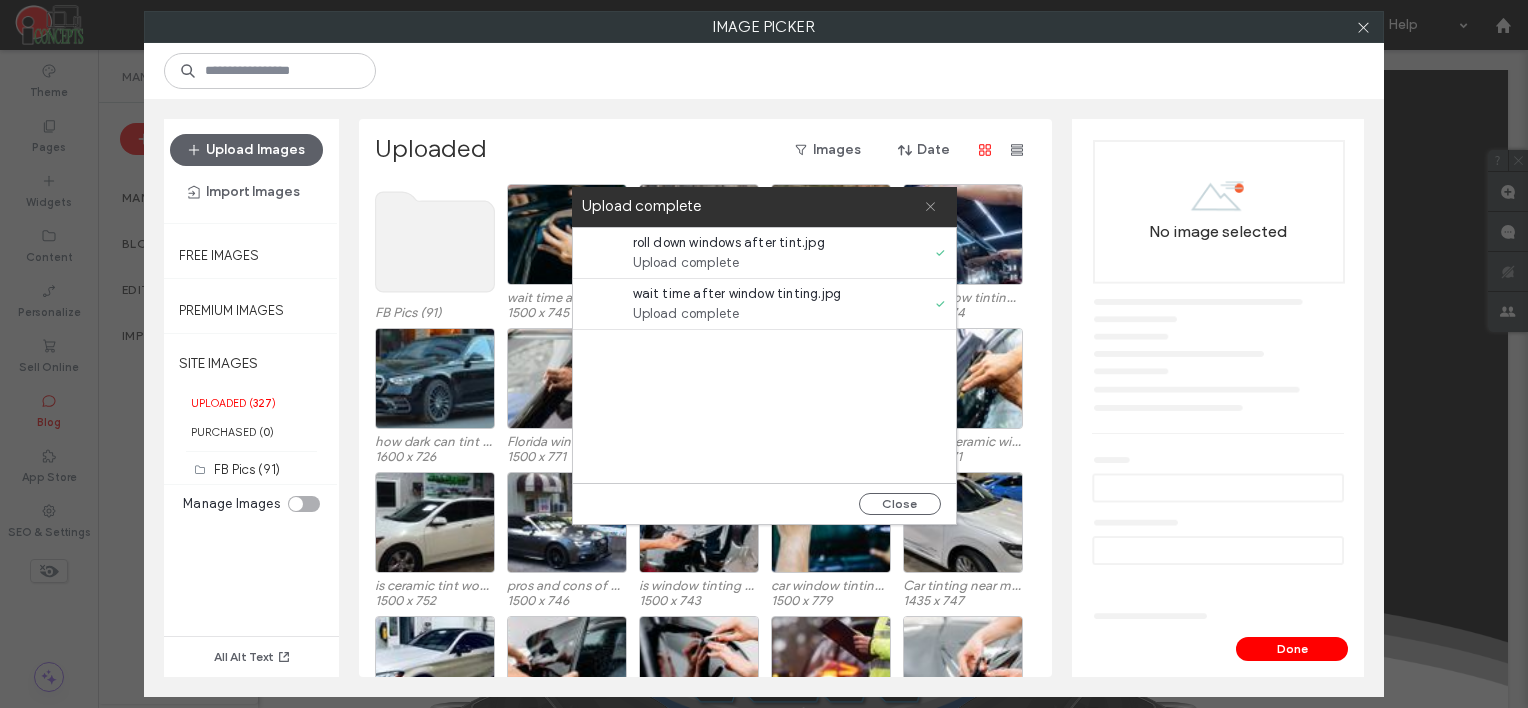 click 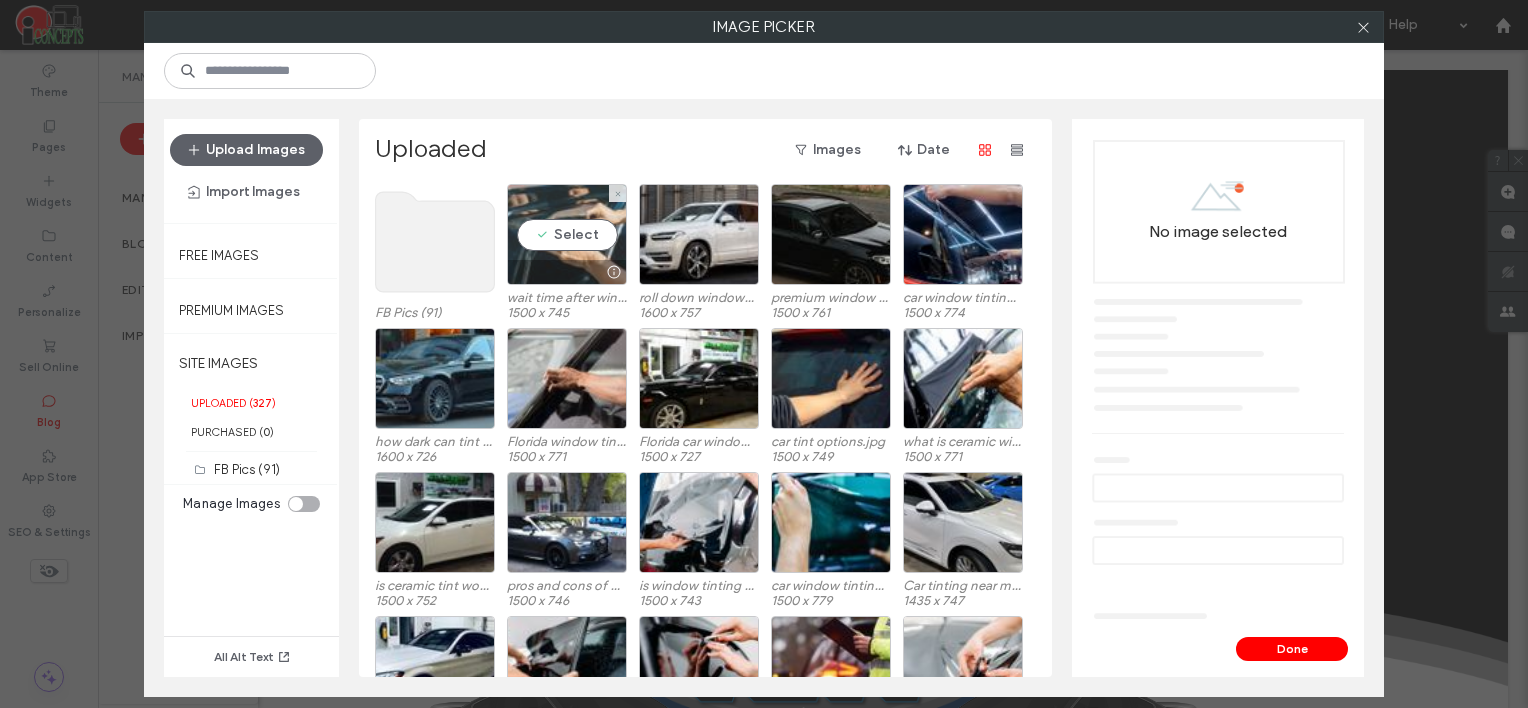 click on "Select" at bounding box center [567, 234] 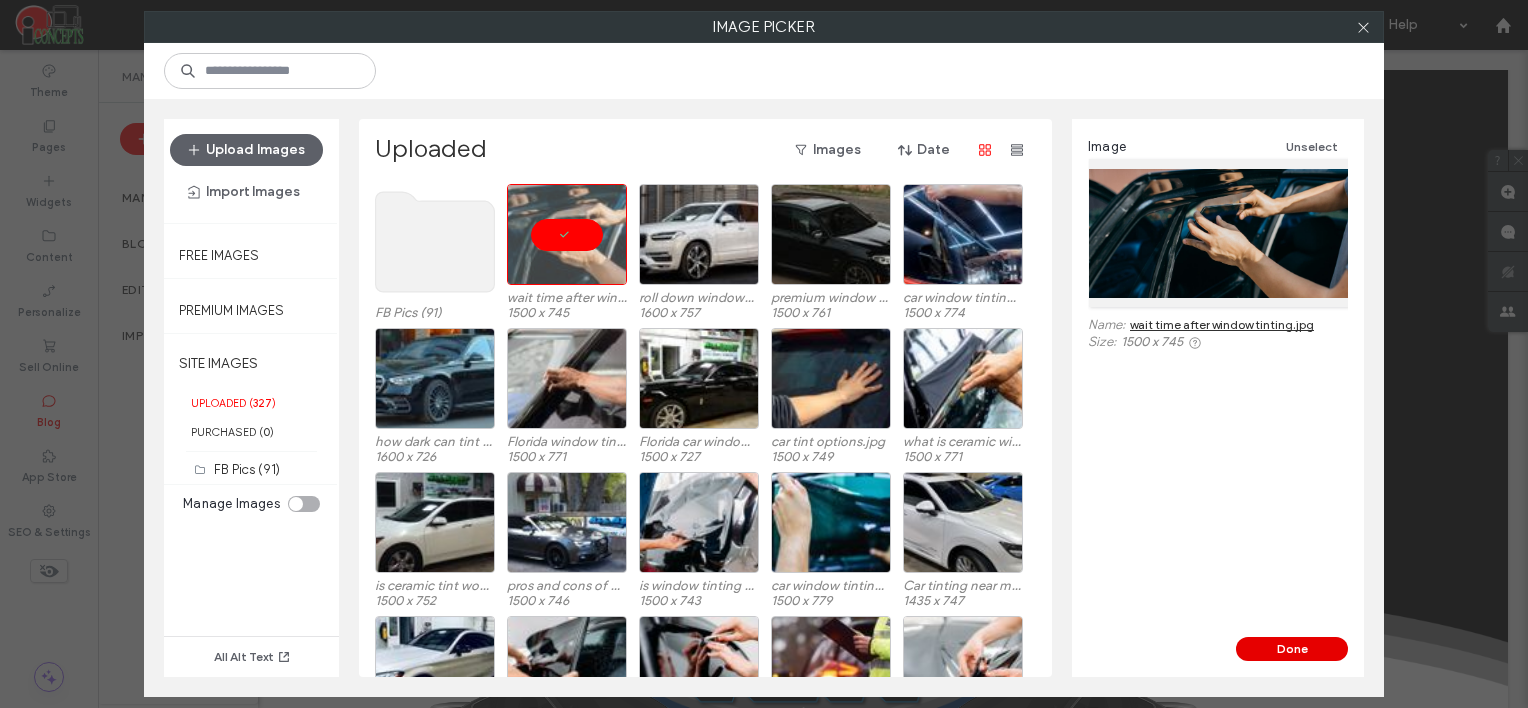 click on "Done" at bounding box center [1292, 649] 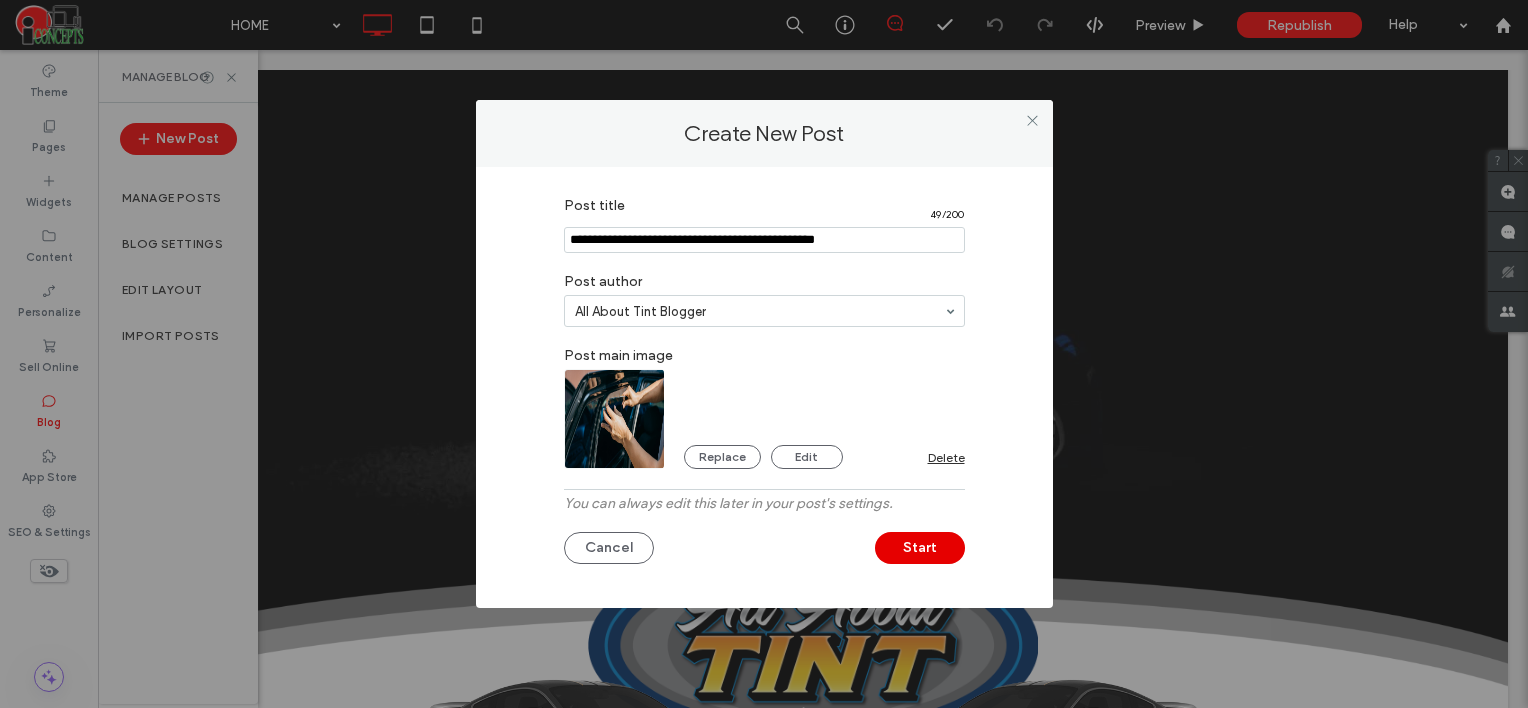 click on "Start" at bounding box center (920, 548) 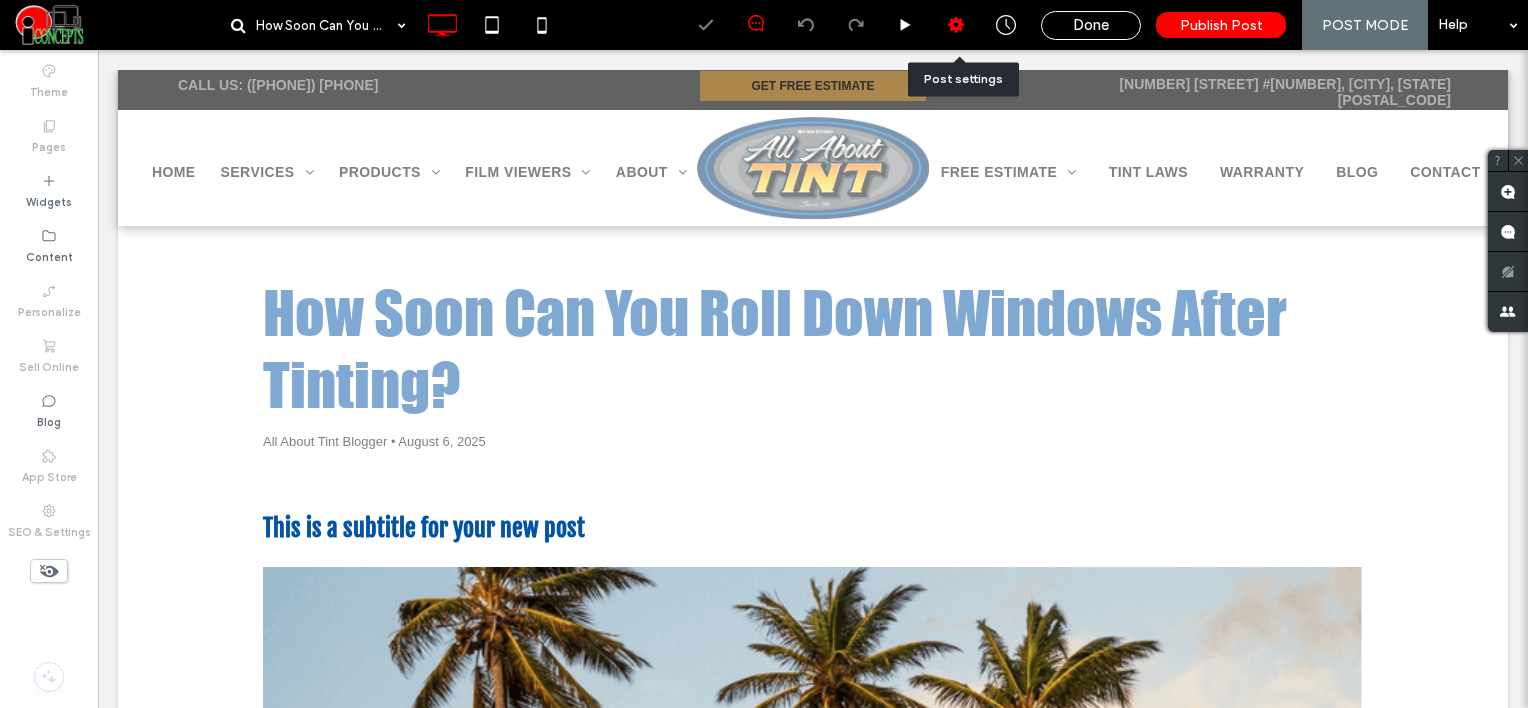 scroll, scrollTop: 0, scrollLeft: 0, axis: both 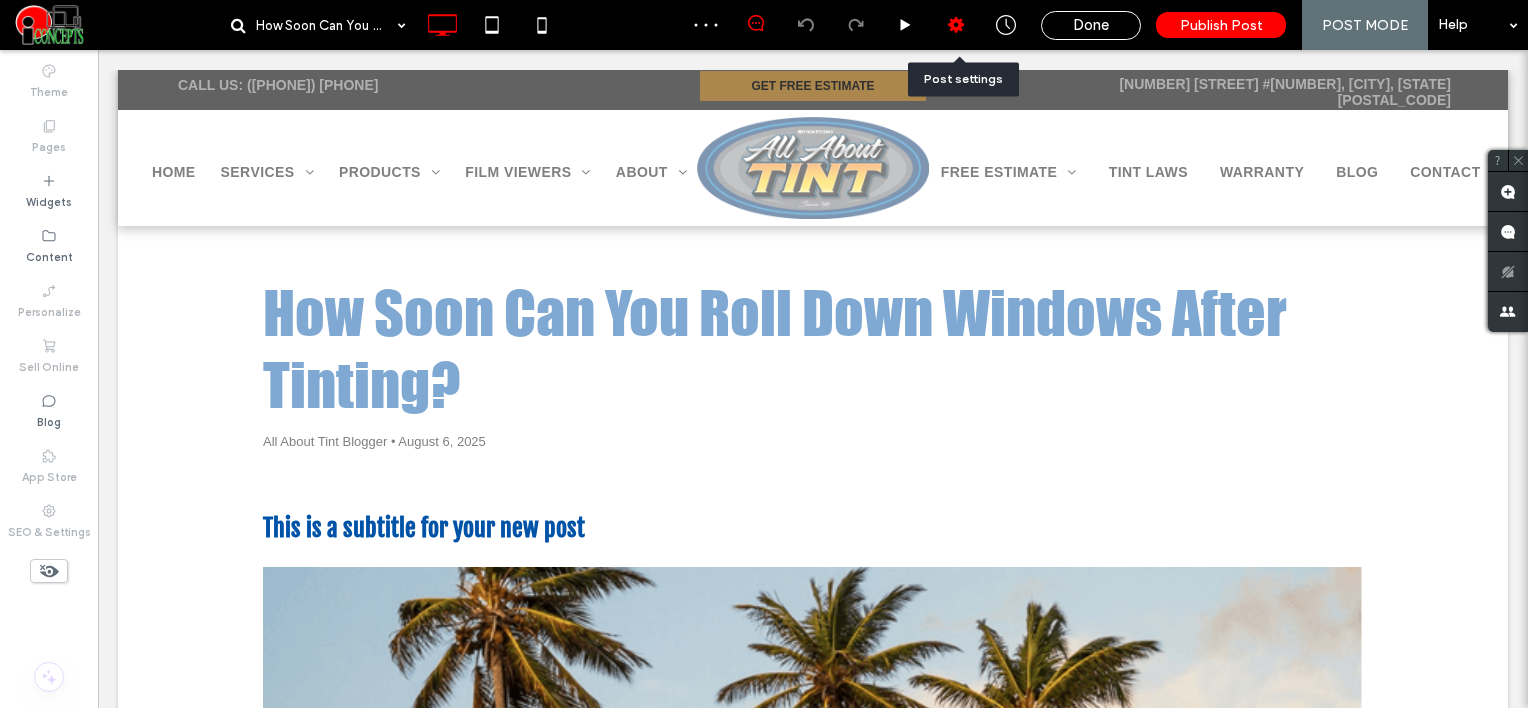 click 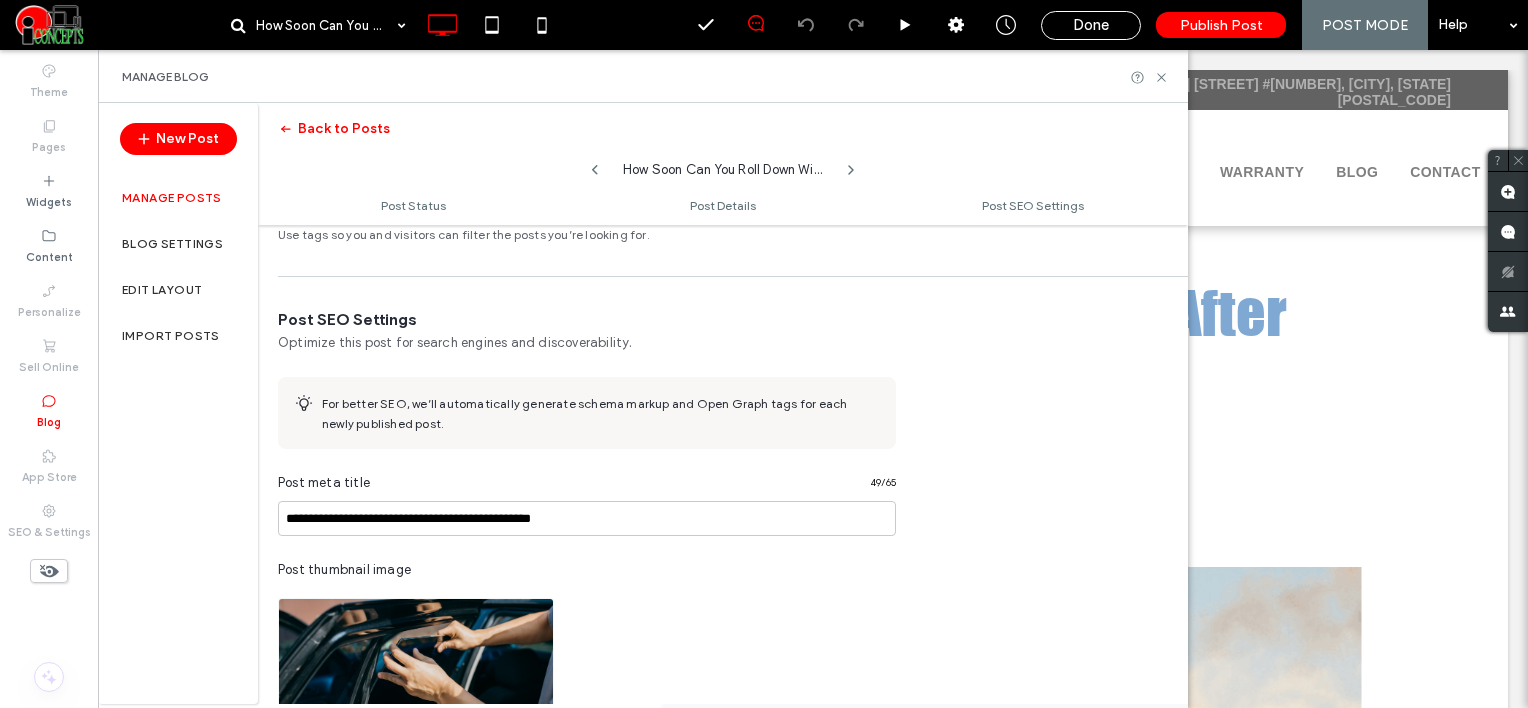 scroll, scrollTop: 1000, scrollLeft: 0, axis: vertical 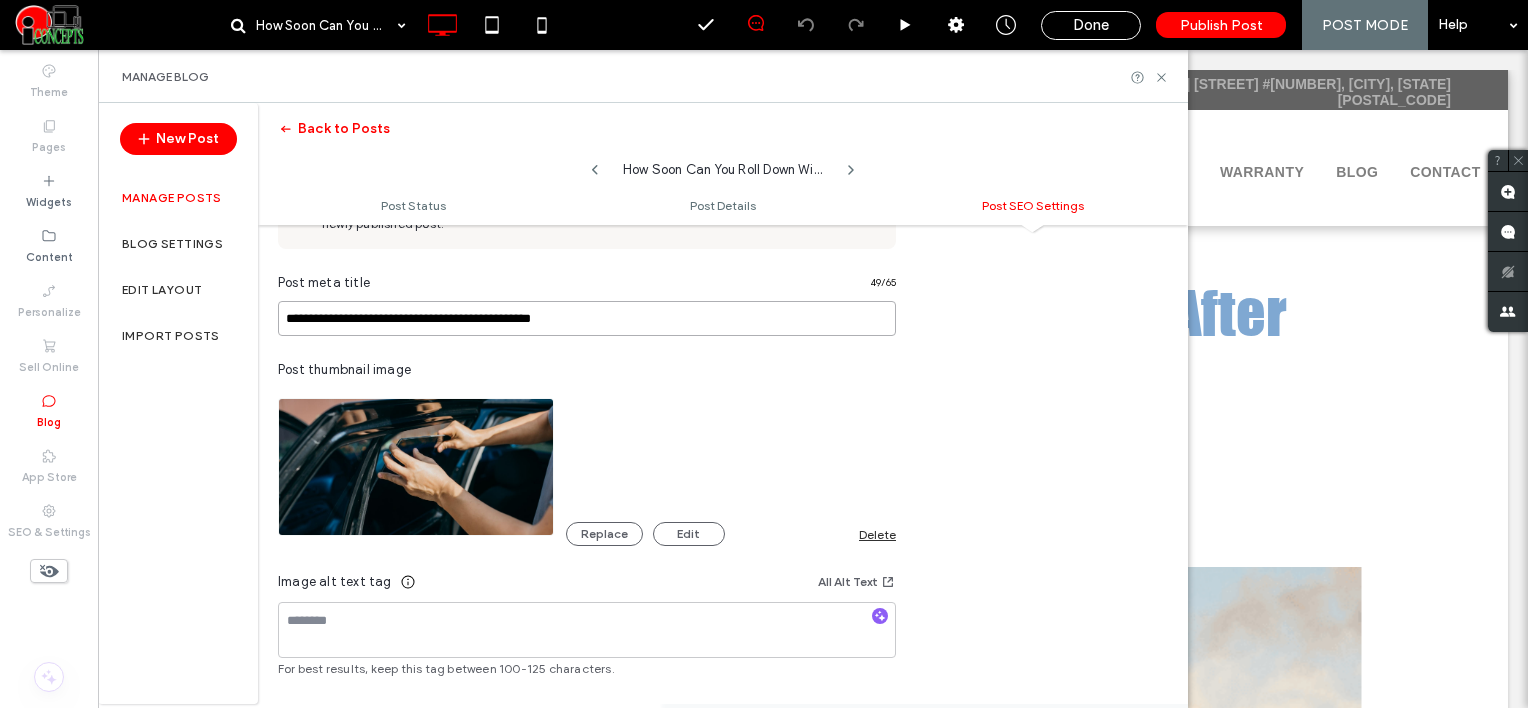 drag, startPoint x: 658, startPoint y: 305, endPoint x: 263, endPoint y: 258, distance: 397.78638 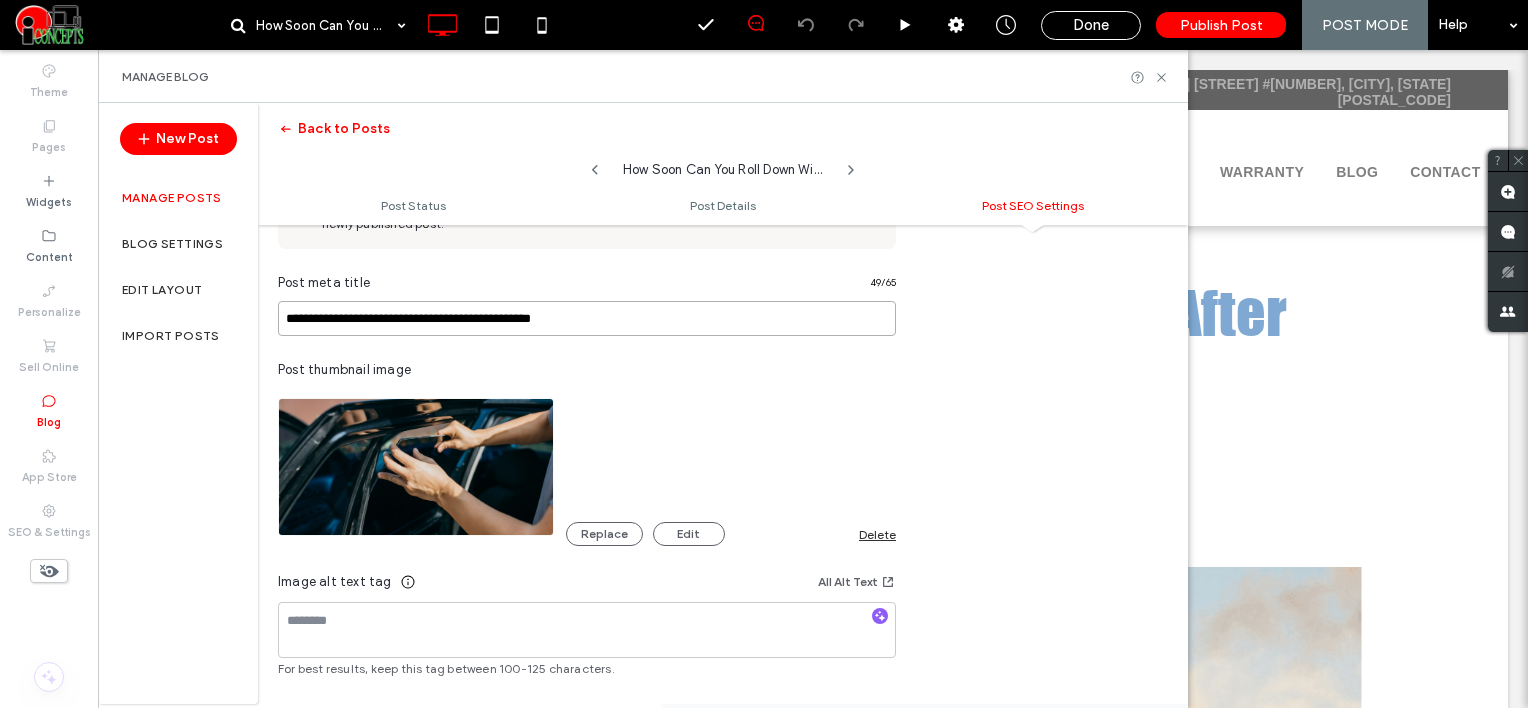 click on "**********" at bounding box center (587, 481) 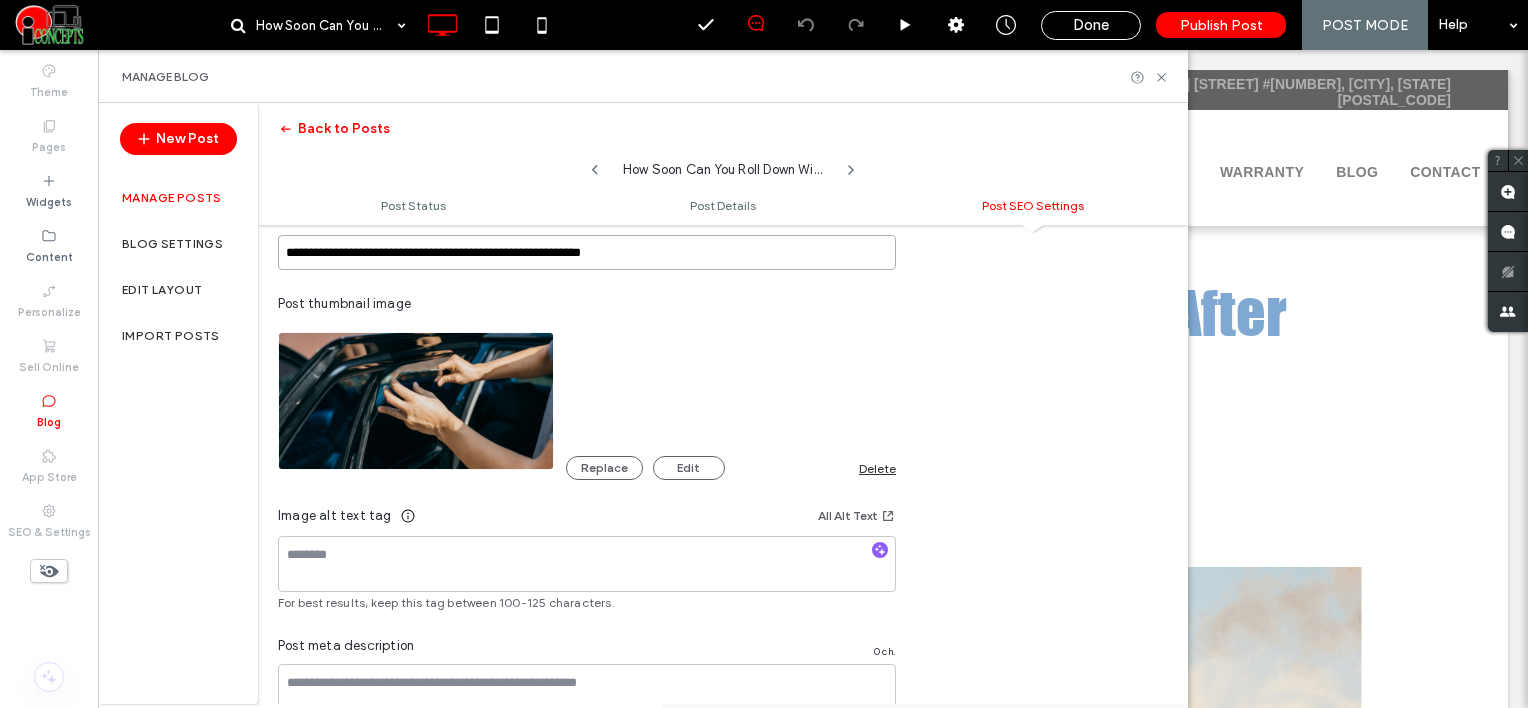 scroll, scrollTop: 1100, scrollLeft: 0, axis: vertical 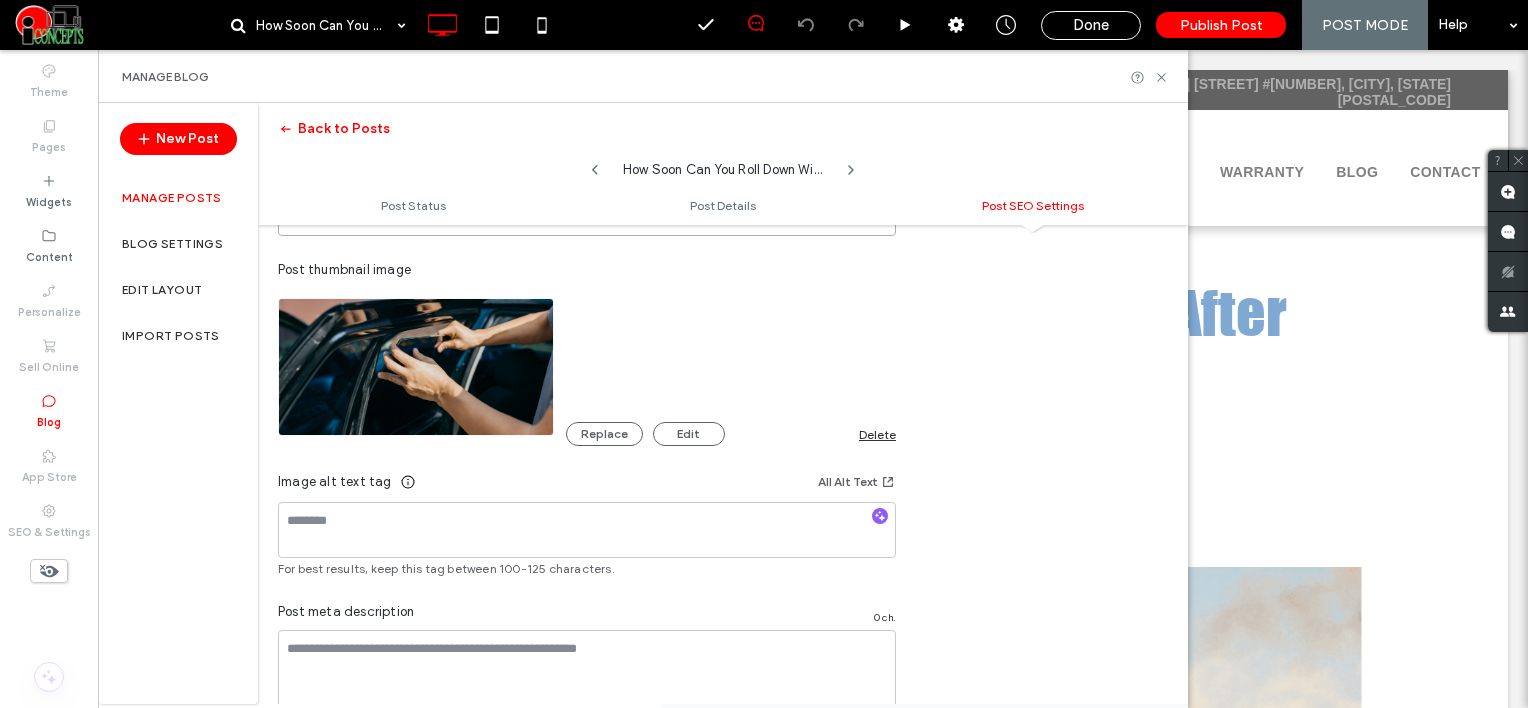 type on "**********" 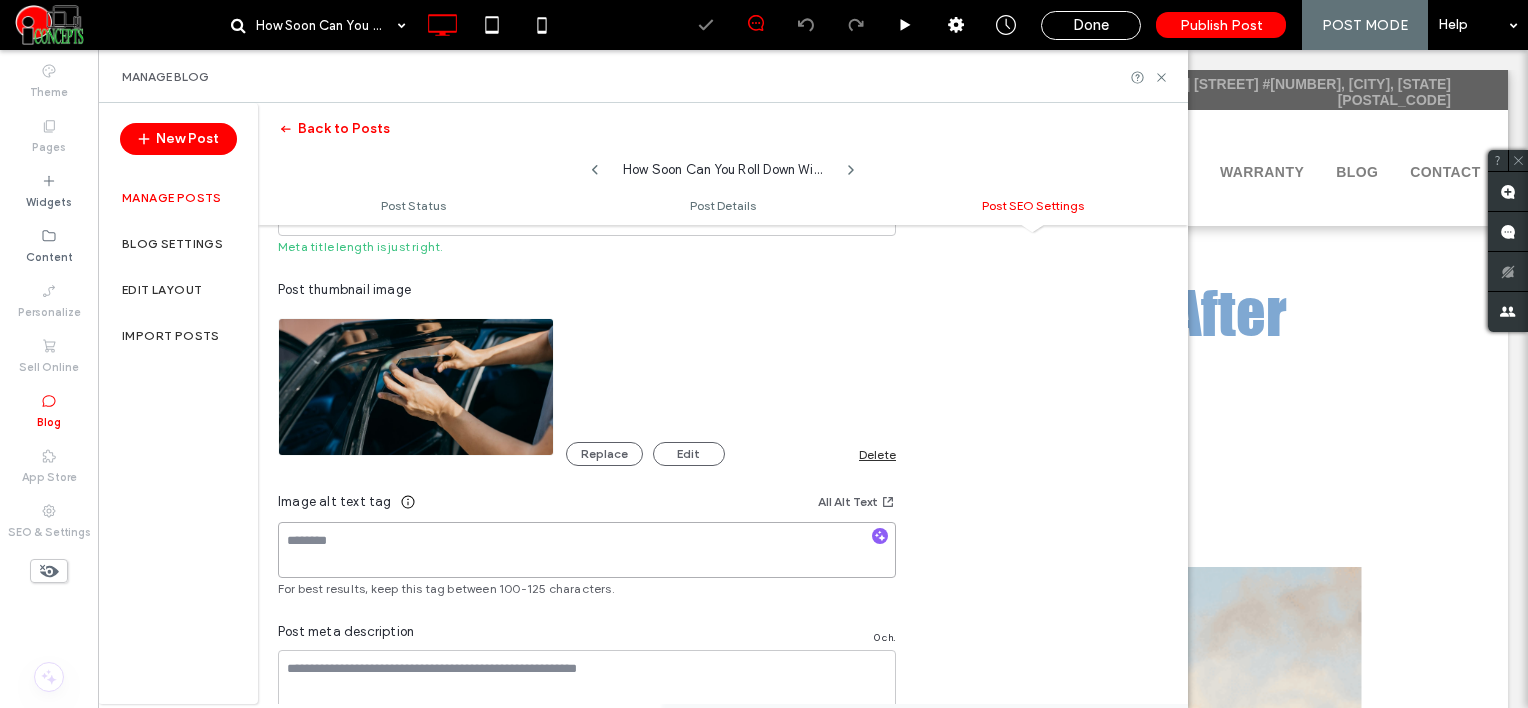 click at bounding box center [587, 550] 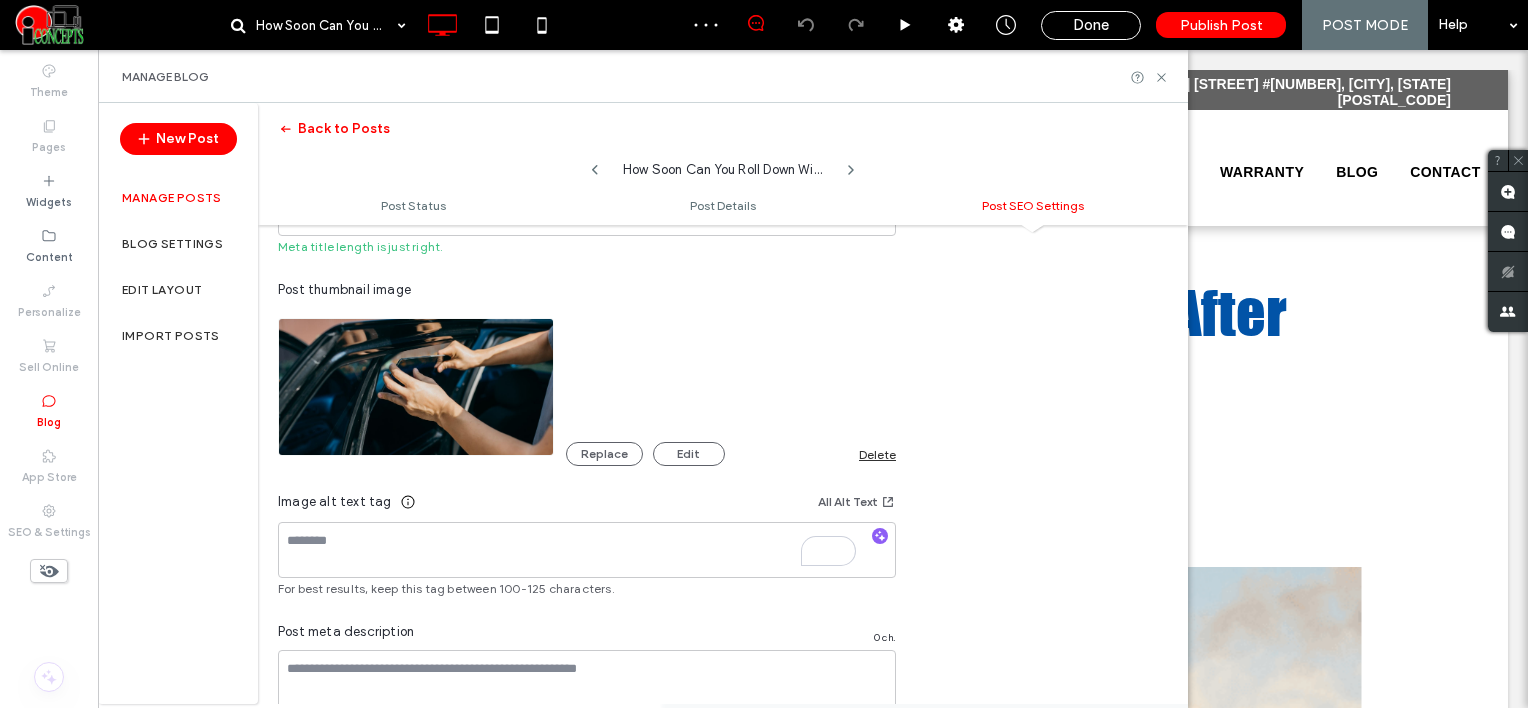 scroll, scrollTop: 0, scrollLeft: 0, axis: both 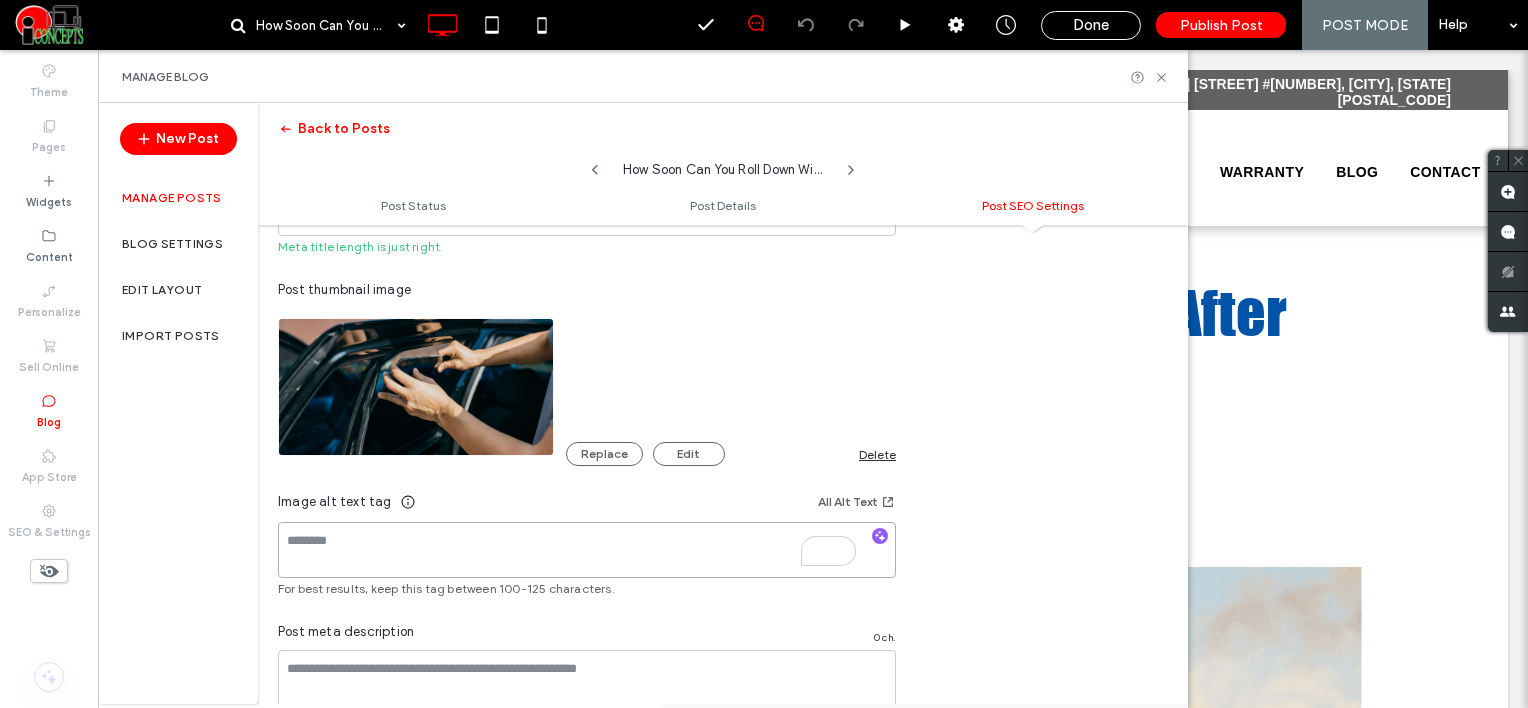 paste on "**********" 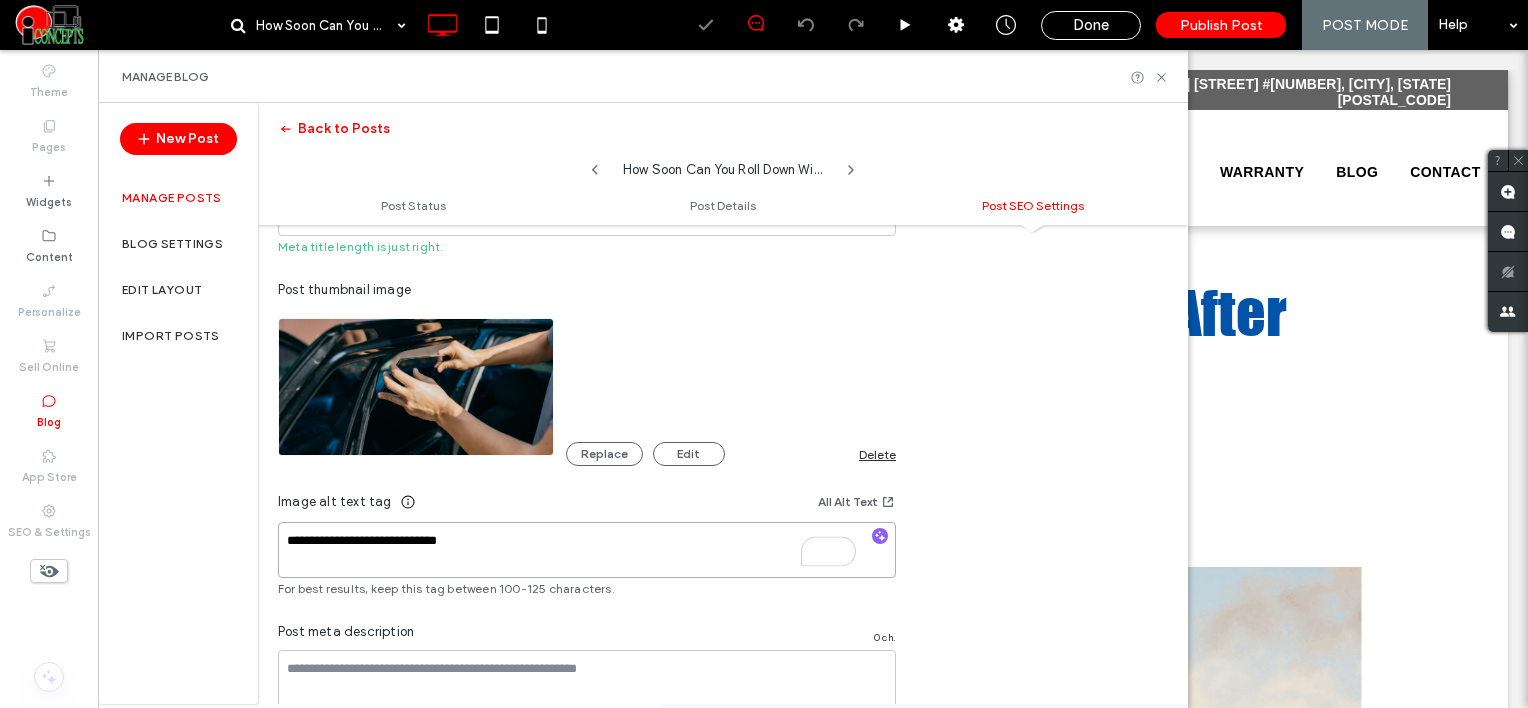 scroll, scrollTop: 1292, scrollLeft: 0, axis: vertical 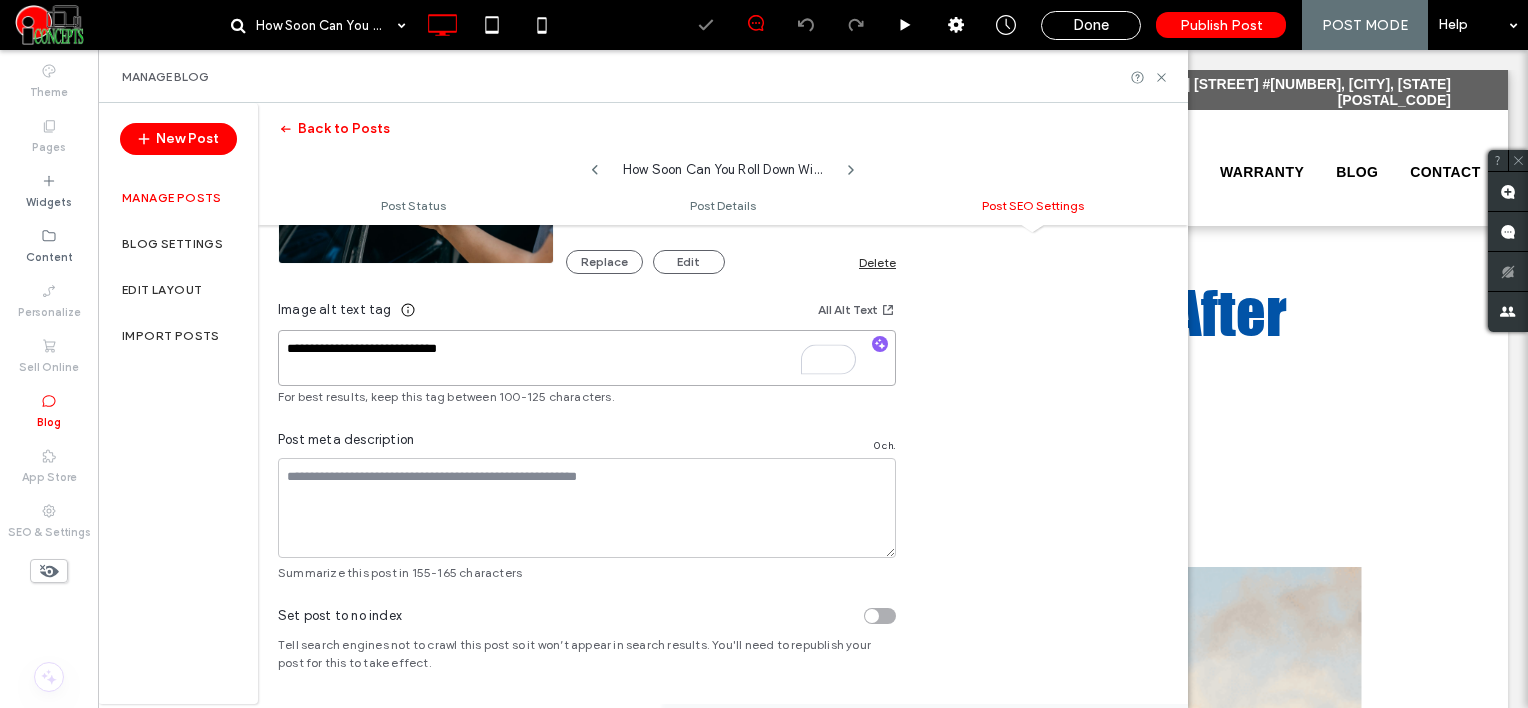 type on "**********" 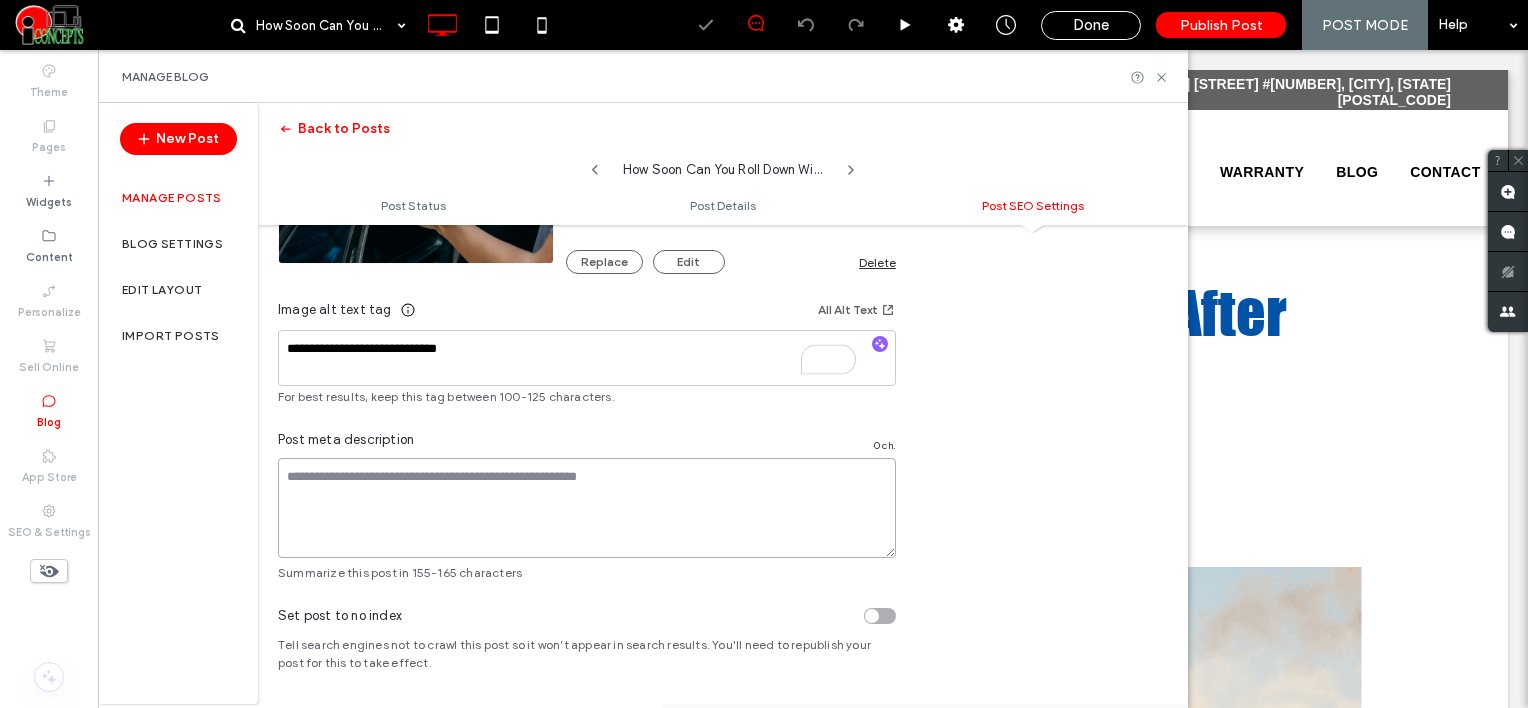 click at bounding box center [587, 508] 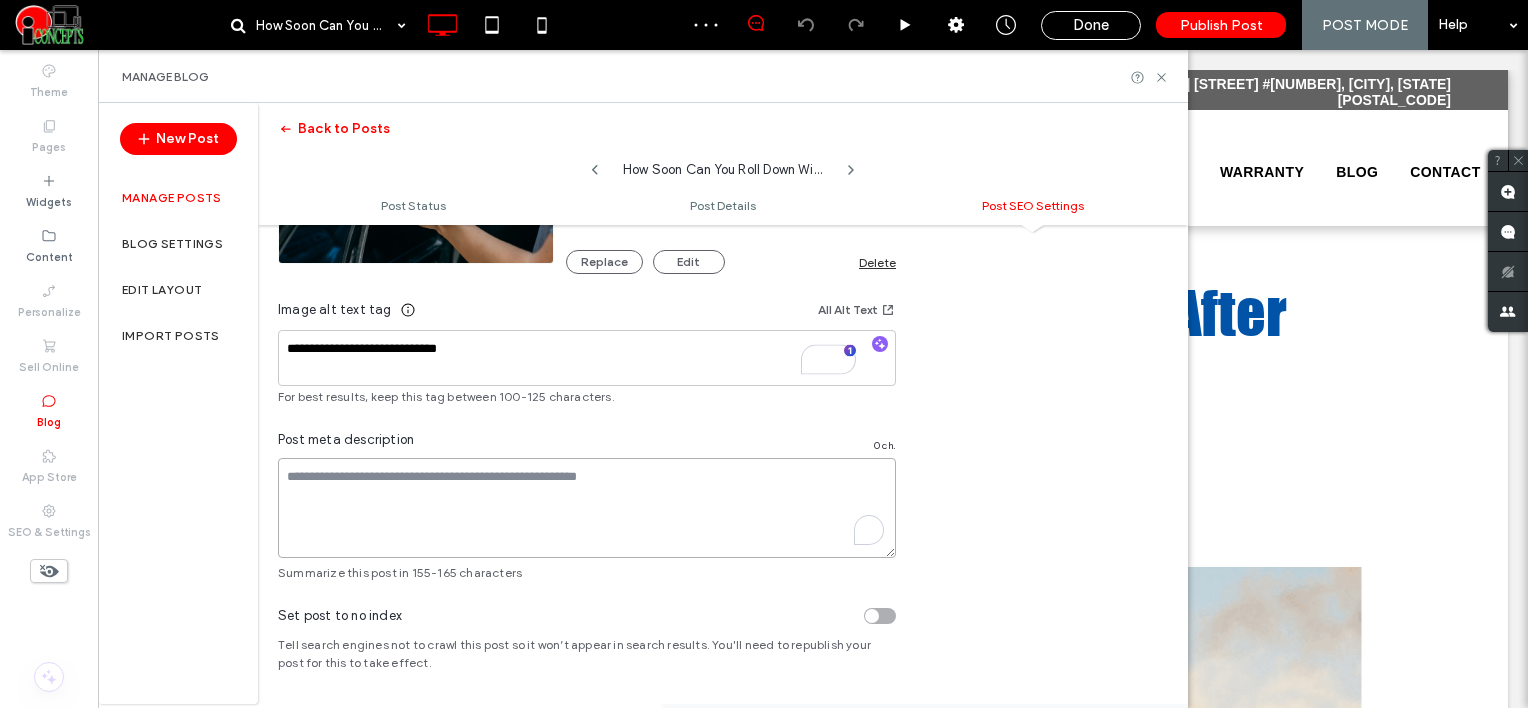 paste on "**********" 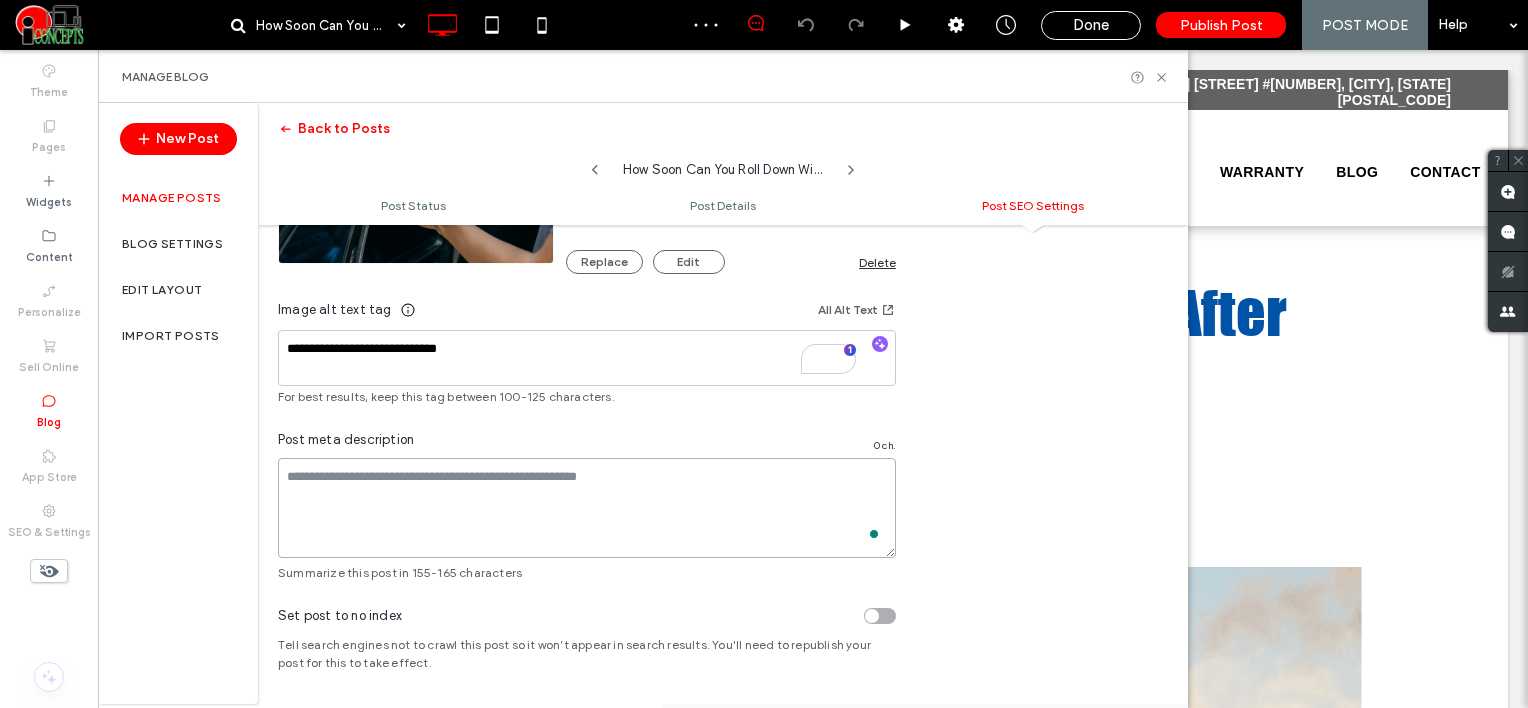 paste on "**********" 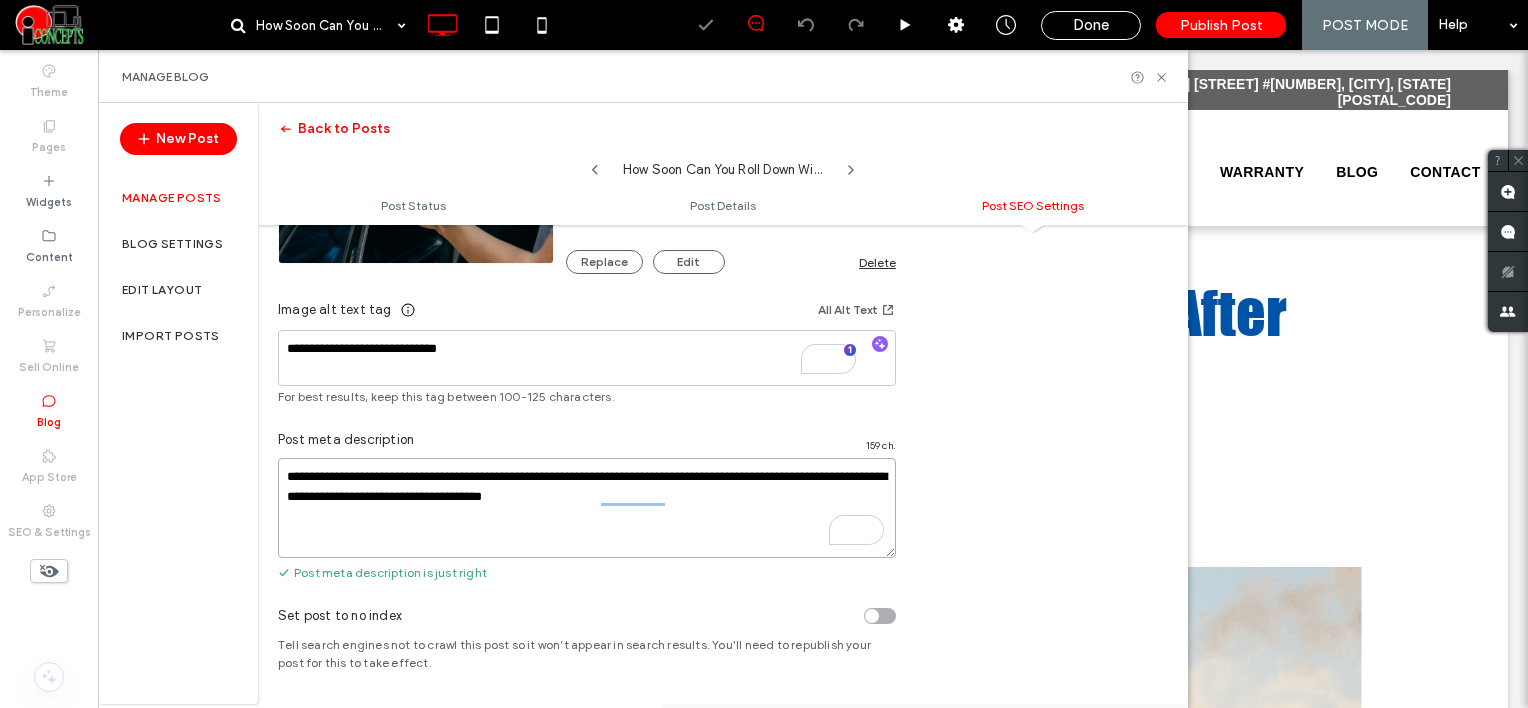 scroll, scrollTop: 0, scrollLeft: 0, axis: both 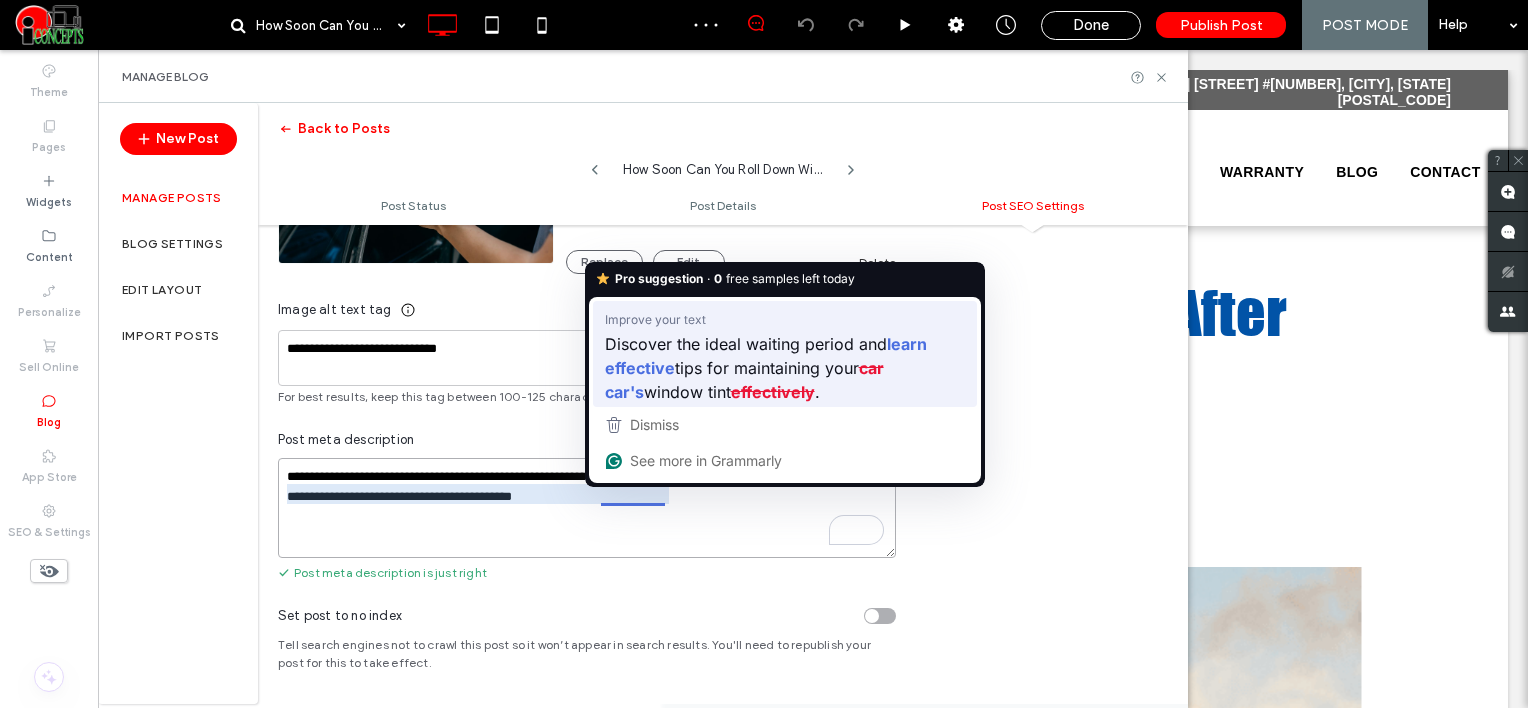 type on "**********" 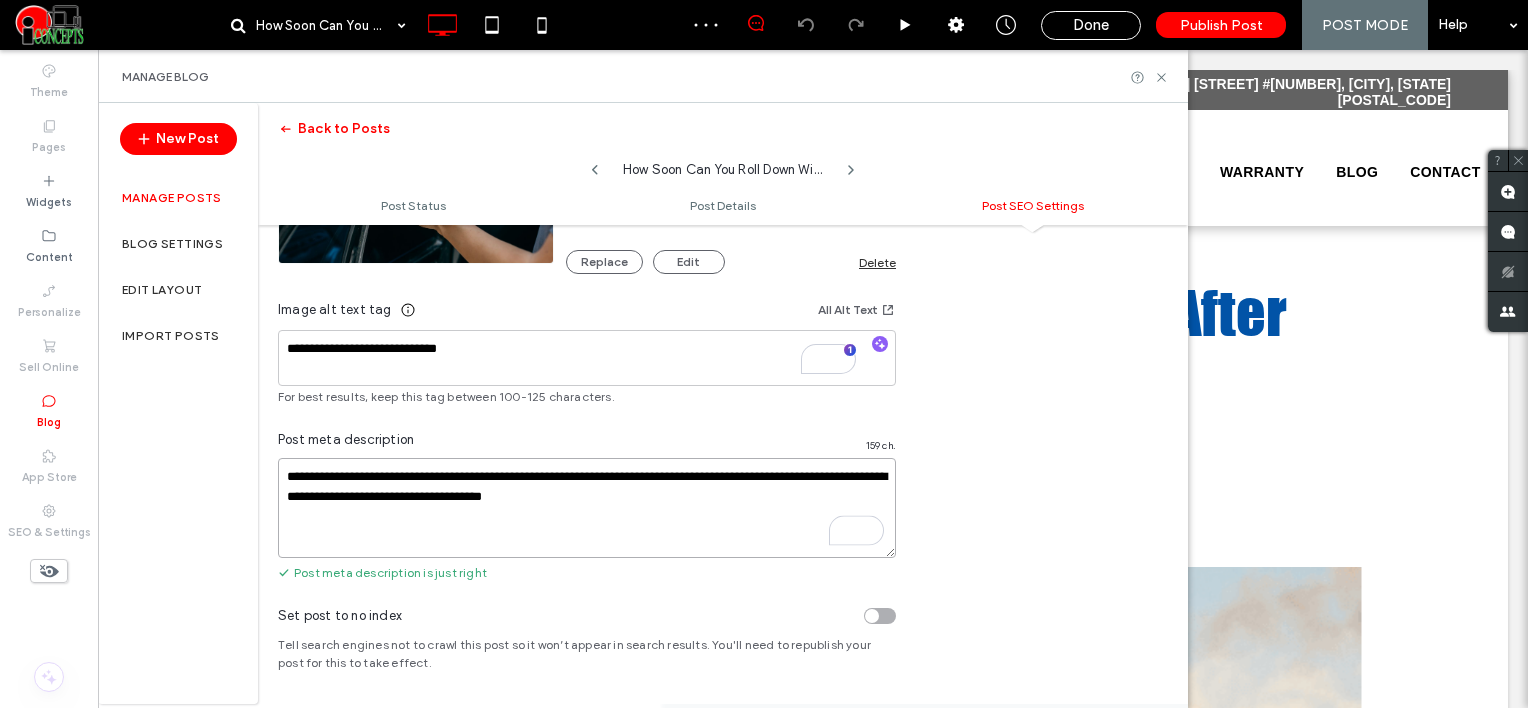 scroll, scrollTop: 0, scrollLeft: 0, axis: both 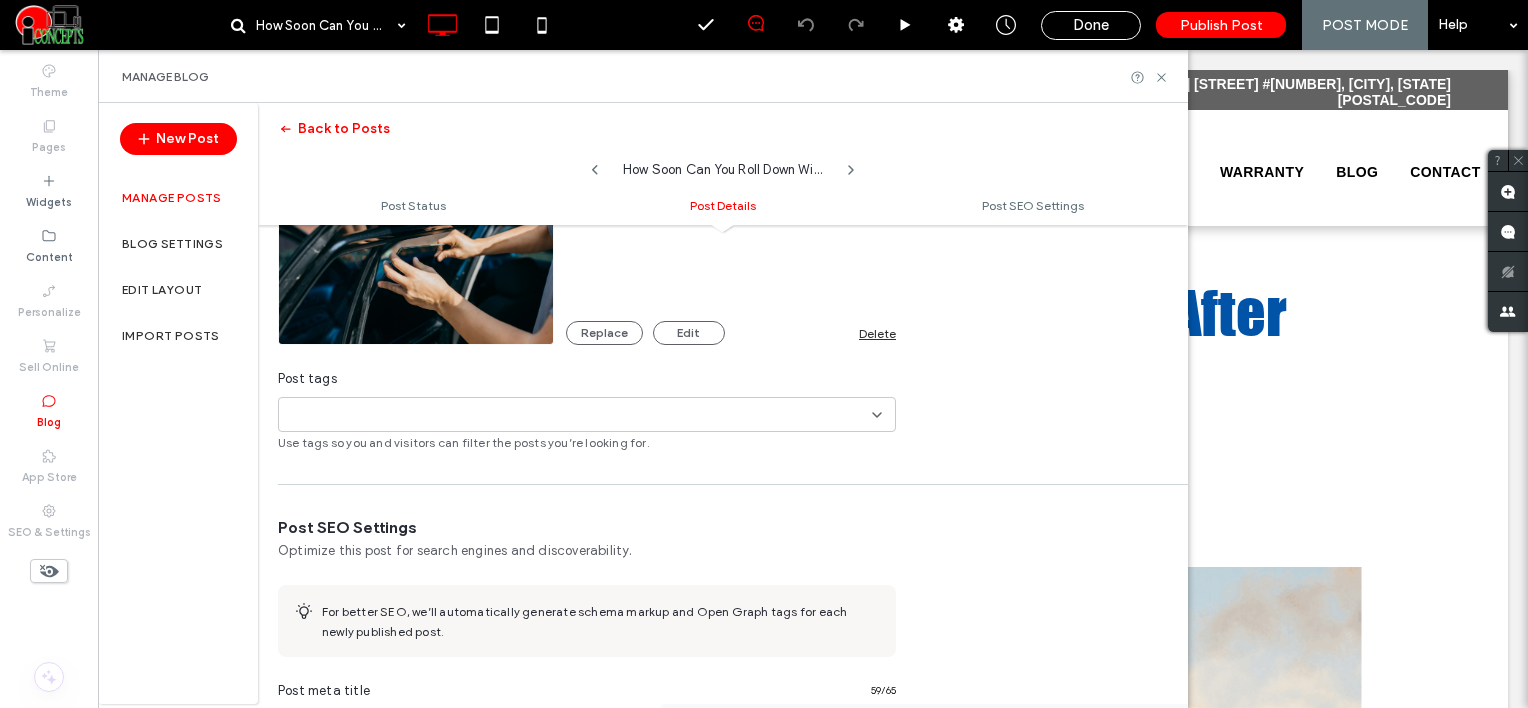click on "+0 +0" at bounding box center (579, 414) 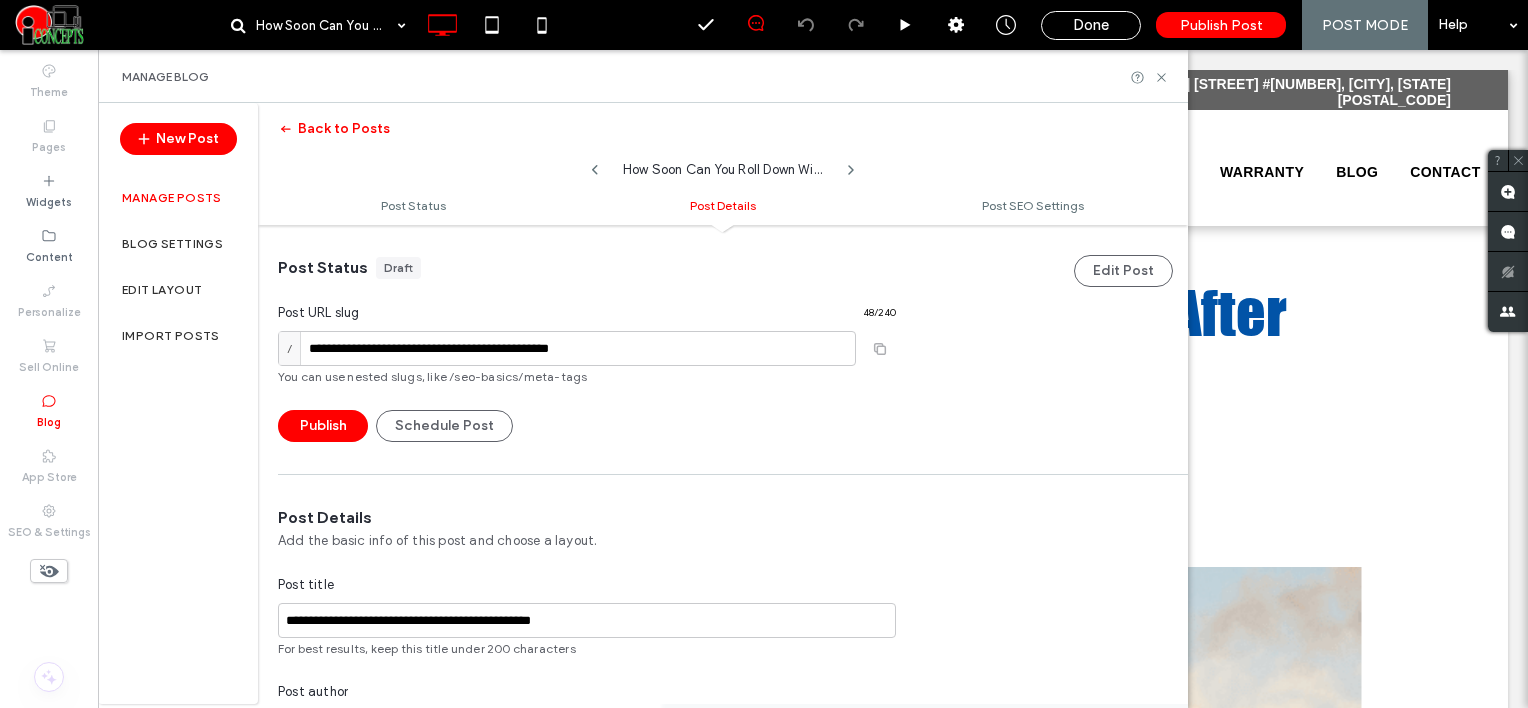 scroll, scrollTop: 0, scrollLeft: 0, axis: both 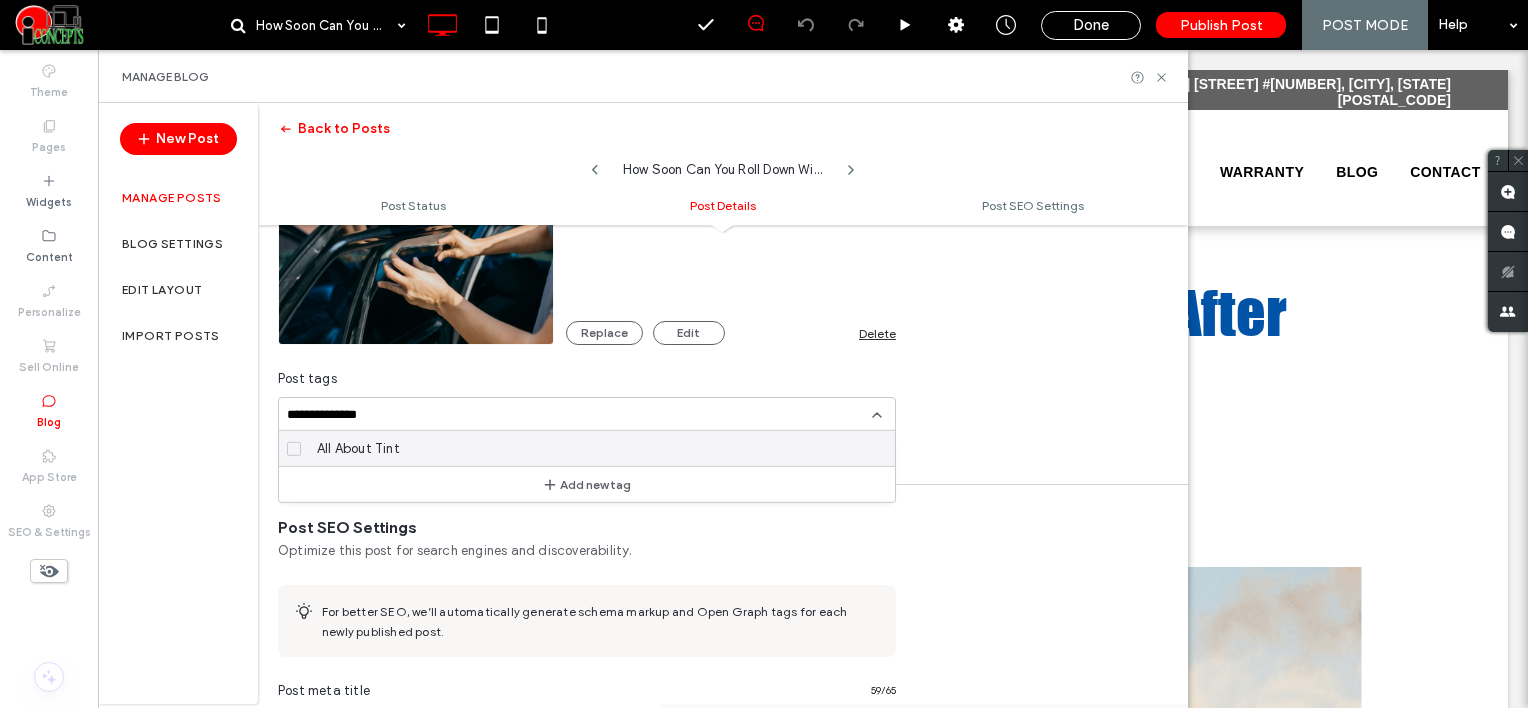 click on "All About Tint" at bounding box center (358, 448) 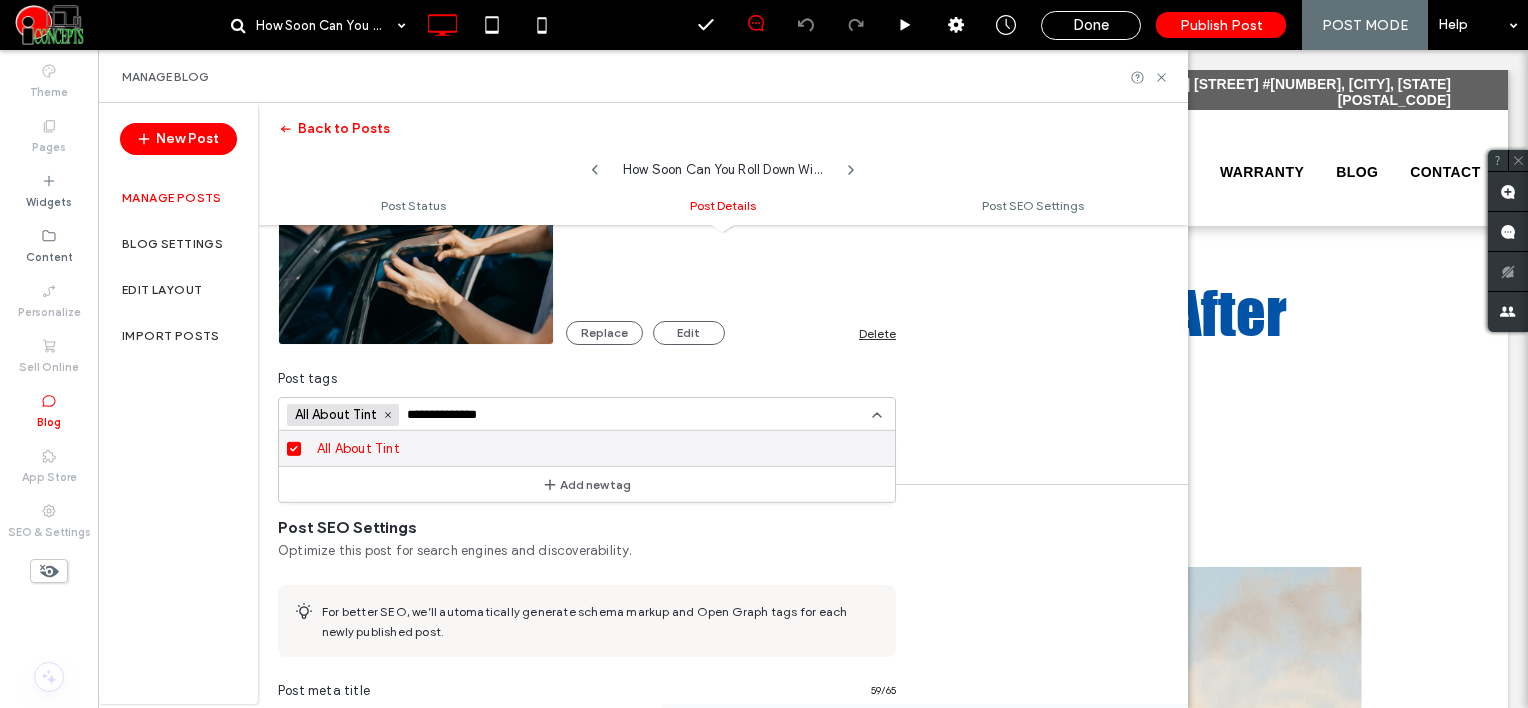 click on "**********" at bounding box center (476, 415) 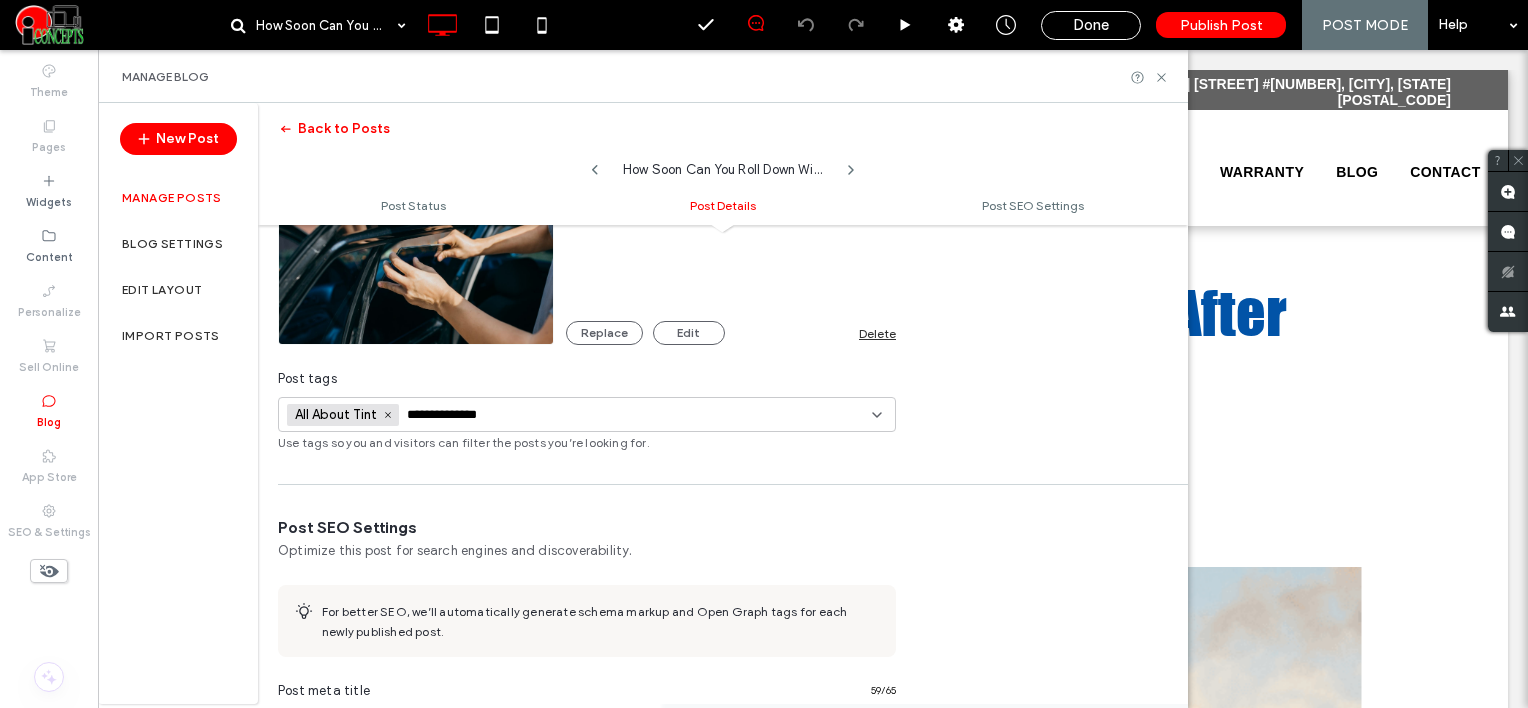 paste on "****" 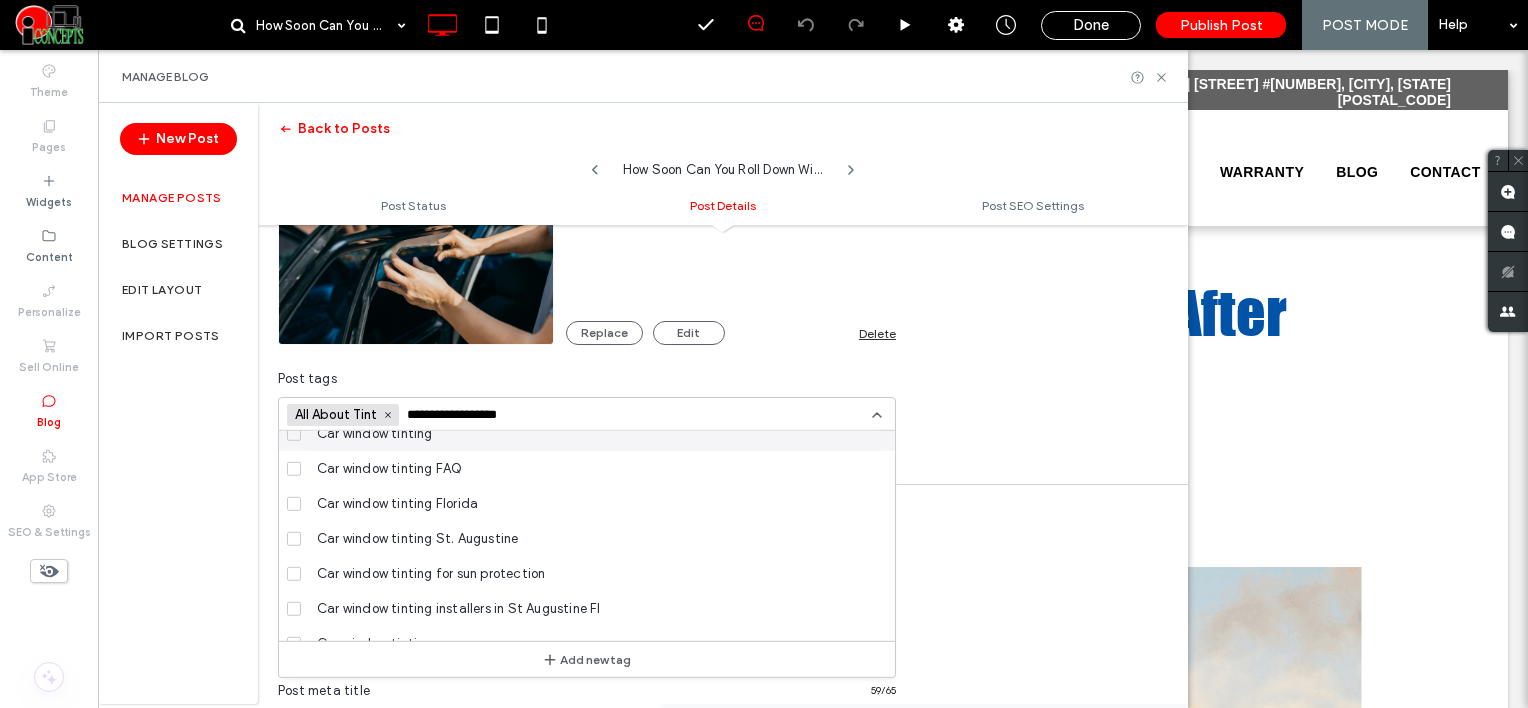 scroll, scrollTop: 600, scrollLeft: 0, axis: vertical 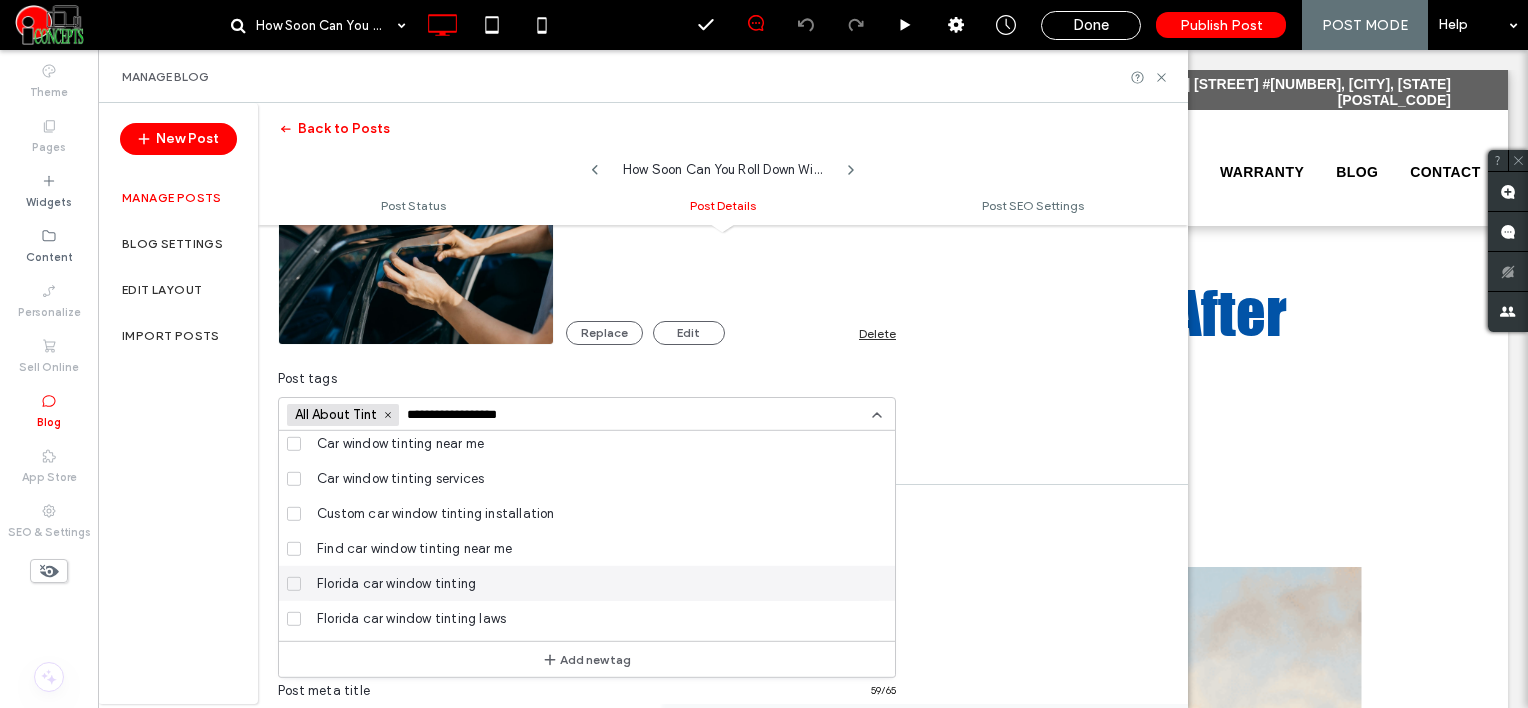 click on "Florida car window tinting" at bounding box center [396, 583] 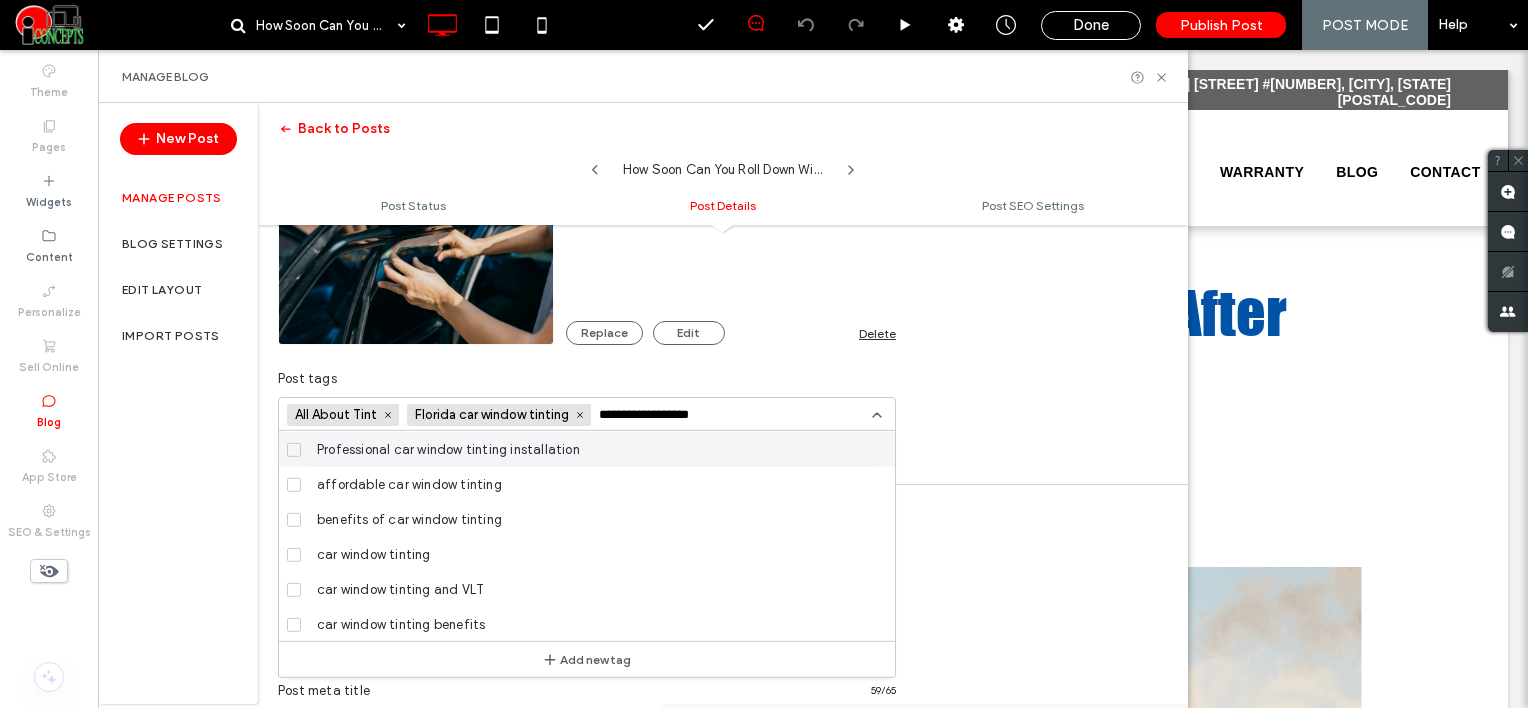 scroll, scrollTop: 1200, scrollLeft: 0, axis: vertical 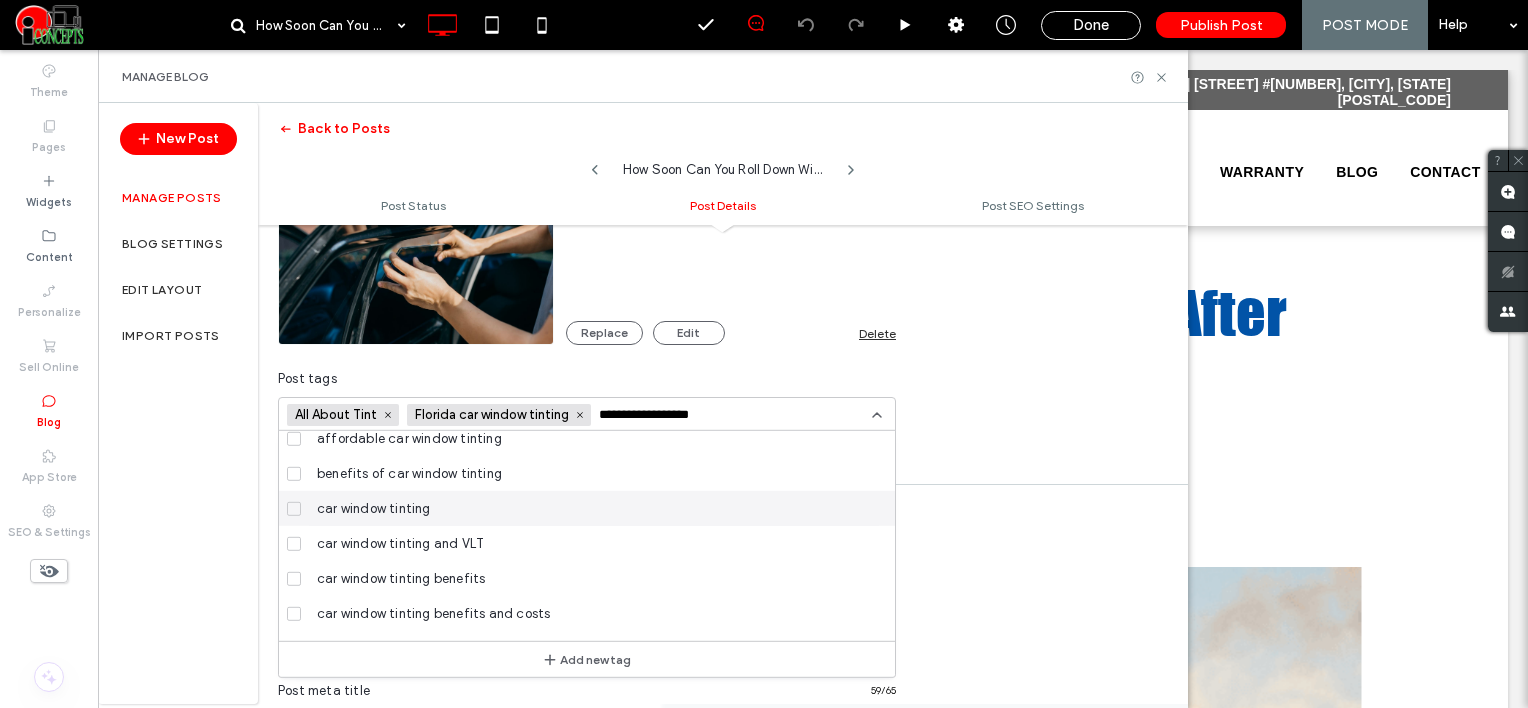 click on "car window tinting" at bounding box center (374, 508) 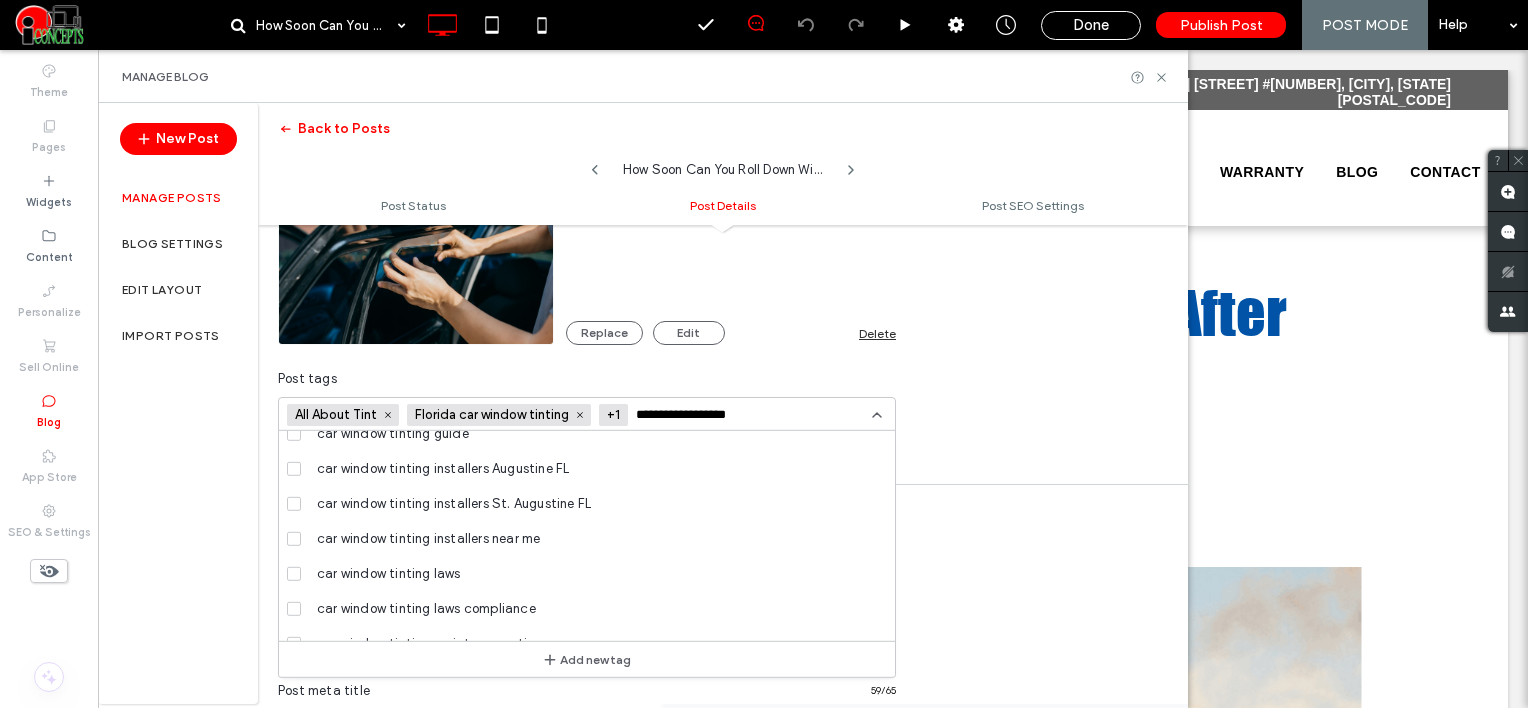 scroll, scrollTop: 2100, scrollLeft: 0, axis: vertical 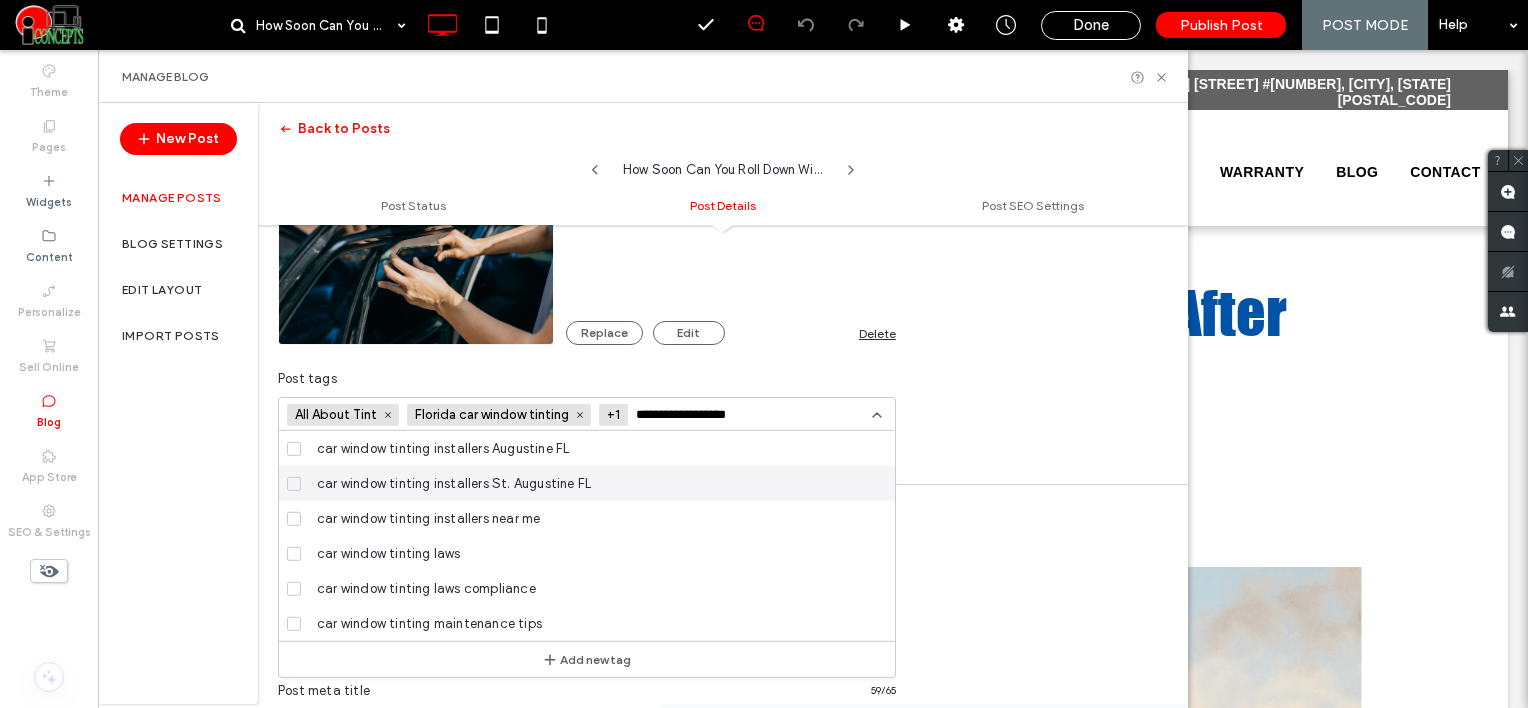 click on "car window tinting installers St. Augustine FL" at bounding box center (454, 483) 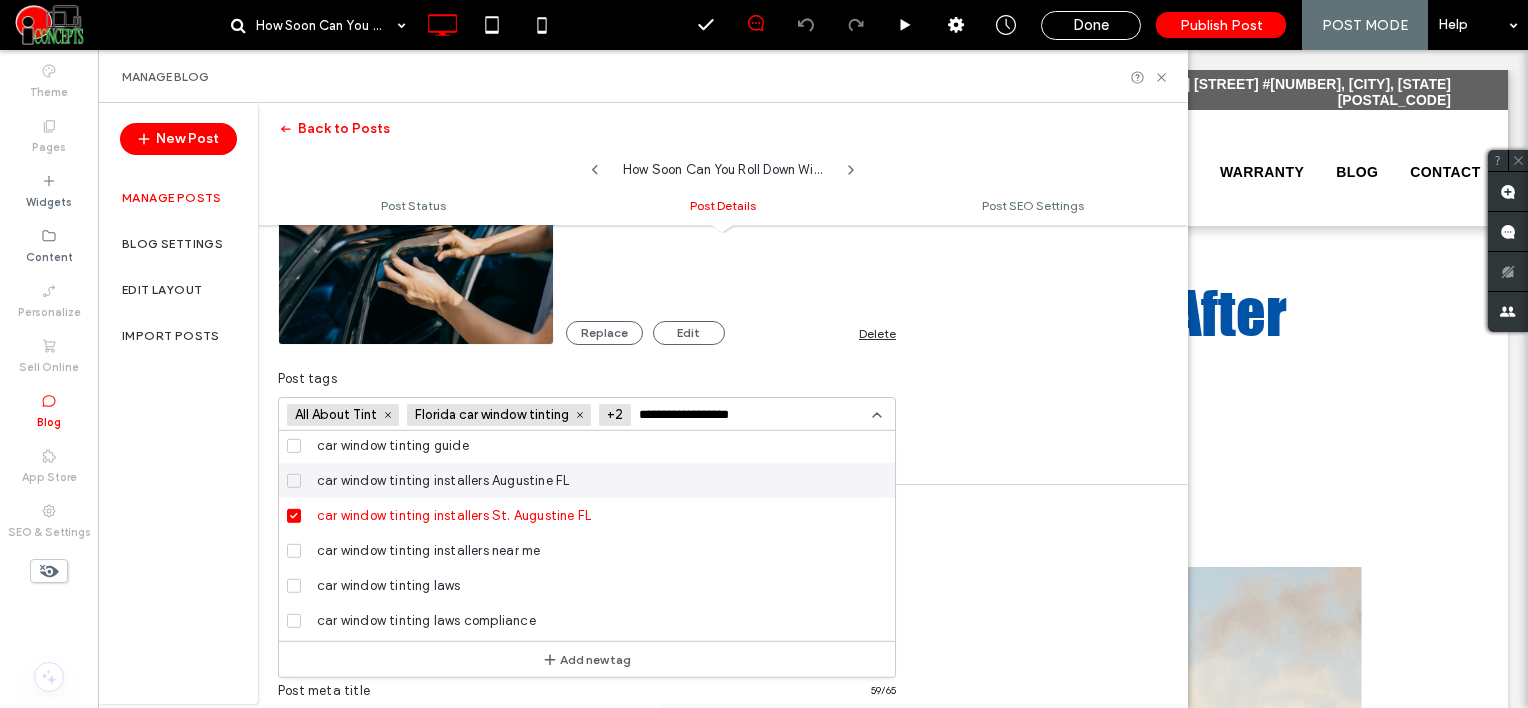 scroll, scrollTop: 2100, scrollLeft: 0, axis: vertical 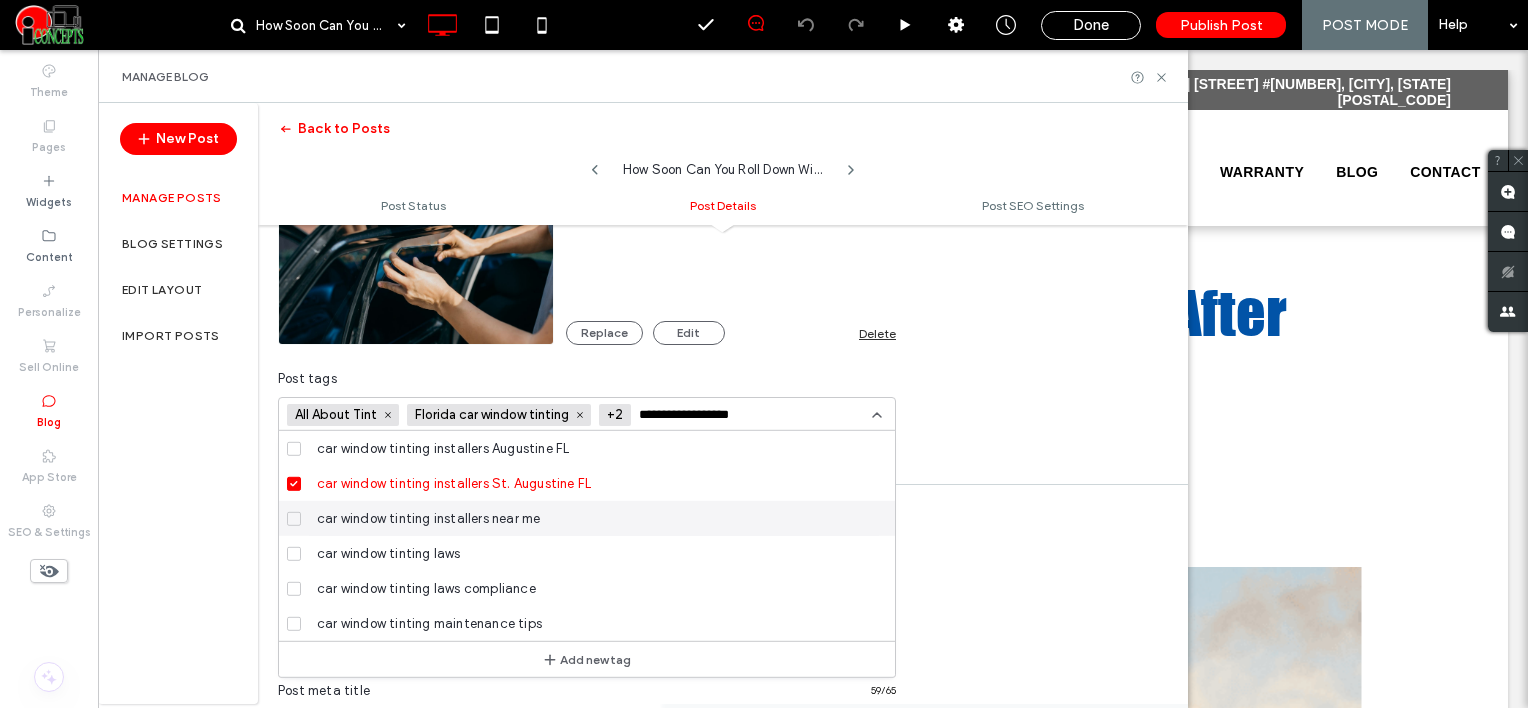click on "car window tinting installers near me" at bounding box center [428, 518] 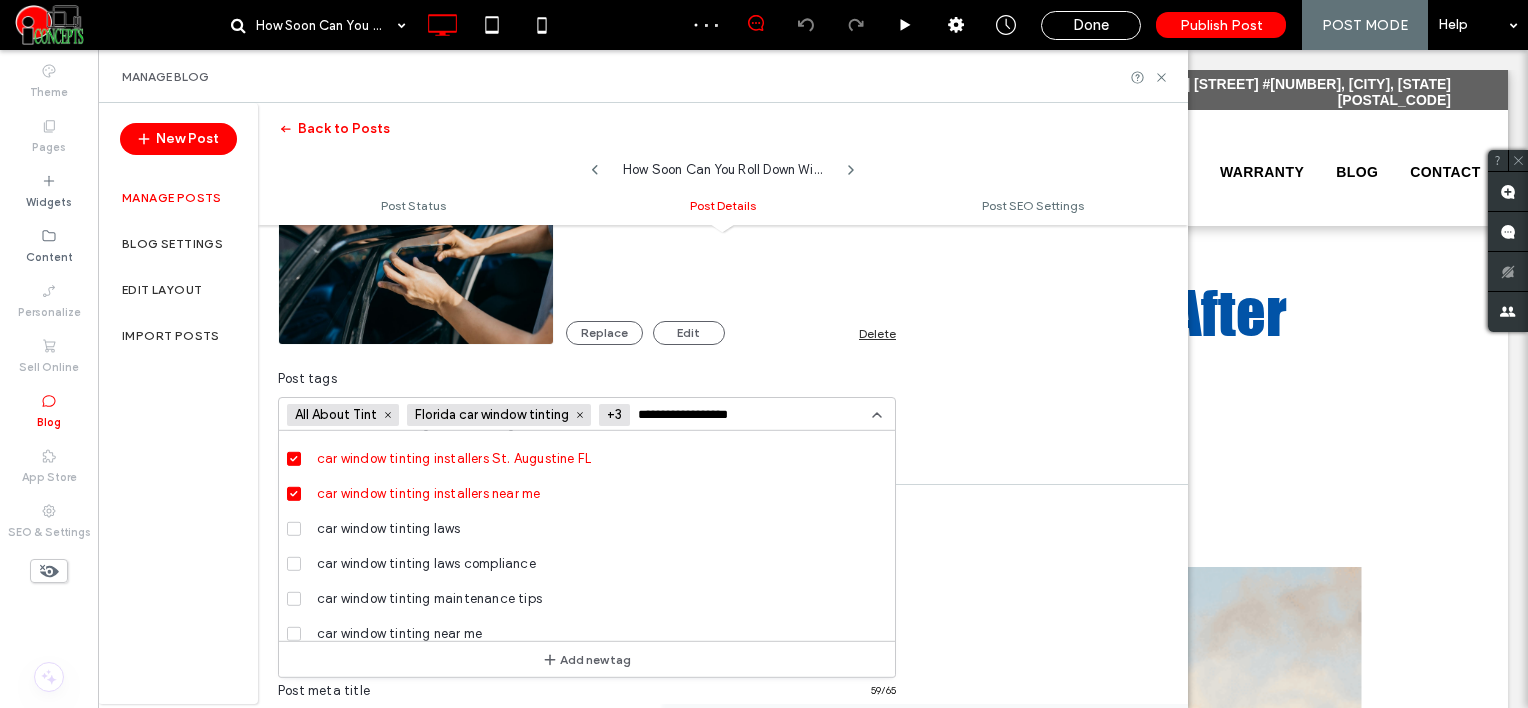 scroll, scrollTop: 2200, scrollLeft: 0, axis: vertical 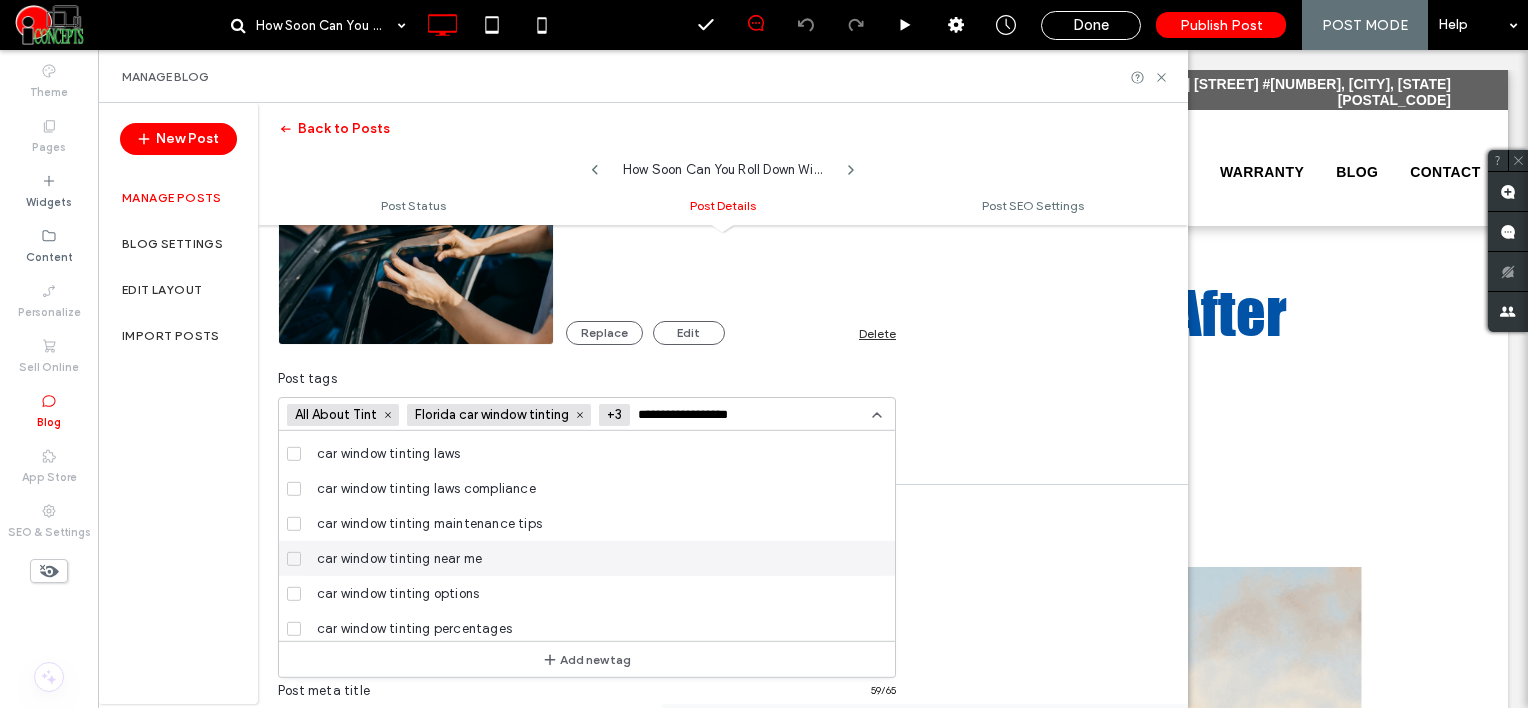 click on "car window tinting near me" at bounding box center (399, 558) 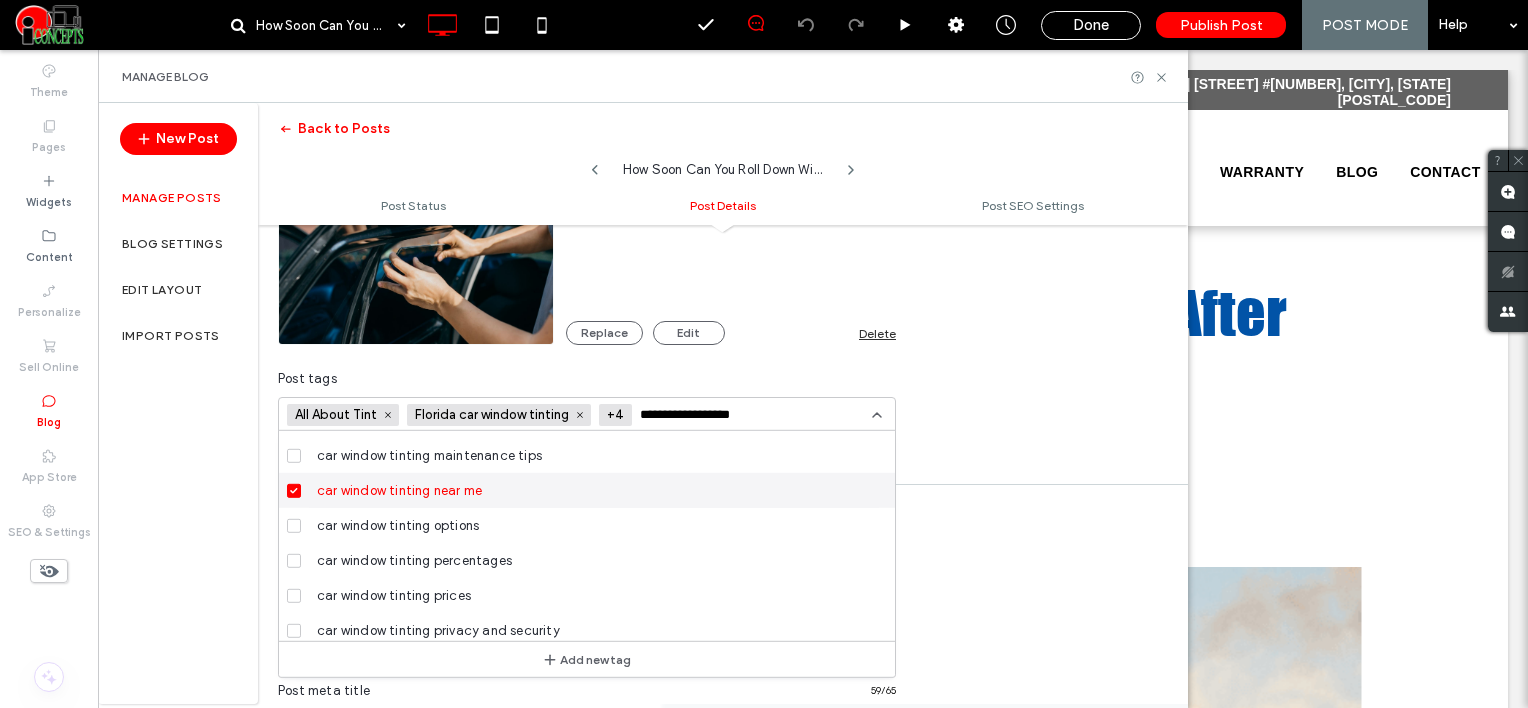 scroll, scrollTop: 2300, scrollLeft: 0, axis: vertical 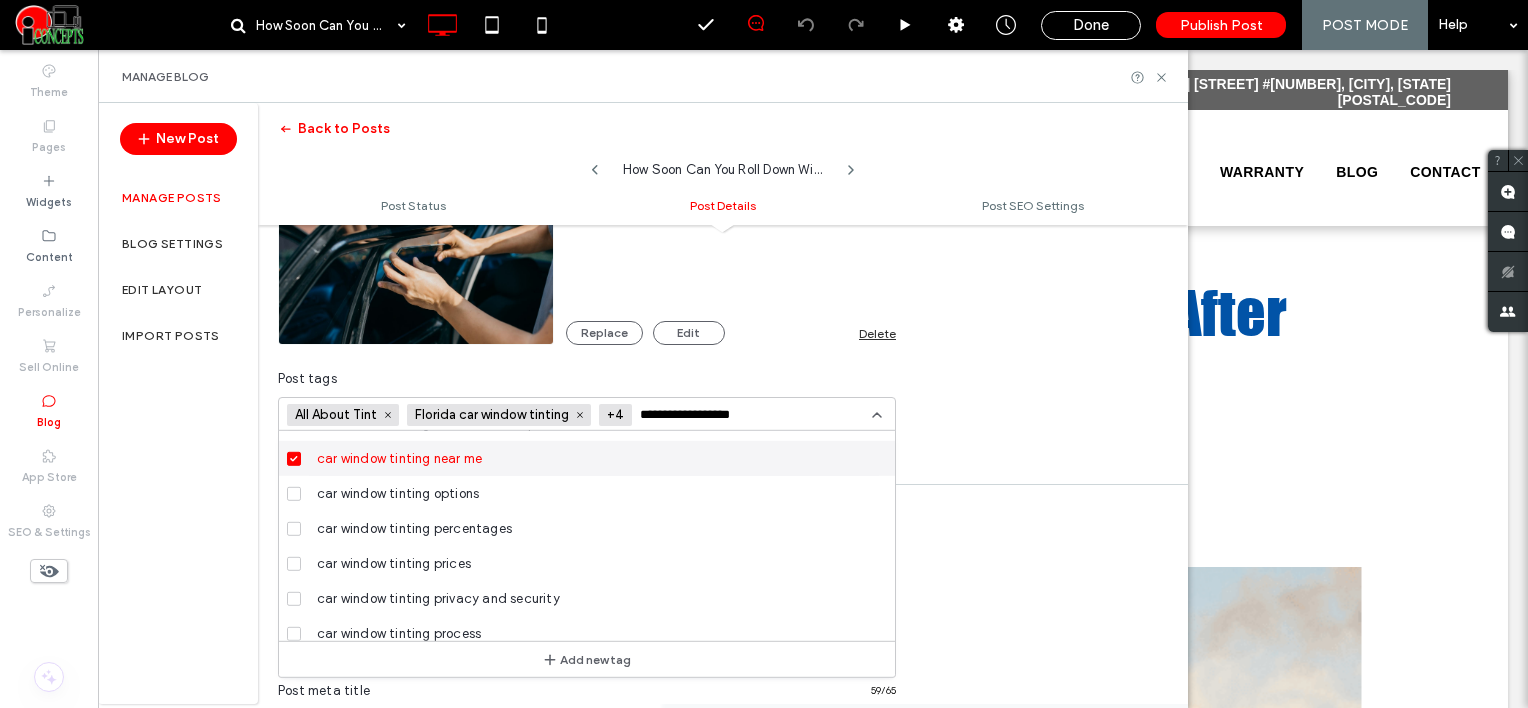 click on "**********" at bounding box center (709, 415) 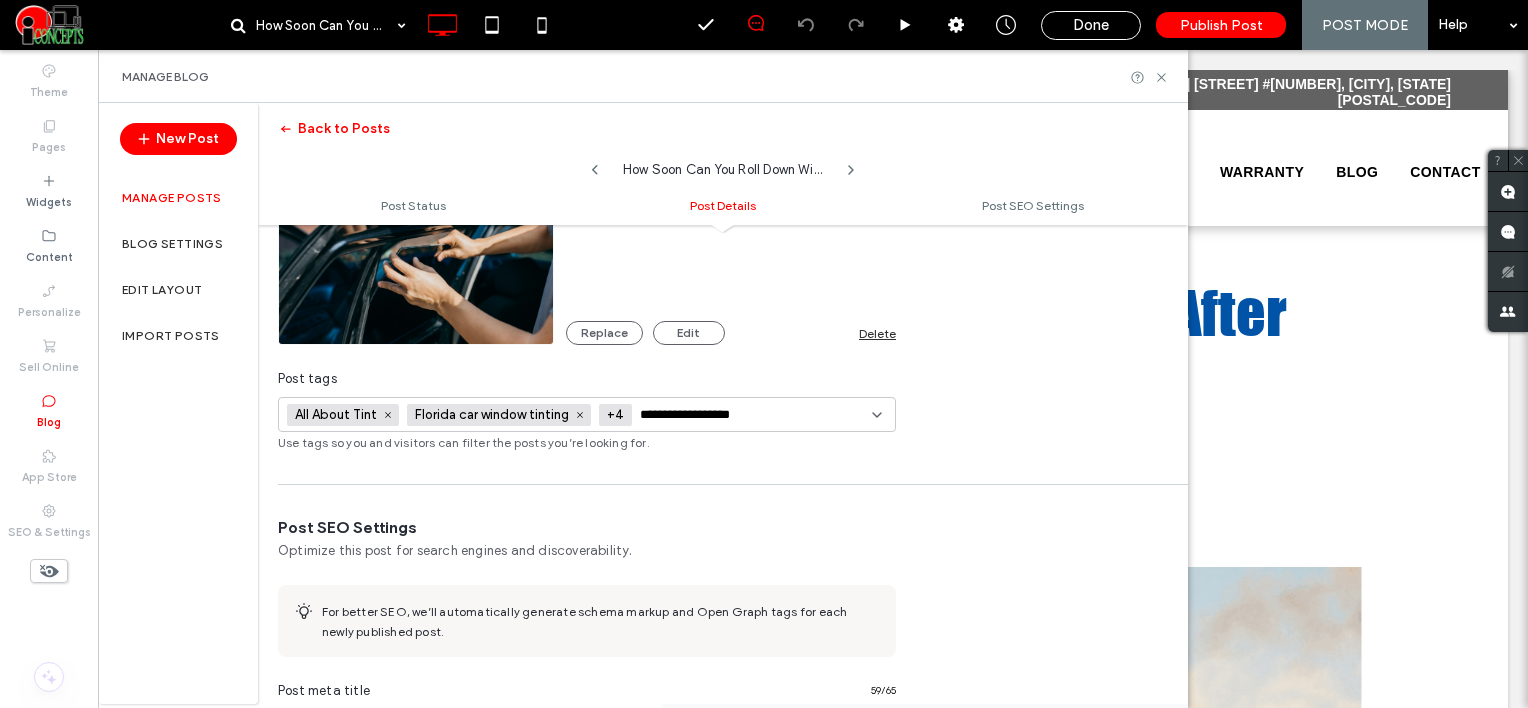 paste on "**********" 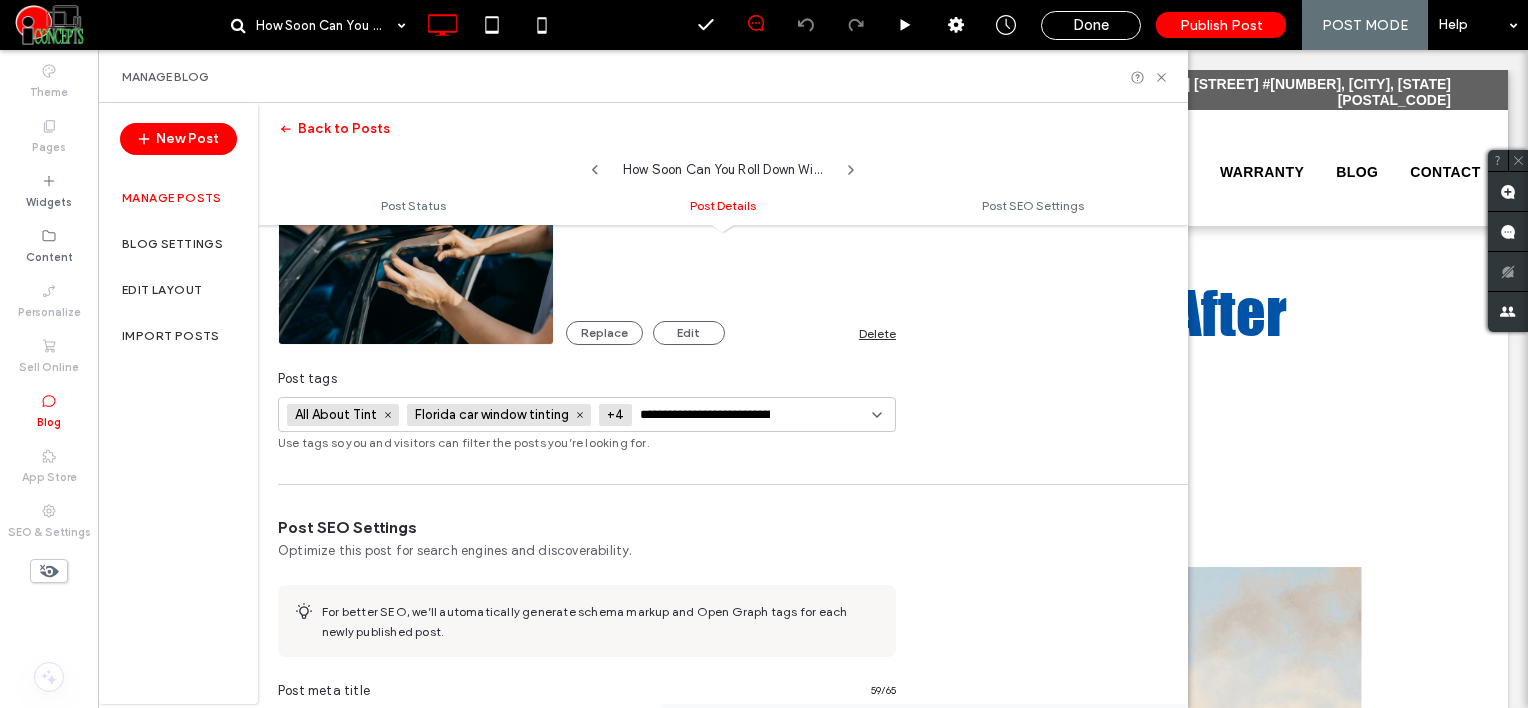 scroll, scrollTop: 0, scrollLeft: 121, axis: horizontal 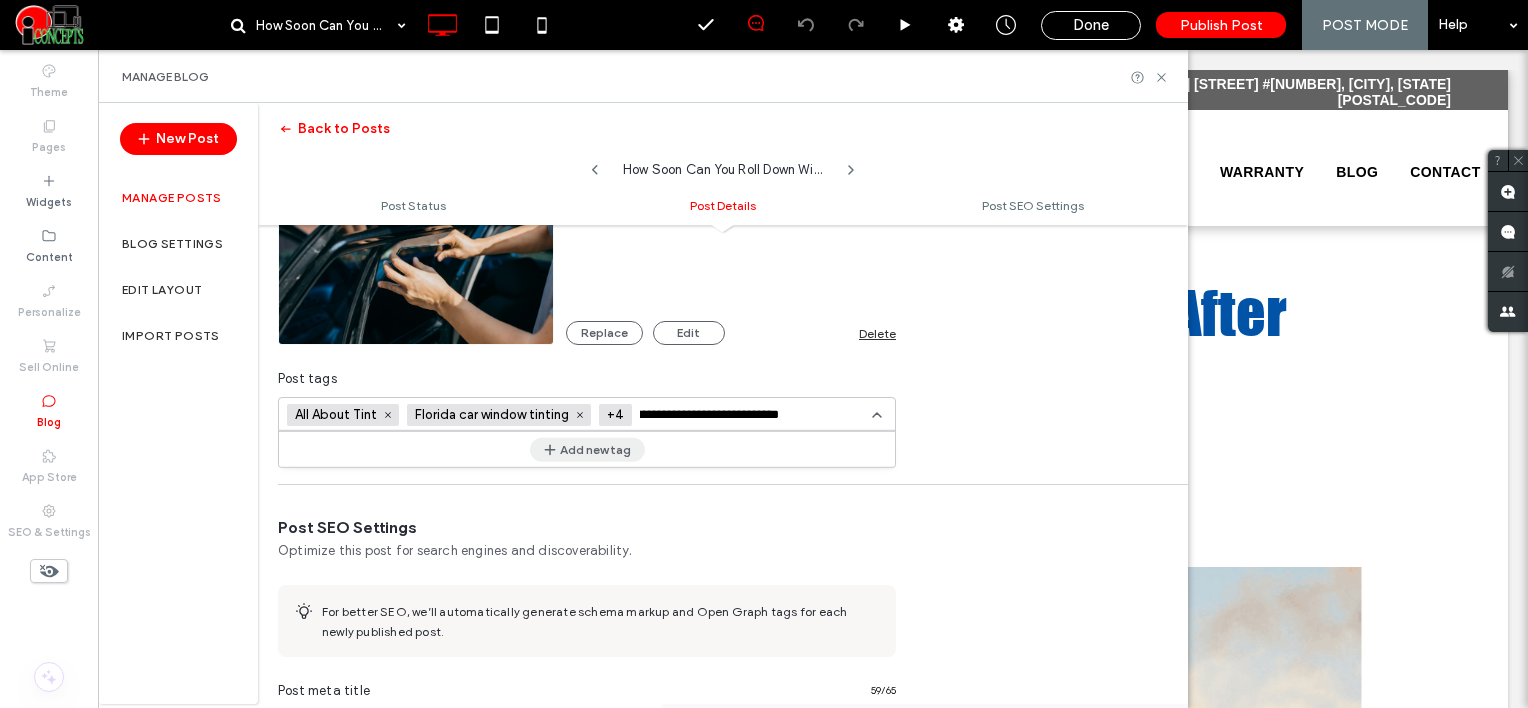 type on "**********" 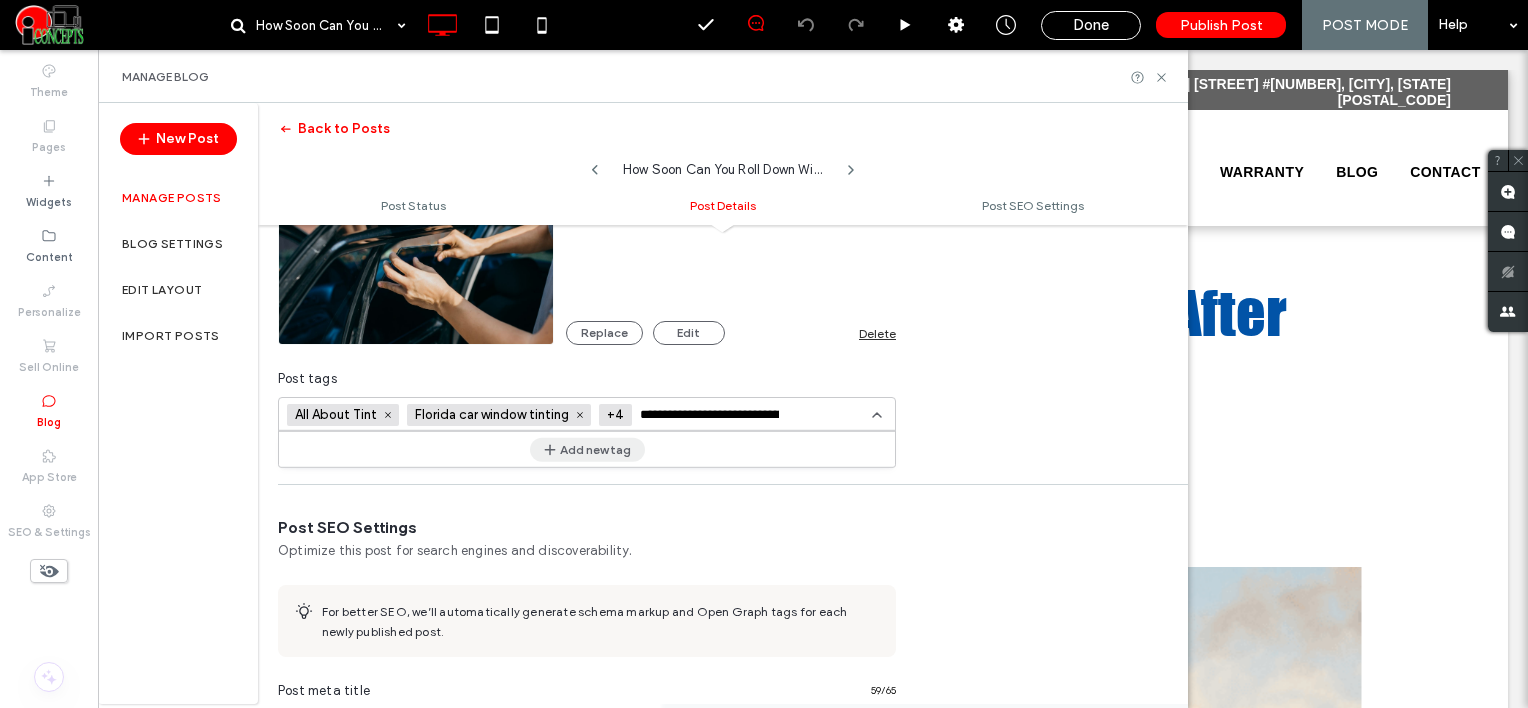 click on "Add new tag" at bounding box center [587, 449] 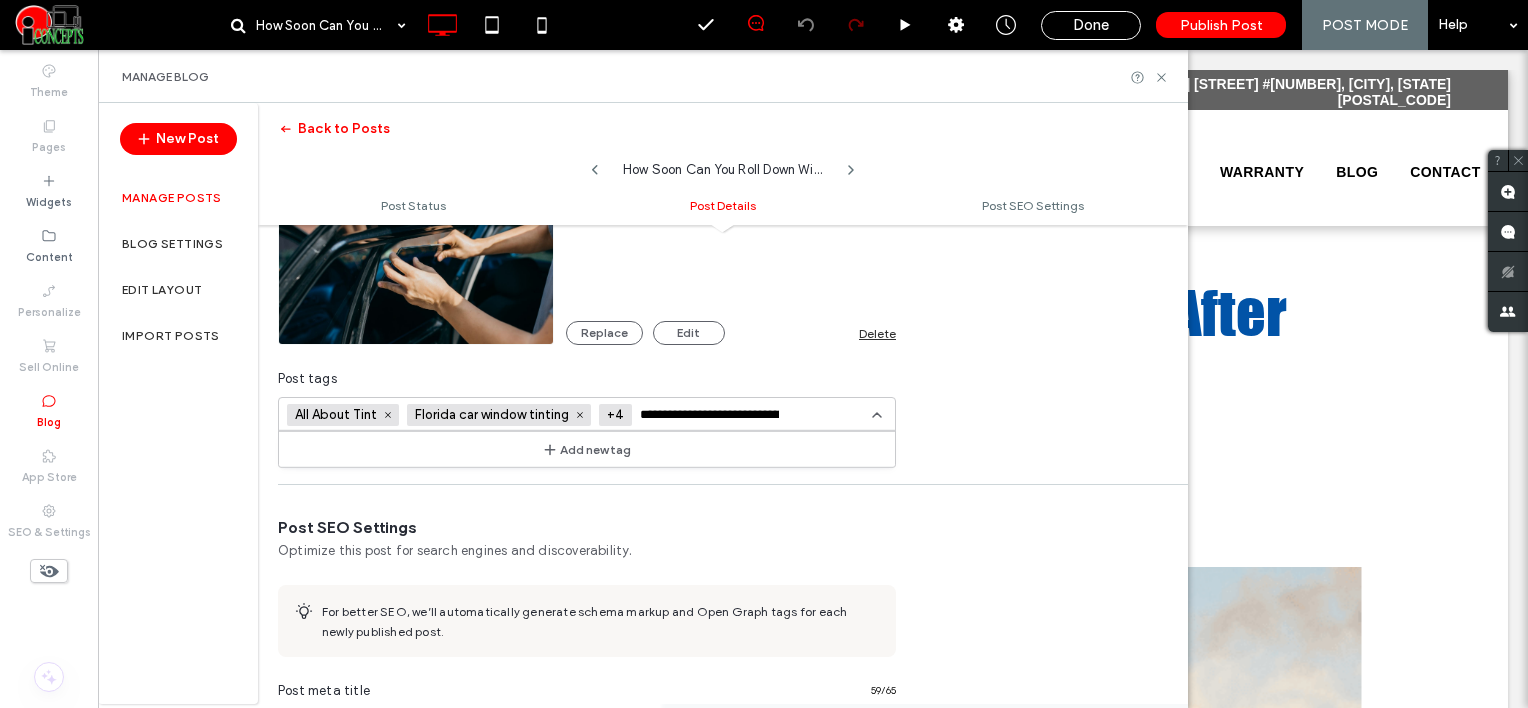 type 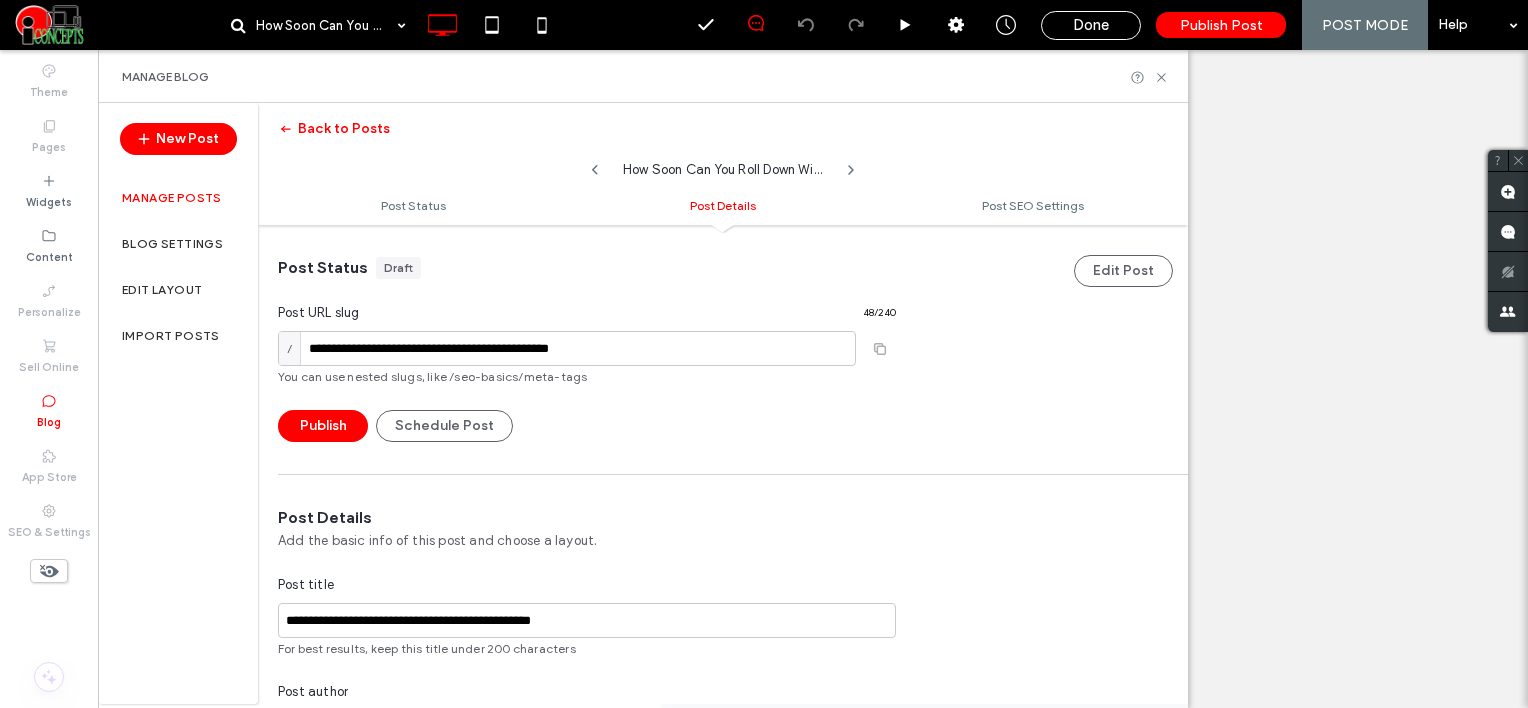 type on "**********" 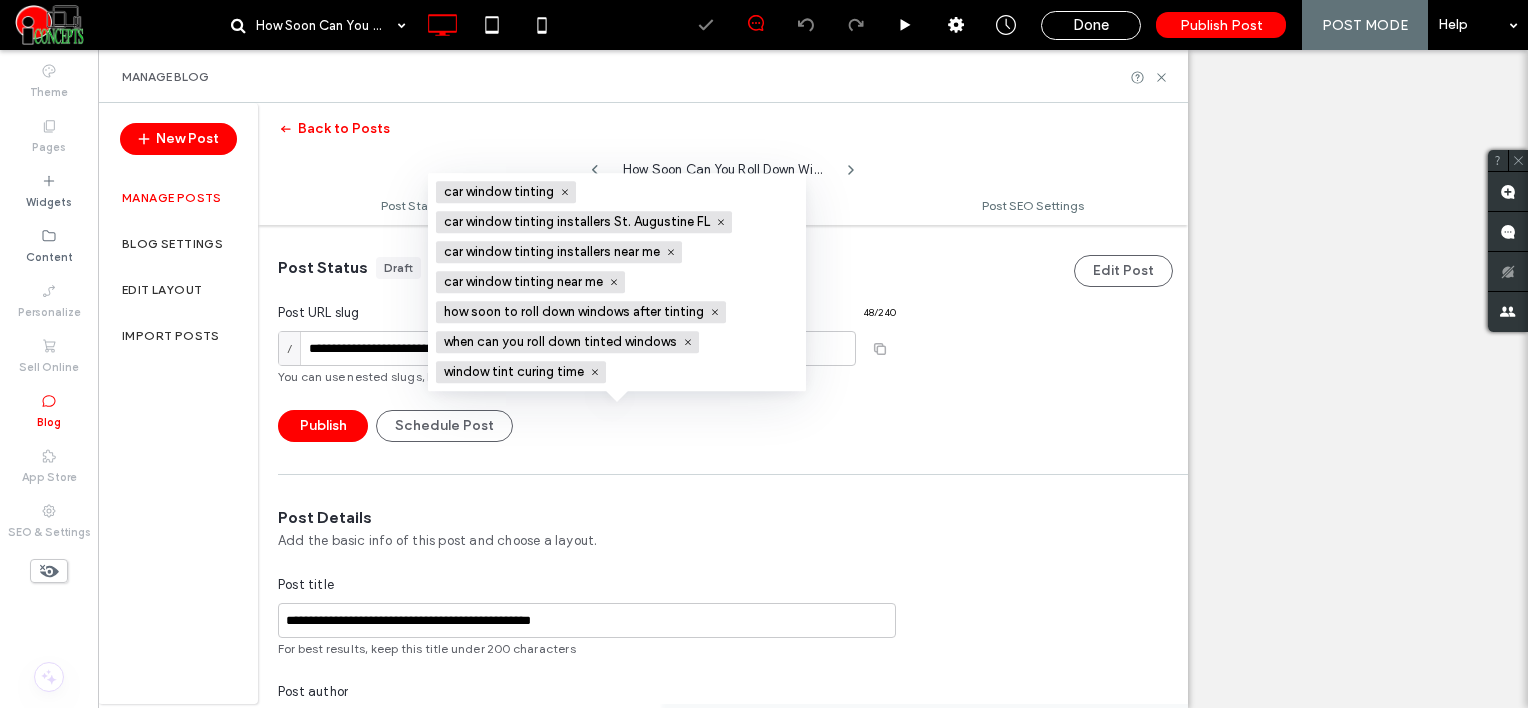 scroll, scrollTop: 0, scrollLeft: 0, axis: both 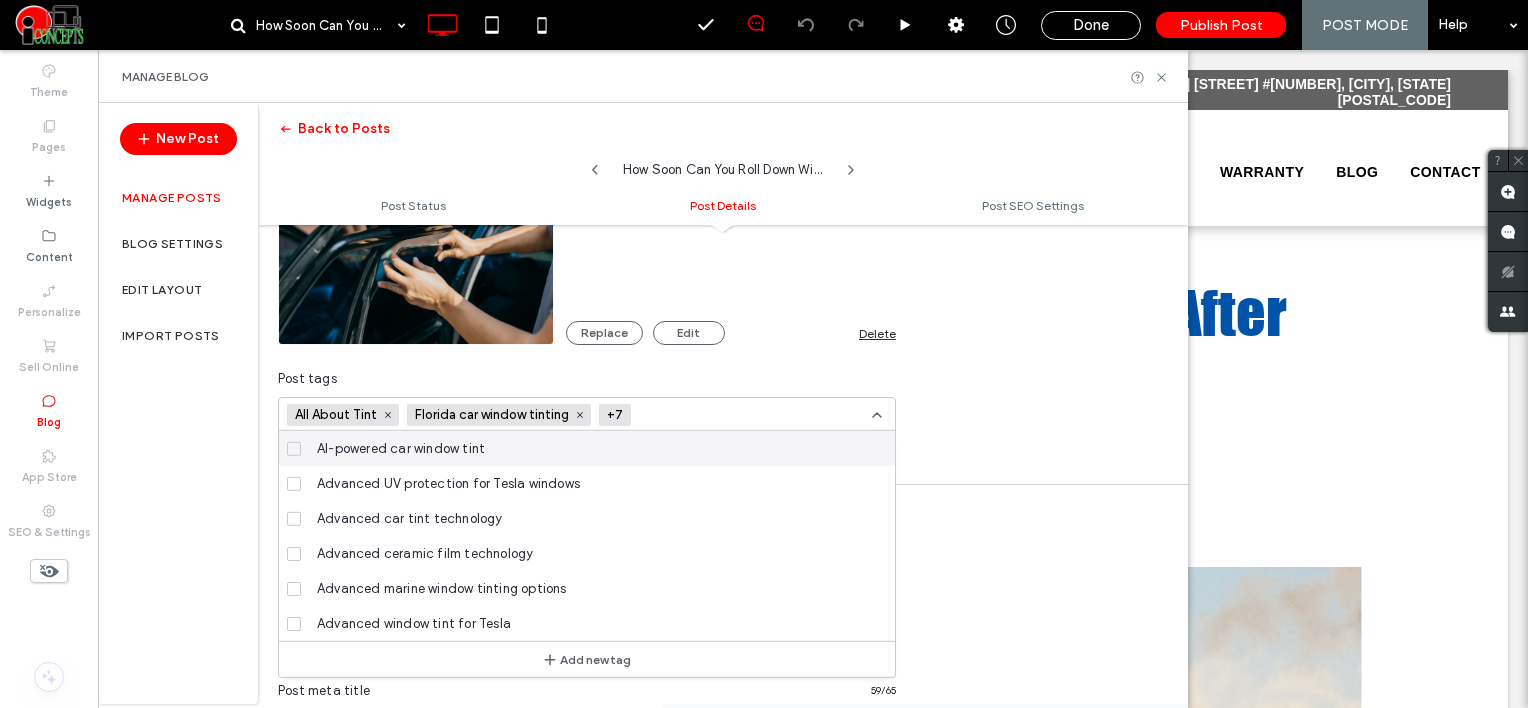 click at bounding box center (712, 415) 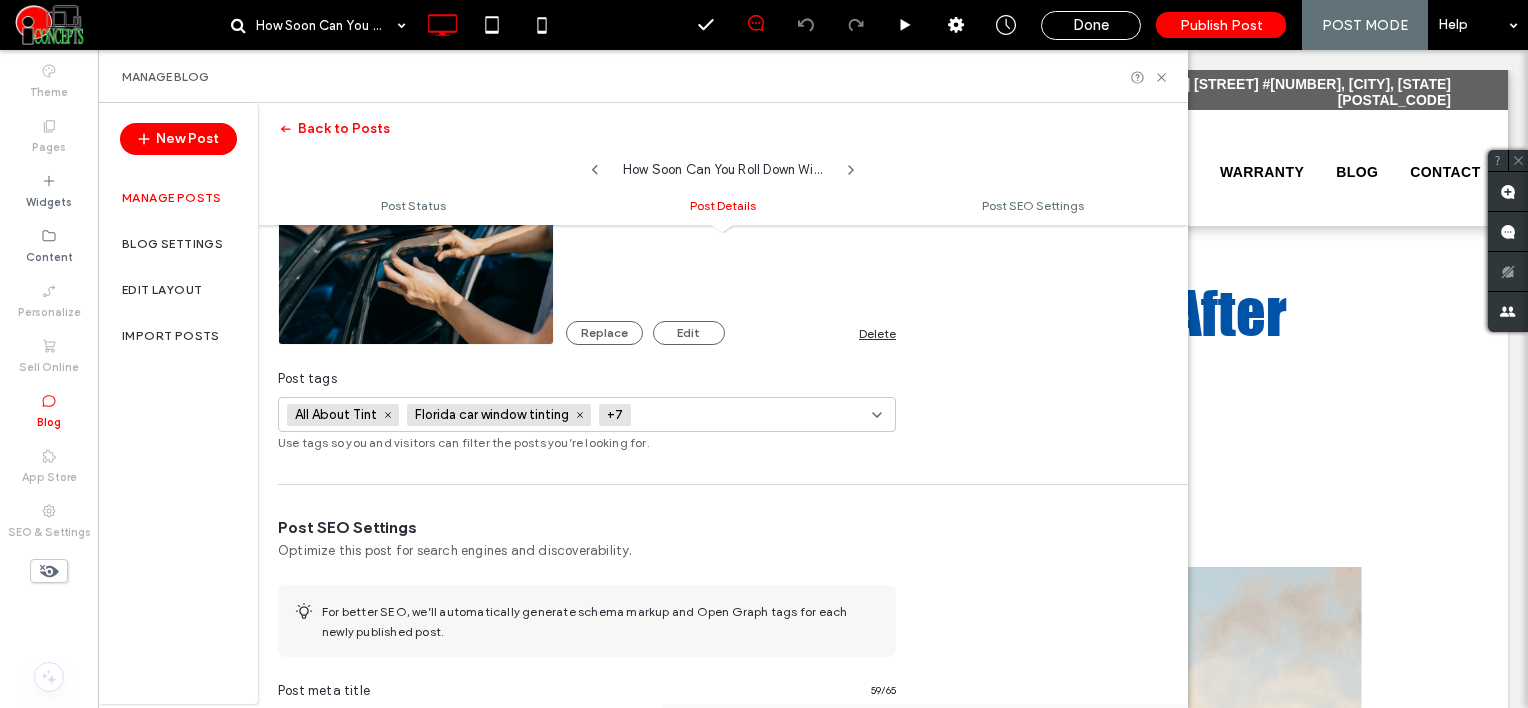 paste on "**********" 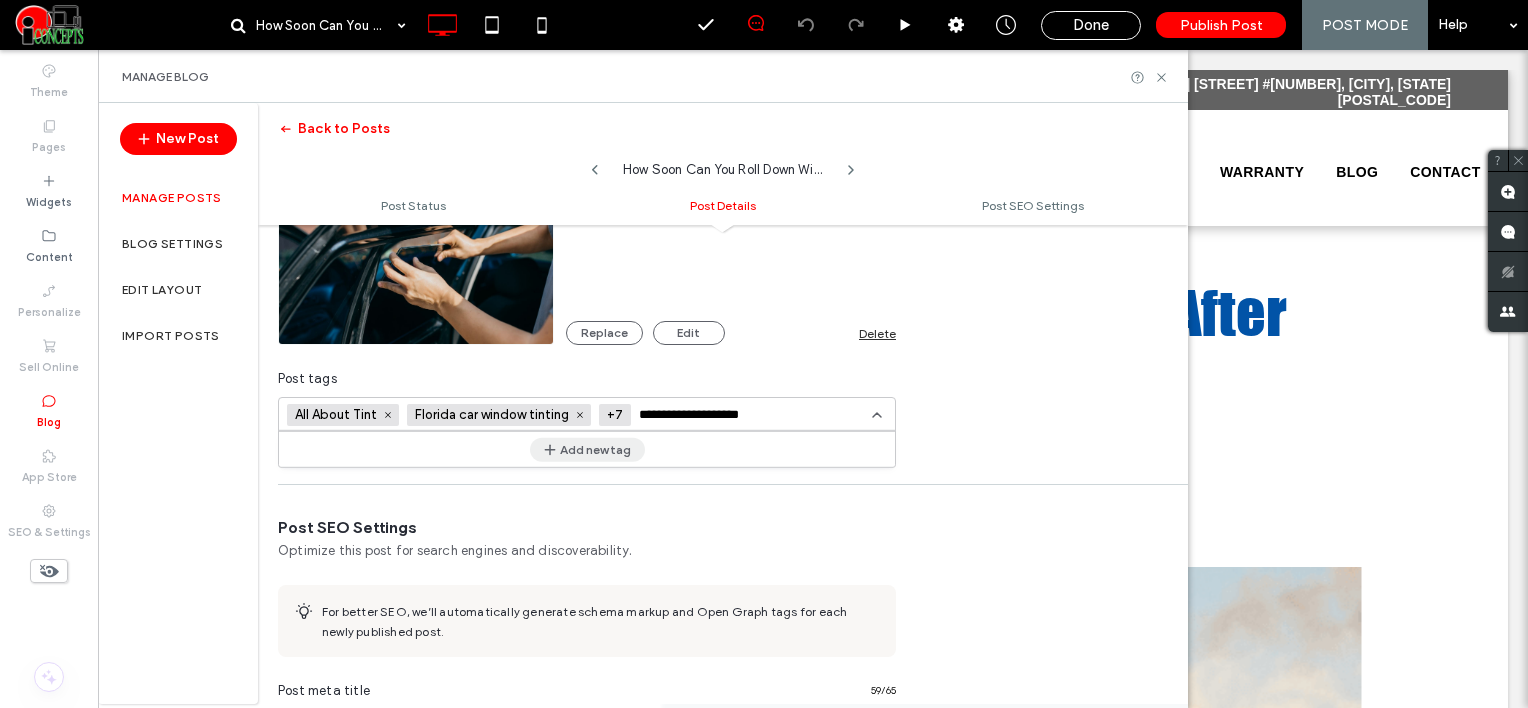 type on "**********" 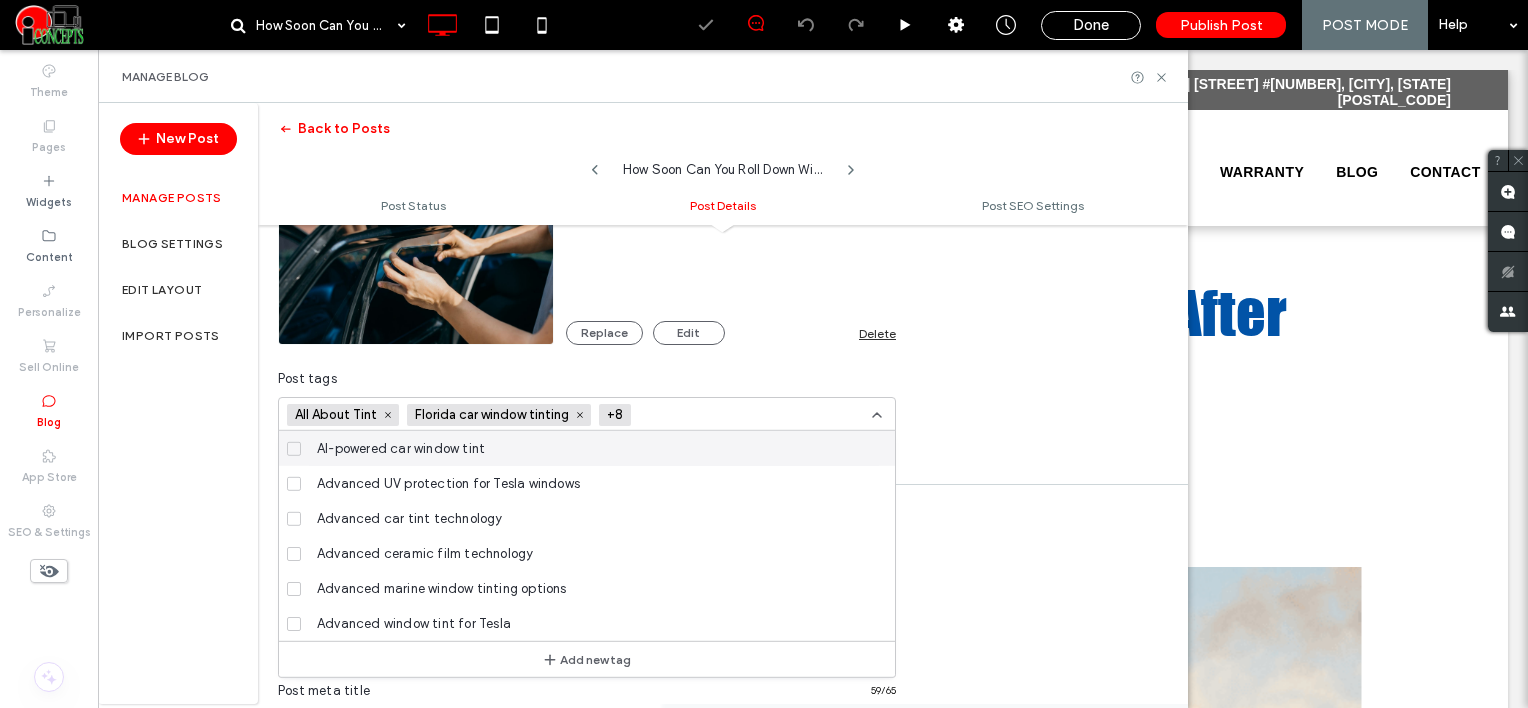 click at bounding box center [712, 415] 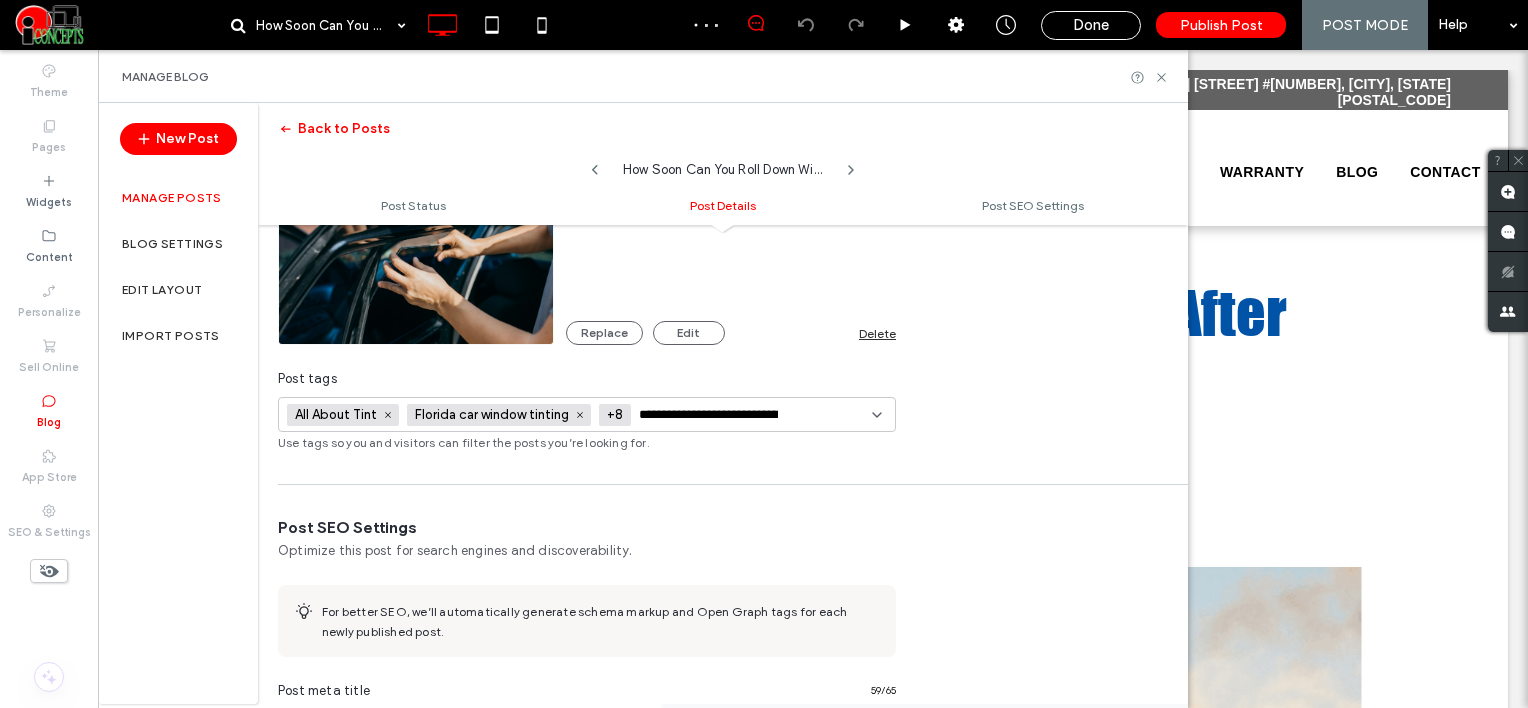 scroll, scrollTop: 0, scrollLeft: 40, axis: horizontal 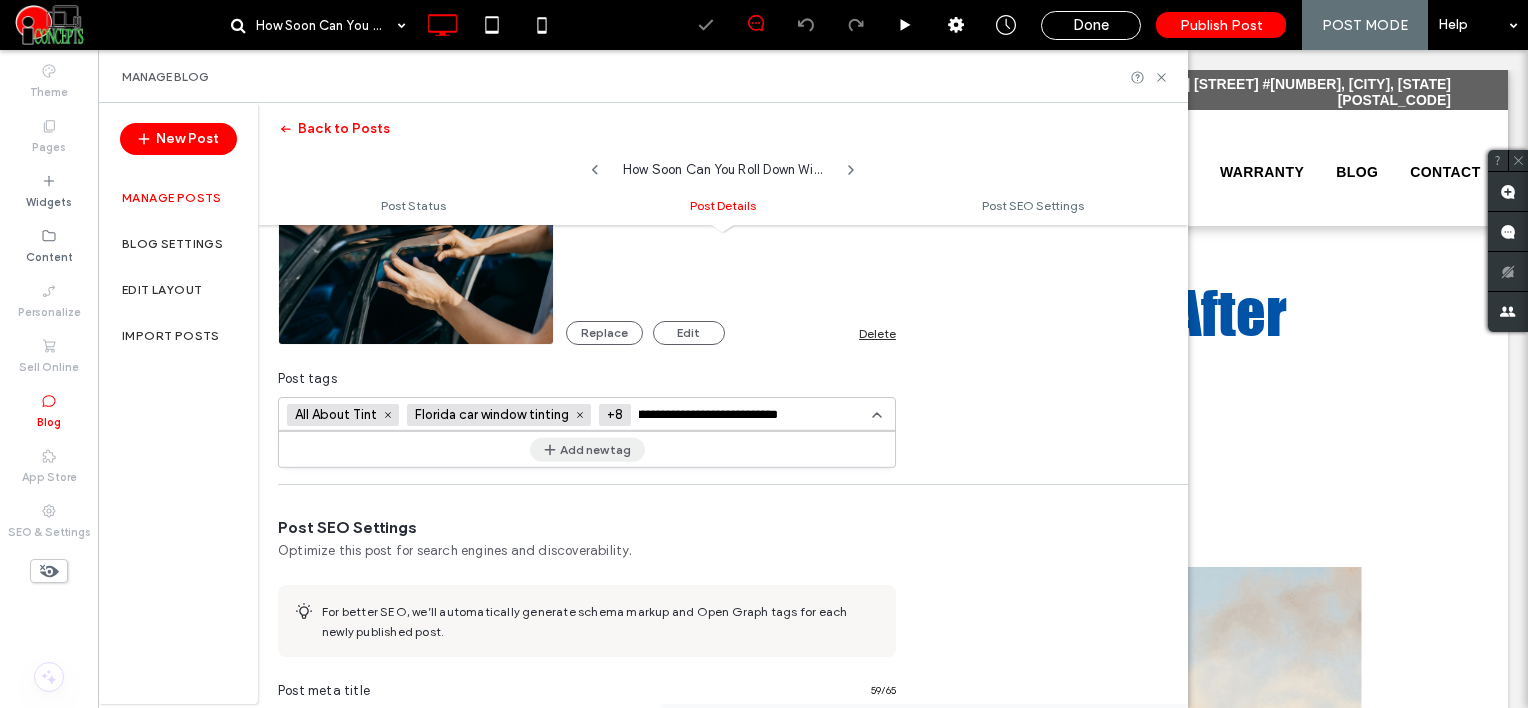 type on "**********" 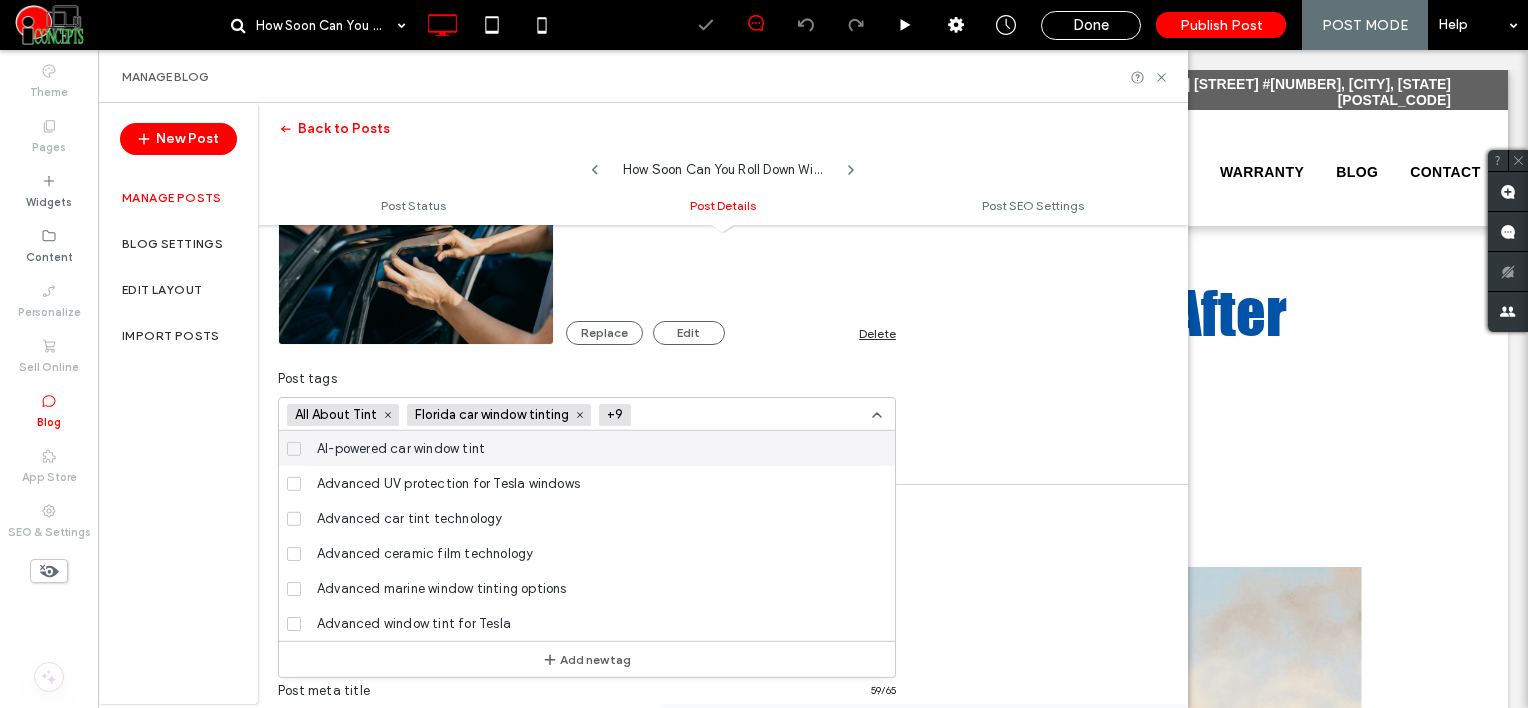 scroll, scrollTop: 0, scrollLeft: 0, axis: both 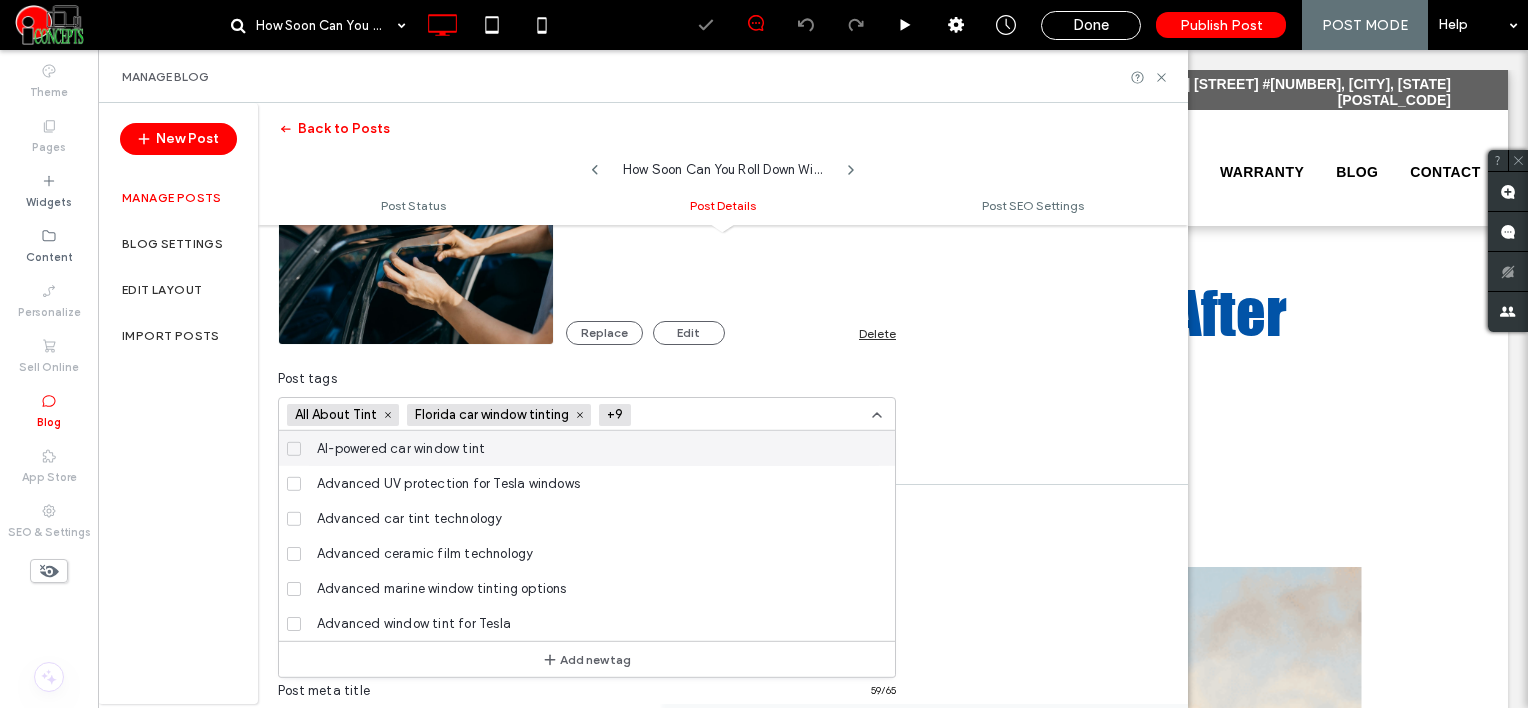 click at bounding box center (712, 415) 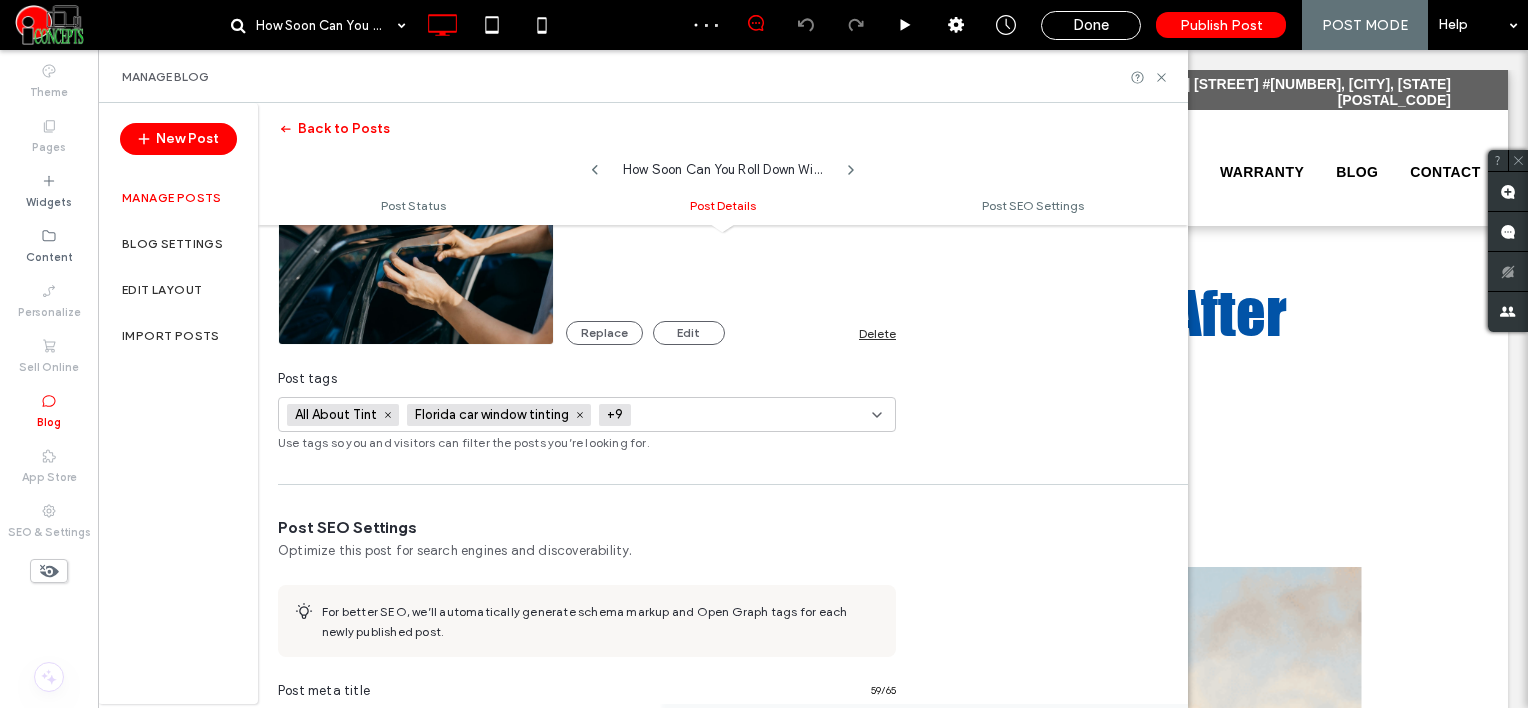 paste on "**********" 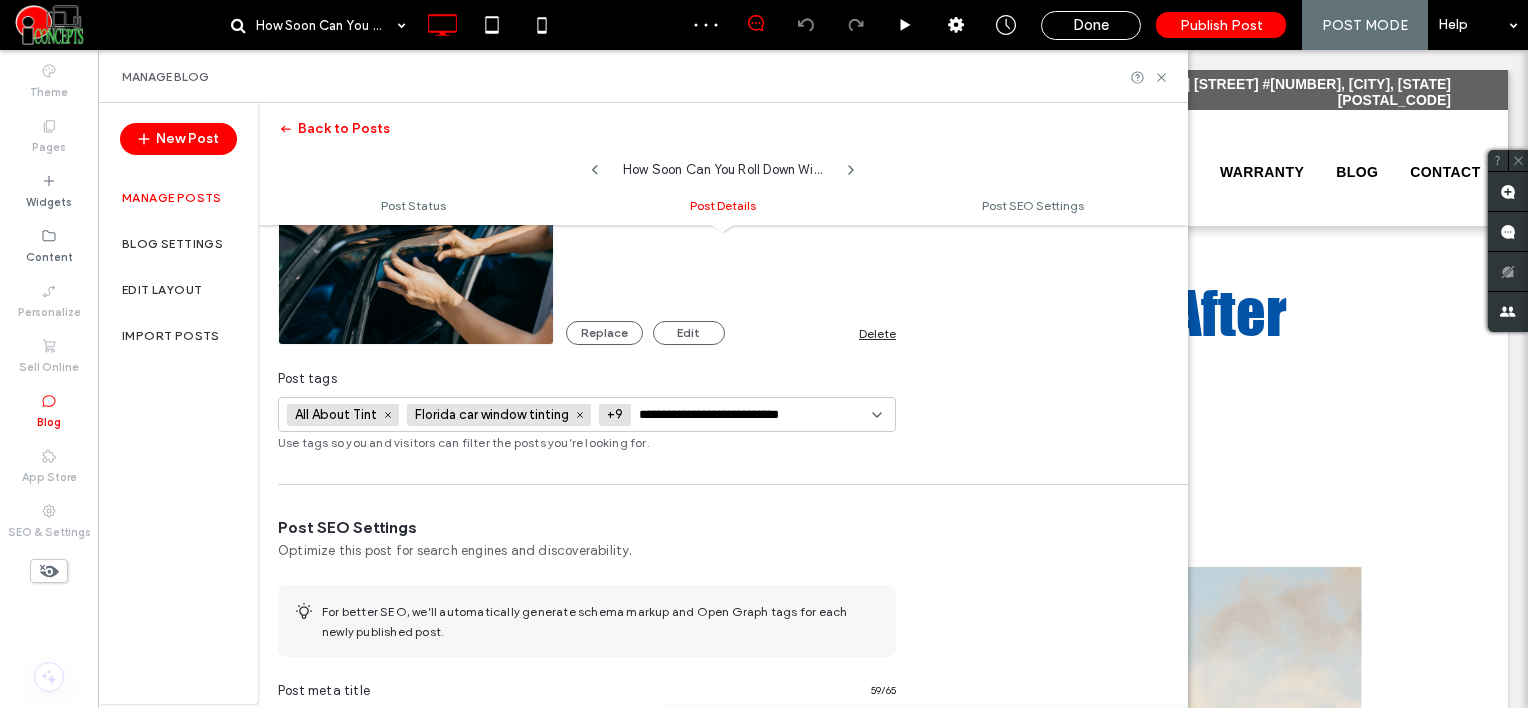 scroll, scrollTop: 0, scrollLeft: 27, axis: horizontal 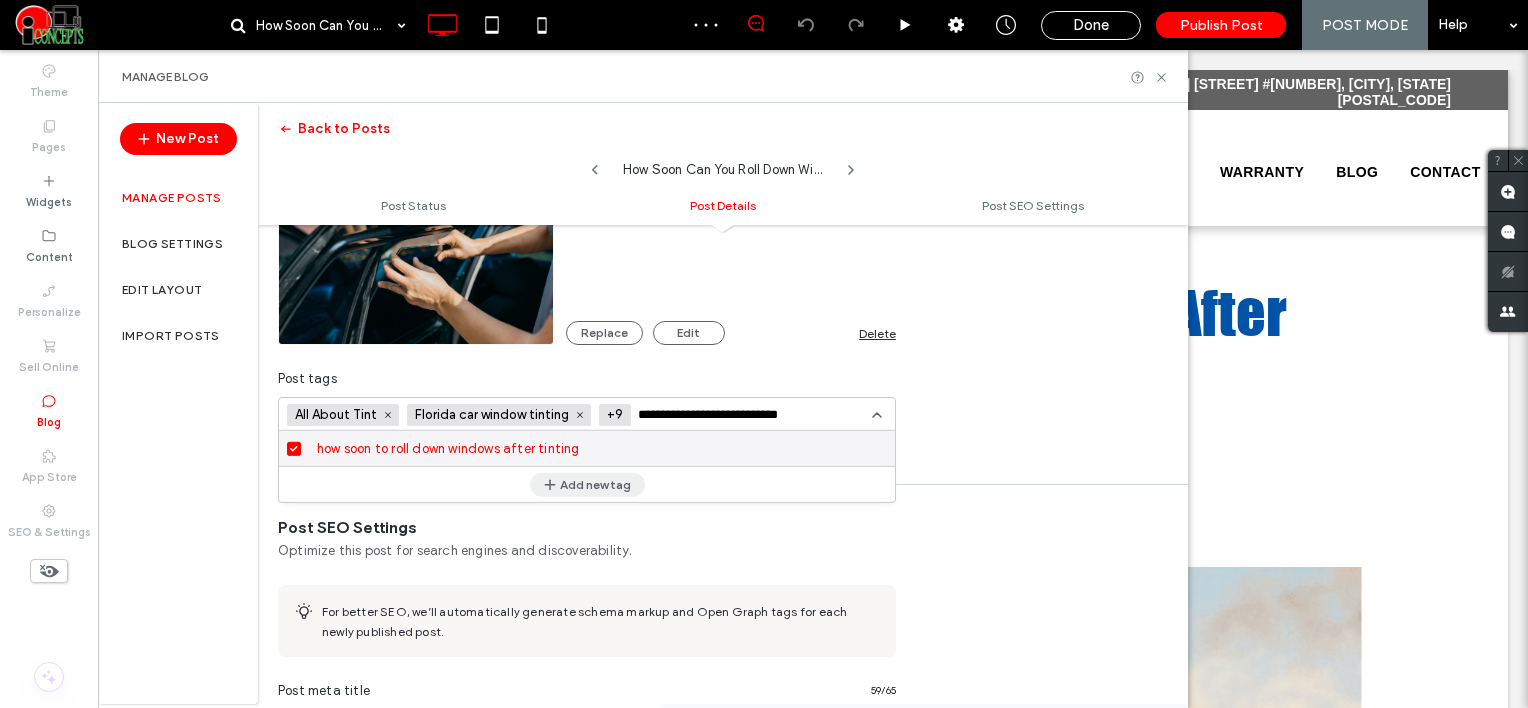 type on "**********" 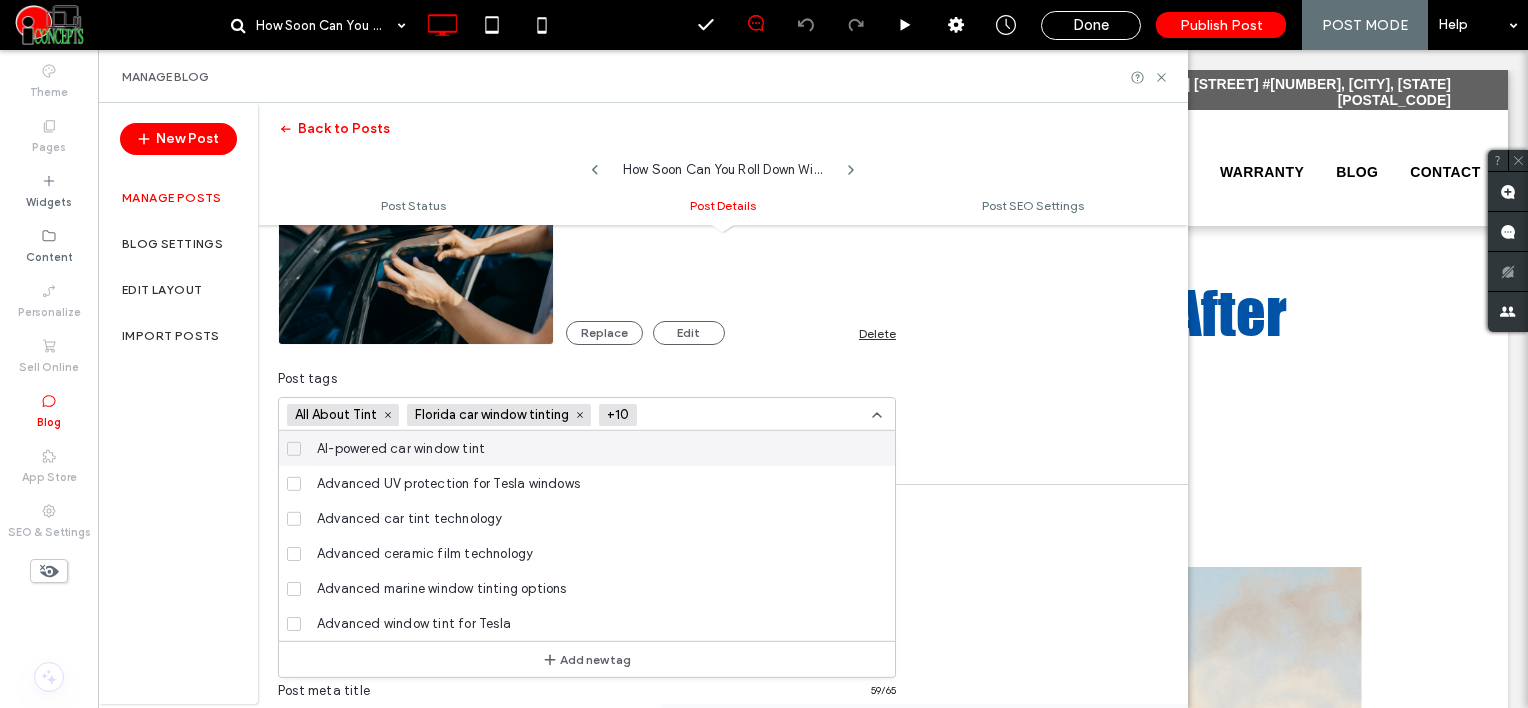 scroll, scrollTop: 0, scrollLeft: 0, axis: both 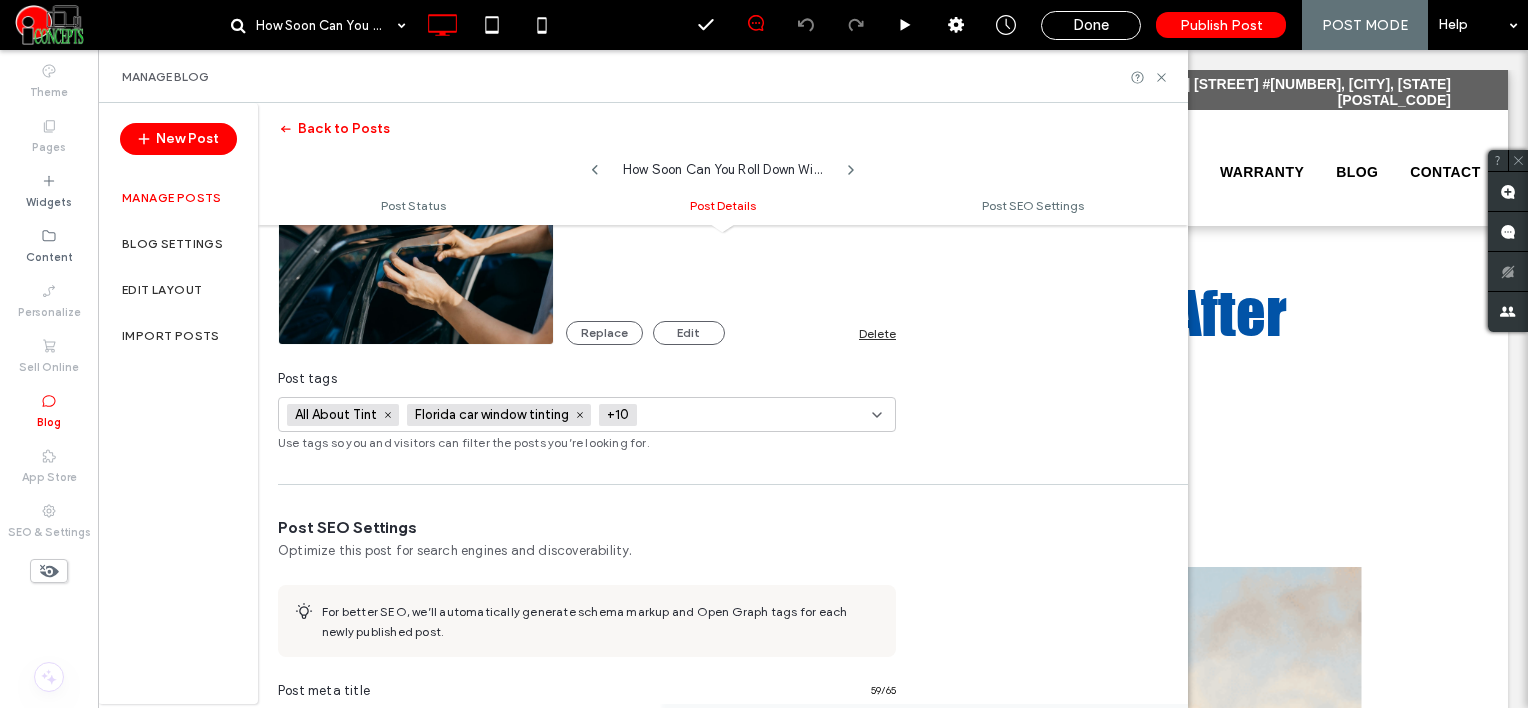 paste on "**********" 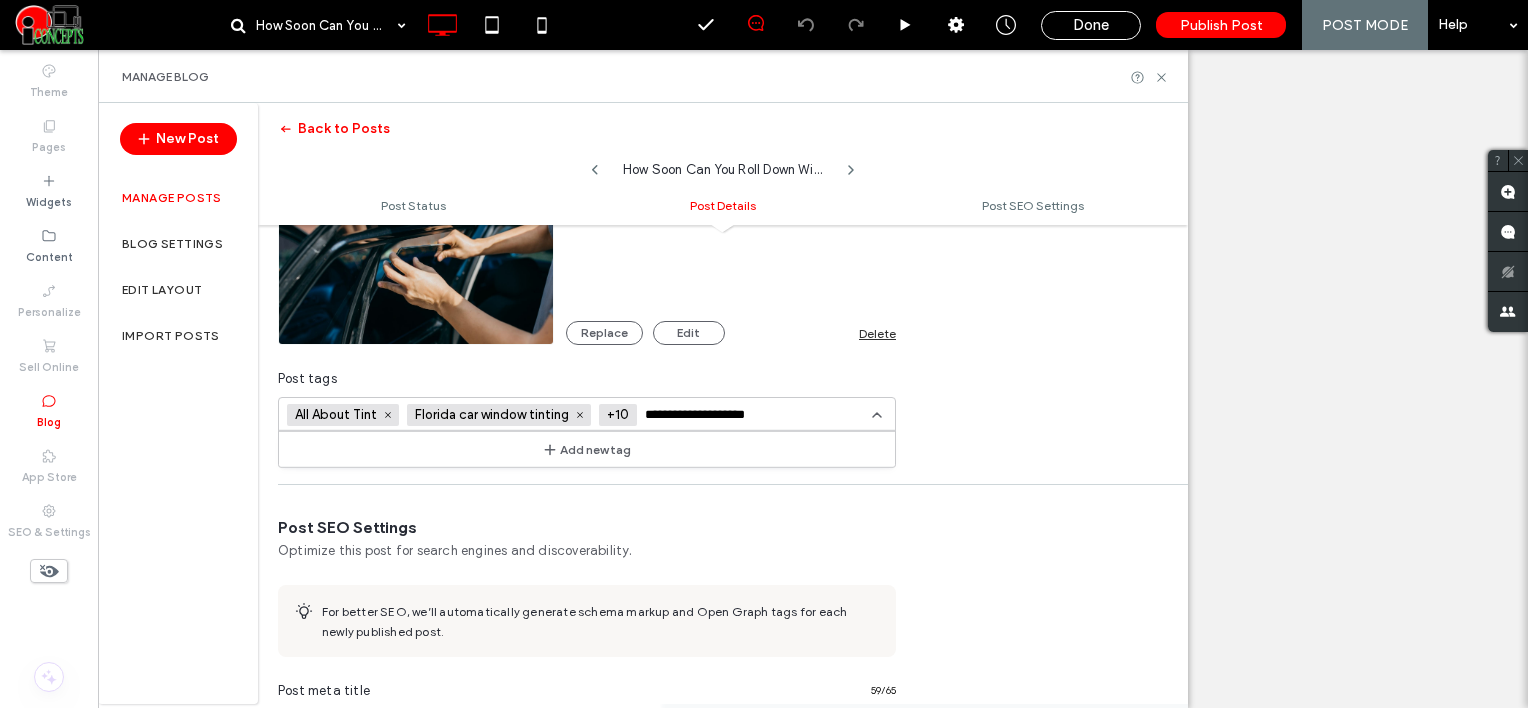 type on "**********" 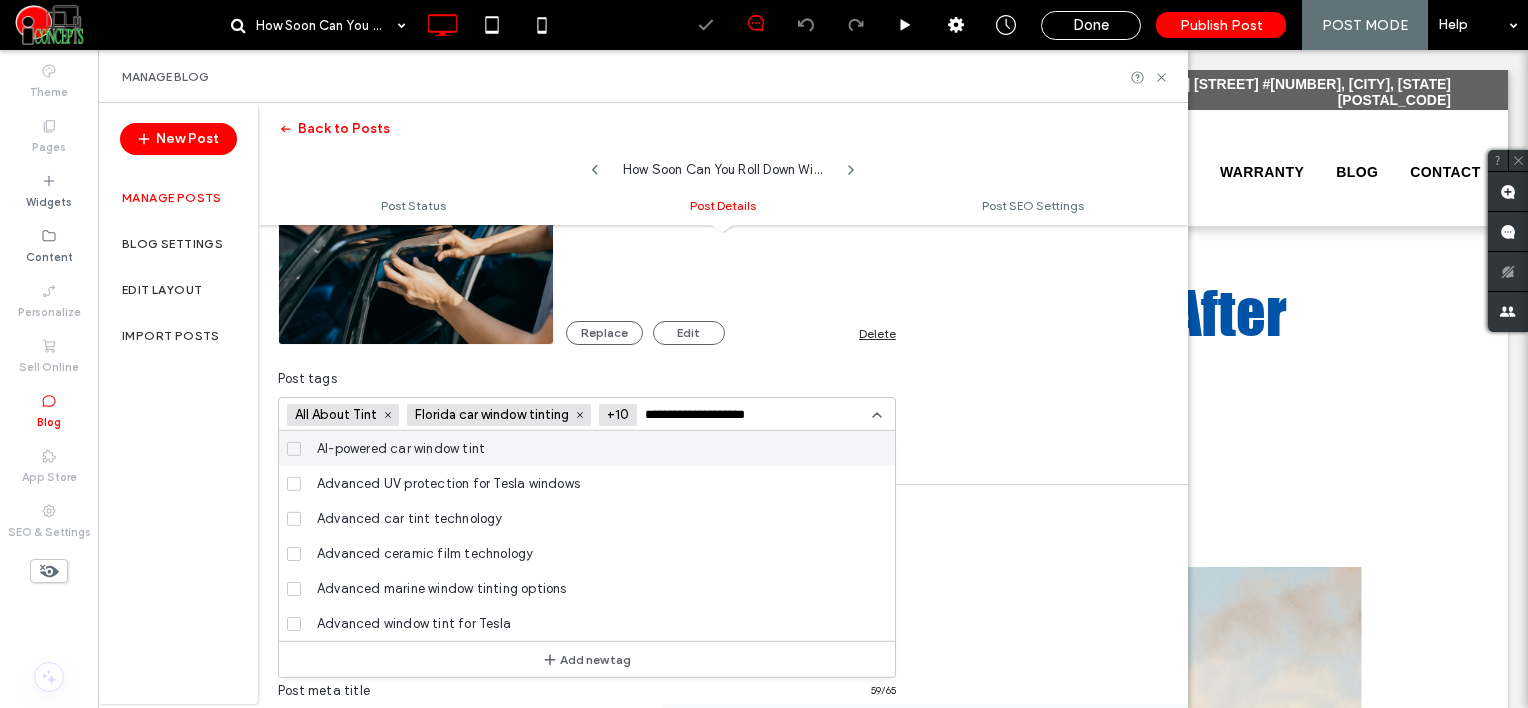 scroll, scrollTop: 0, scrollLeft: 0, axis: both 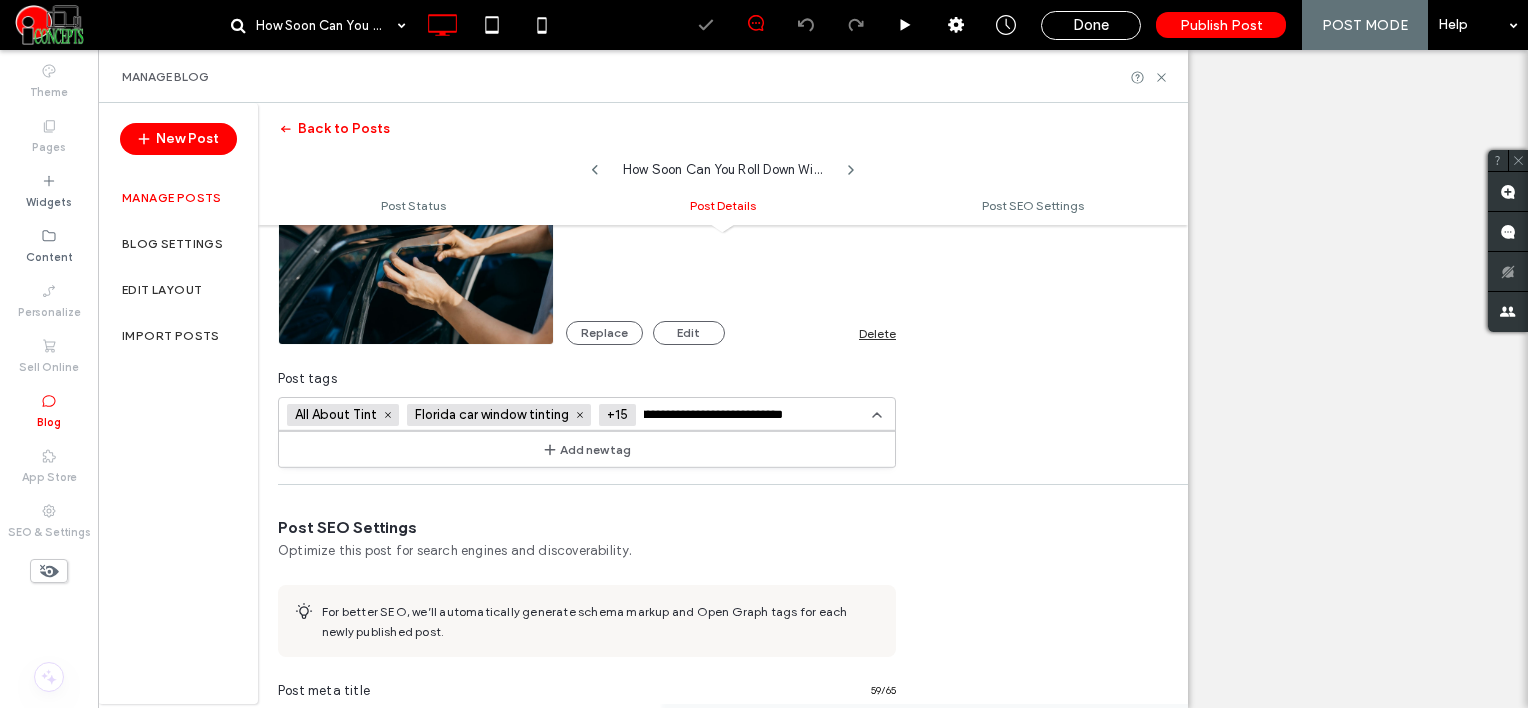type on "**********" 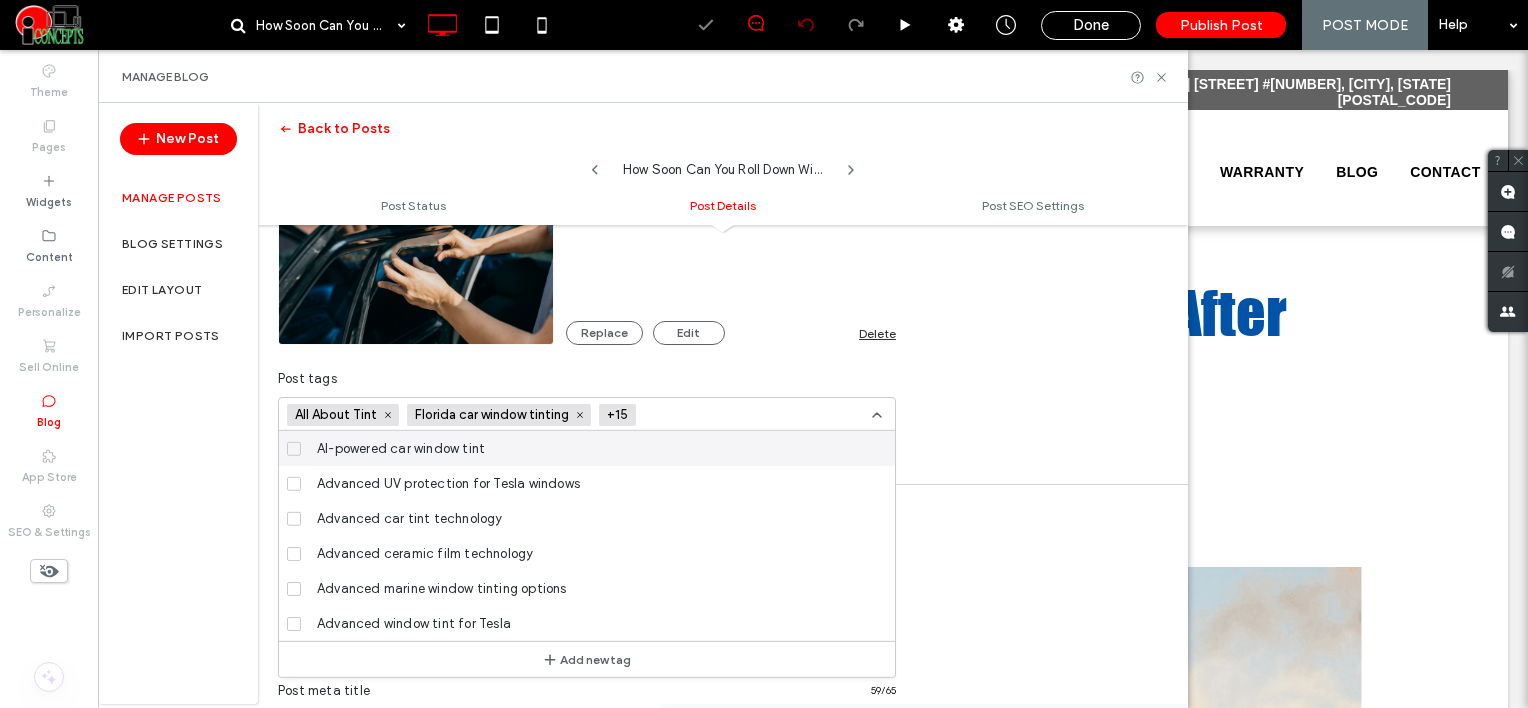 scroll, scrollTop: 0, scrollLeft: 0, axis: both 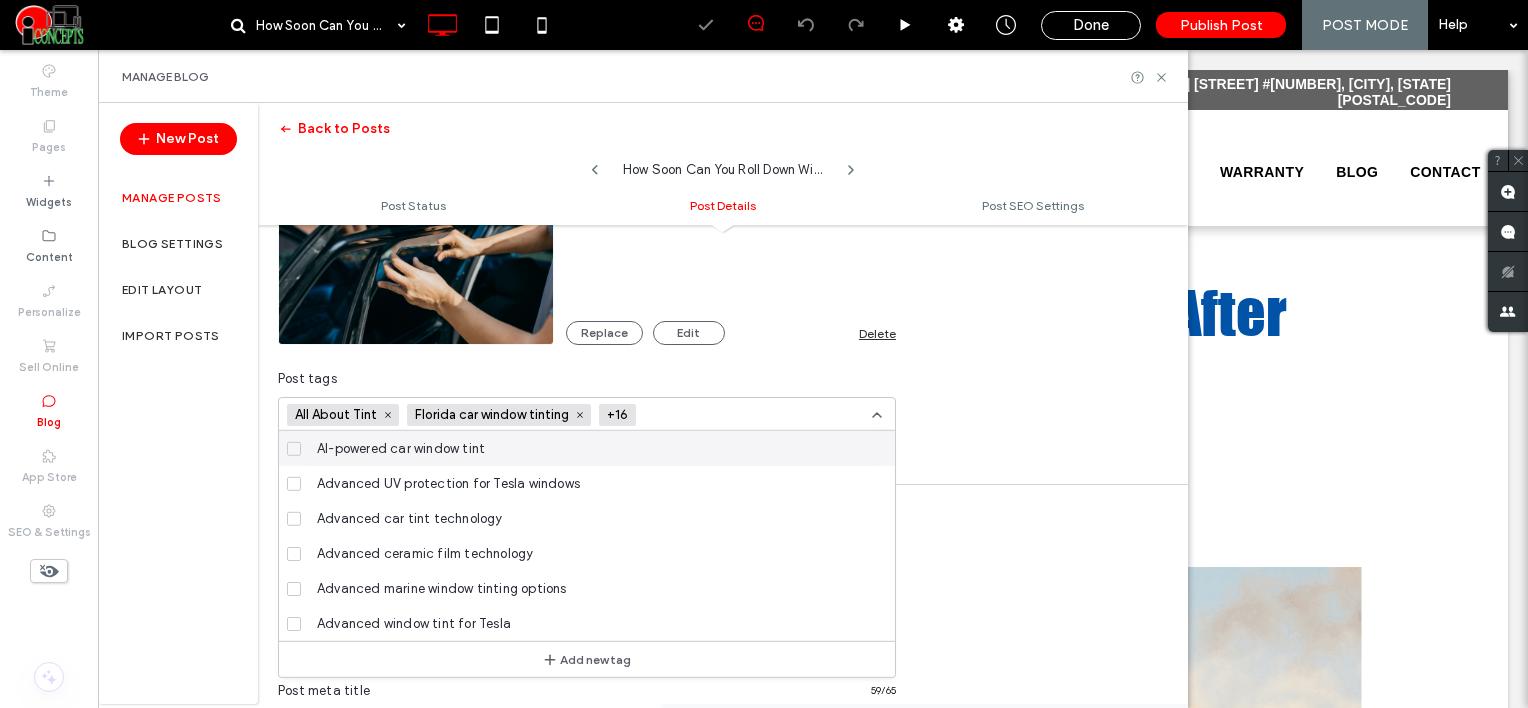 click at bounding box center (717, 415) 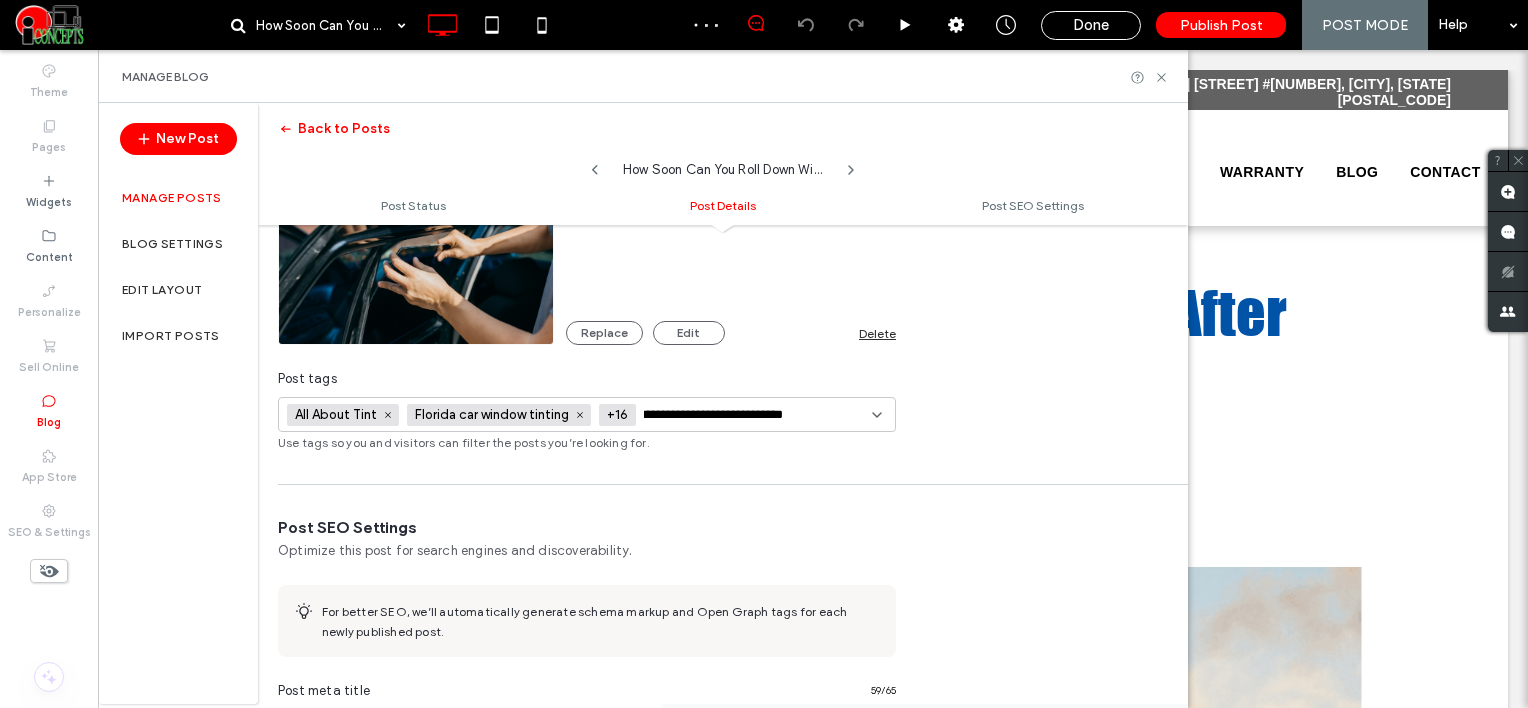 scroll, scrollTop: 0, scrollLeft: 26, axis: horizontal 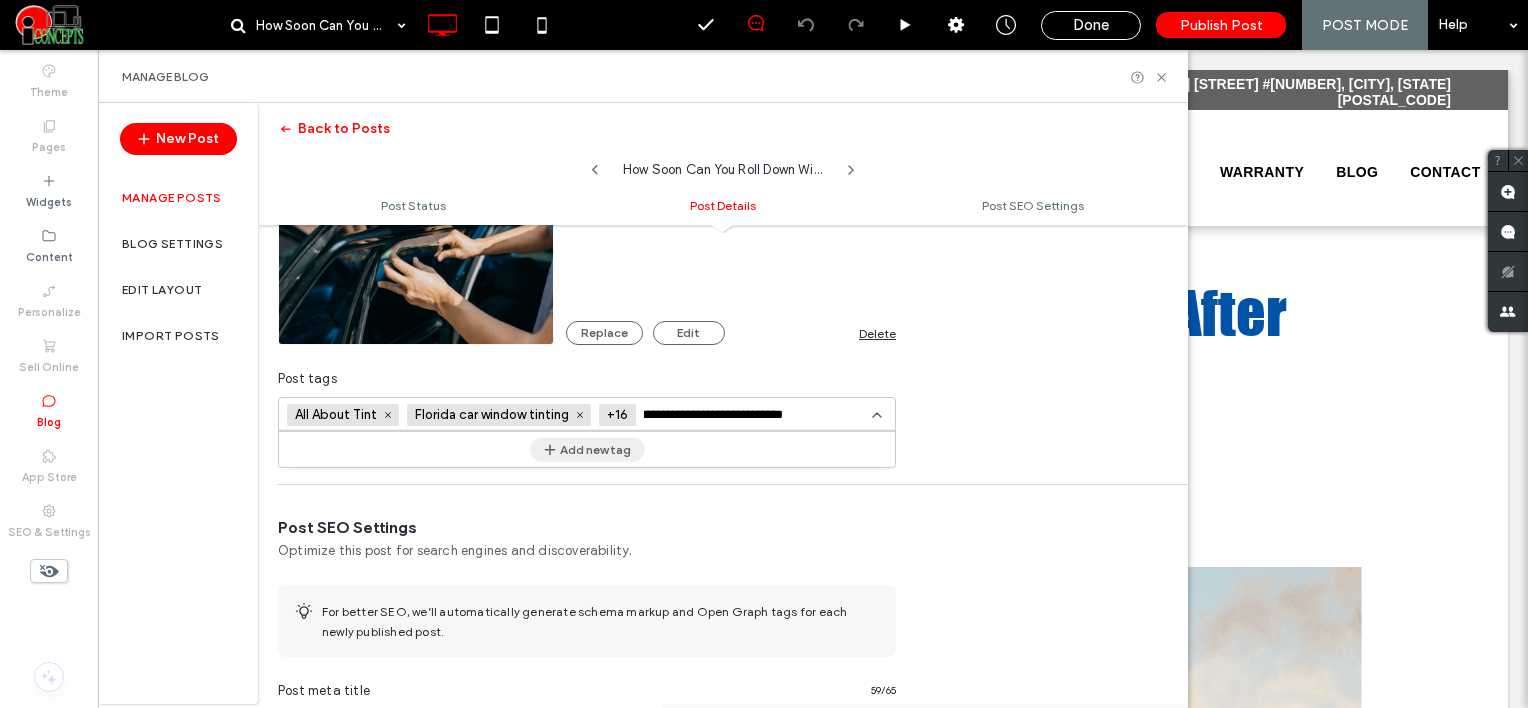 type on "**********" 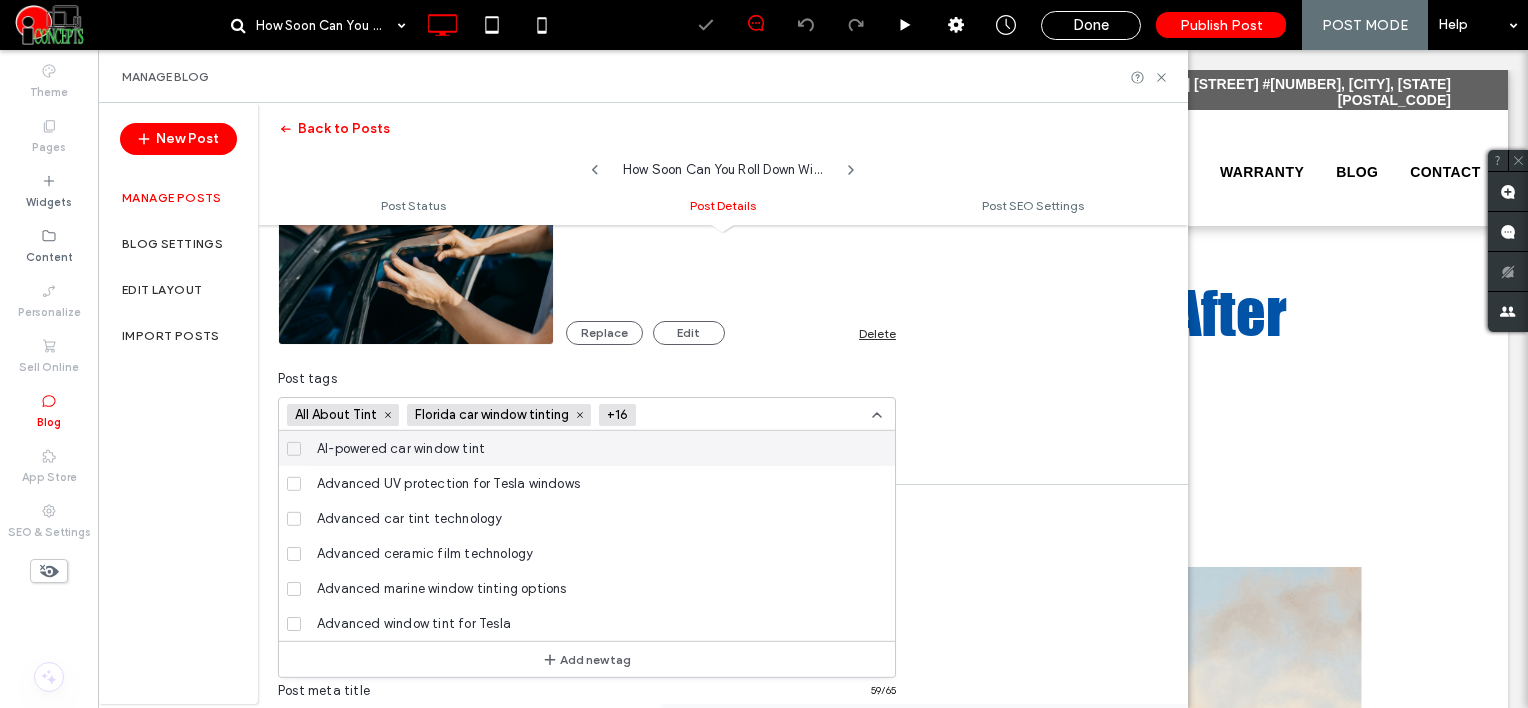 scroll, scrollTop: 0, scrollLeft: 0, axis: both 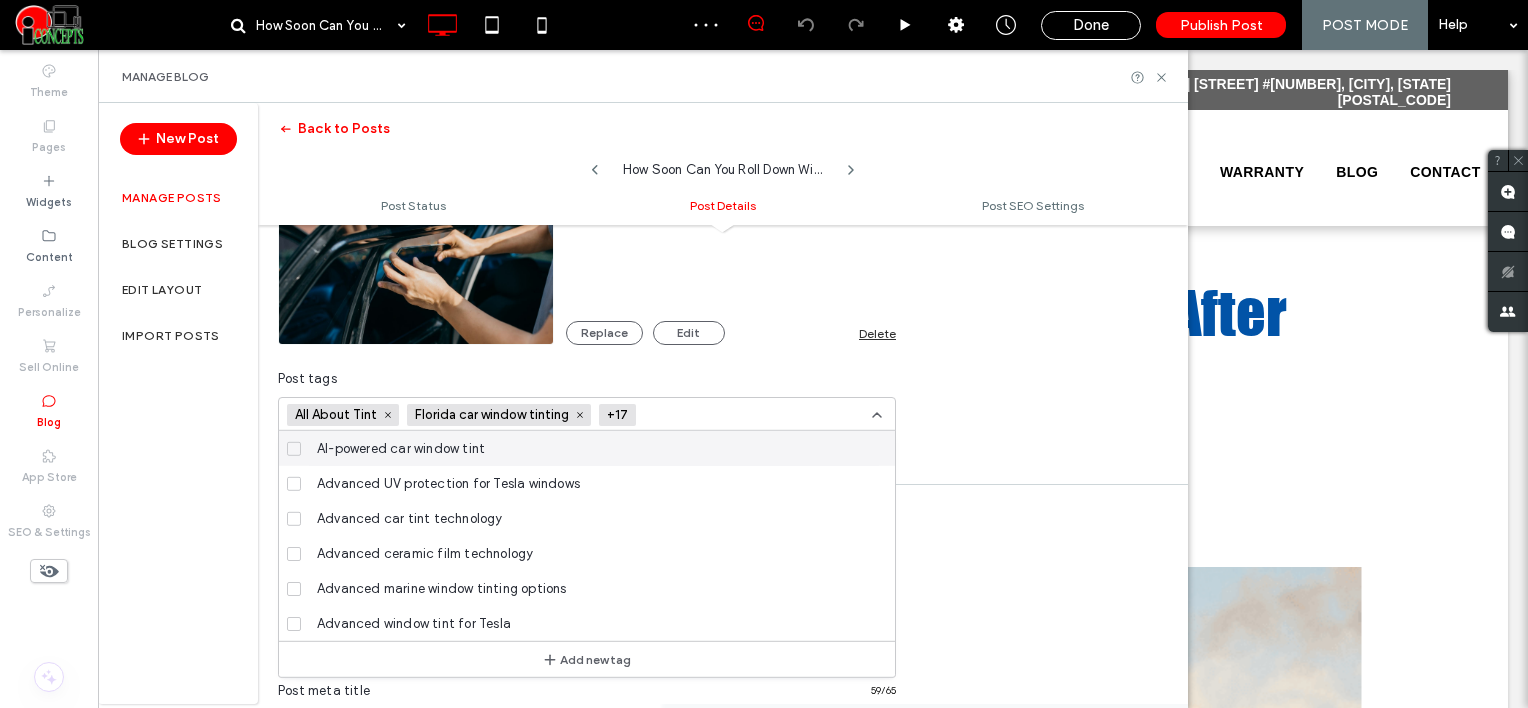 click at bounding box center [717, 415] 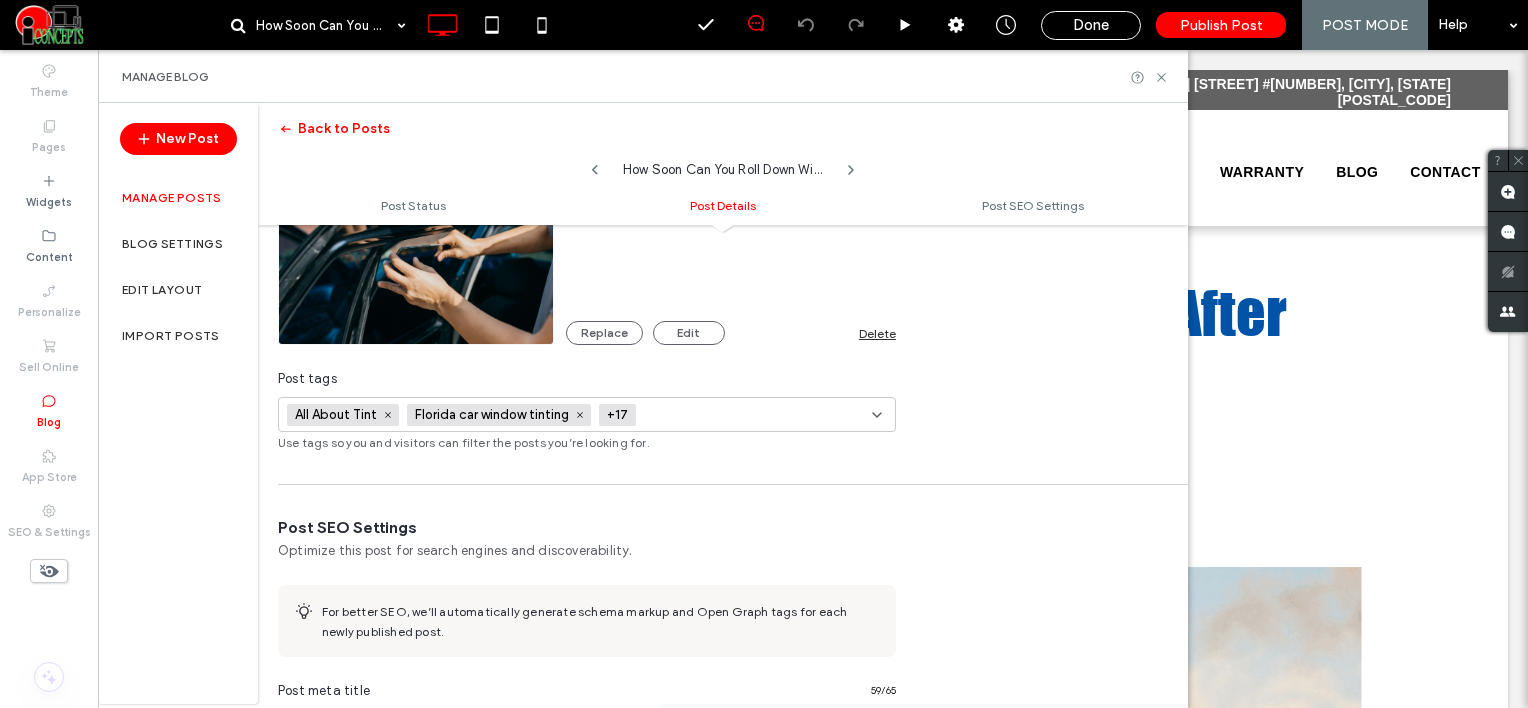 click at bounding box center [717, 415] 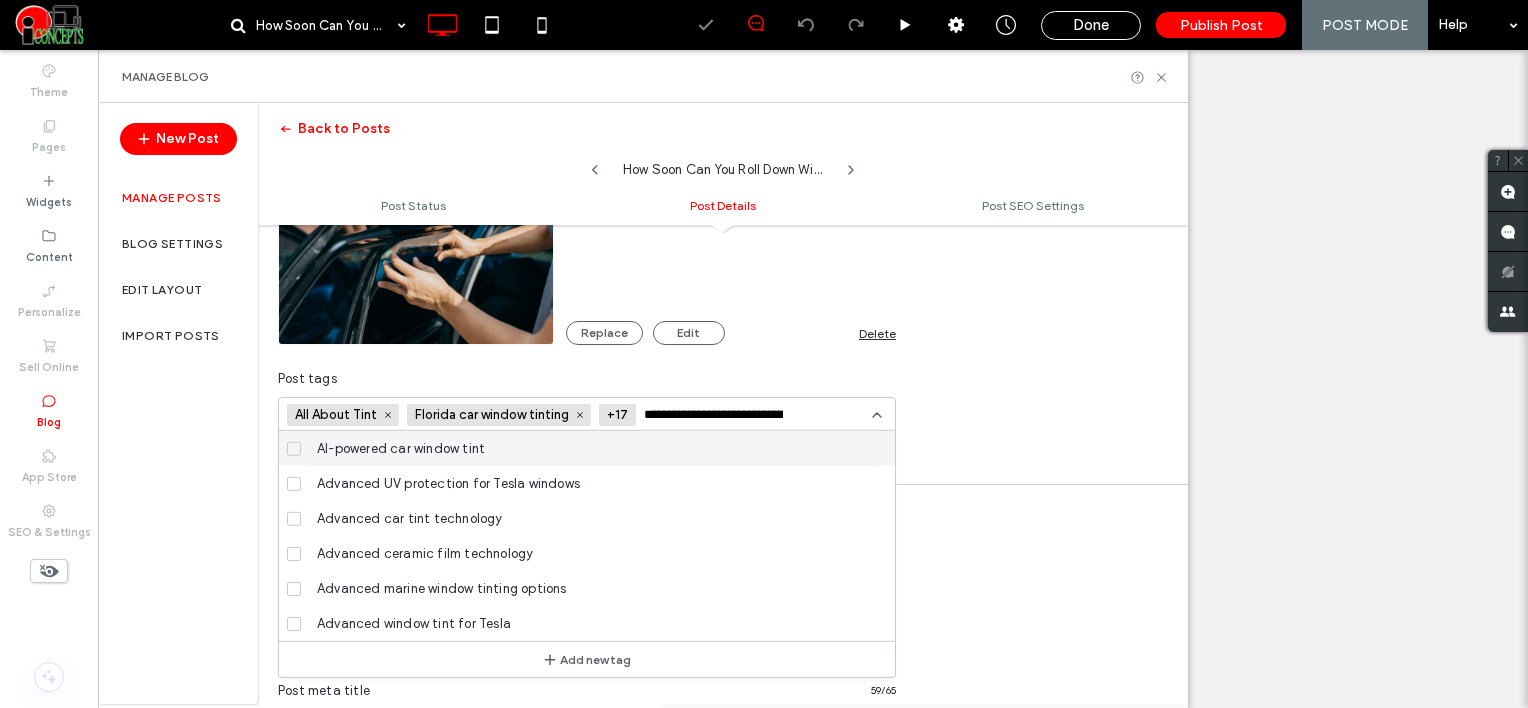 scroll, scrollTop: 0, scrollLeft: 48, axis: horizontal 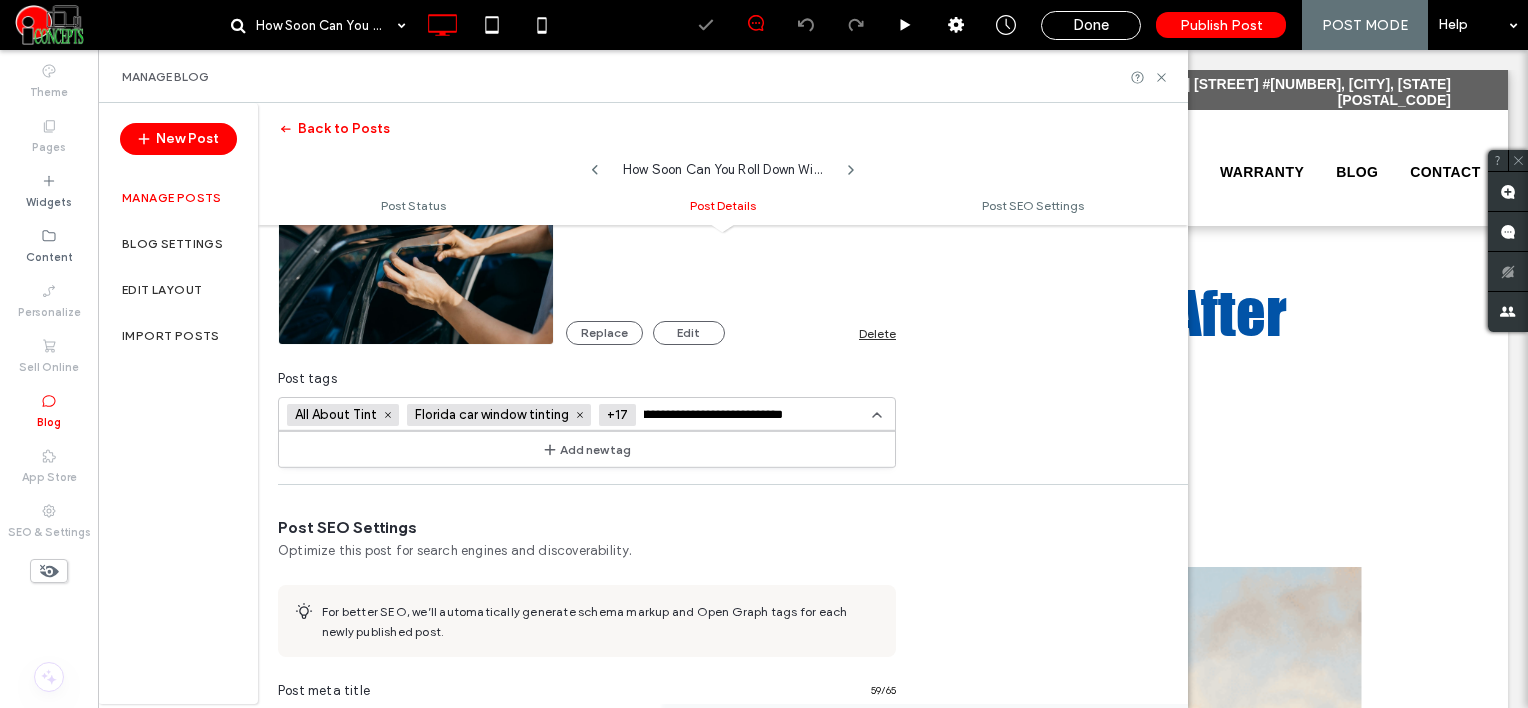 type on "**********" 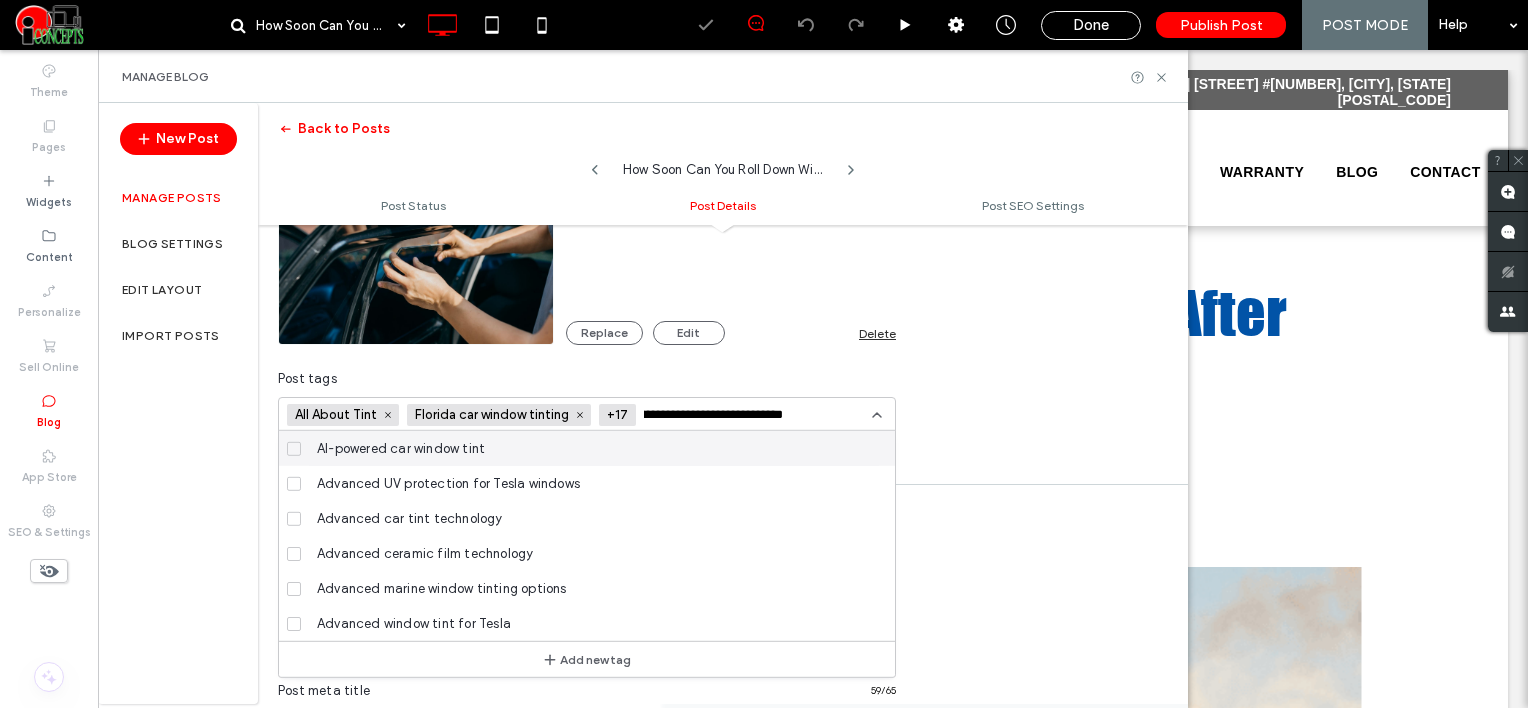 scroll, scrollTop: 0, scrollLeft: 0, axis: both 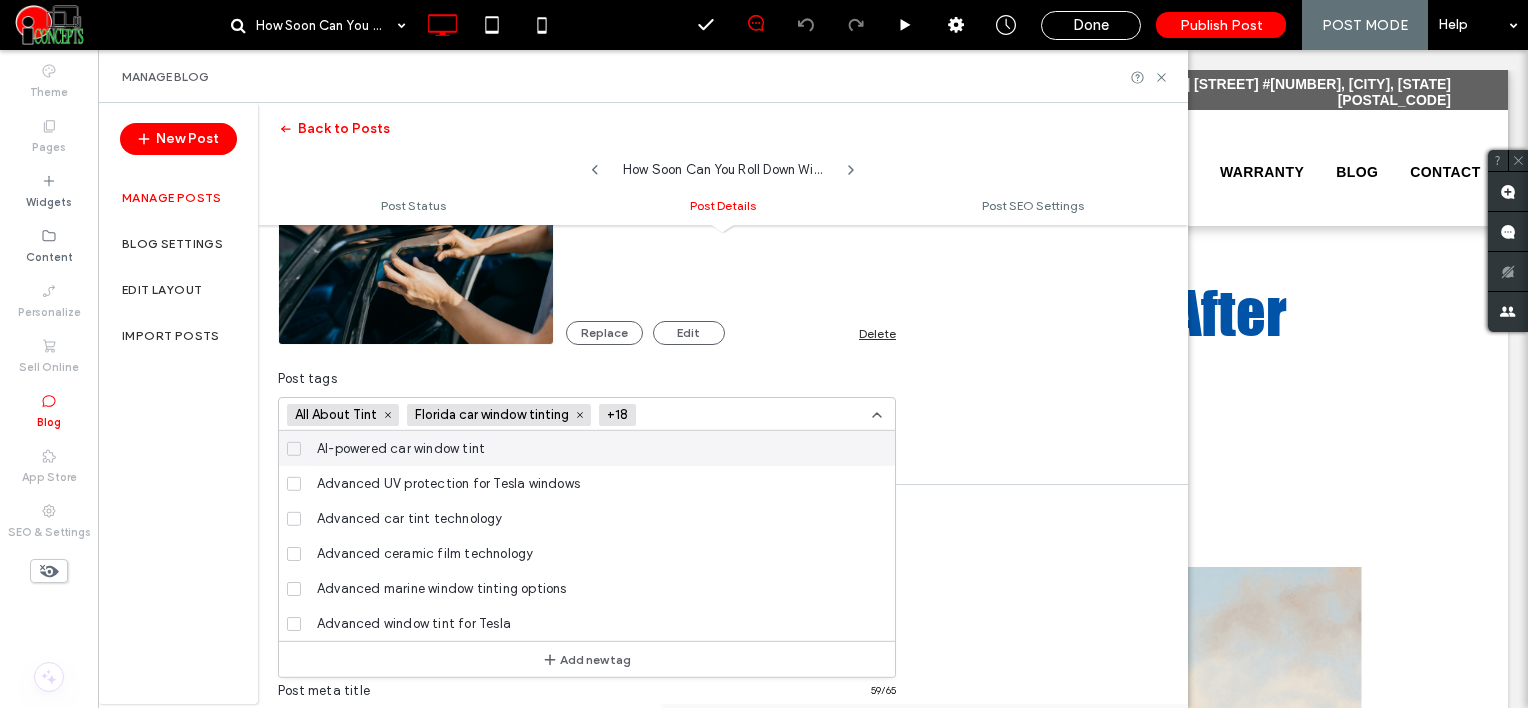 click at bounding box center (717, 415) 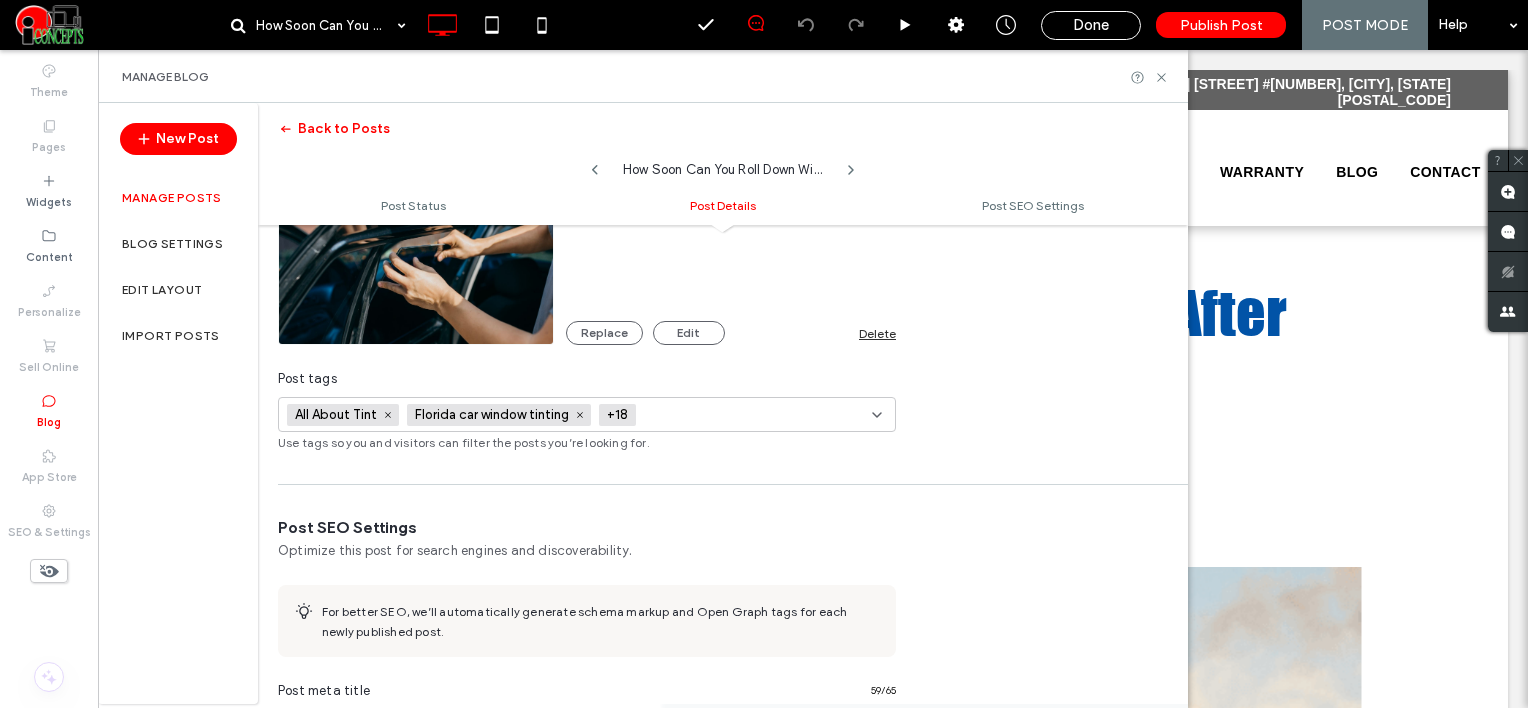 paste on "**********" 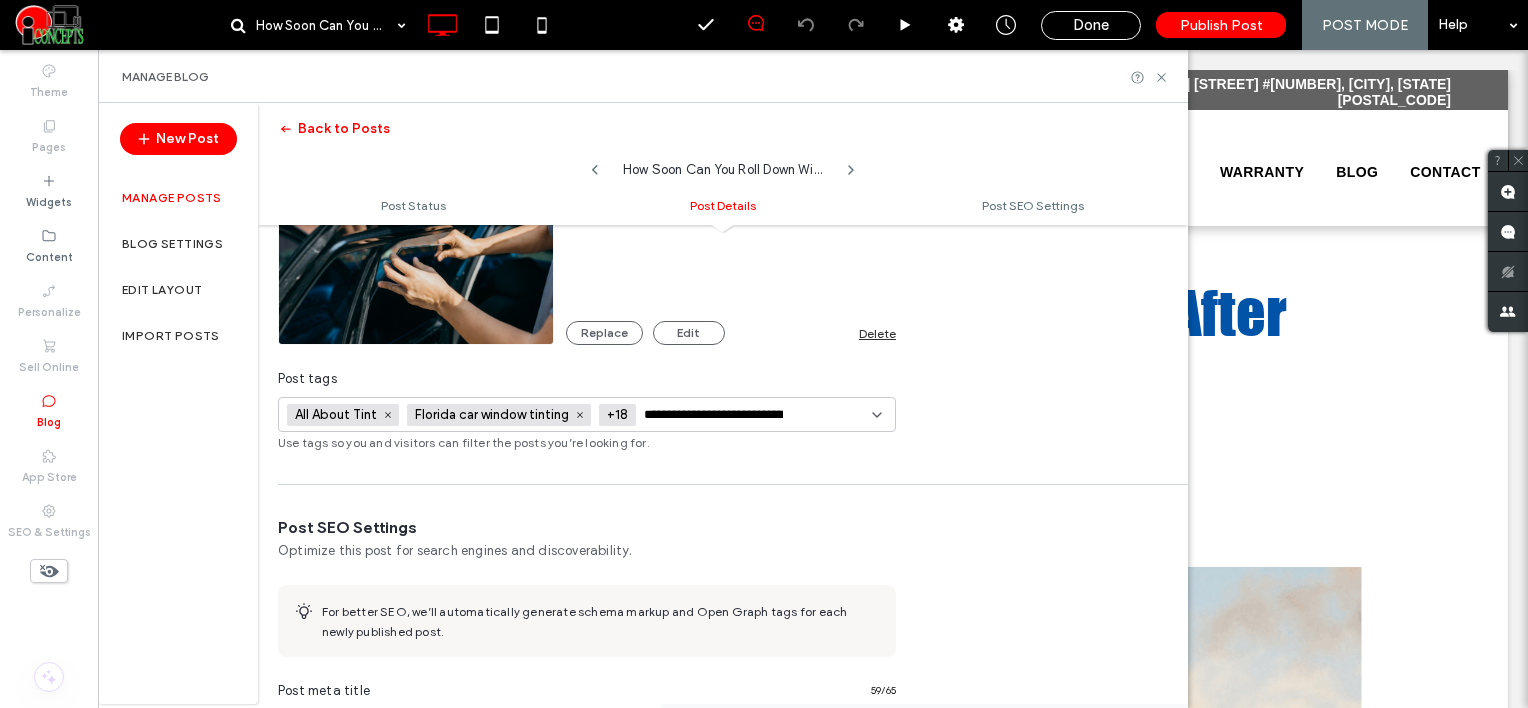 scroll, scrollTop: 0, scrollLeft: 69, axis: horizontal 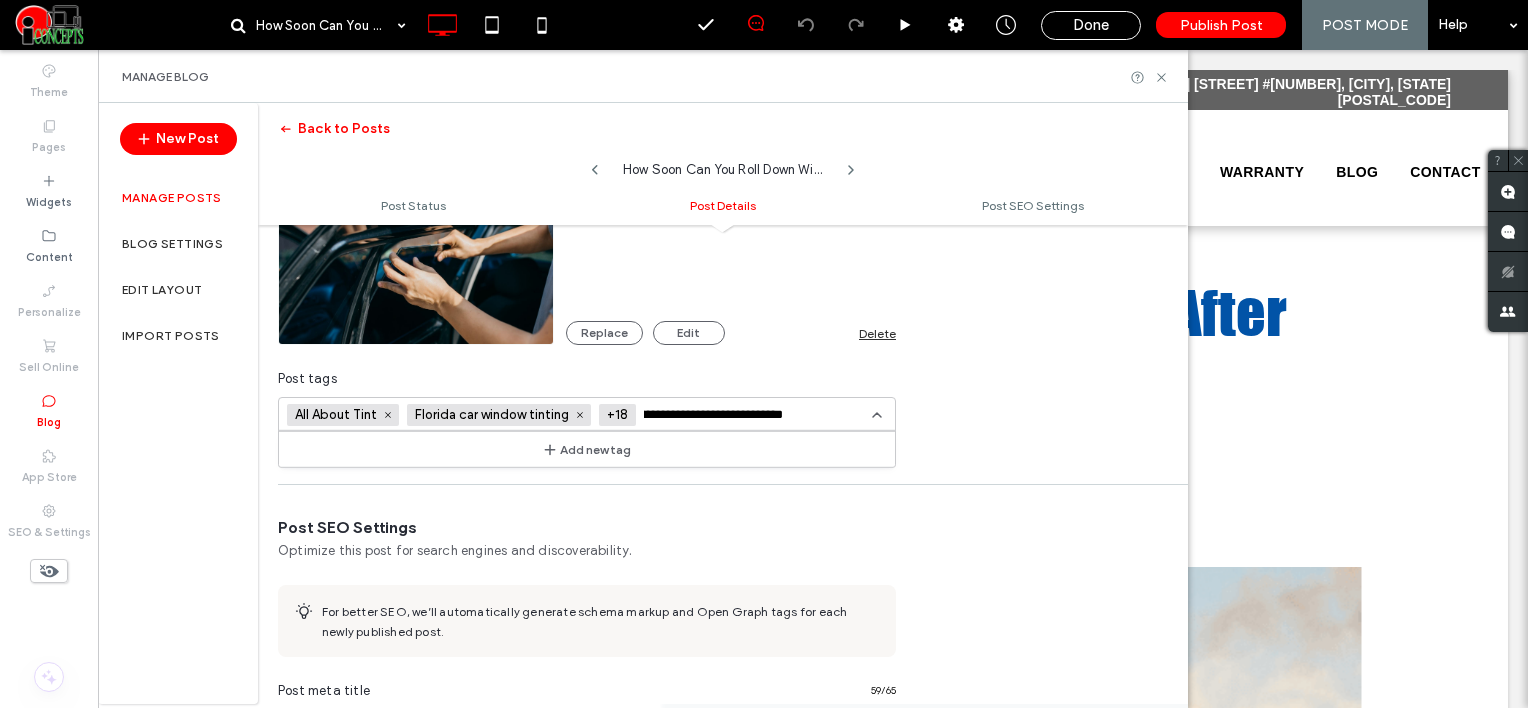 type on "**********" 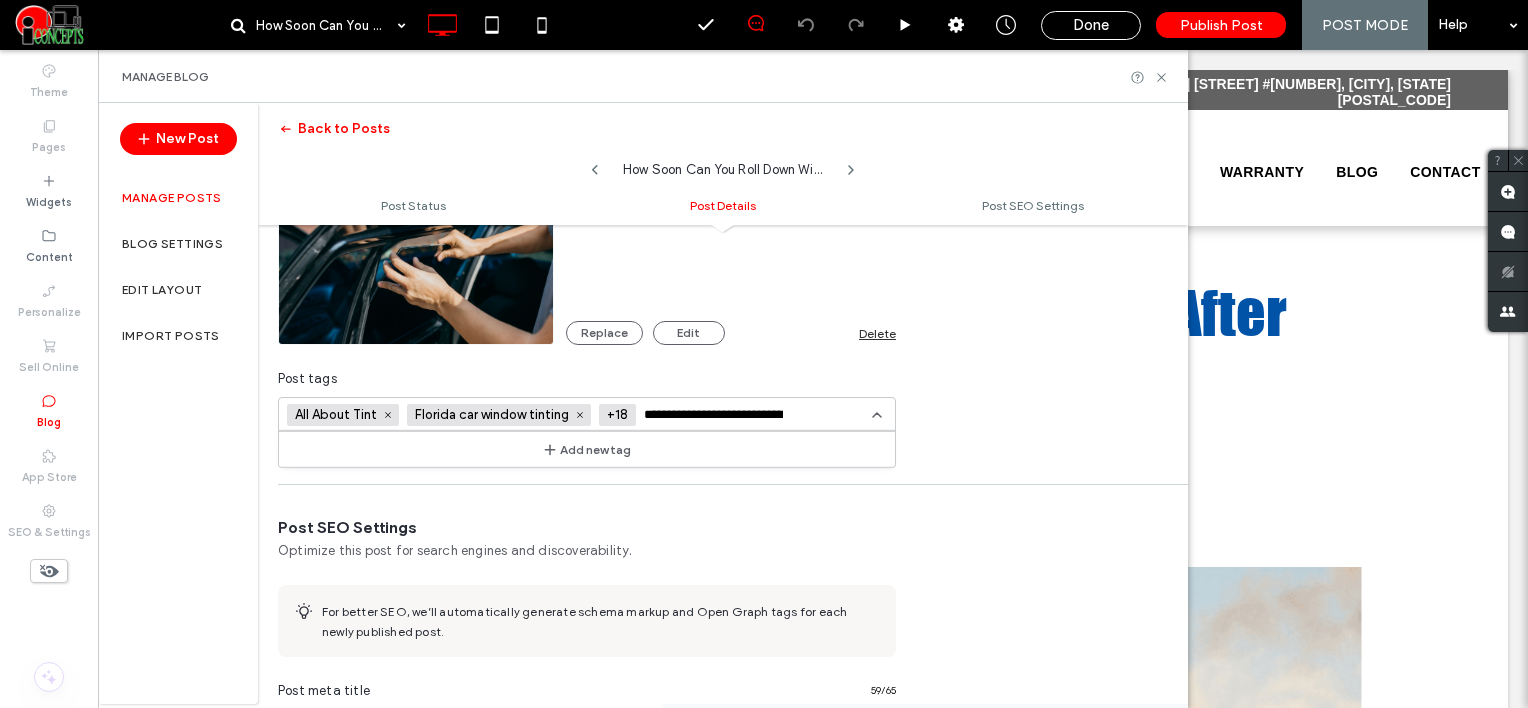 click on "Add new tag" at bounding box center (587, 449) 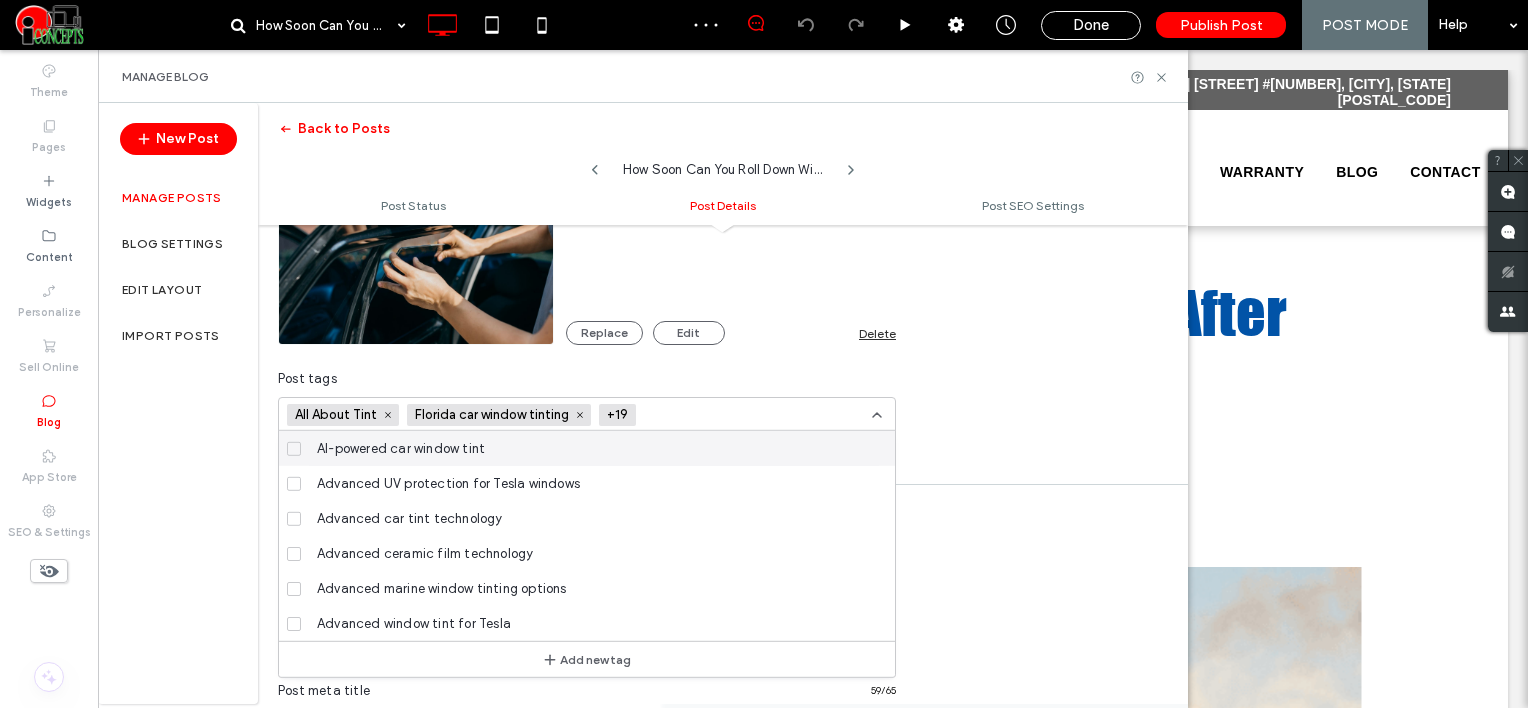 click at bounding box center (717, 415) 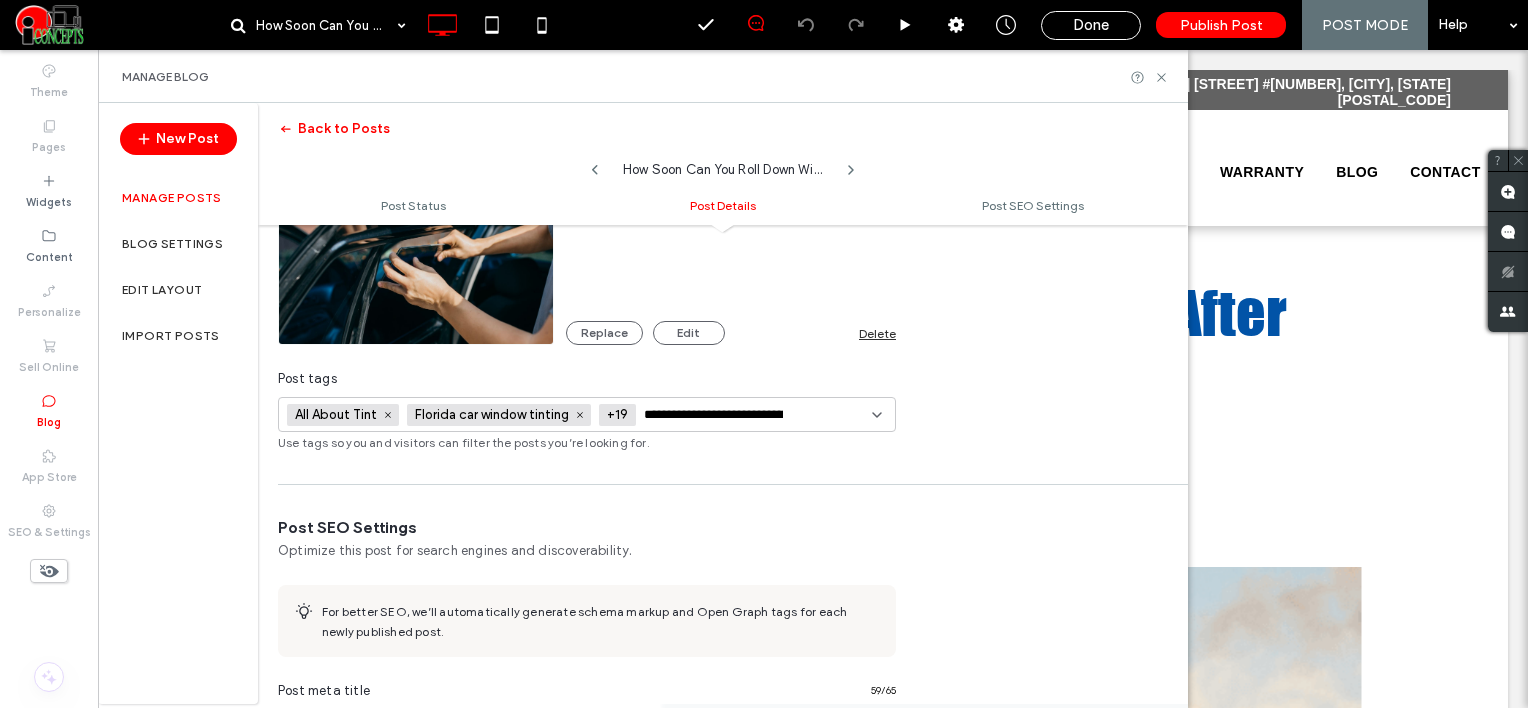 scroll, scrollTop: 0, scrollLeft: 48, axis: horizontal 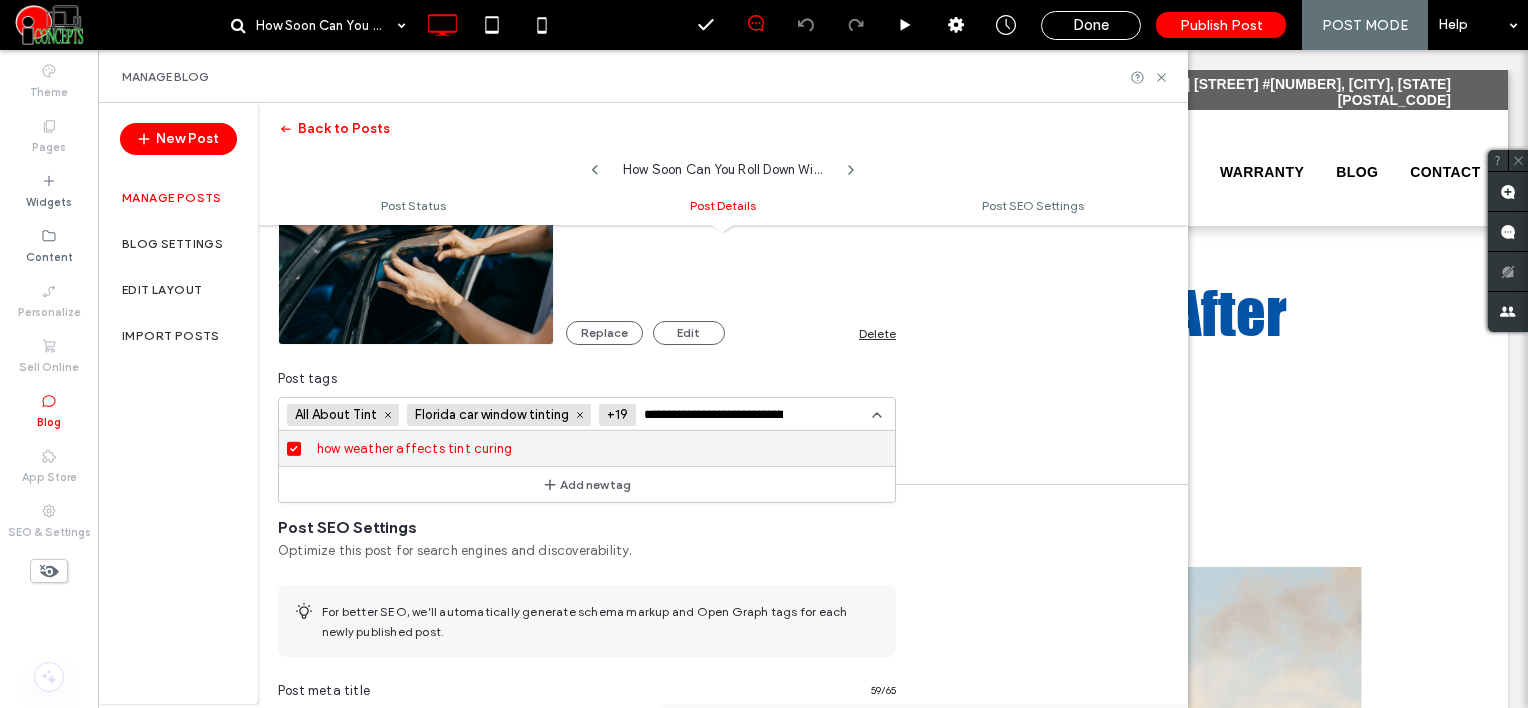 click on "**********" at bounding box center (717, 415) 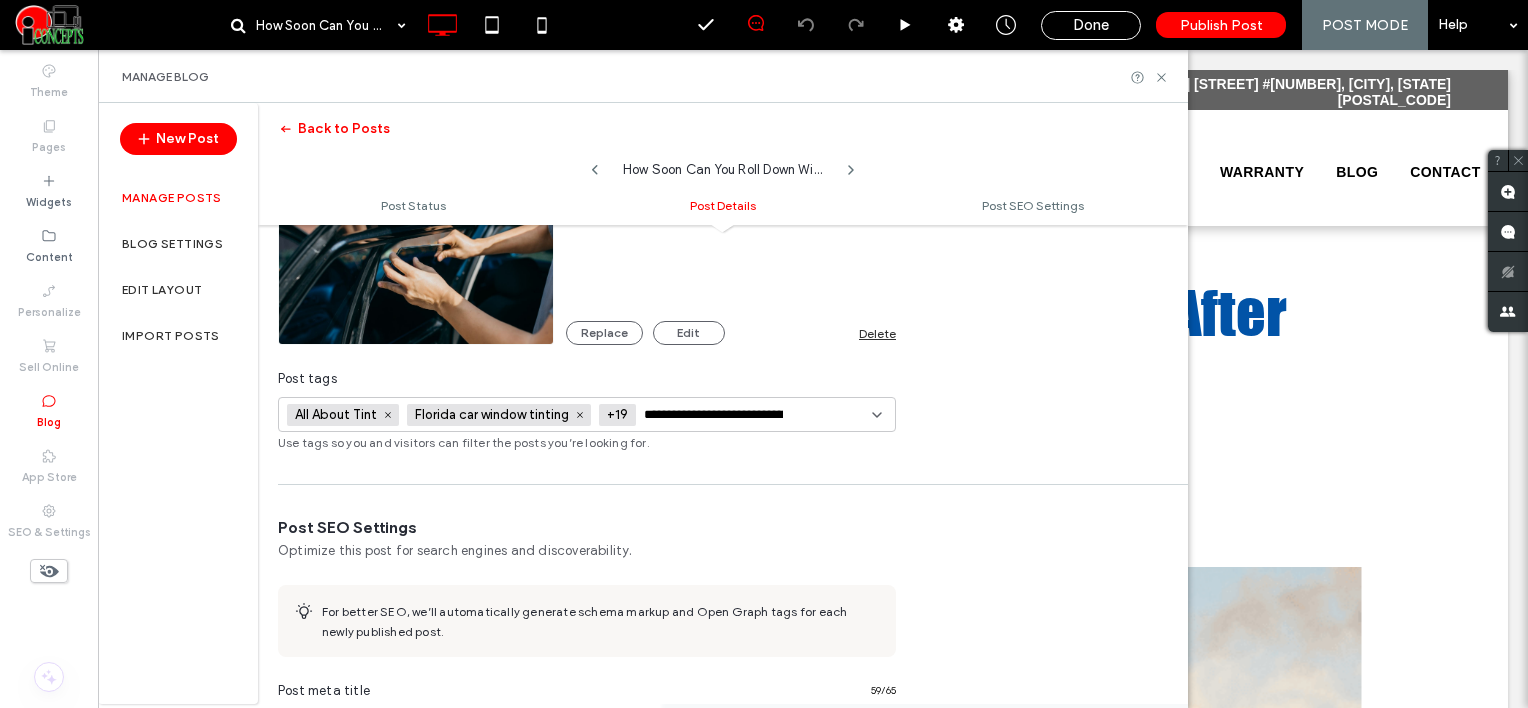 paste 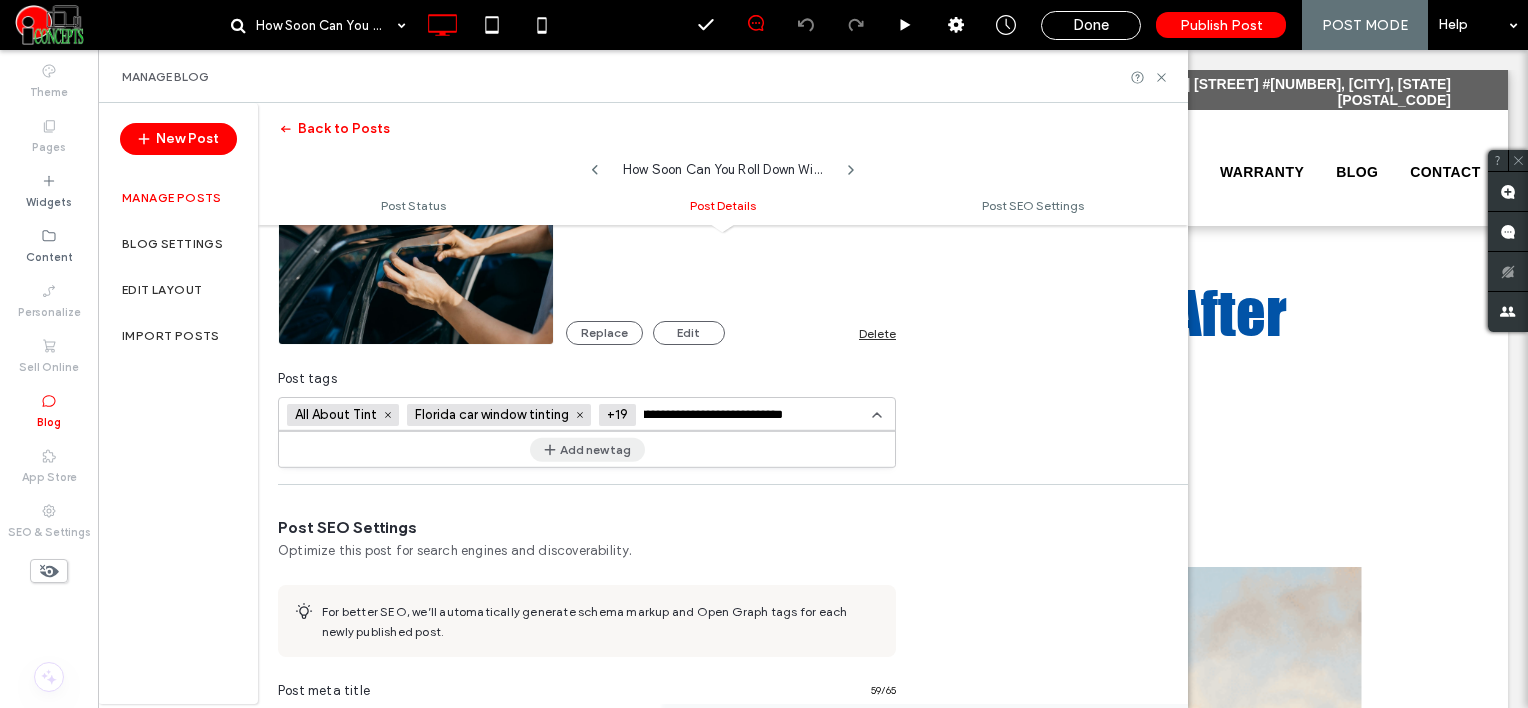 type on "**********" 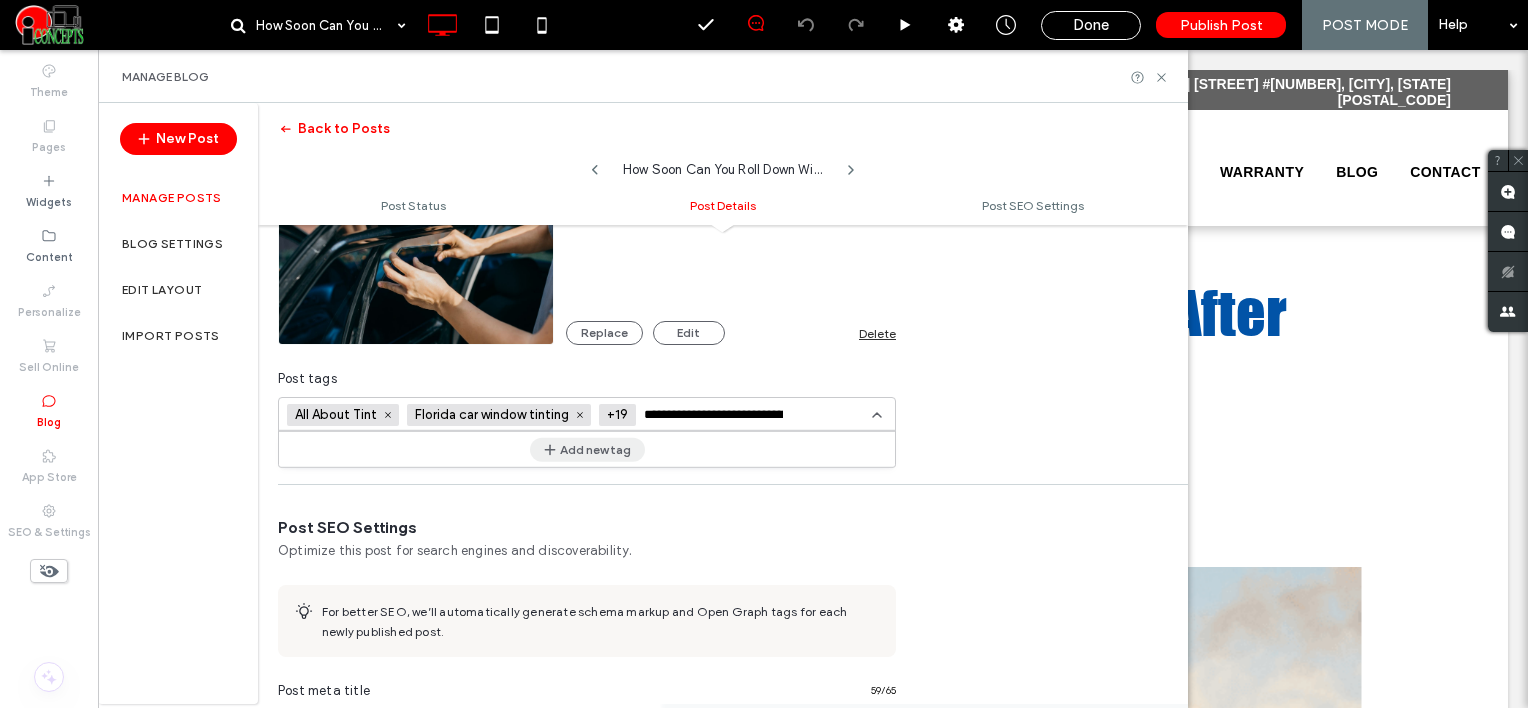 click on "Add new tag" at bounding box center (587, 449) 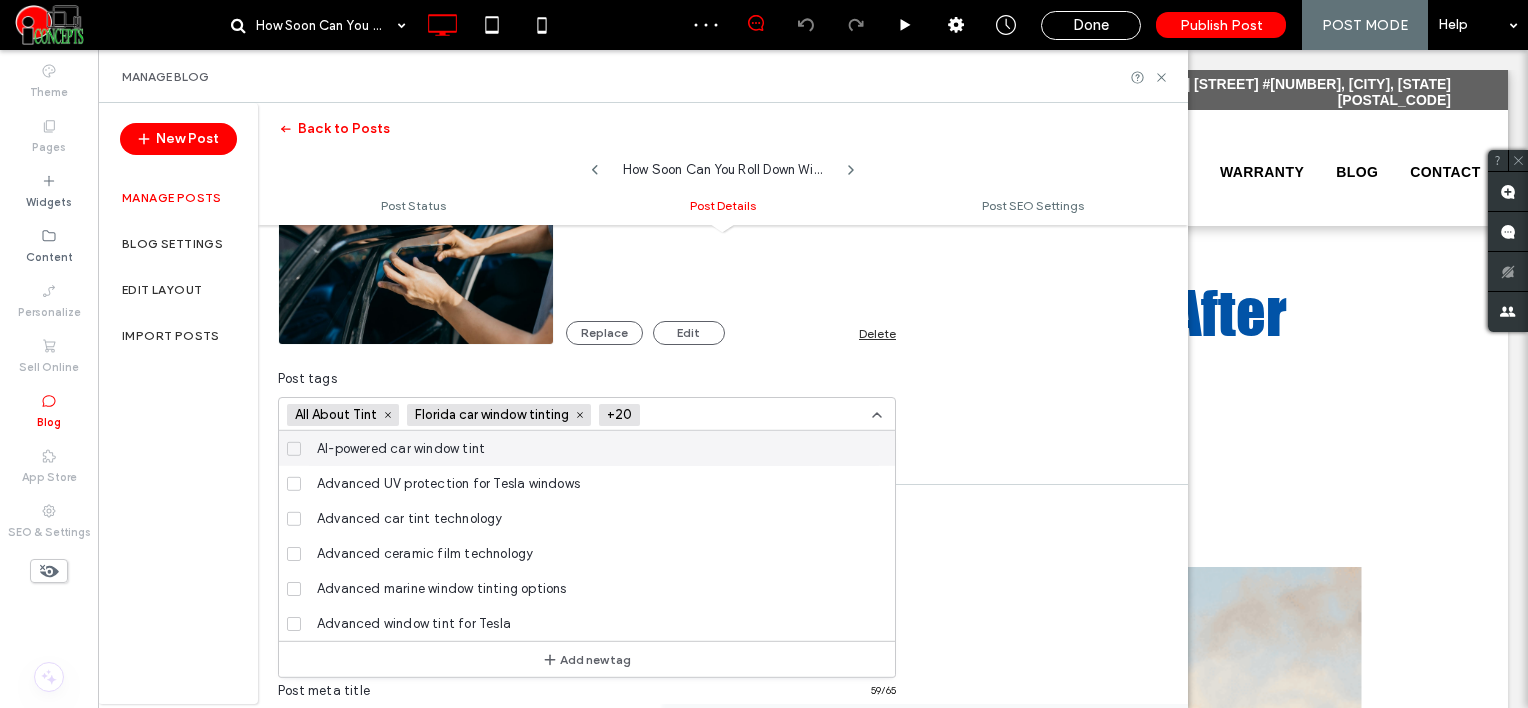 click at bounding box center (721, 415) 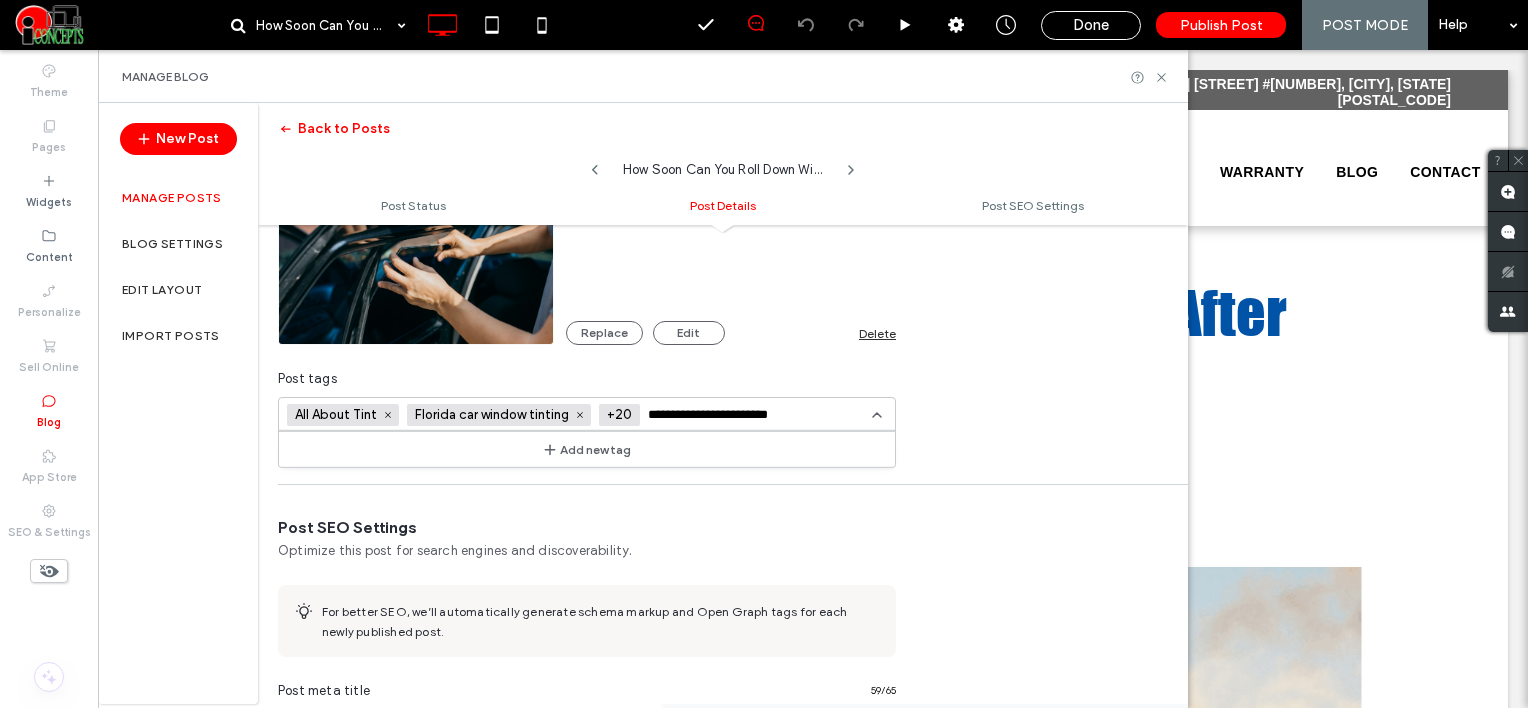 scroll, scrollTop: 0, scrollLeft: 1, axis: horizontal 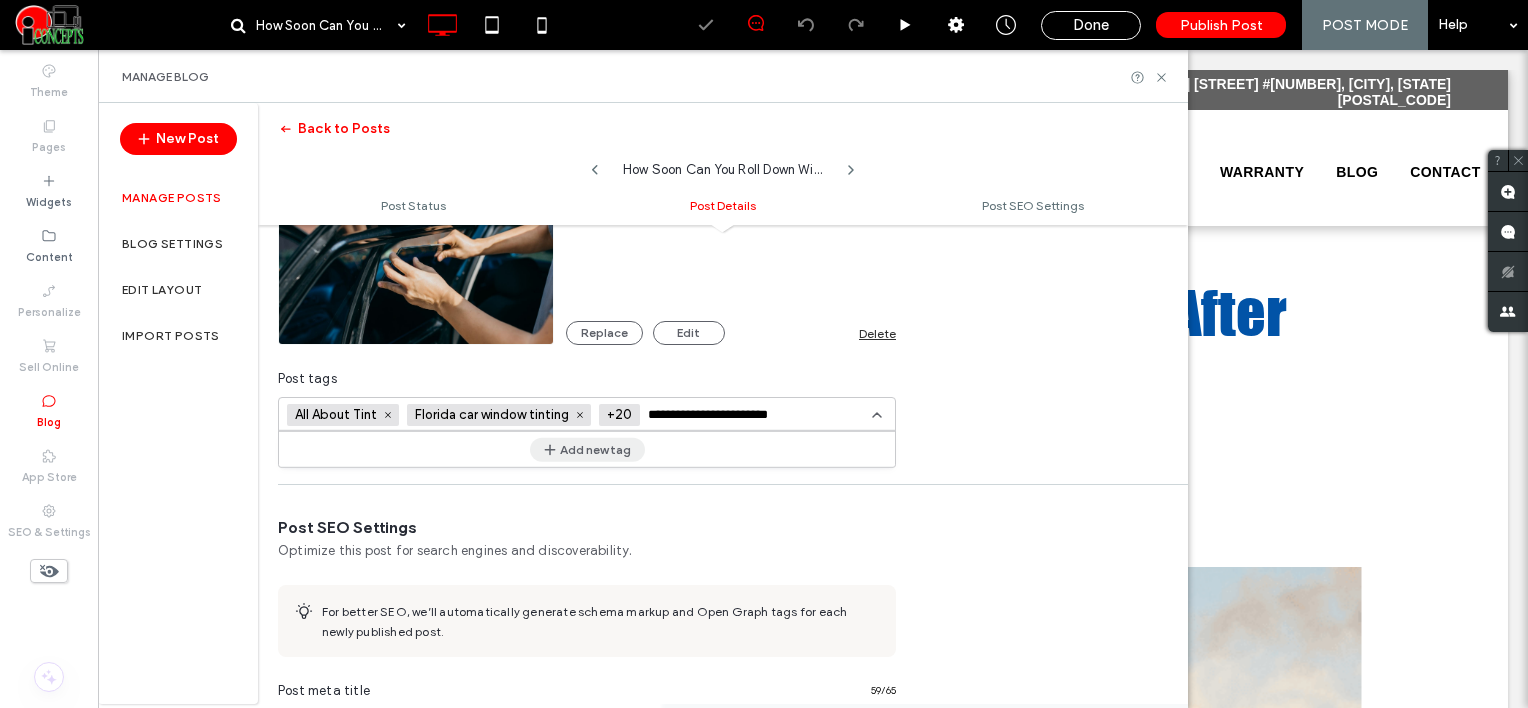 type on "**********" 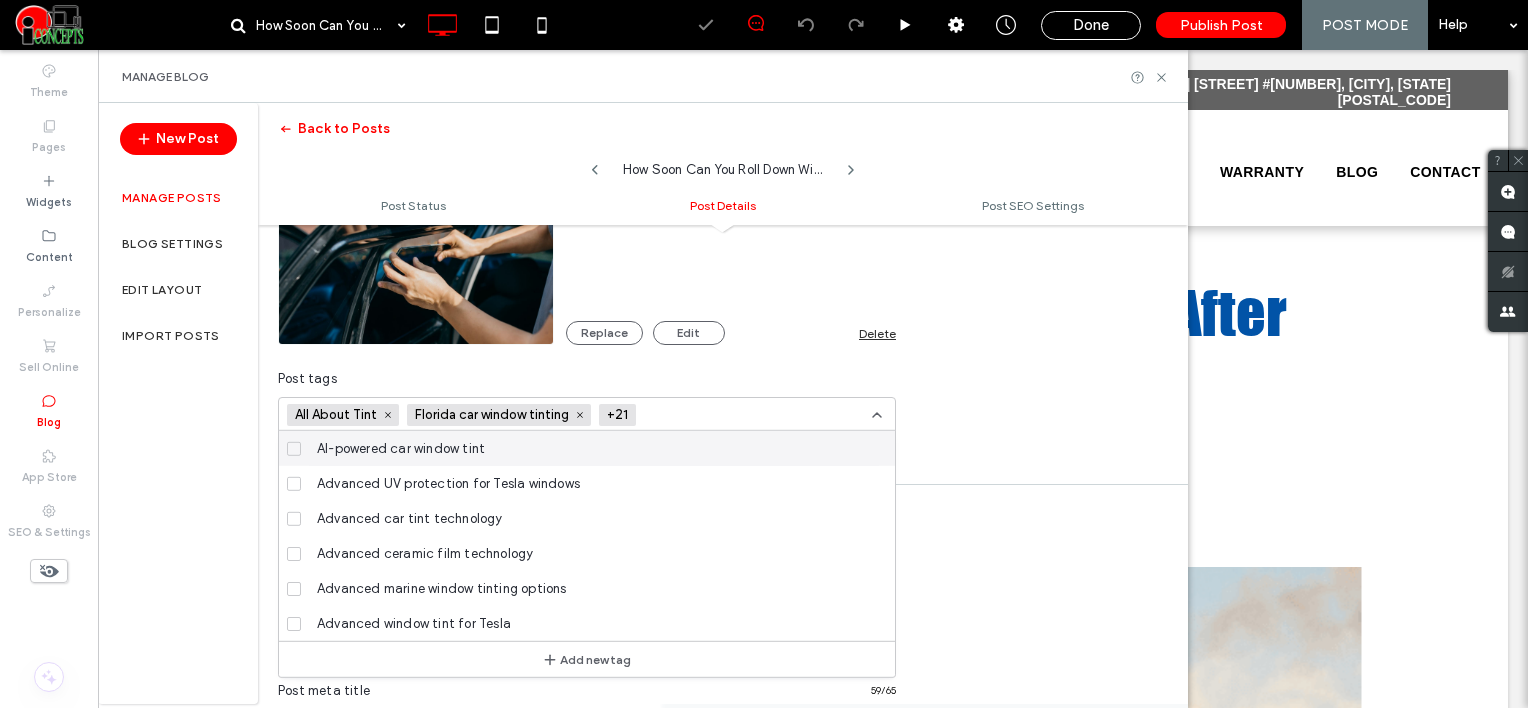 click at bounding box center (717, 415) 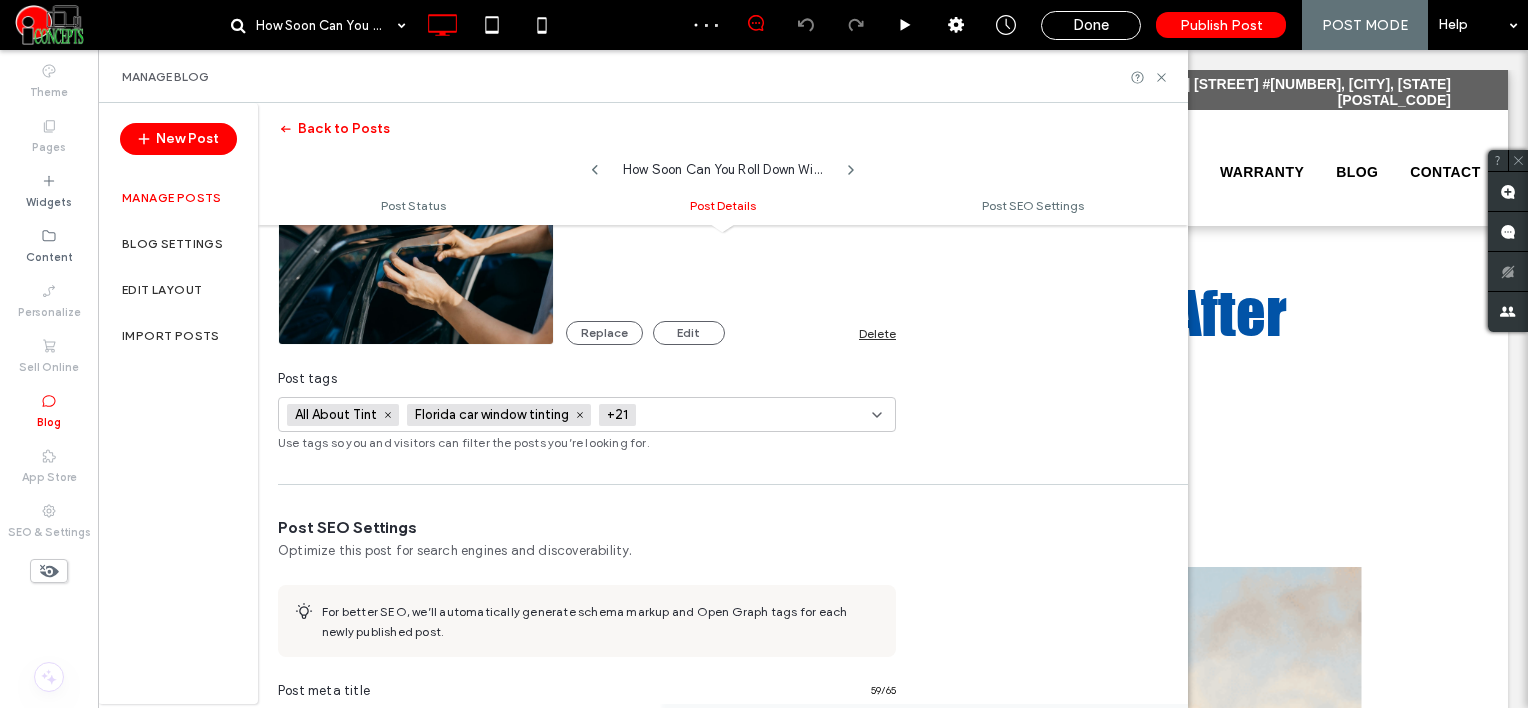 paste on "**********" 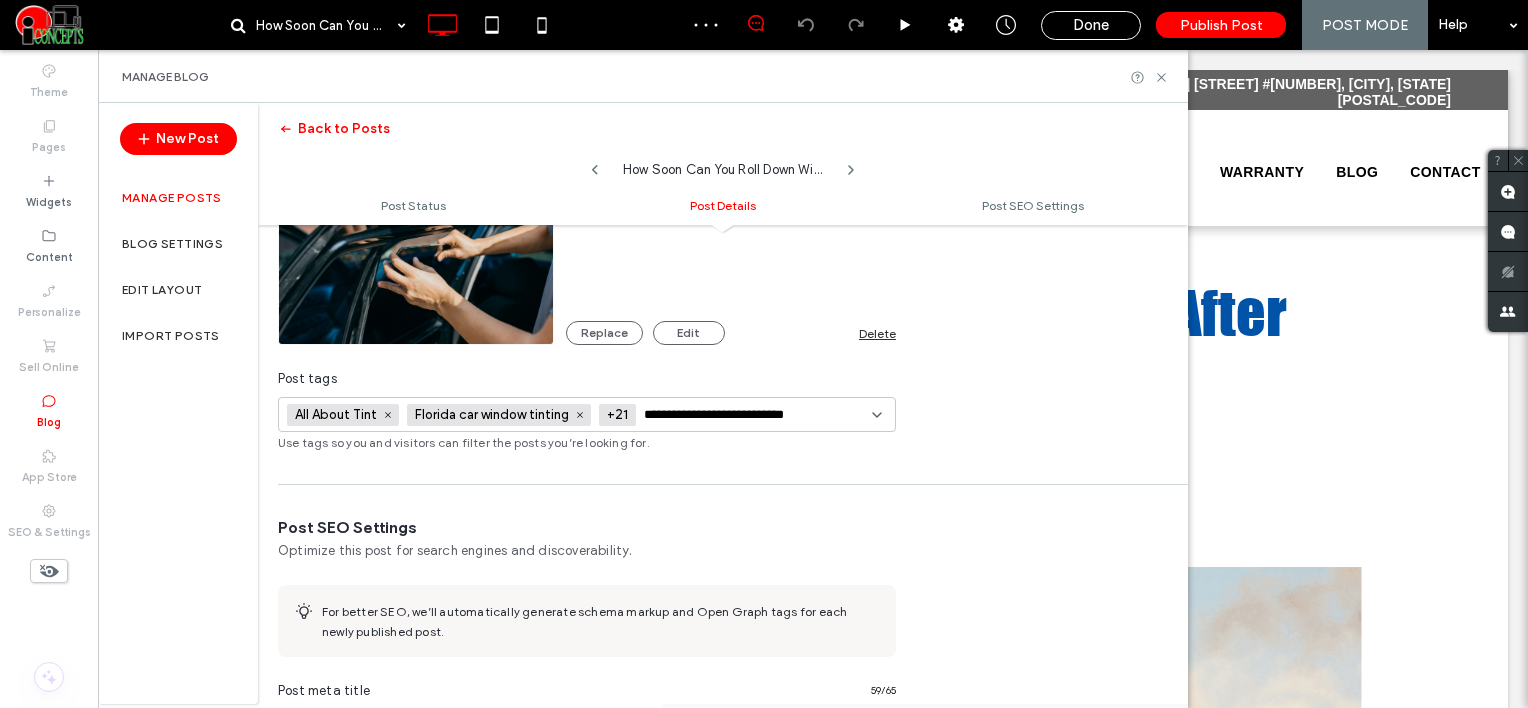 scroll, scrollTop: 0, scrollLeft: 21, axis: horizontal 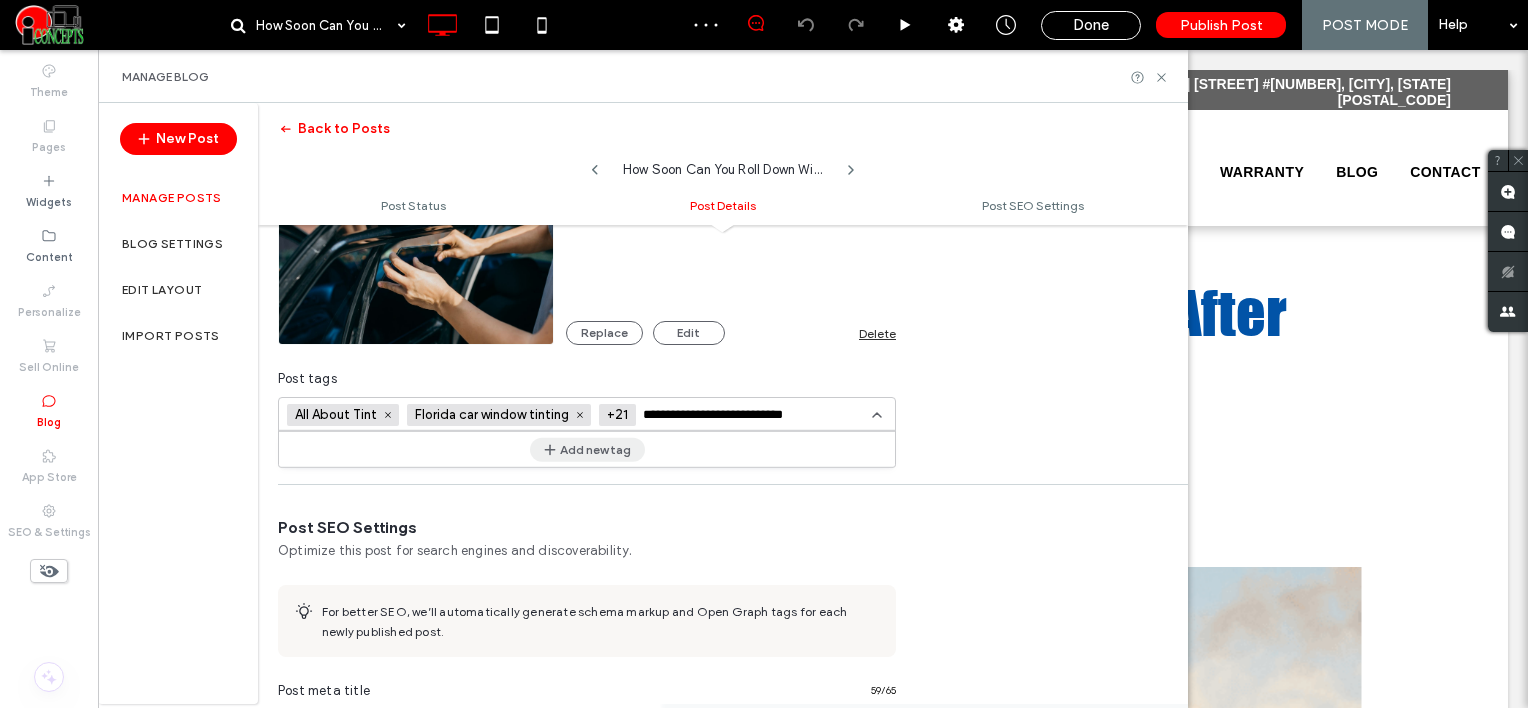 type on "**********" 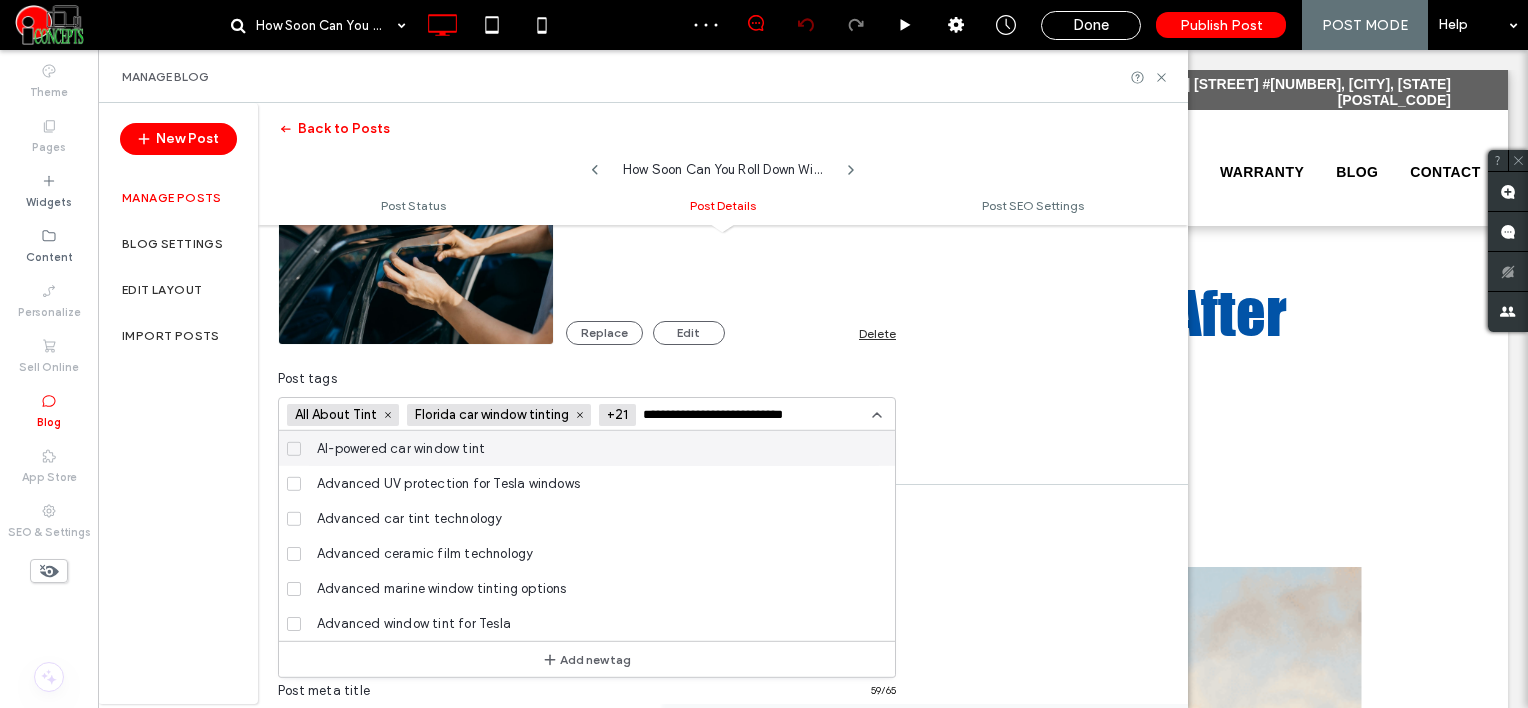 scroll, scrollTop: 0, scrollLeft: 0, axis: both 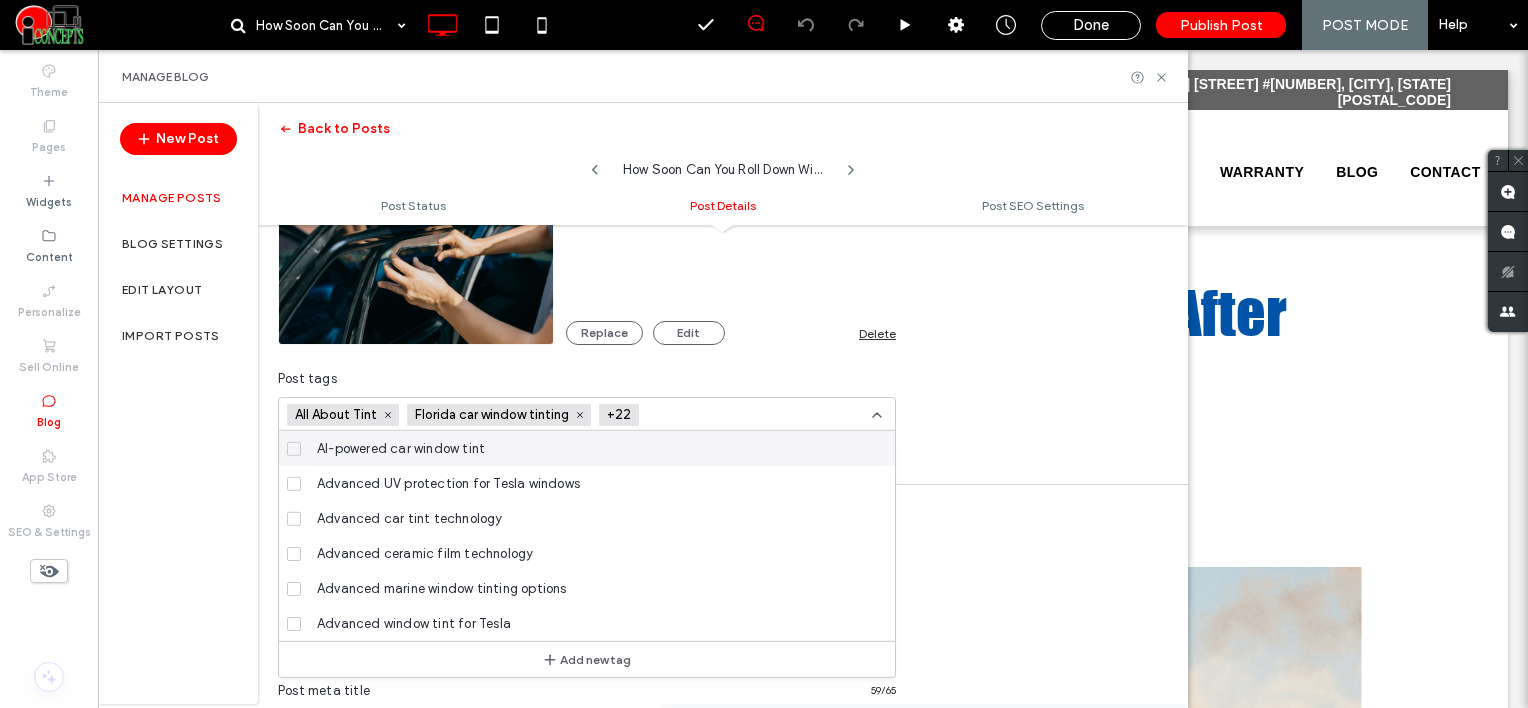 click at bounding box center (720, 415) 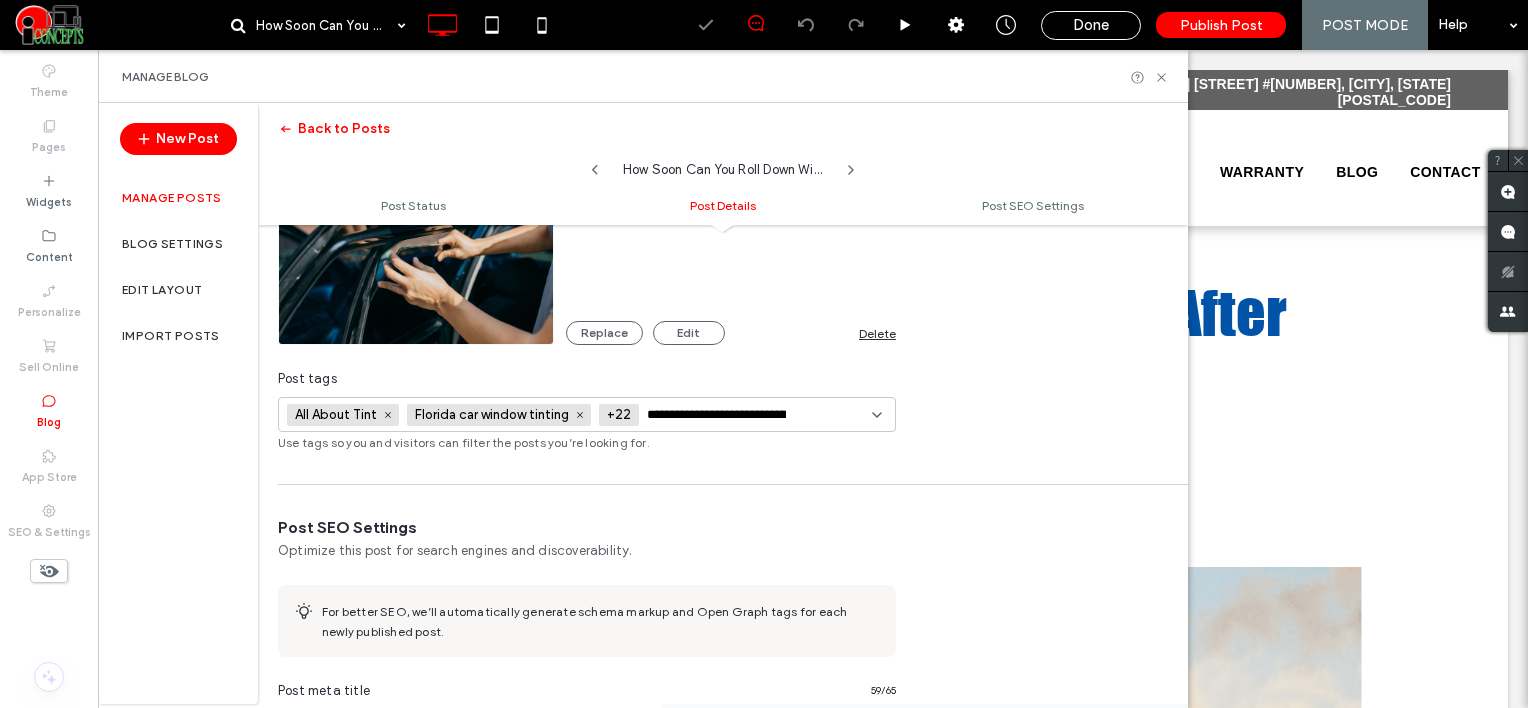 scroll, scrollTop: 0, scrollLeft: 70, axis: horizontal 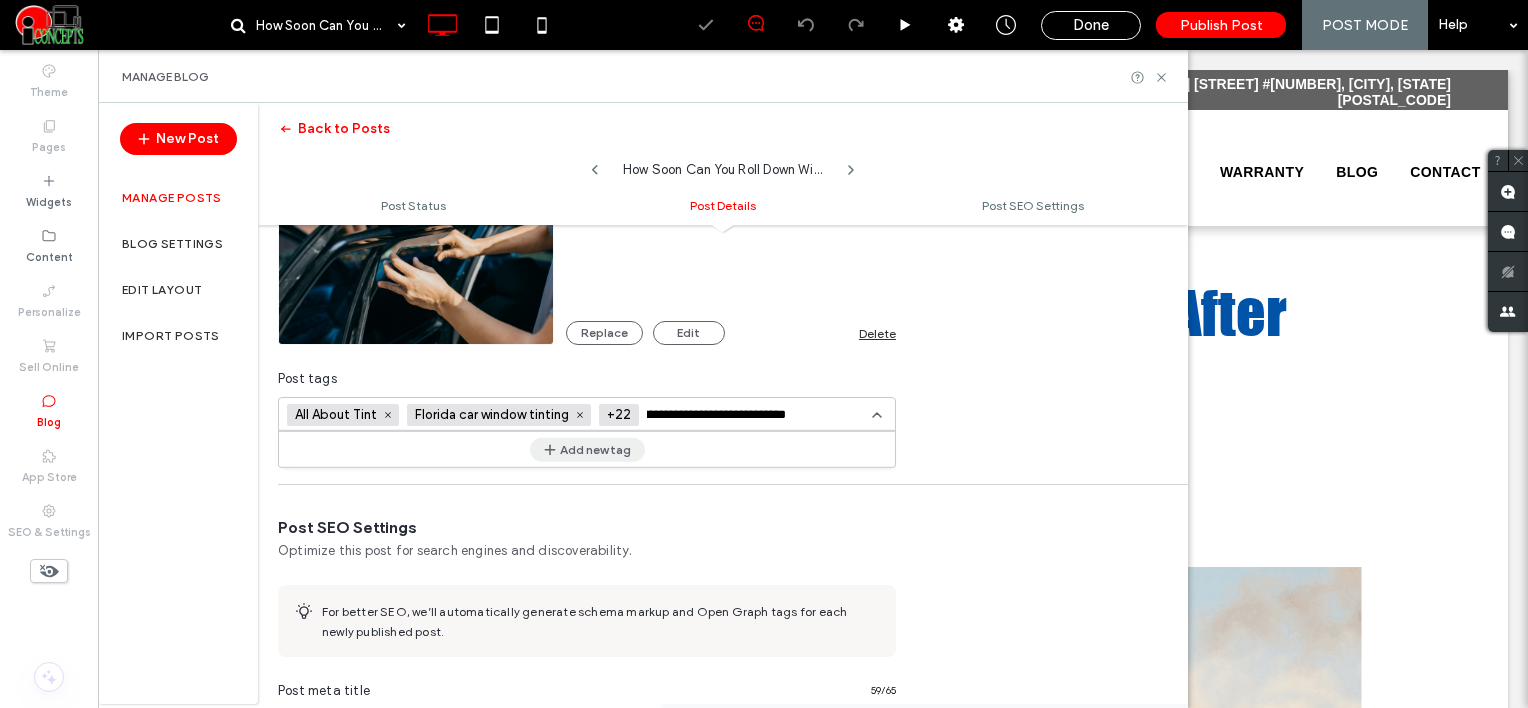 type on "**********" 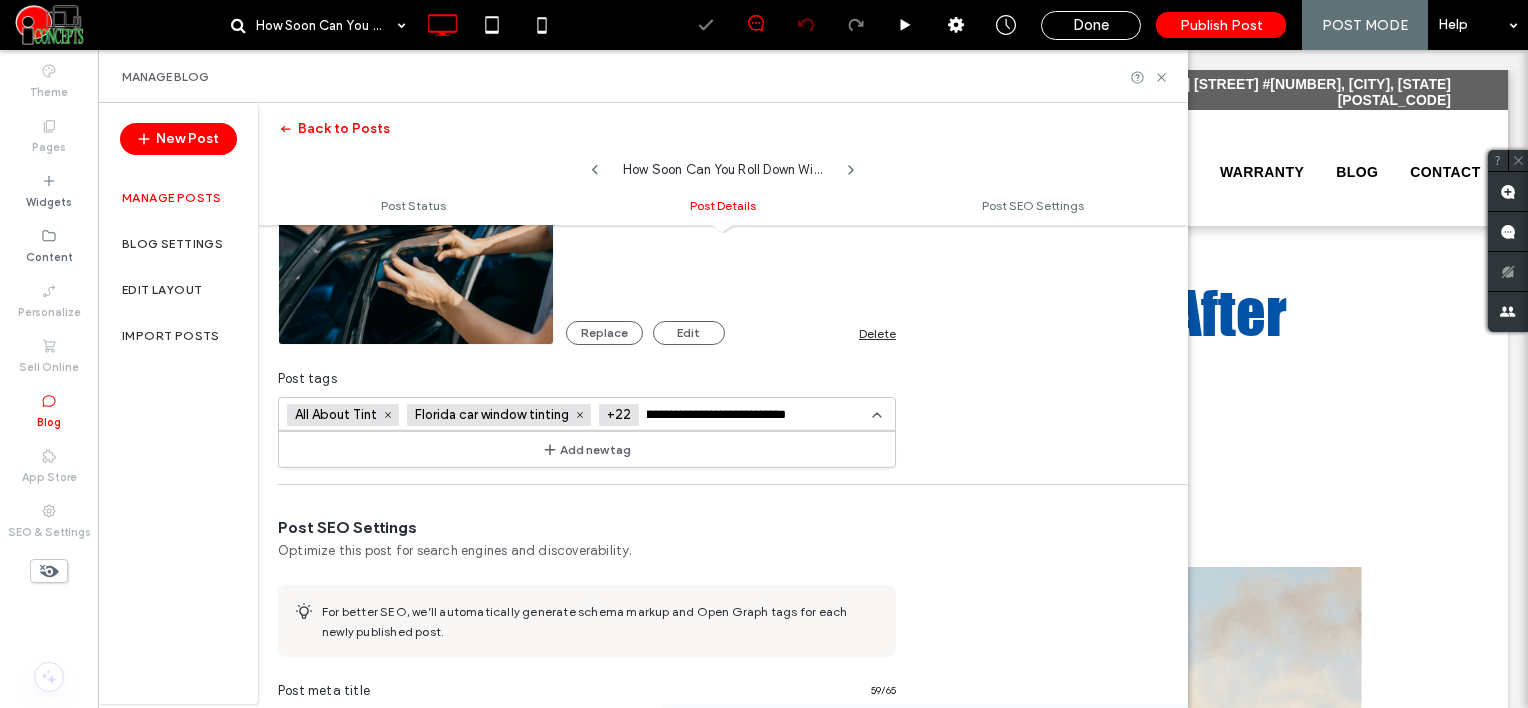 scroll, scrollTop: 0, scrollLeft: 0, axis: both 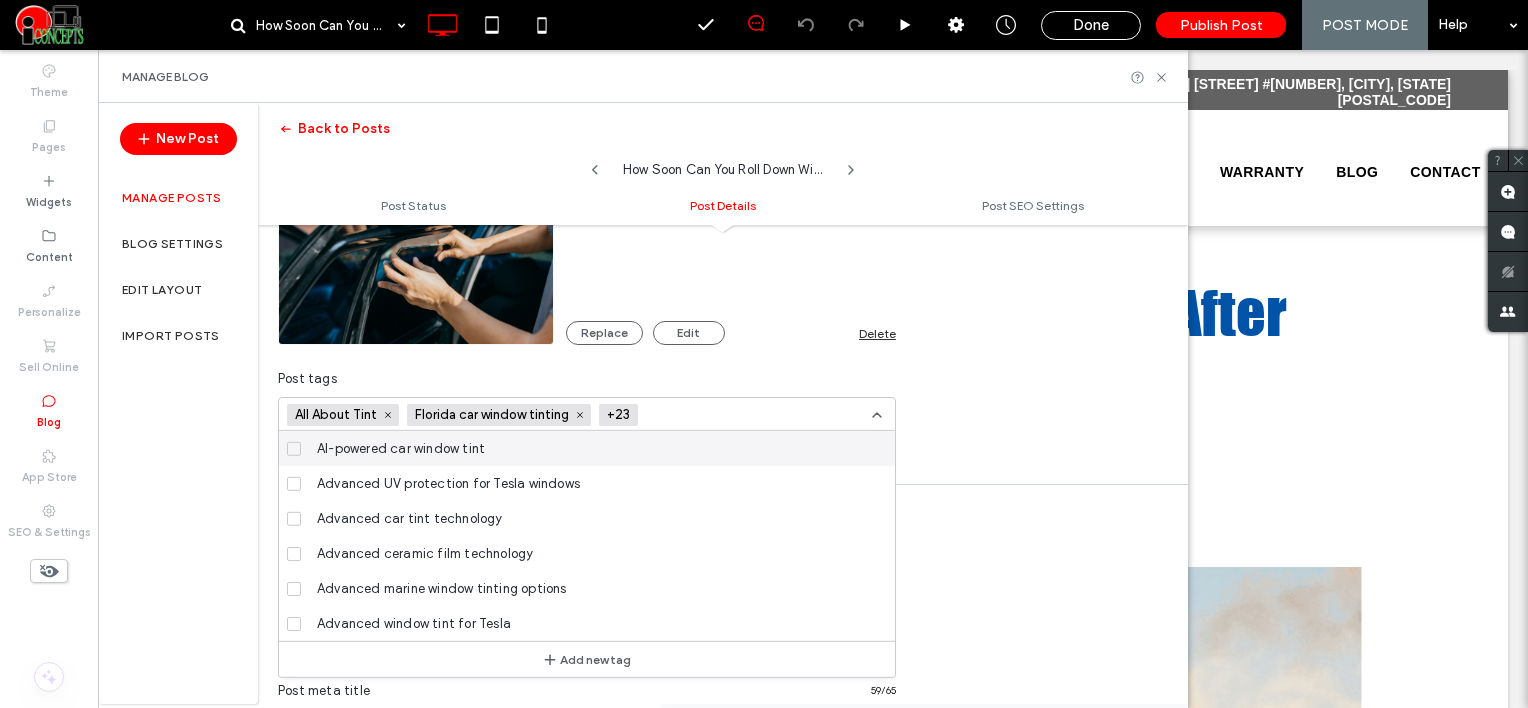 click at bounding box center (719, 415) 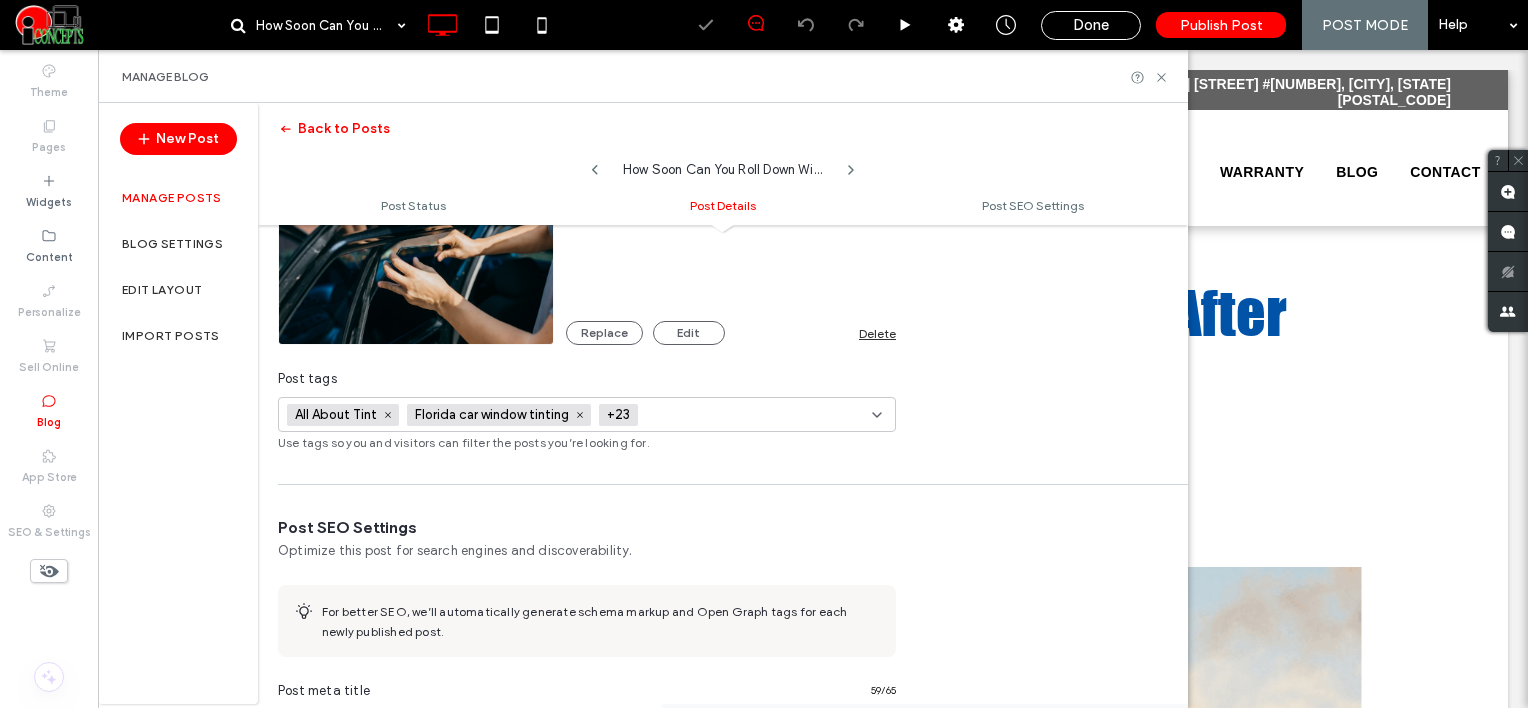 paste on "**********" 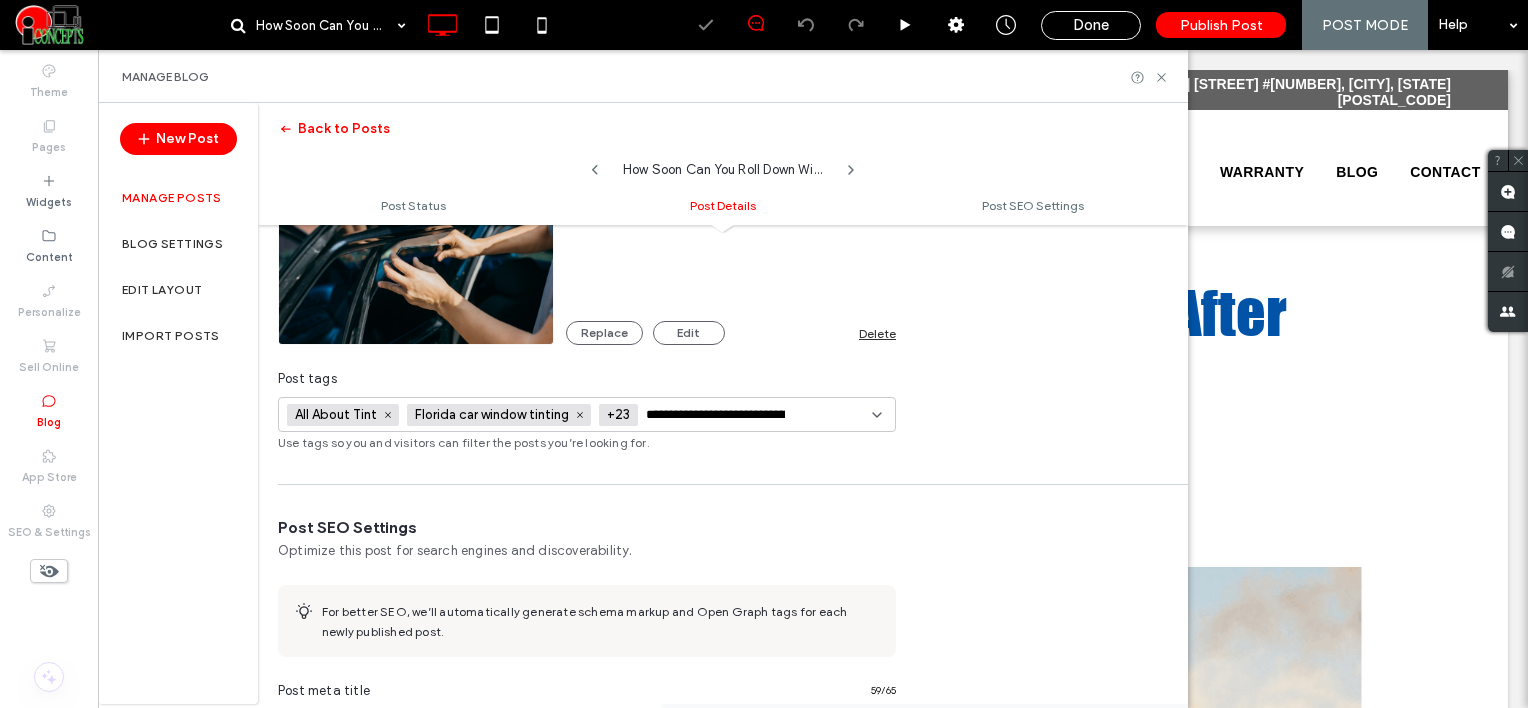 scroll, scrollTop: 0, scrollLeft: 0, axis: both 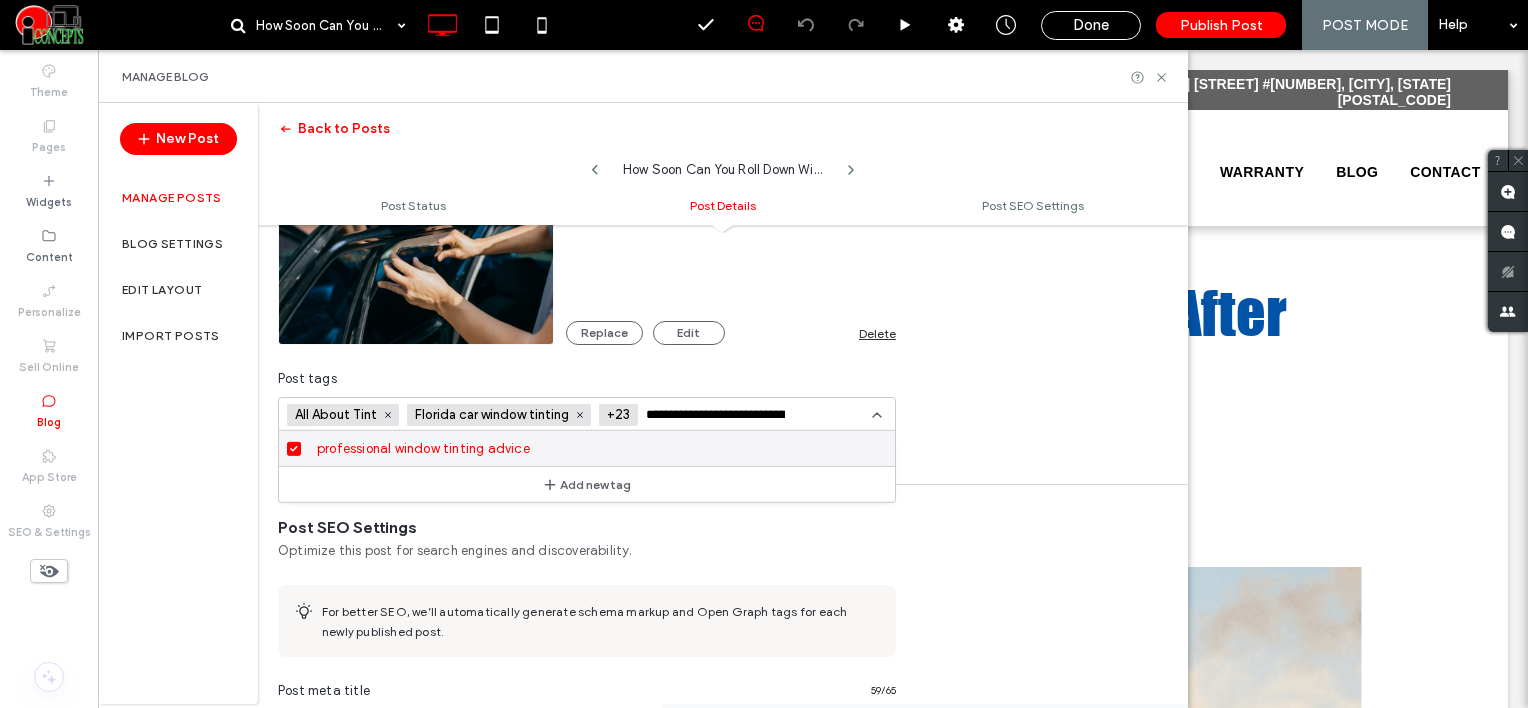 click on "**********" at bounding box center (719, 415) 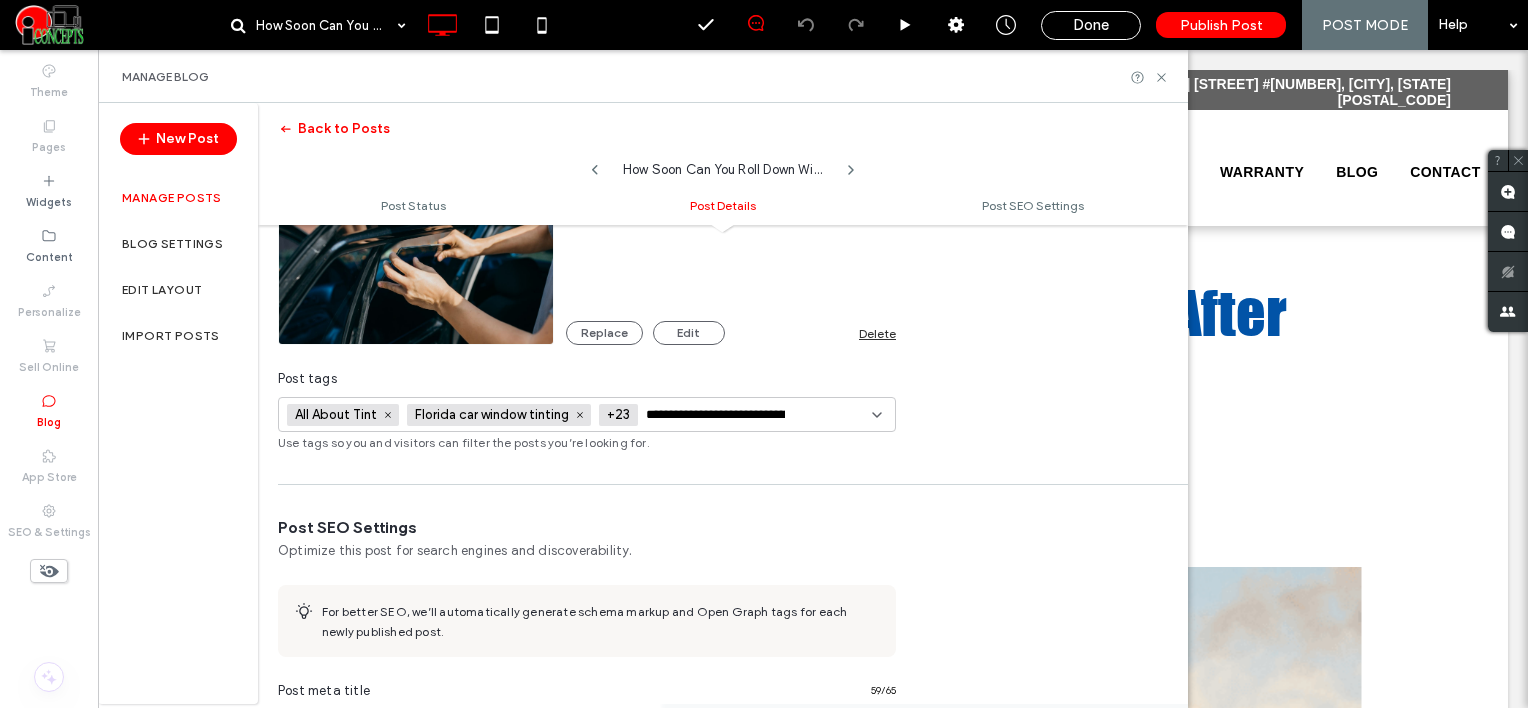 paste on "*******" 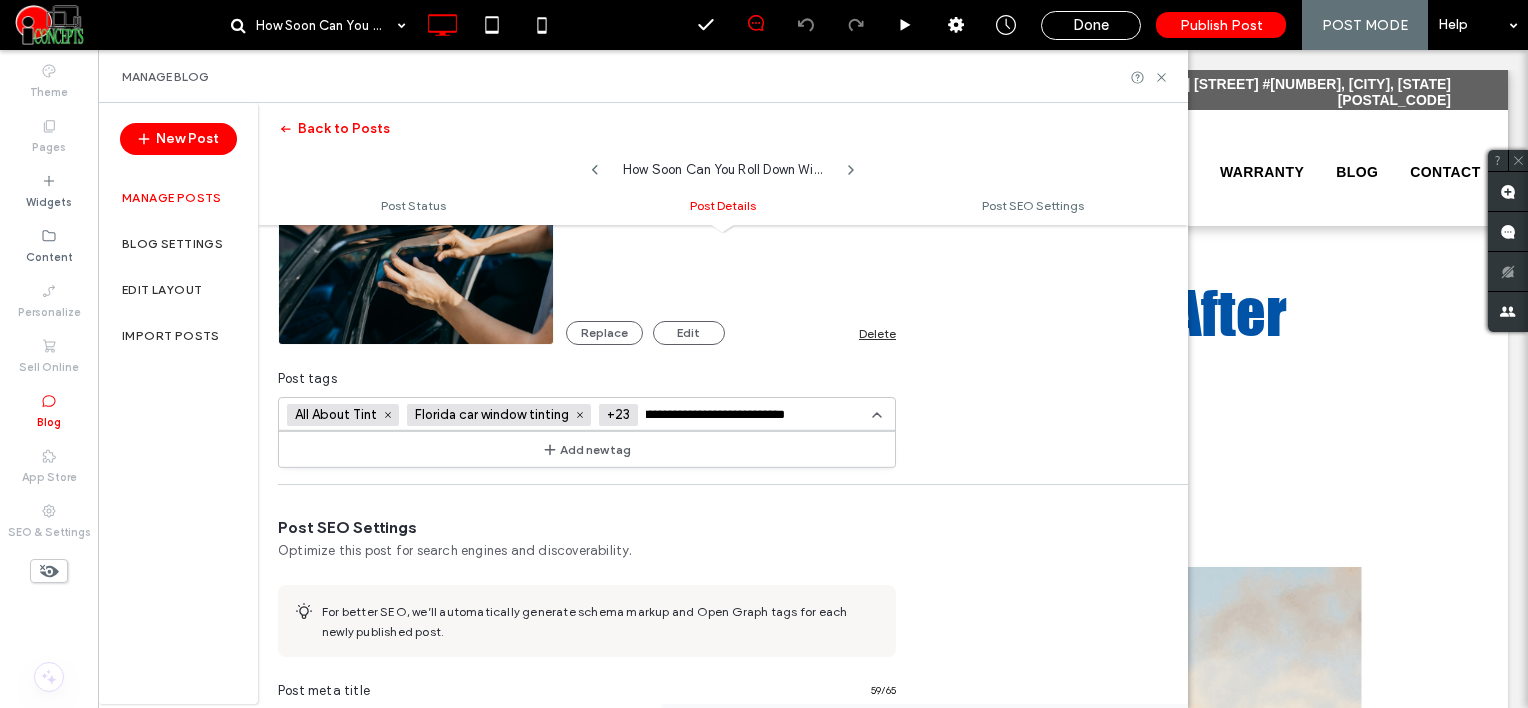 type on "**********" 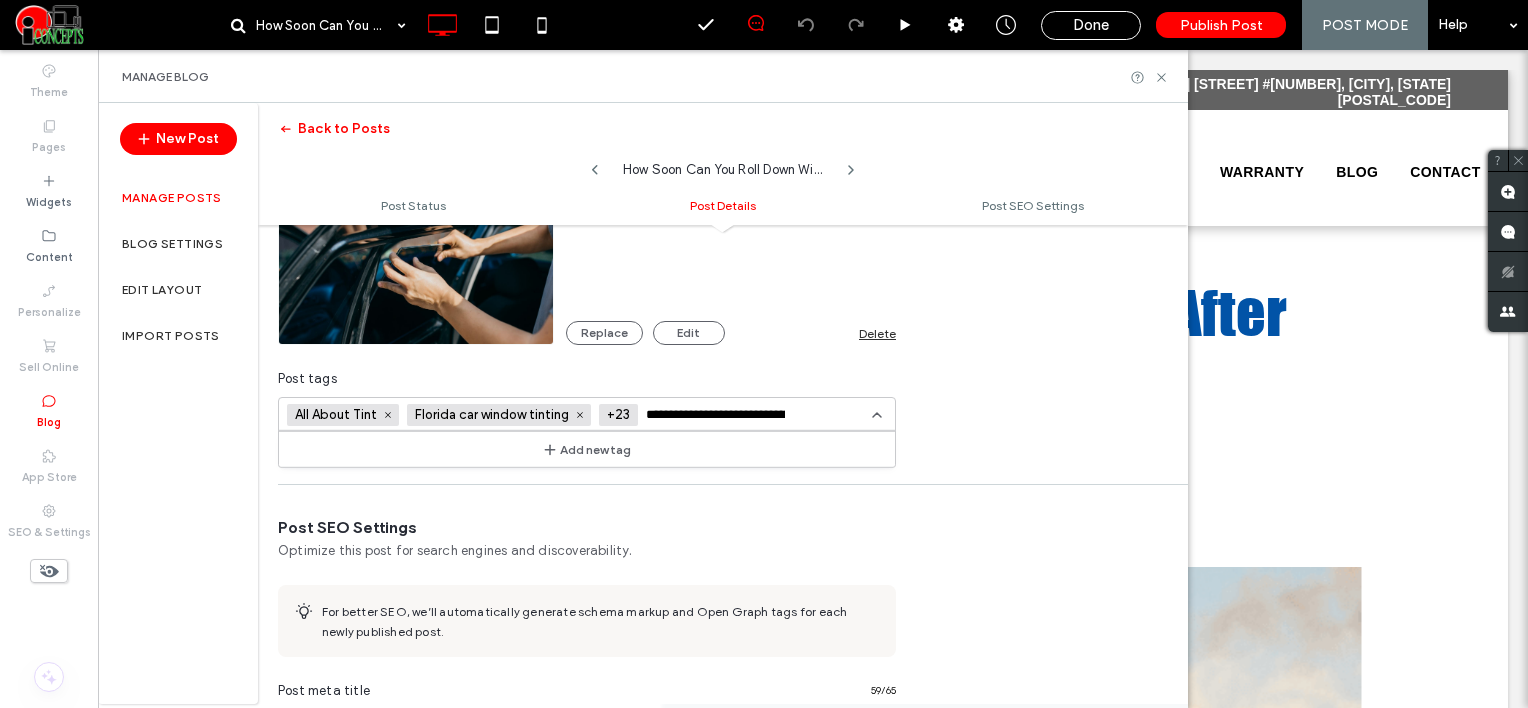 click on "Add new tag" at bounding box center [587, 449] 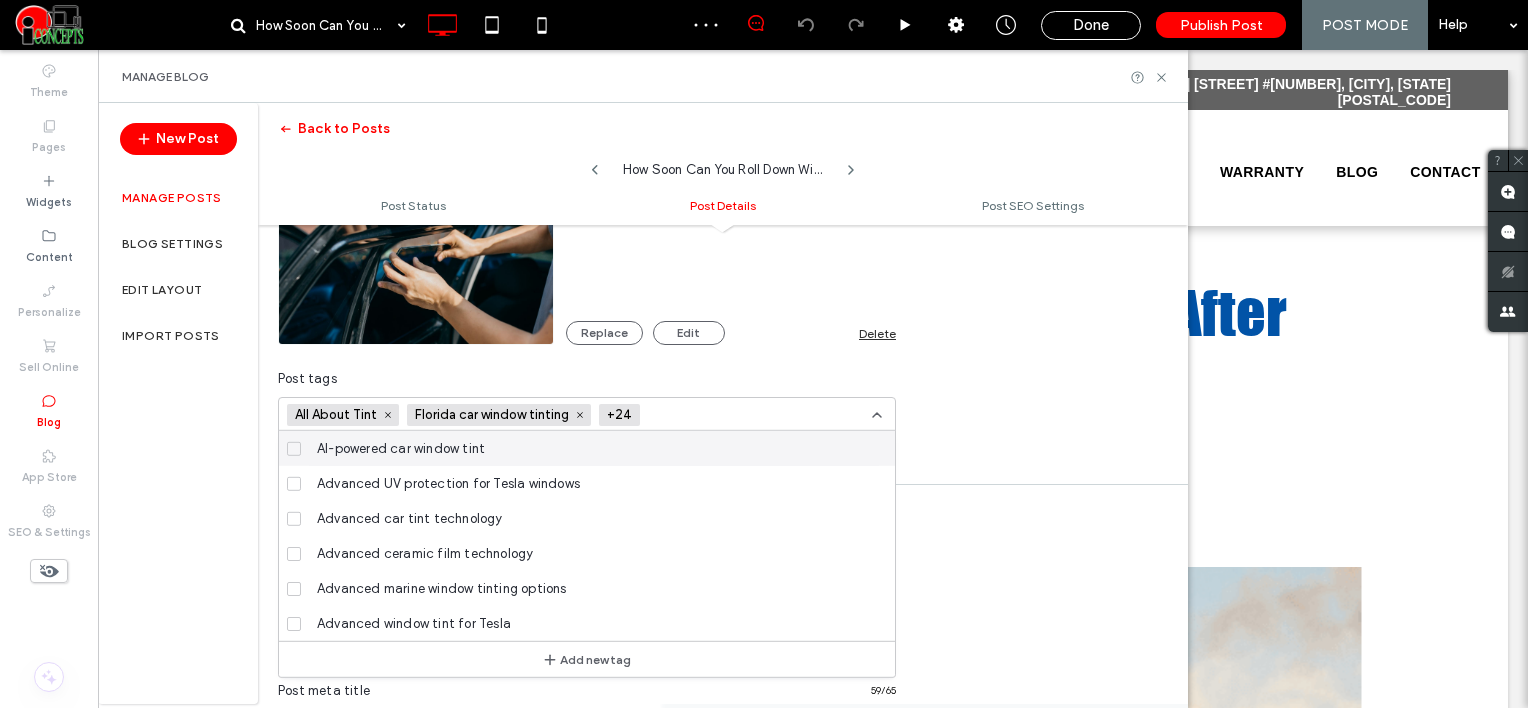 click at bounding box center (721, 415) 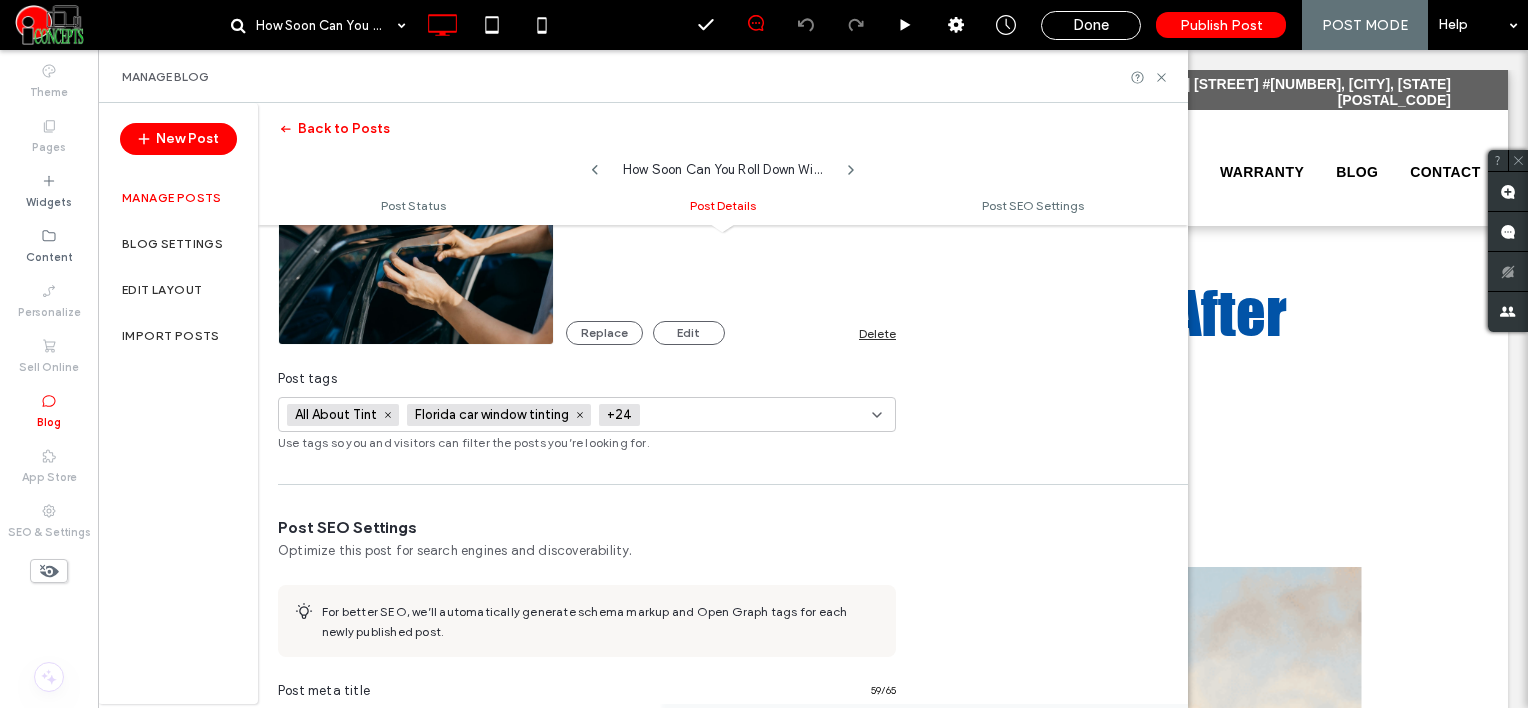 paste on "**********" 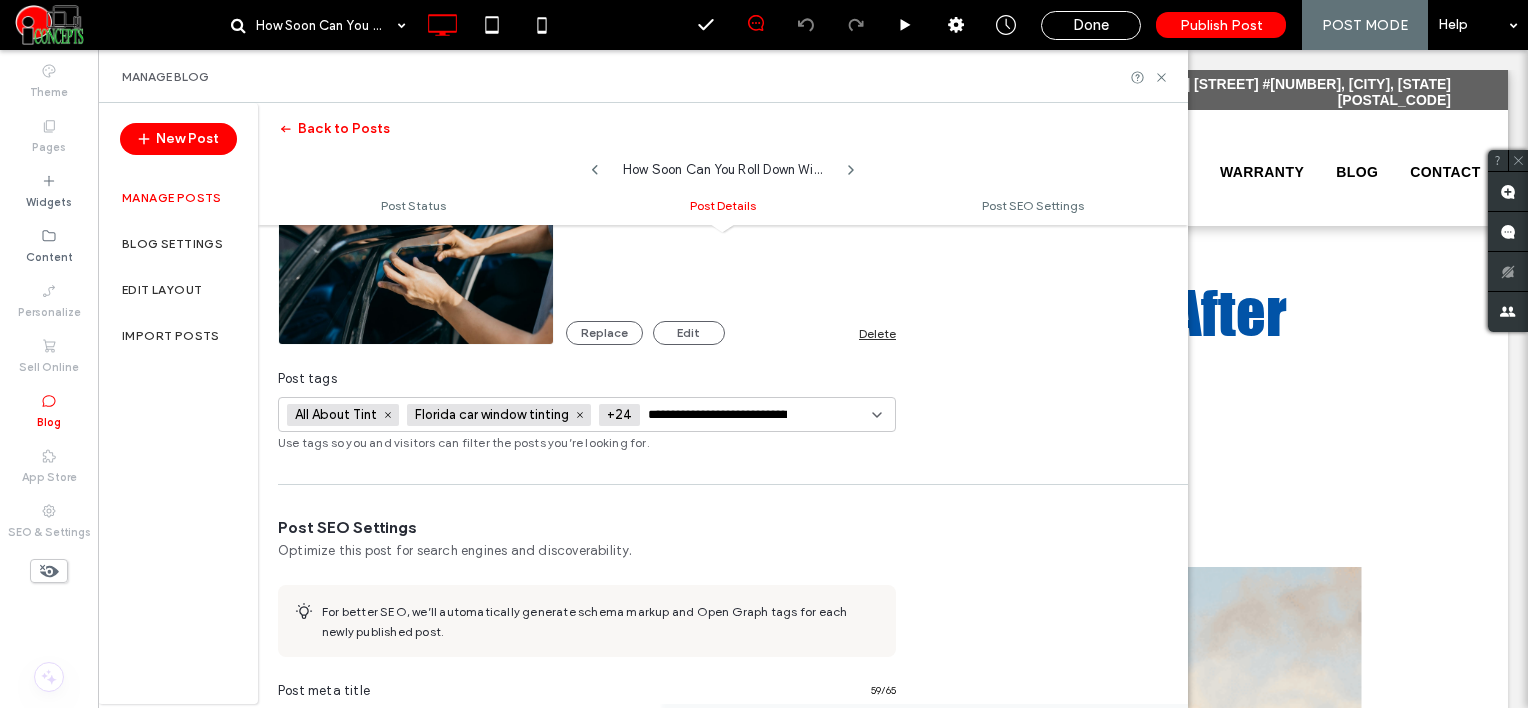 scroll, scrollTop: 0, scrollLeft: 45, axis: horizontal 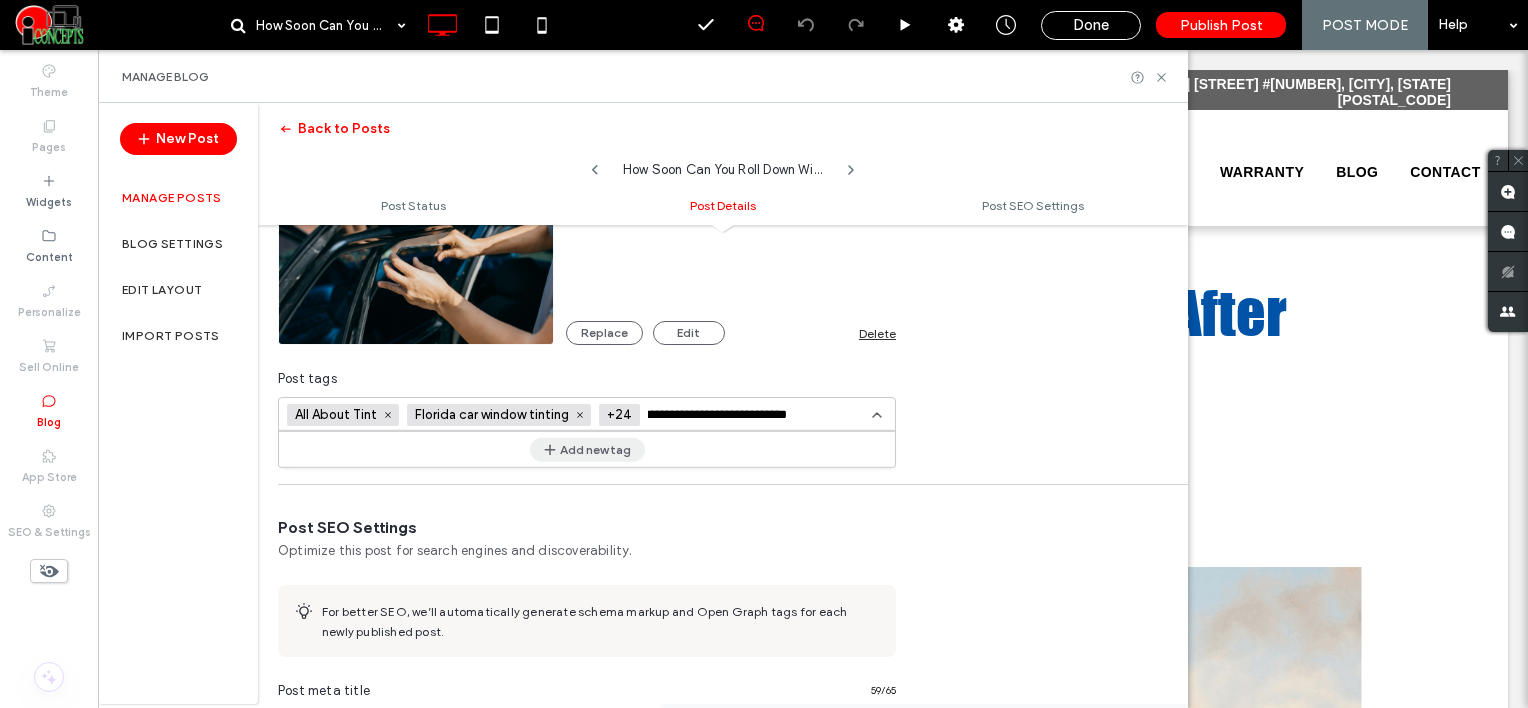 type on "**********" 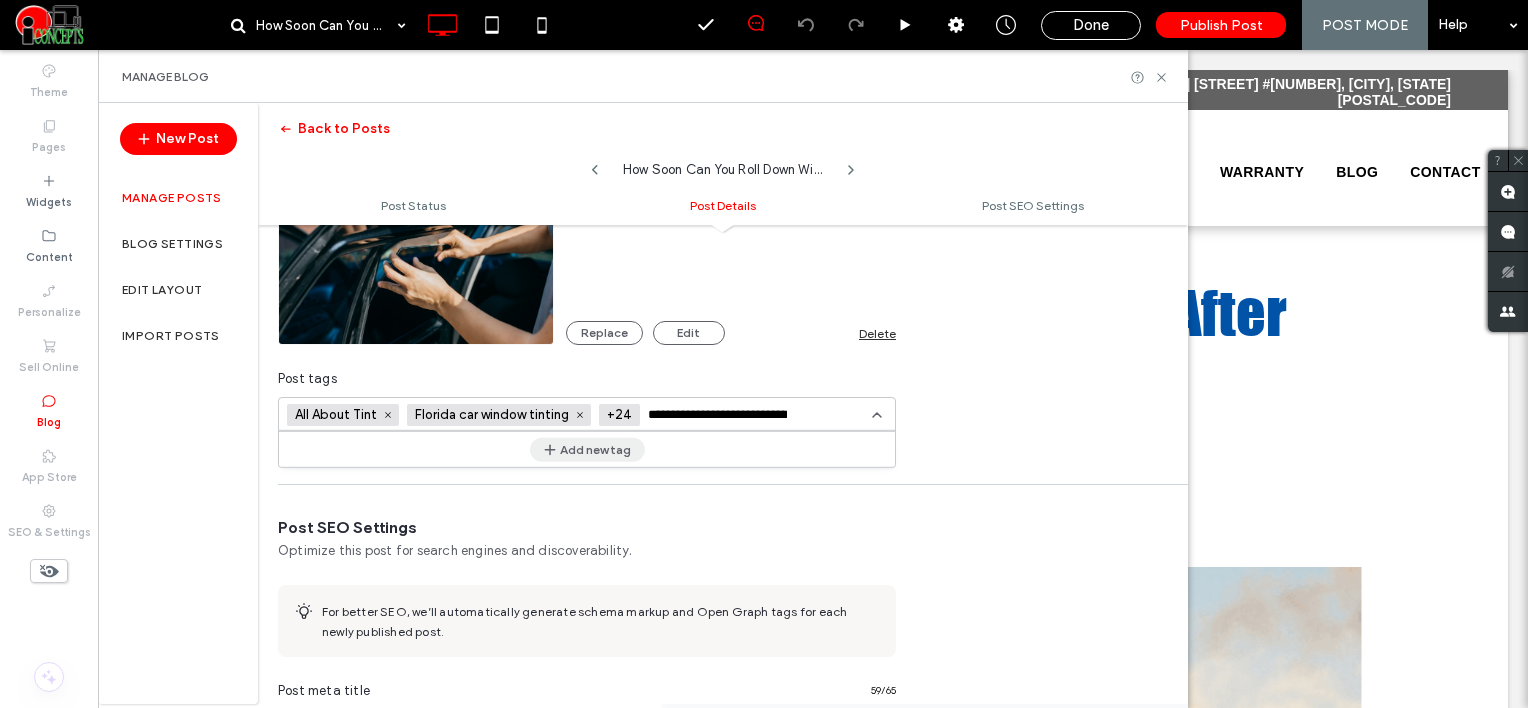 click on "Add new tag" at bounding box center [587, 449] 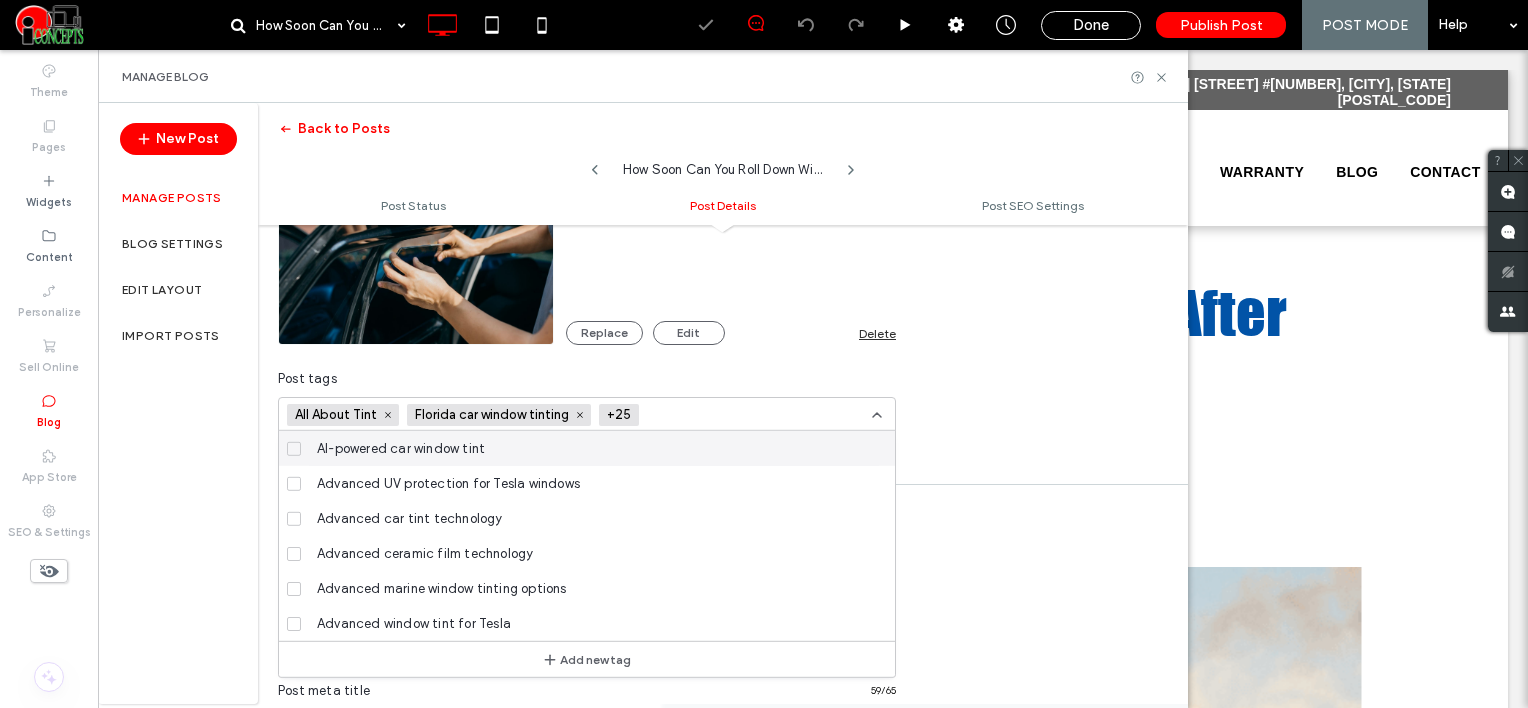 scroll, scrollTop: 0, scrollLeft: 0, axis: both 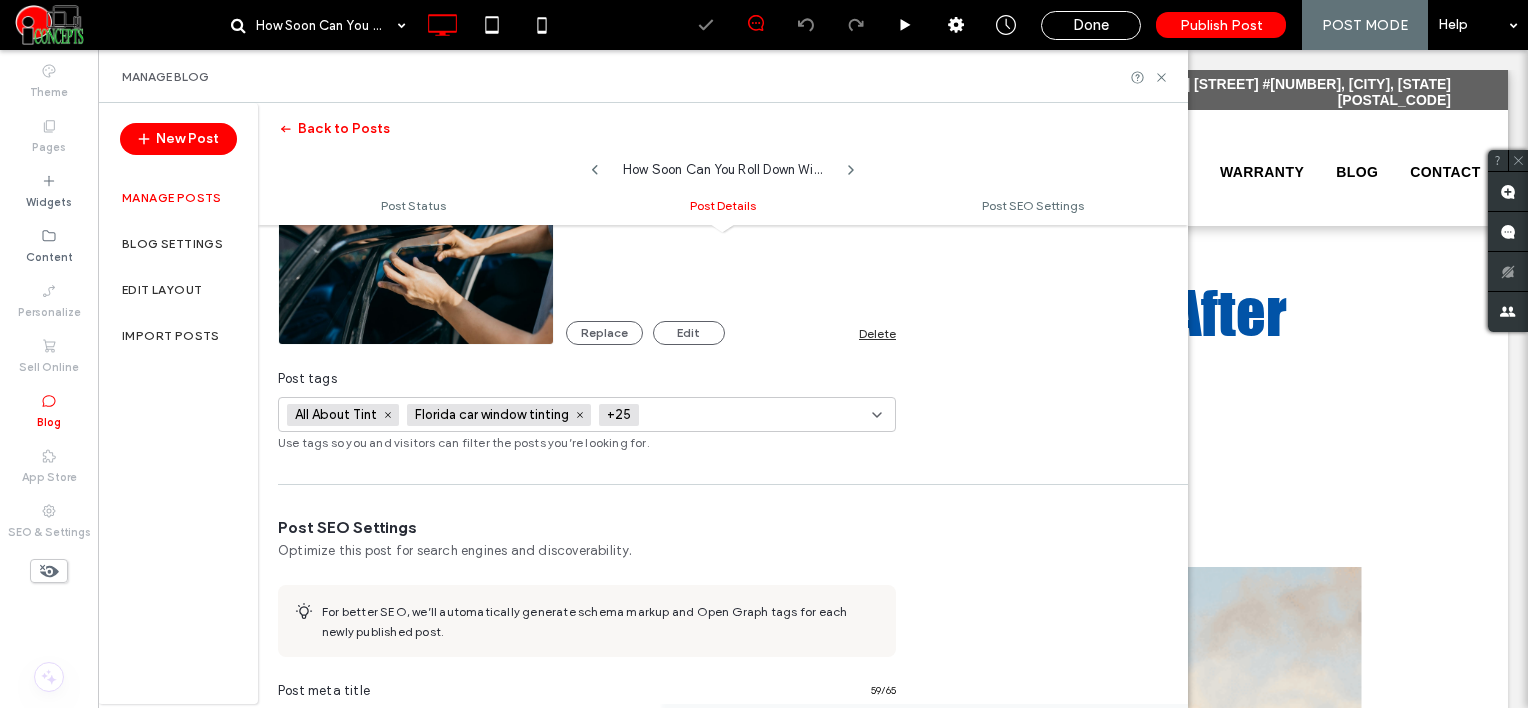paste on "**********" 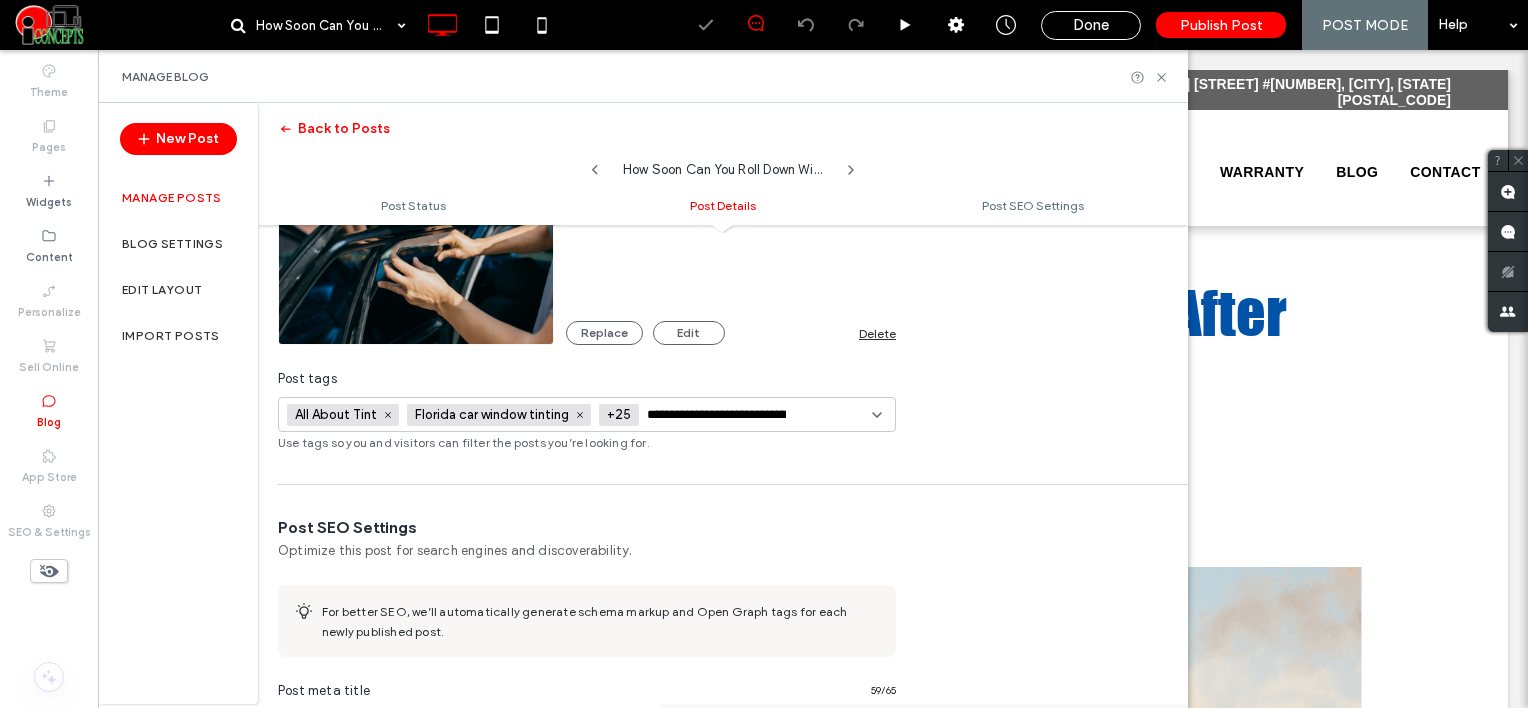 scroll, scrollTop: 0, scrollLeft: 167, axis: horizontal 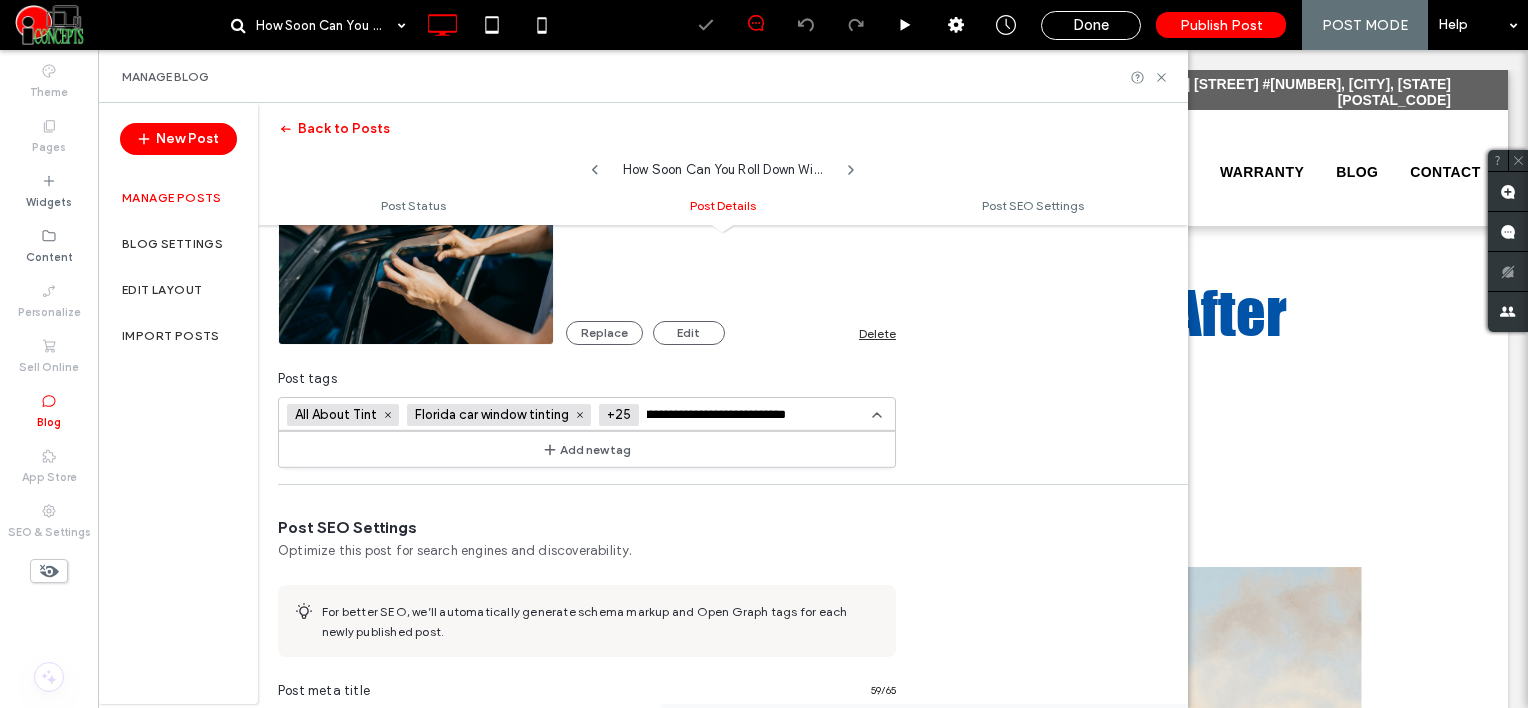 type on "**********" 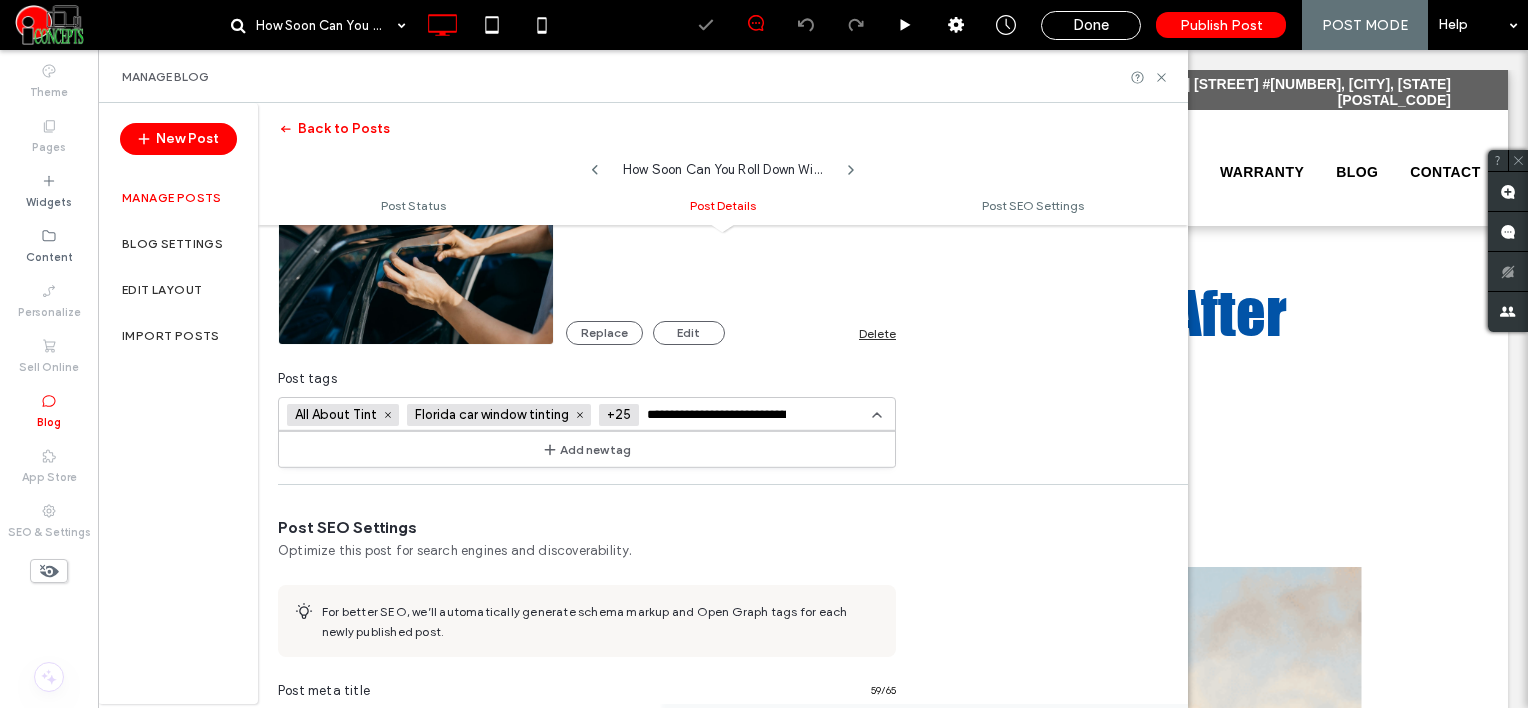 click on "Add new tag" at bounding box center (587, 449) 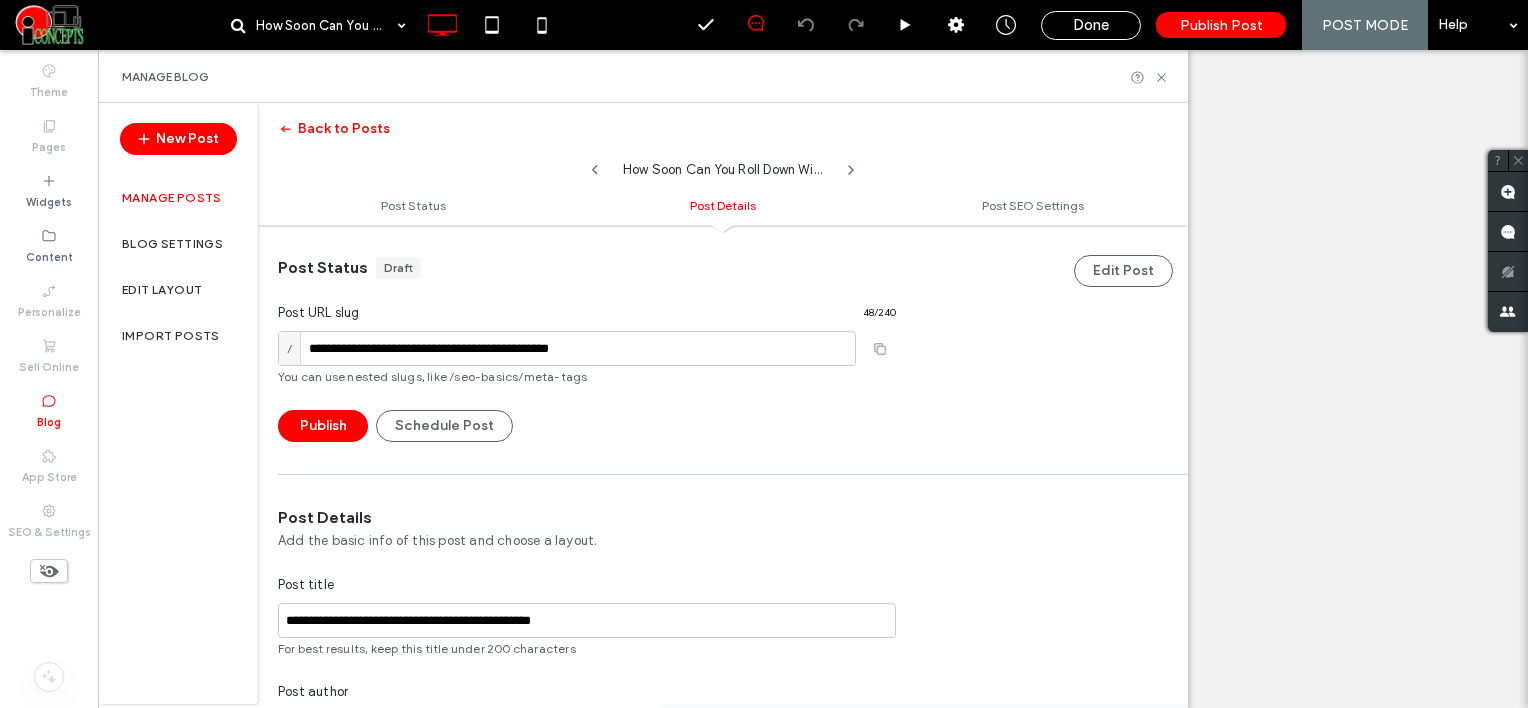 type on "**********" 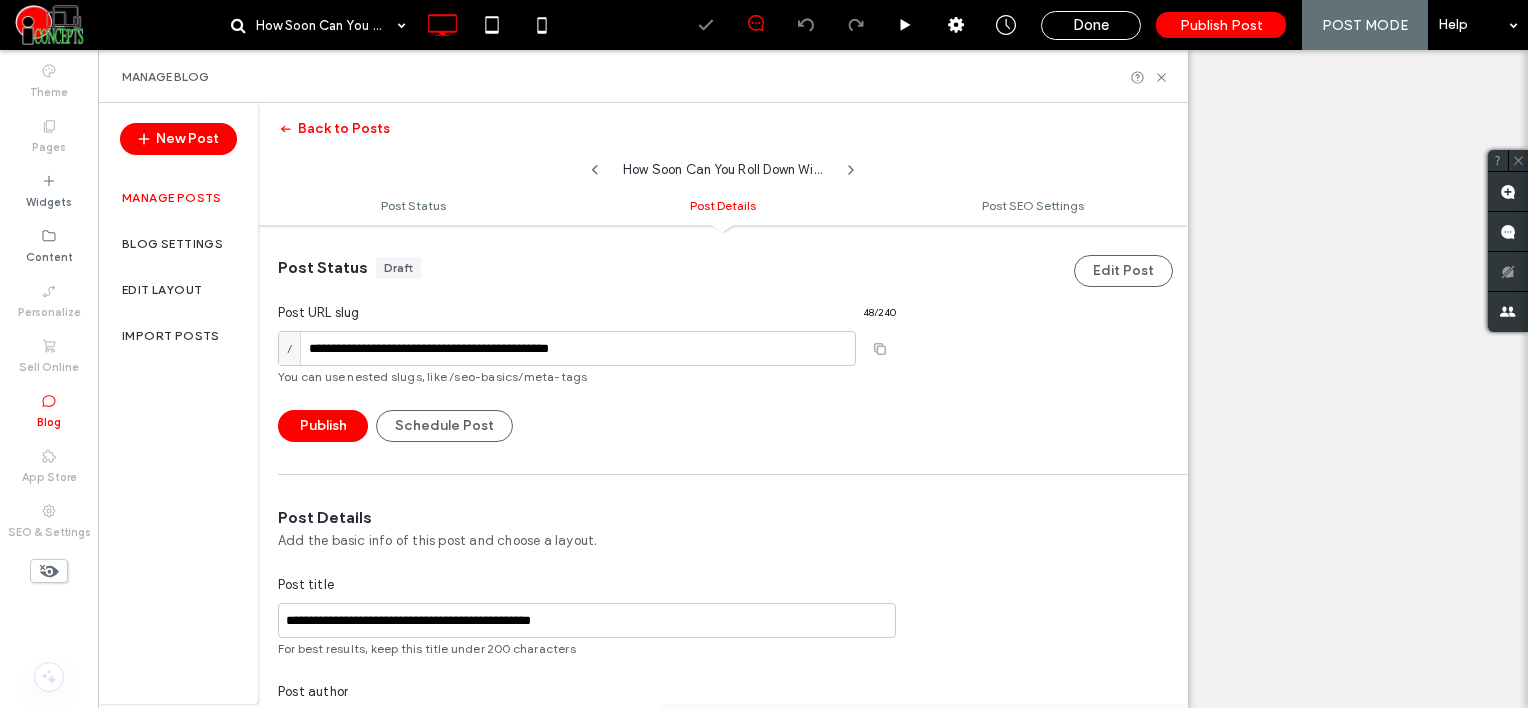 scroll, scrollTop: 0, scrollLeft: 0, axis: both 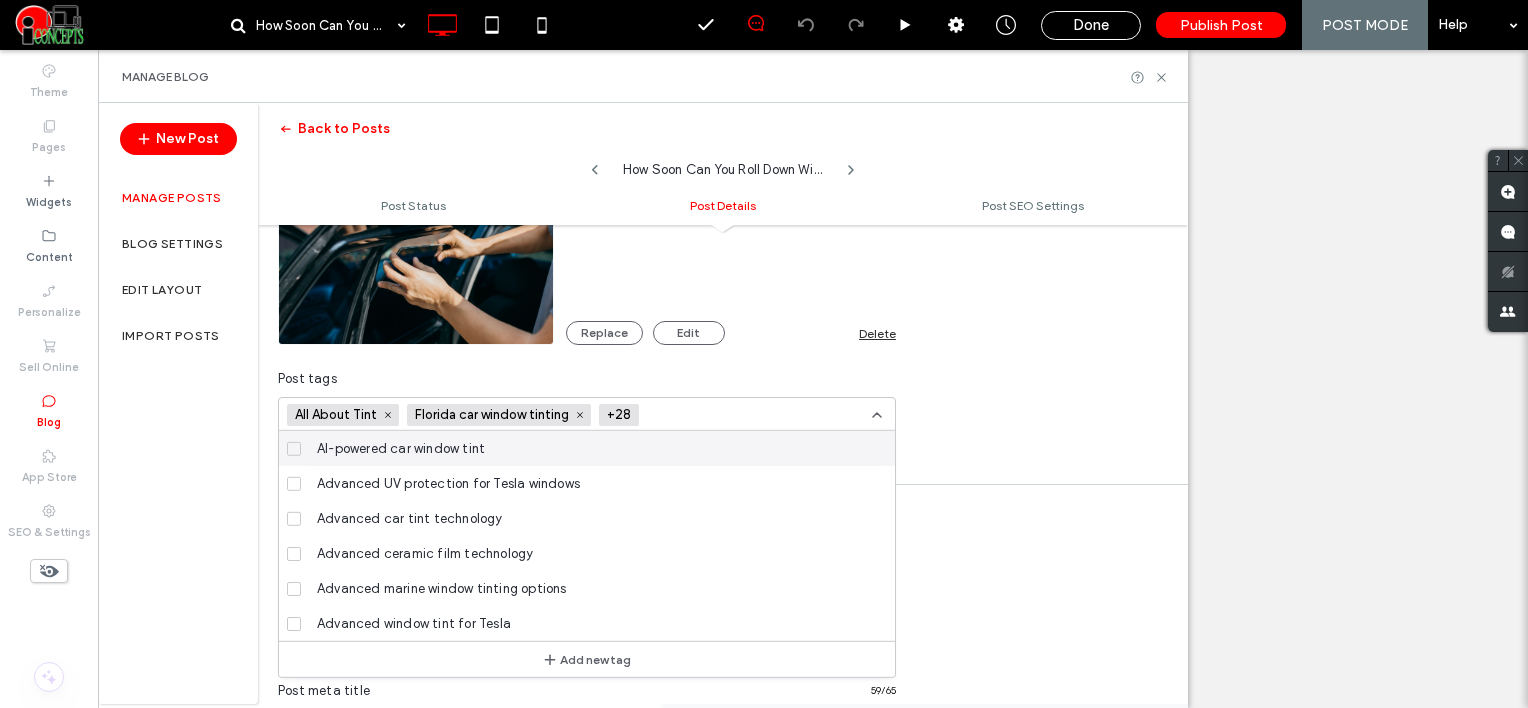click at bounding box center [720, 415] 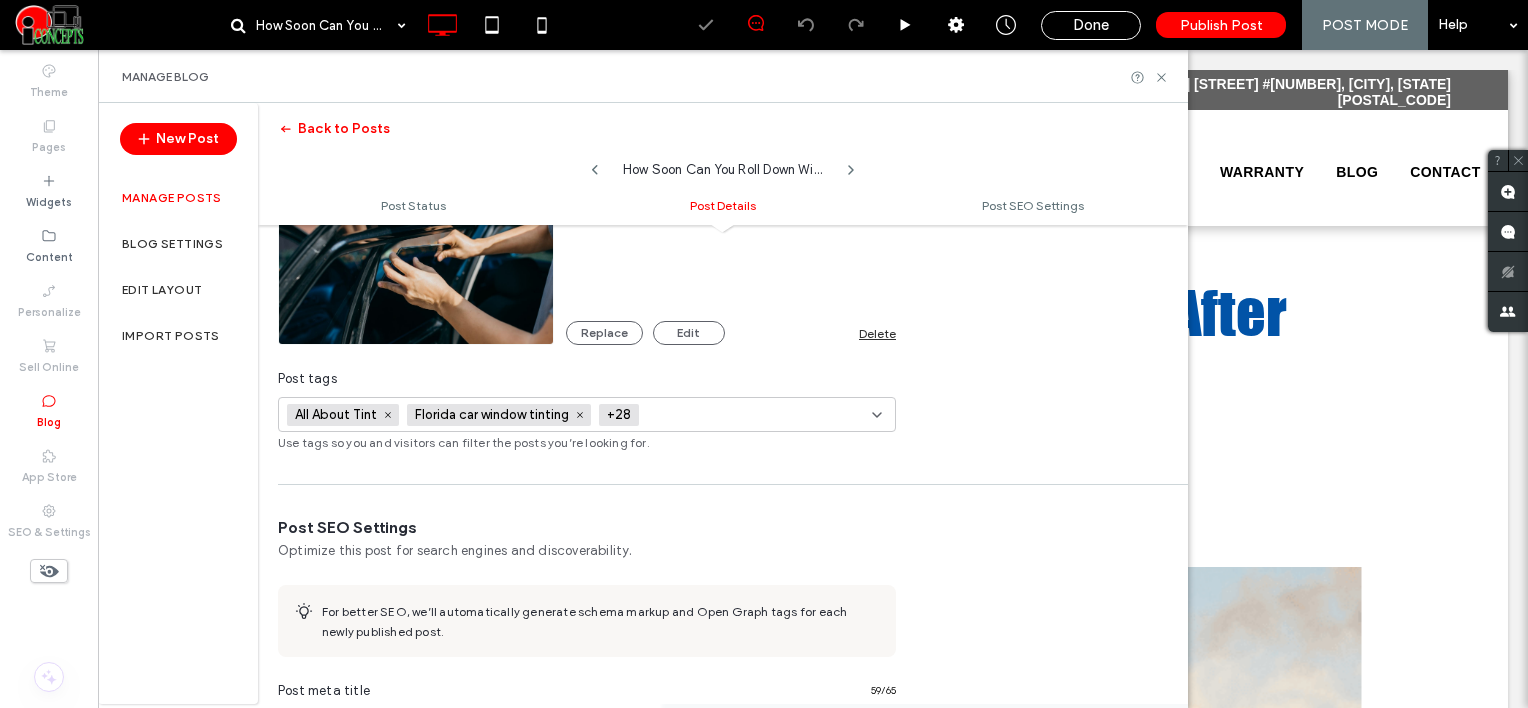 scroll, scrollTop: 0, scrollLeft: 0, axis: both 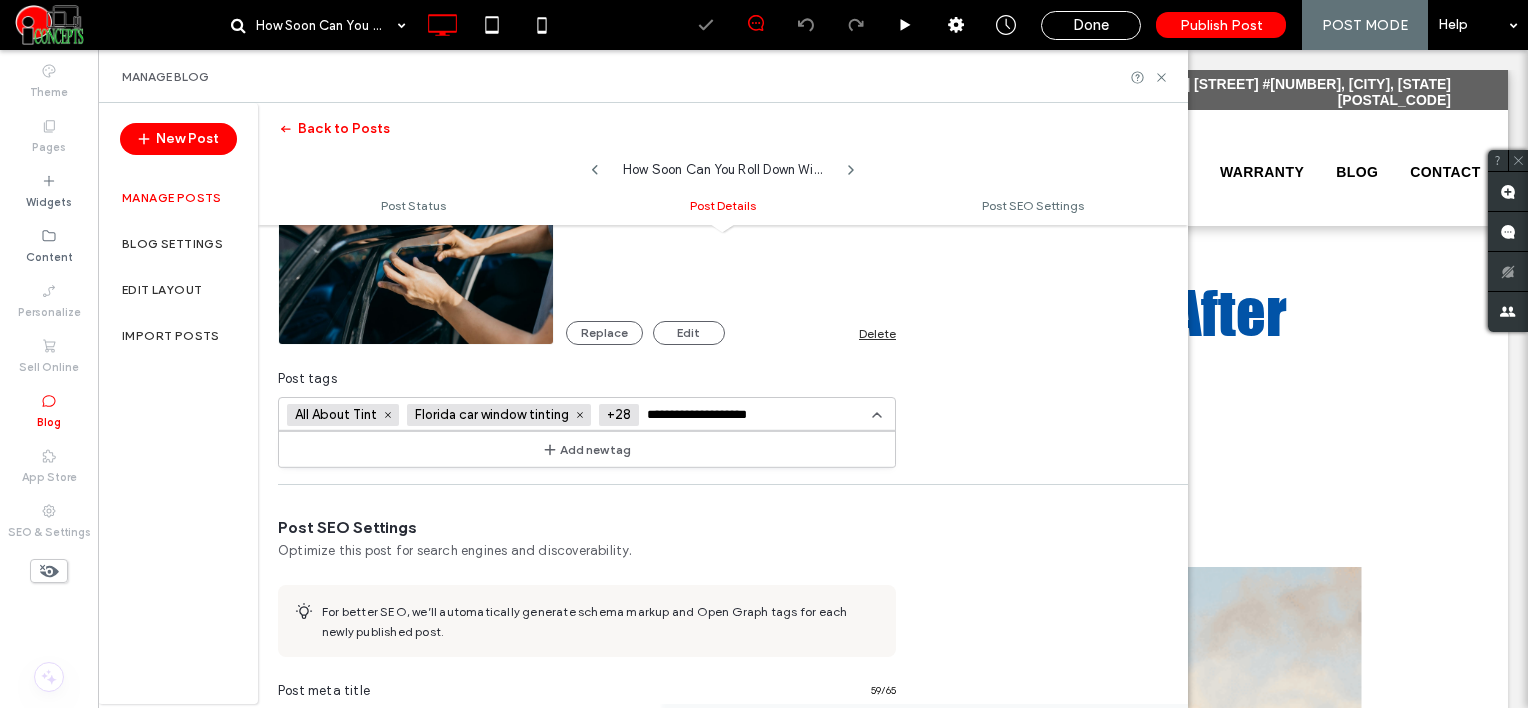 type on "**********" 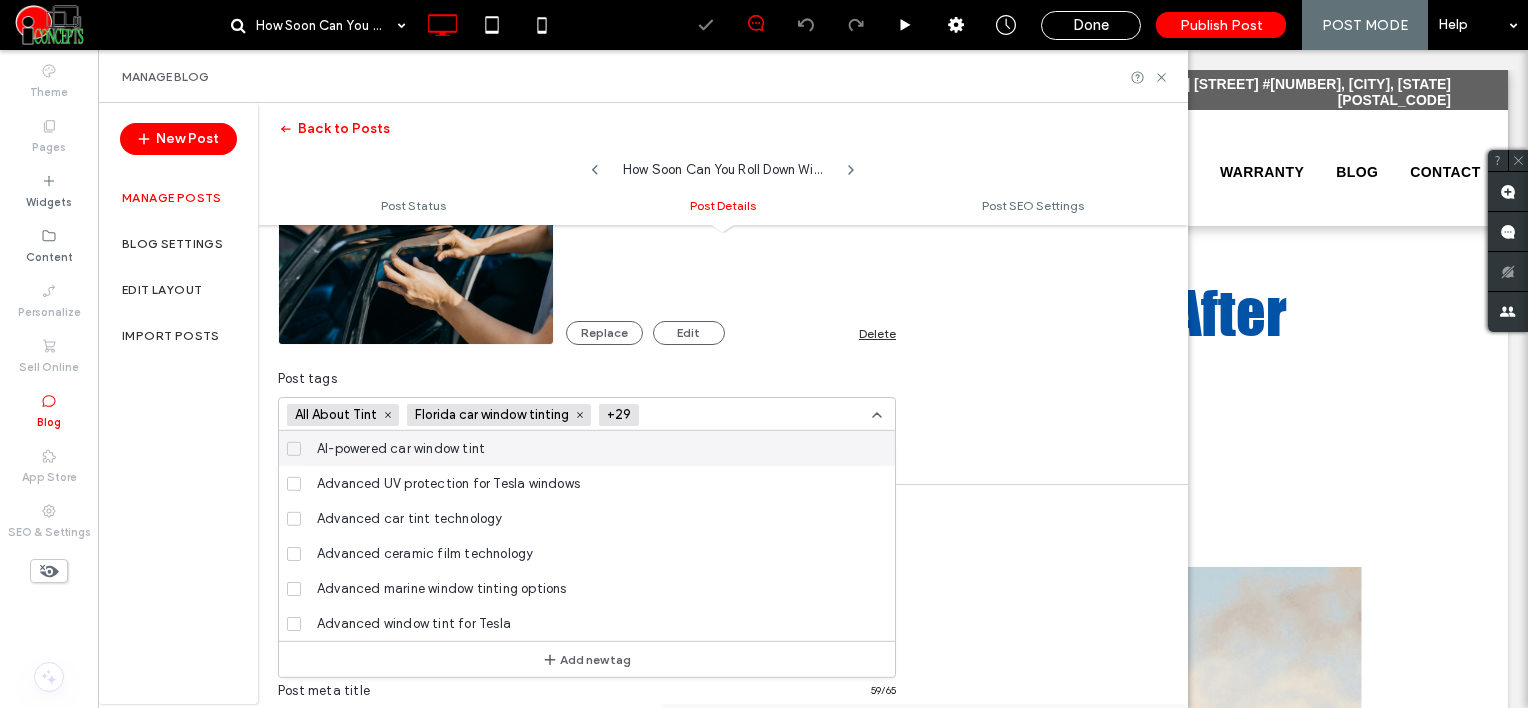 click at bounding box center (720, 415) 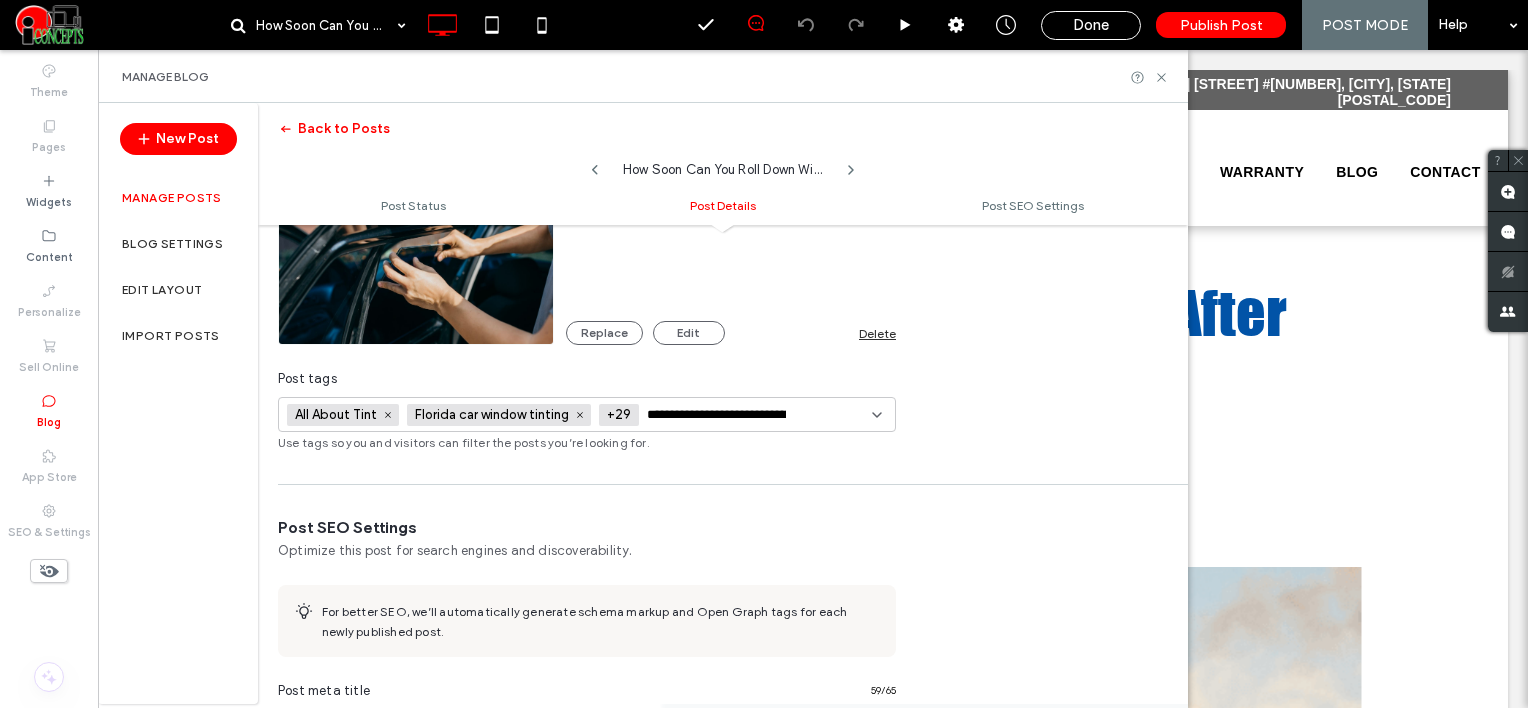 scroll, scrollTop: 0, scrollLeft: 47, axis: horizontal 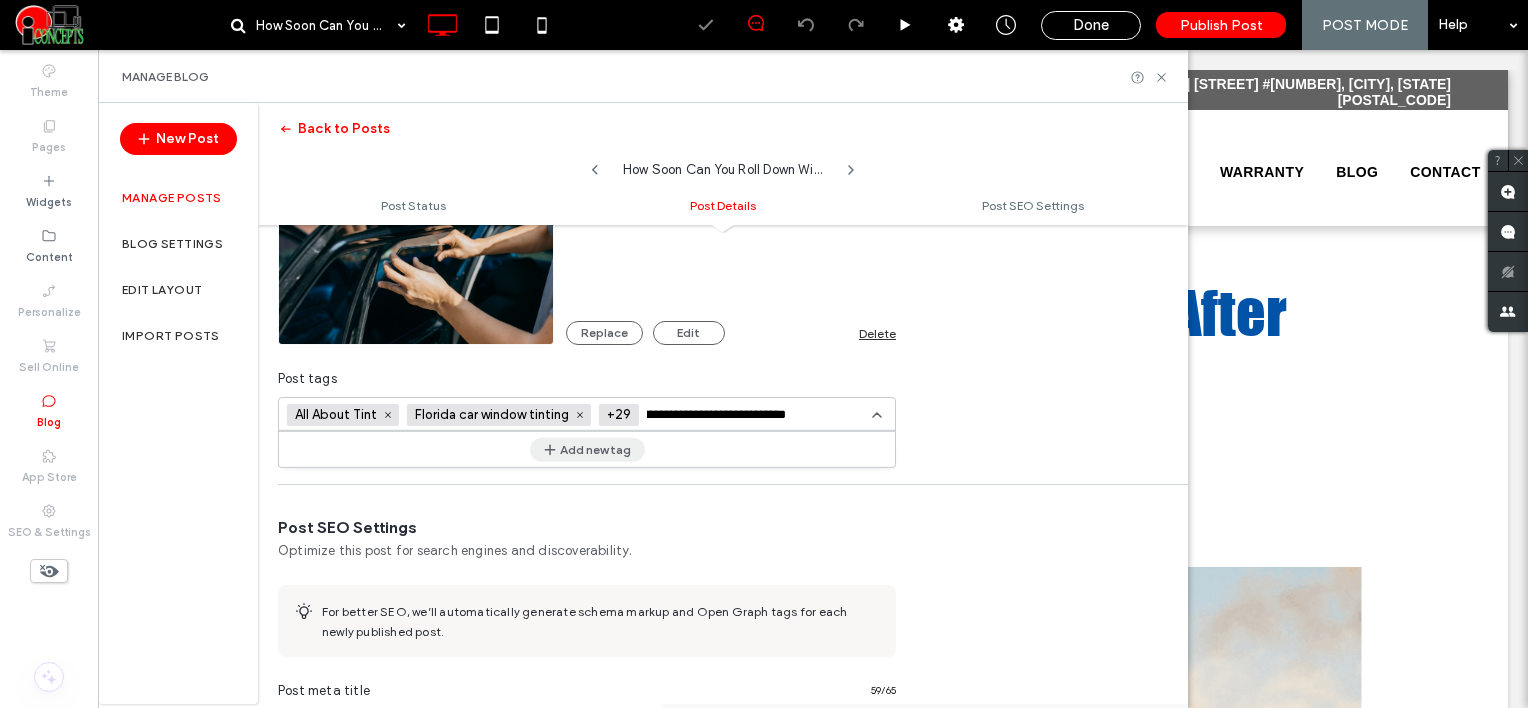 type on "**********" 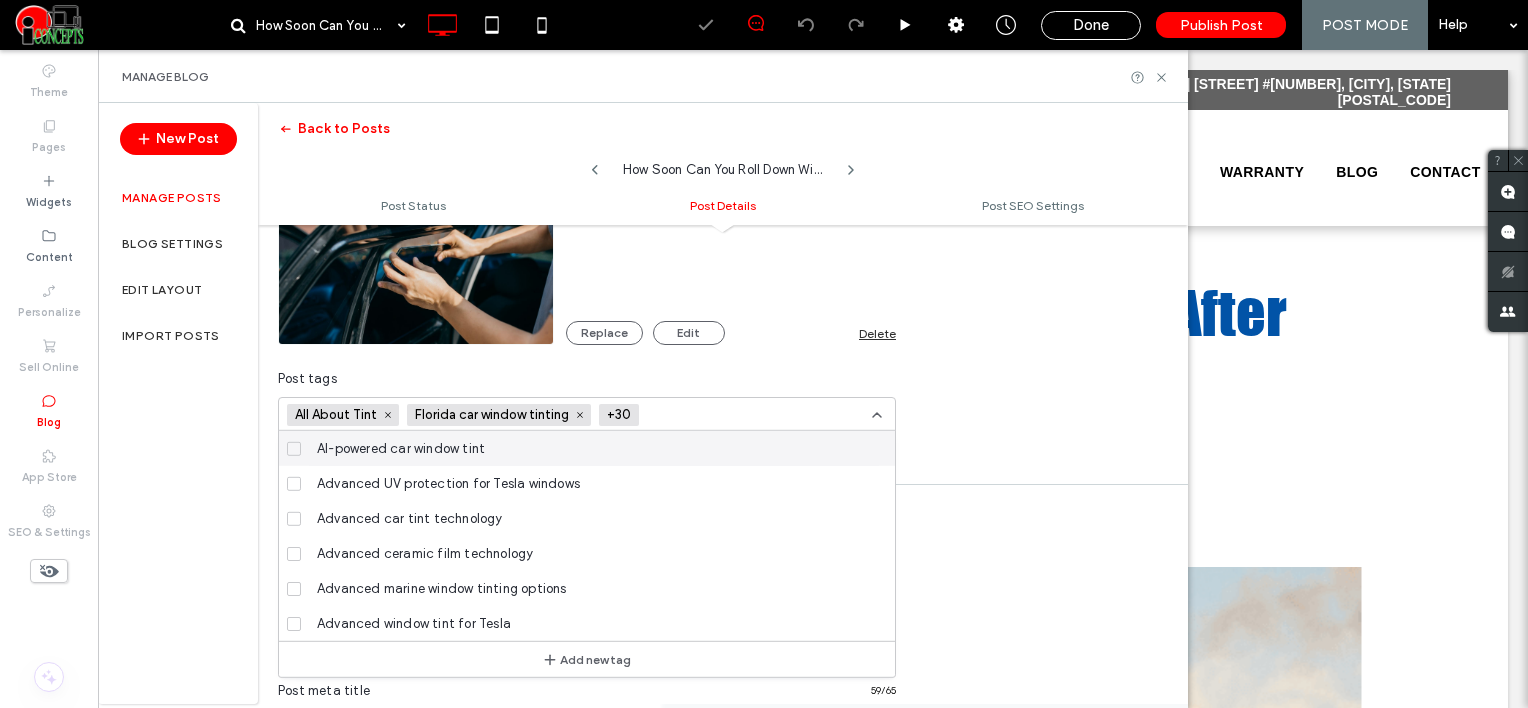 scroll, scrollTop: 0, scrollLeft: 0, axis: both 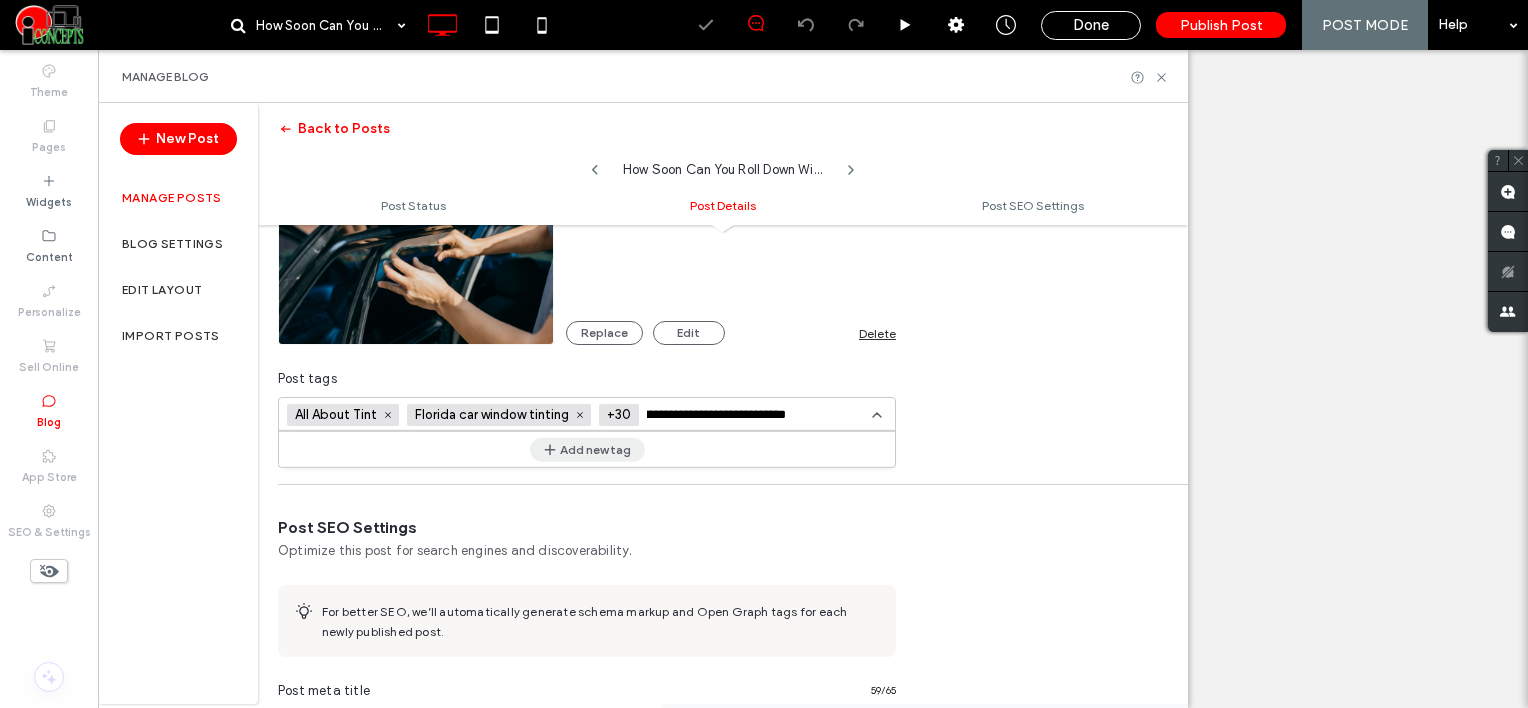 type on "**********" 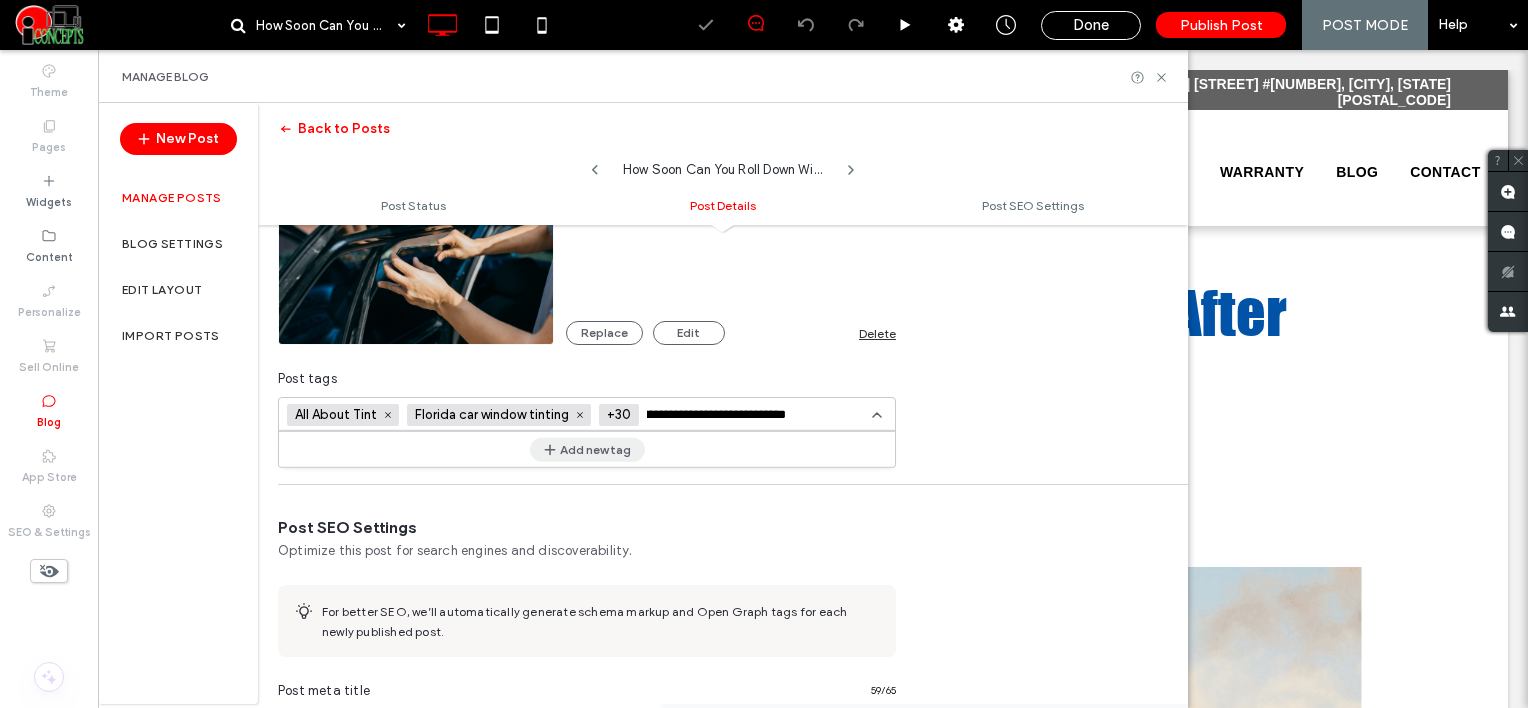 scroll, scrollTop: 0, scrollLeft: 0, axis: both 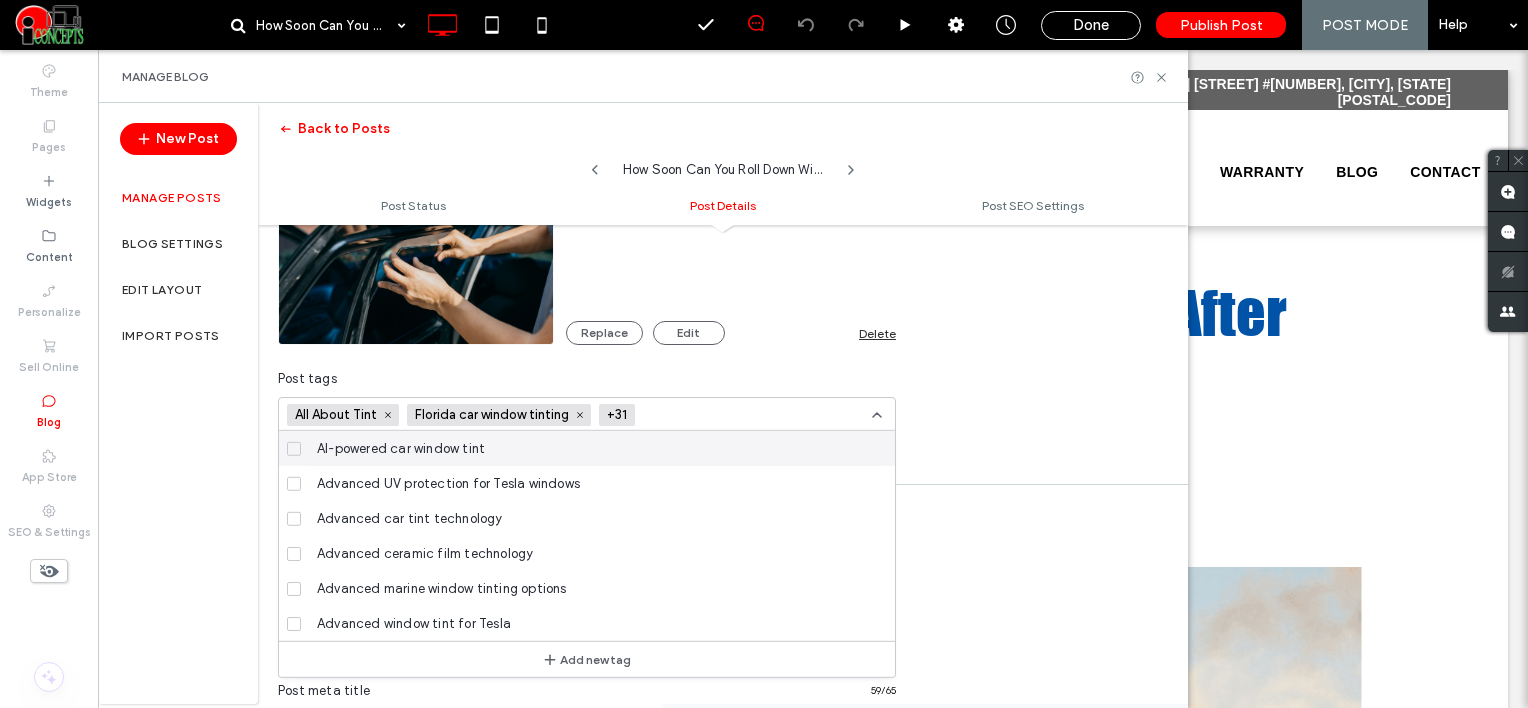 click at bounding box center [716, 415] 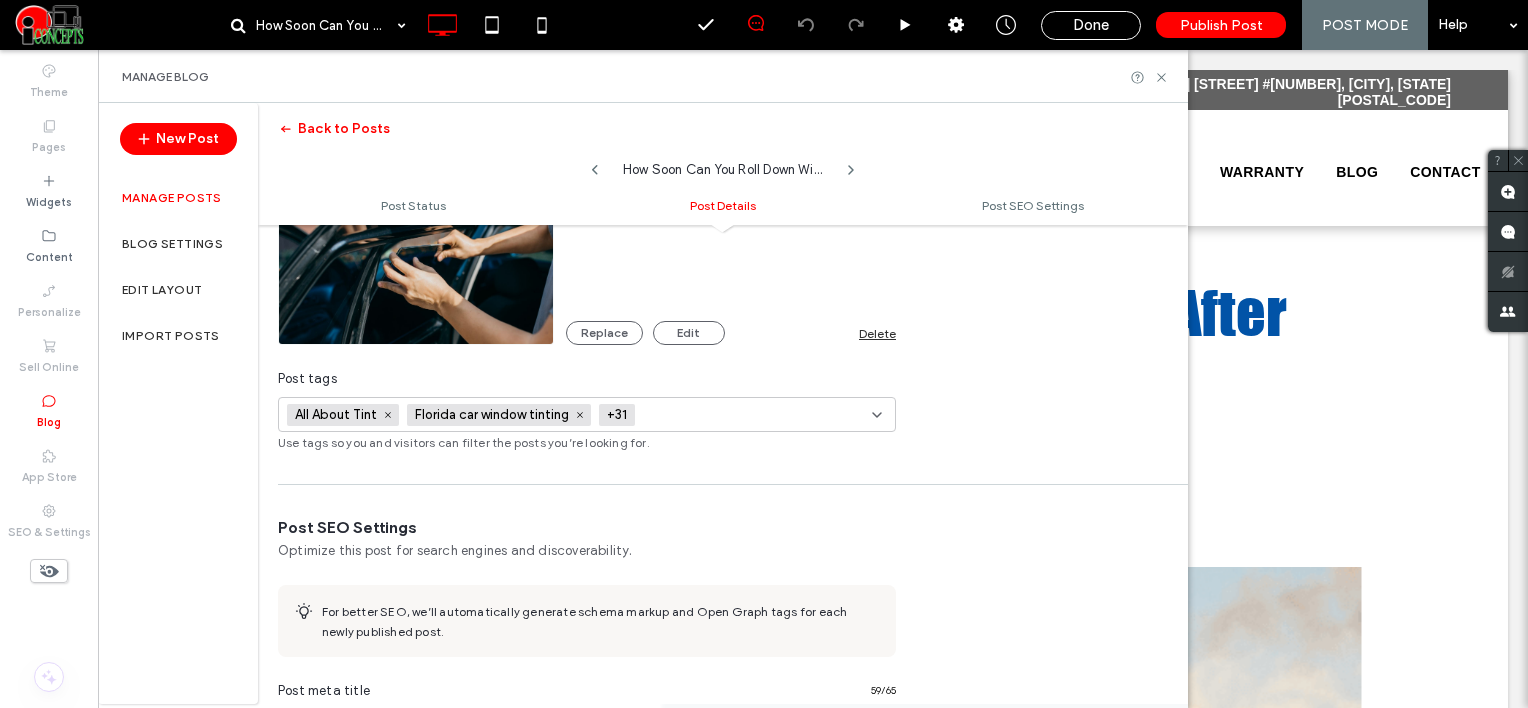 paste on "**********" 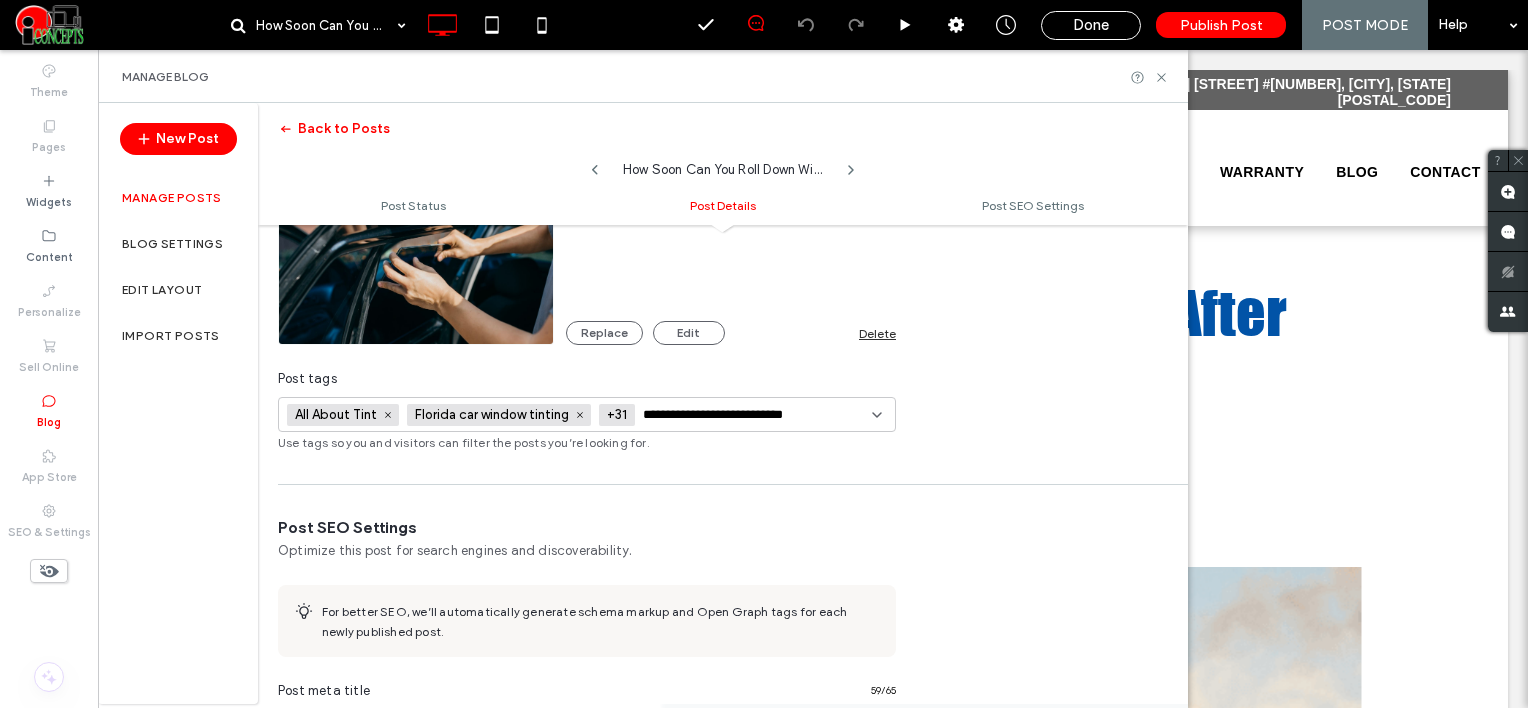 scroll, scrollTop: 0, scrollLeft: 40, axis: horizontal 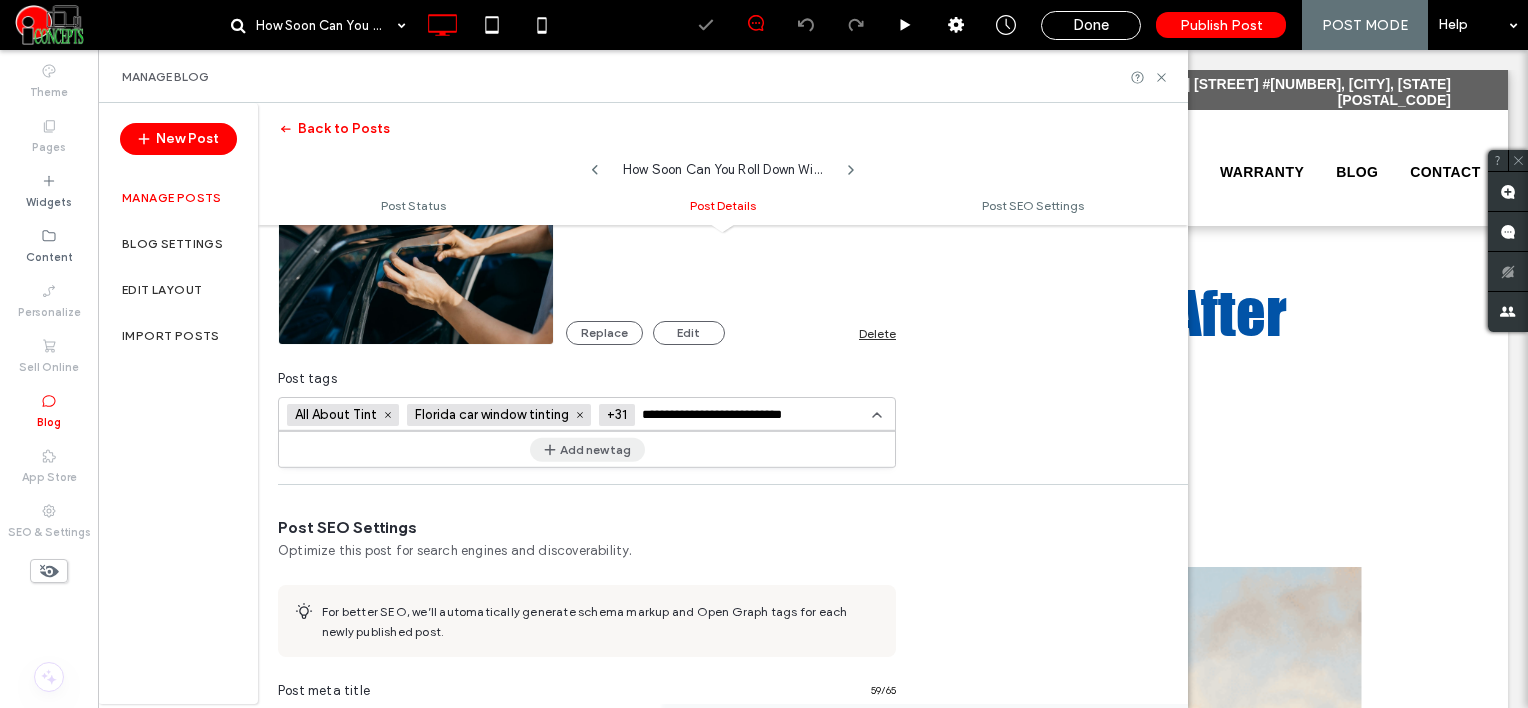 type on "**********" 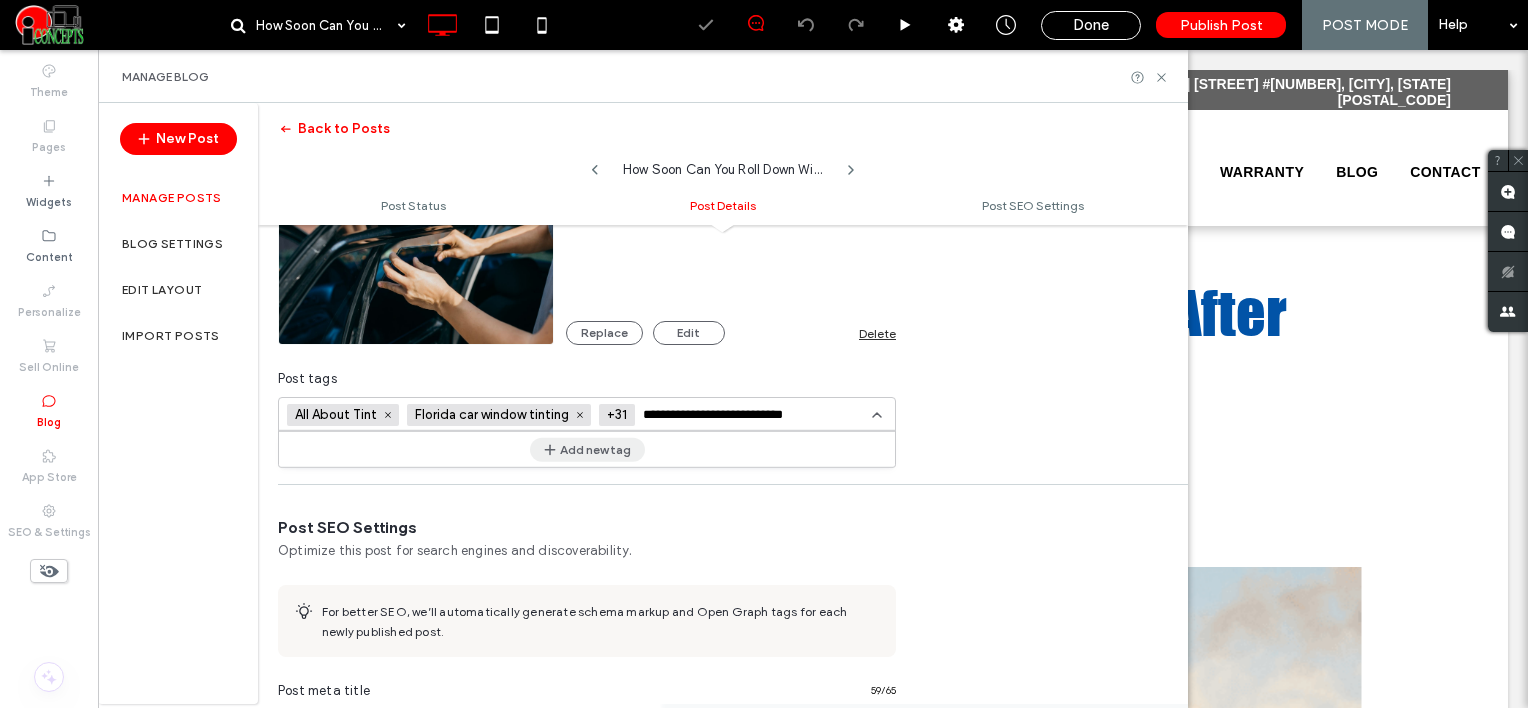 click on "Add new tag" at bounding box center [587, 449] 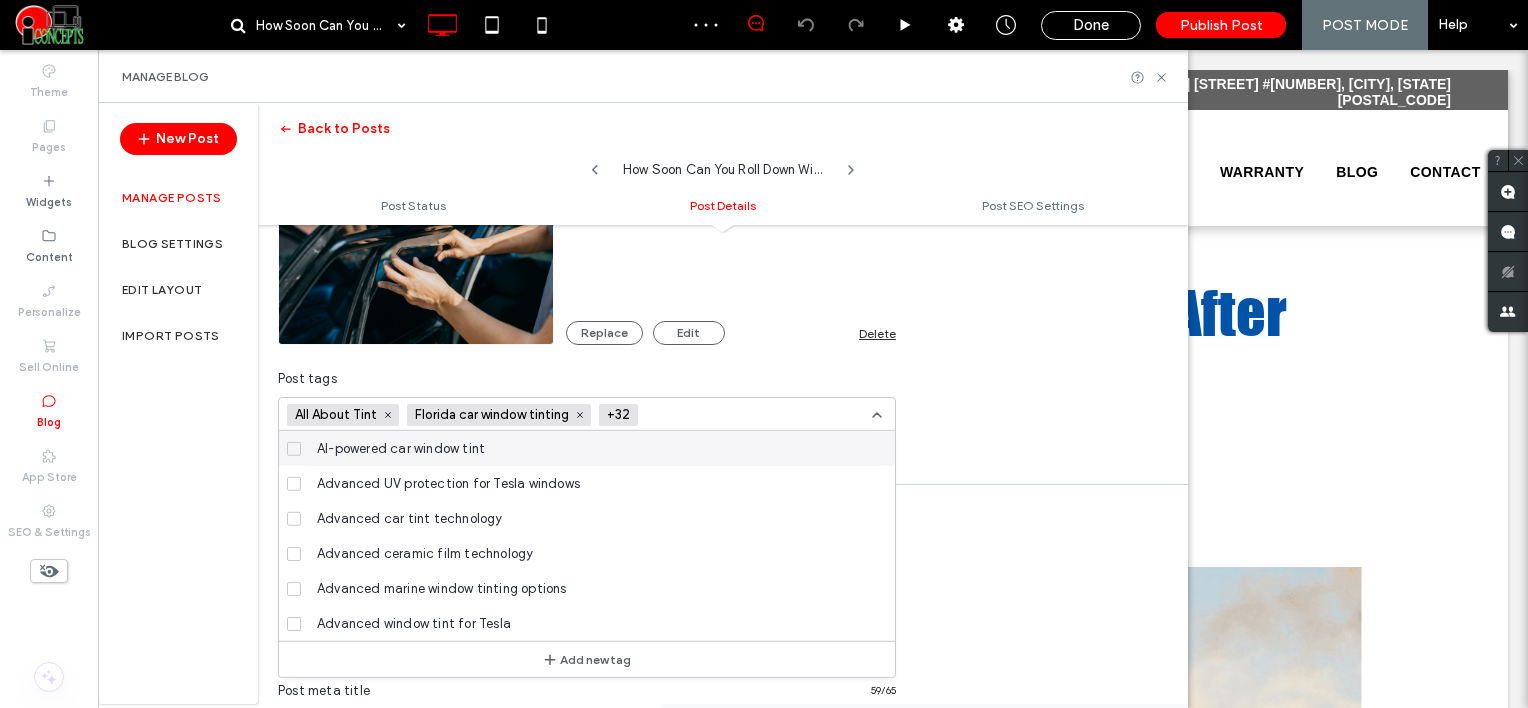 click at bounding box center [719, 415] 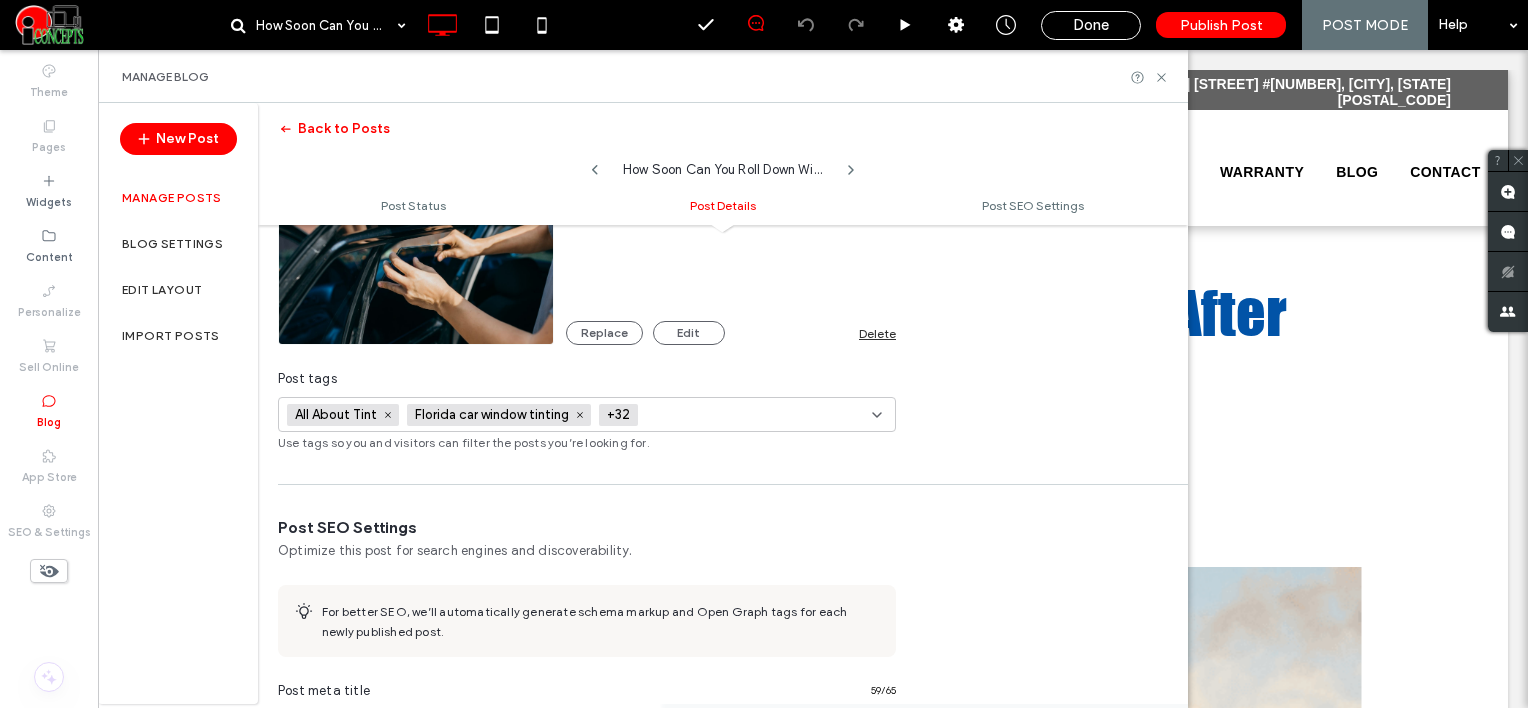 paste on "**********" 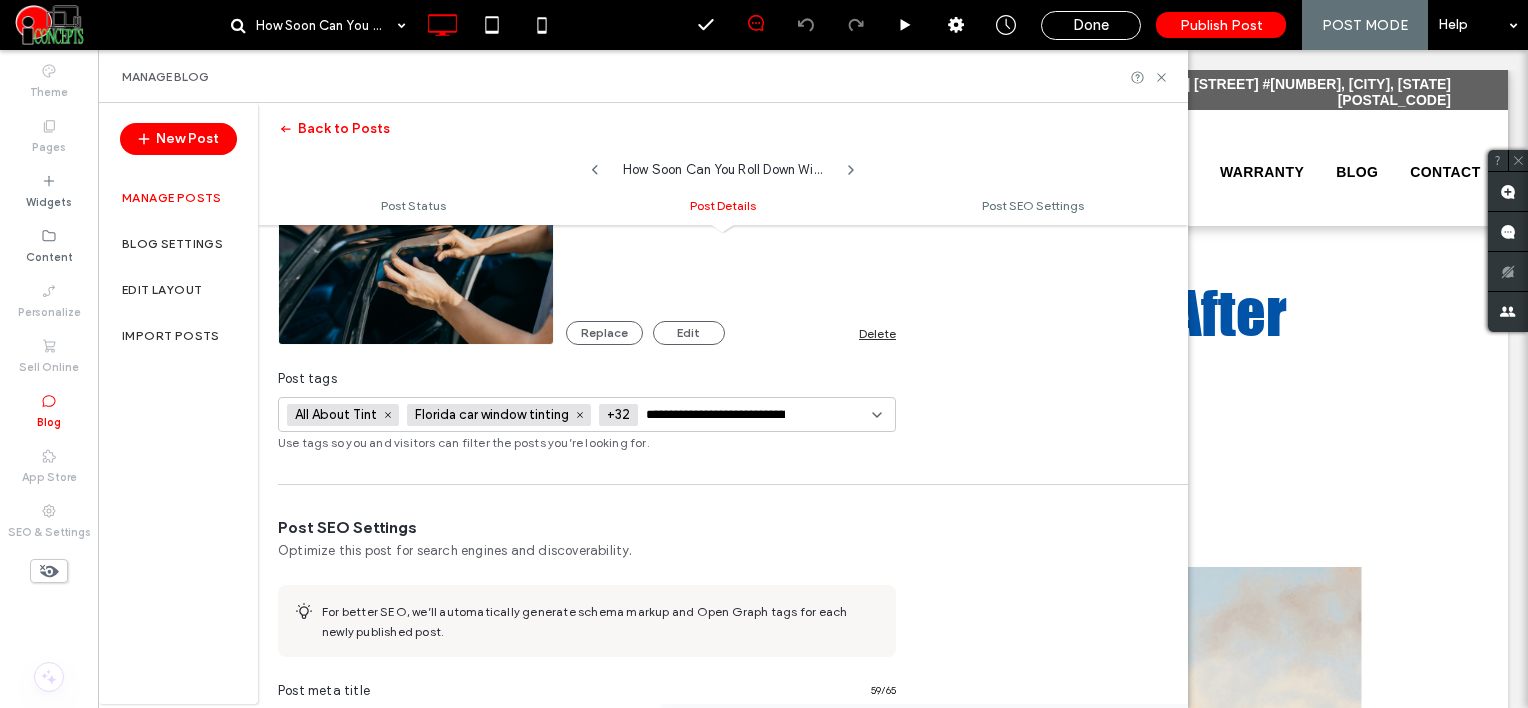 scroll, scrollTop: 0, scrollLeft: 42, axis: horizontal 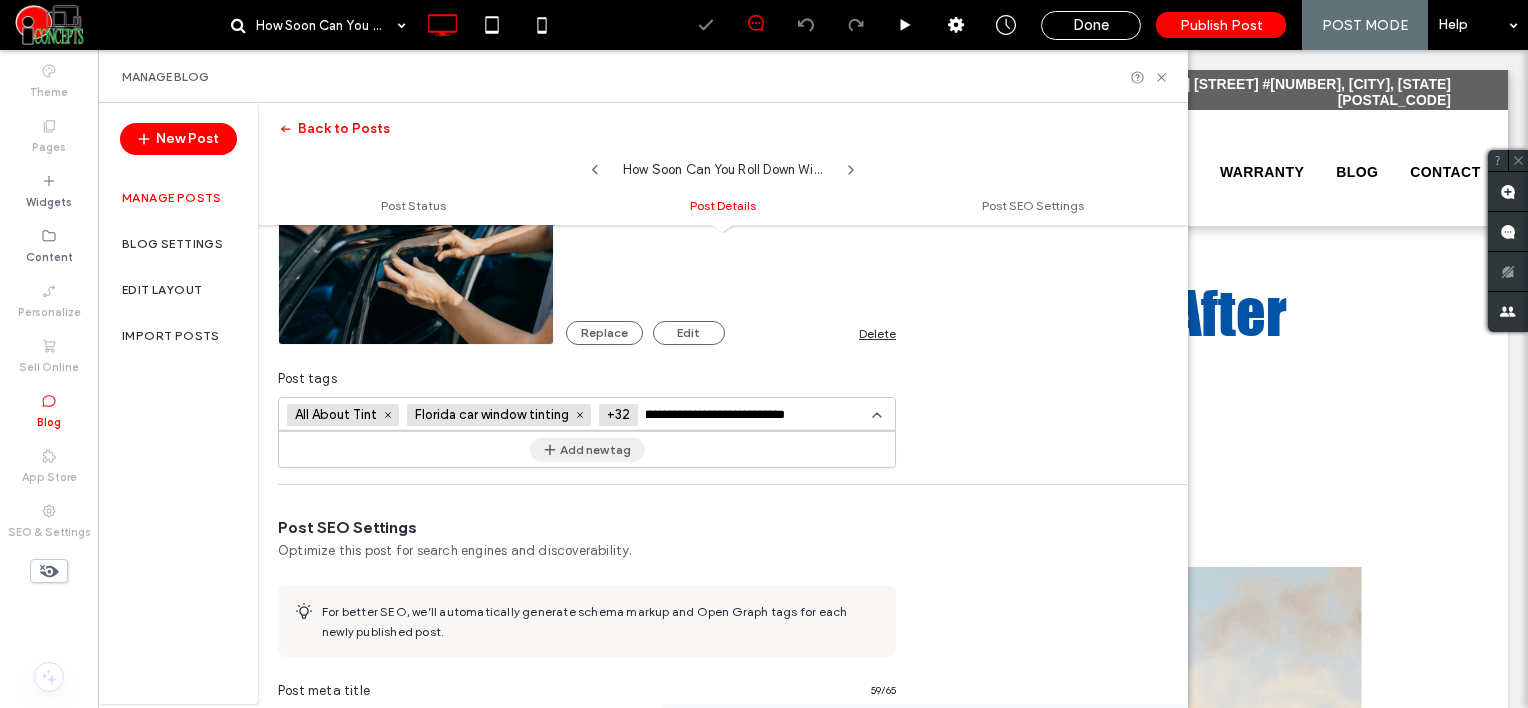 type on "**********" 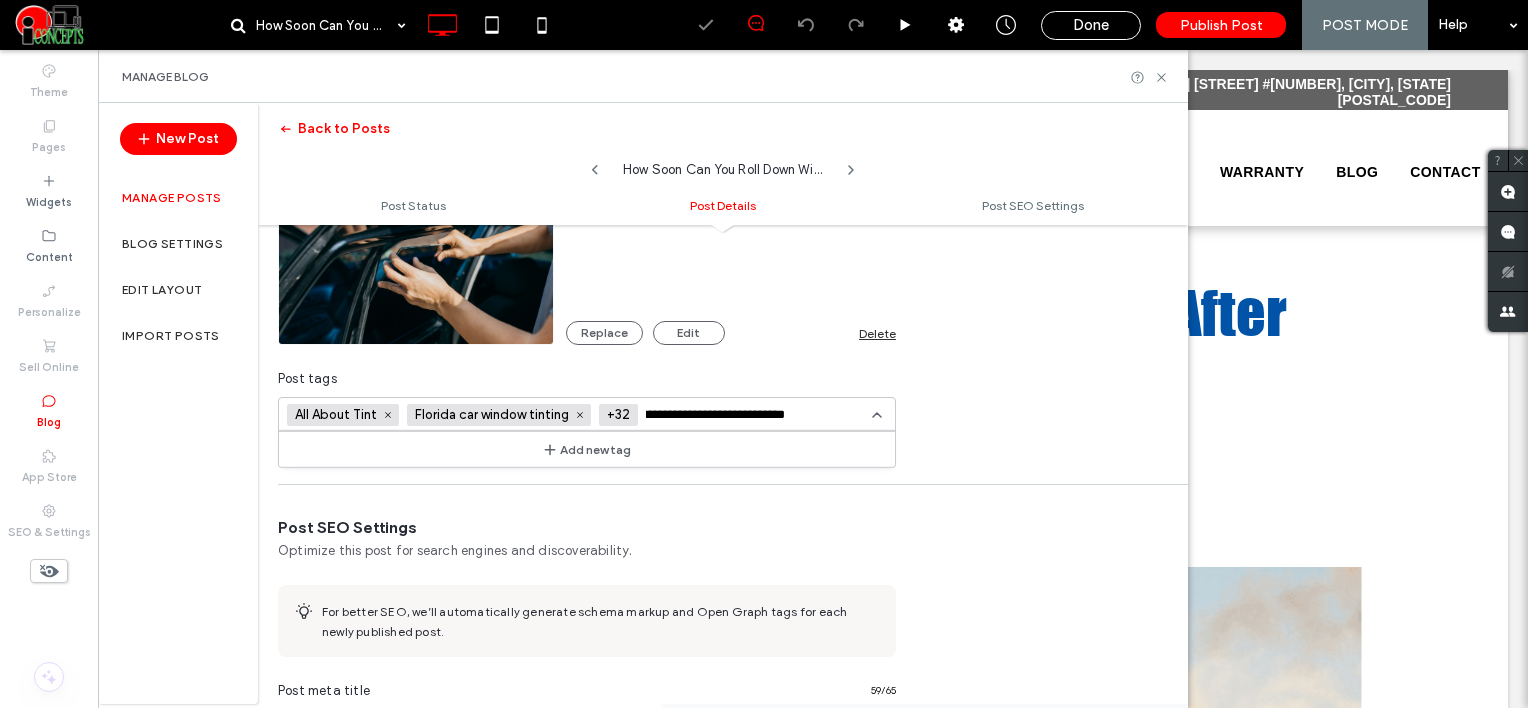 scroll, scrollTop: 0, scrollLeft: 0, axis: both 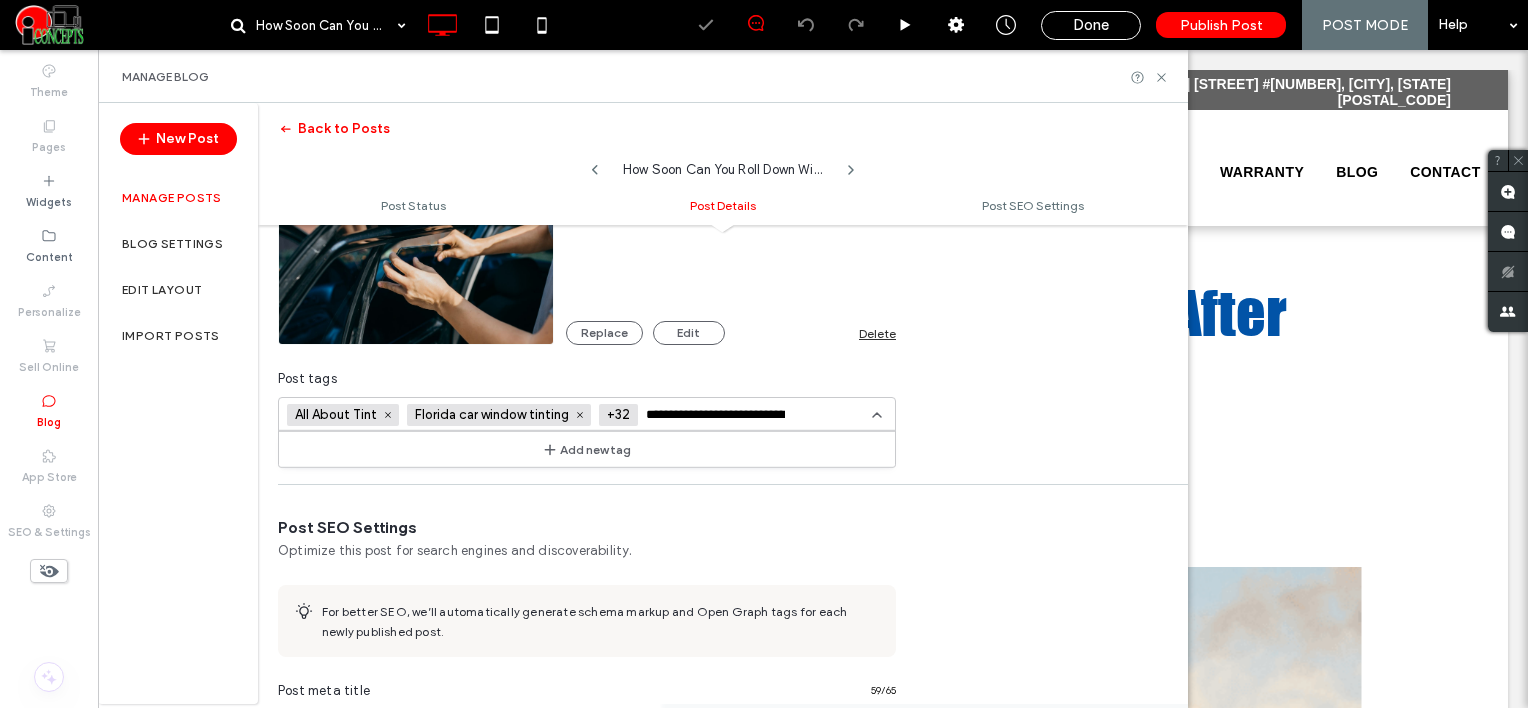 drag, startPoint x: 586, startPoint y: 456, endPoint x: 728, endPoint y: 414, distance: 148.08105 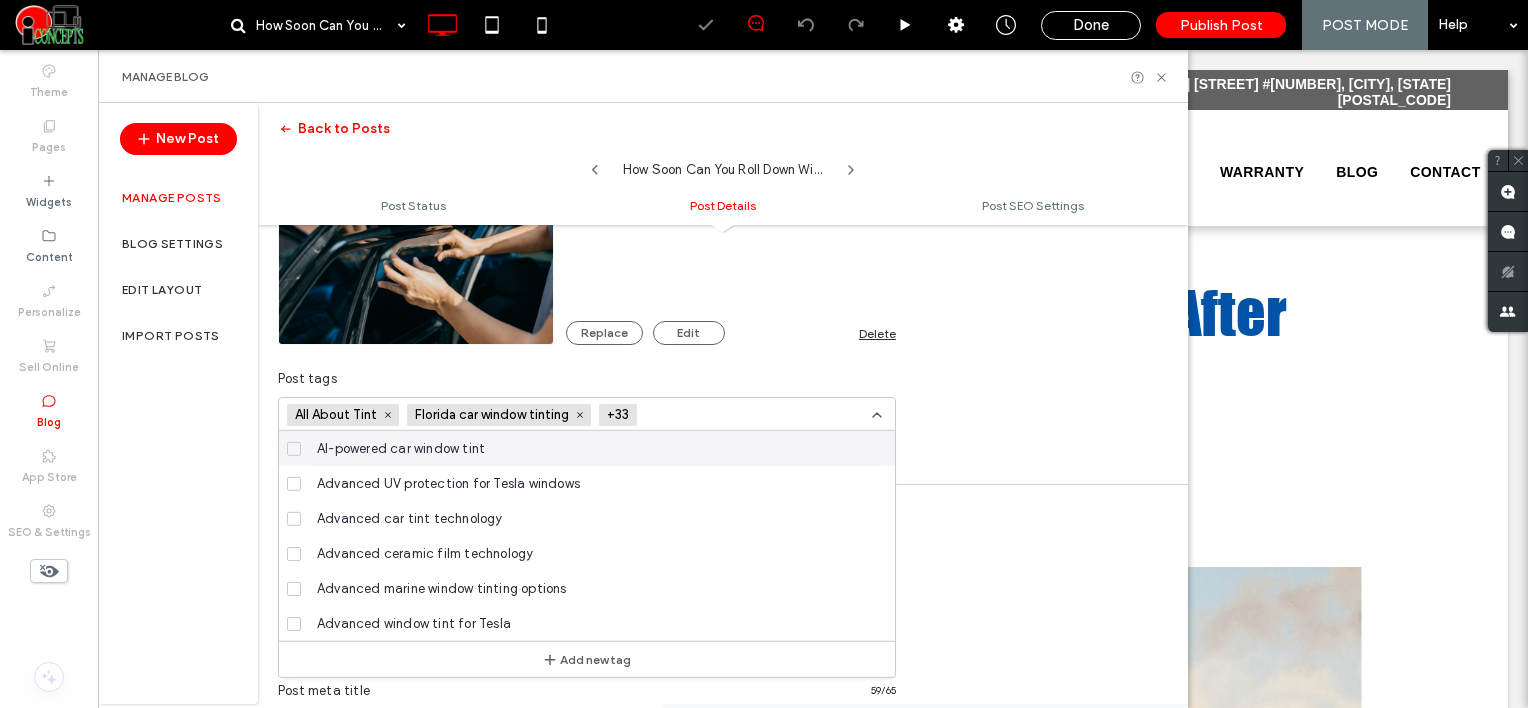 click at bounding box center (718, 415) 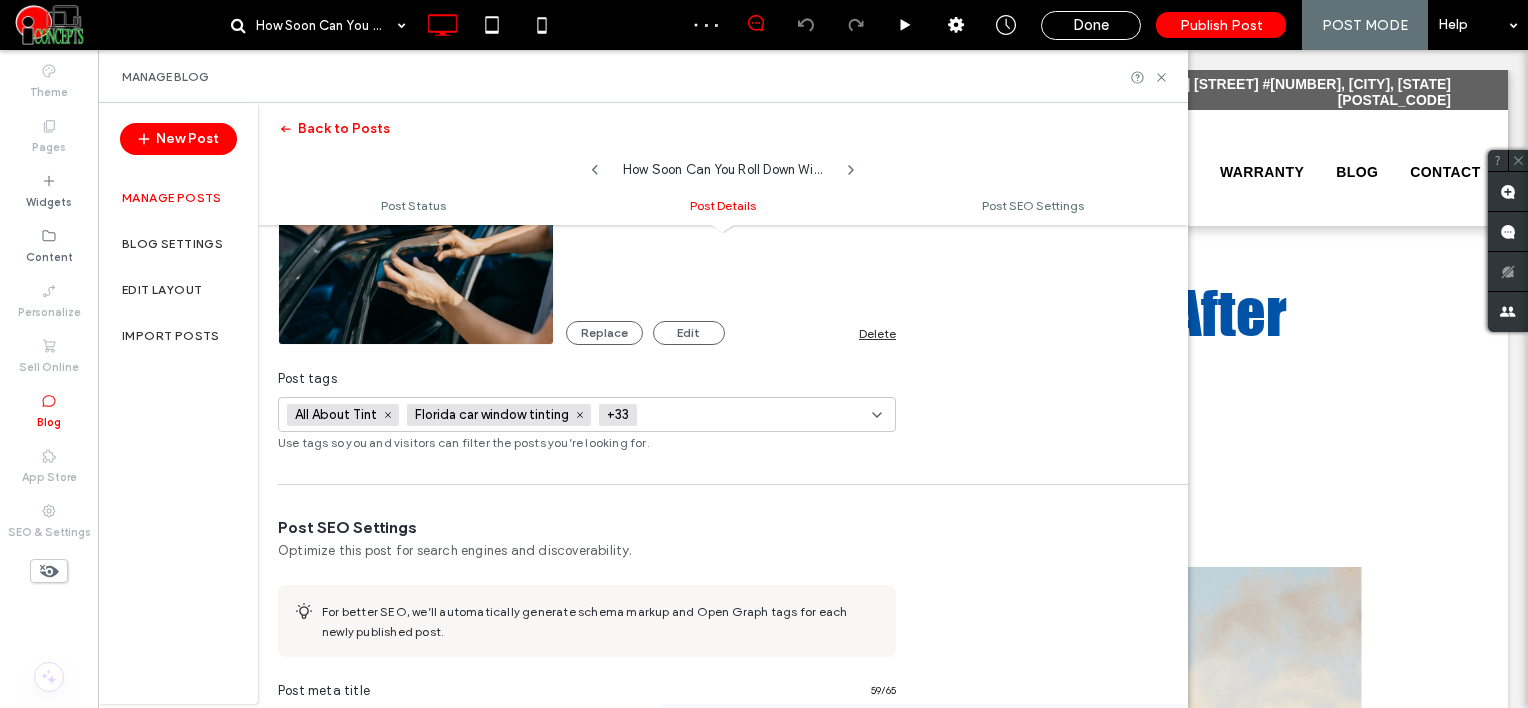 paste on "**********" 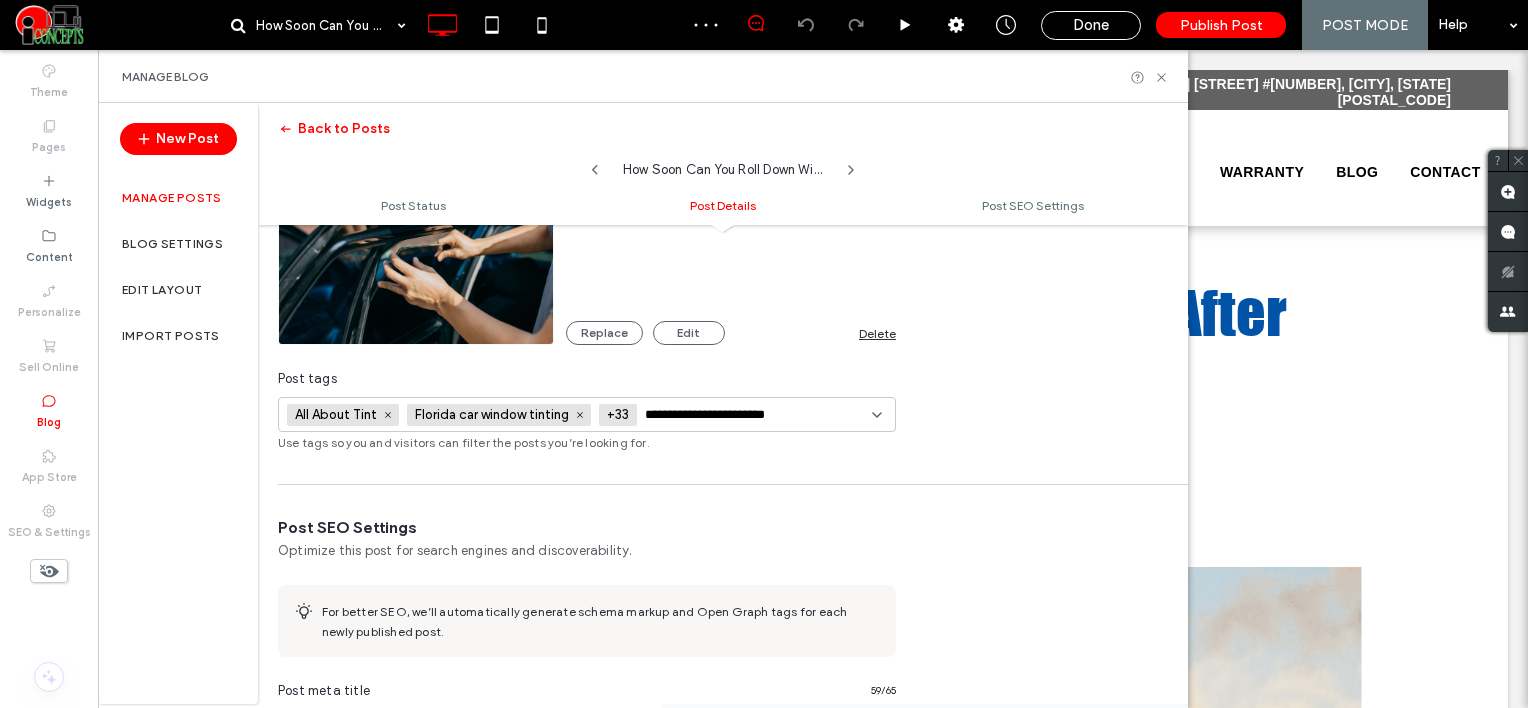 scroll, scrollTop: 0, scrollLeft: 2, axis: horizontal 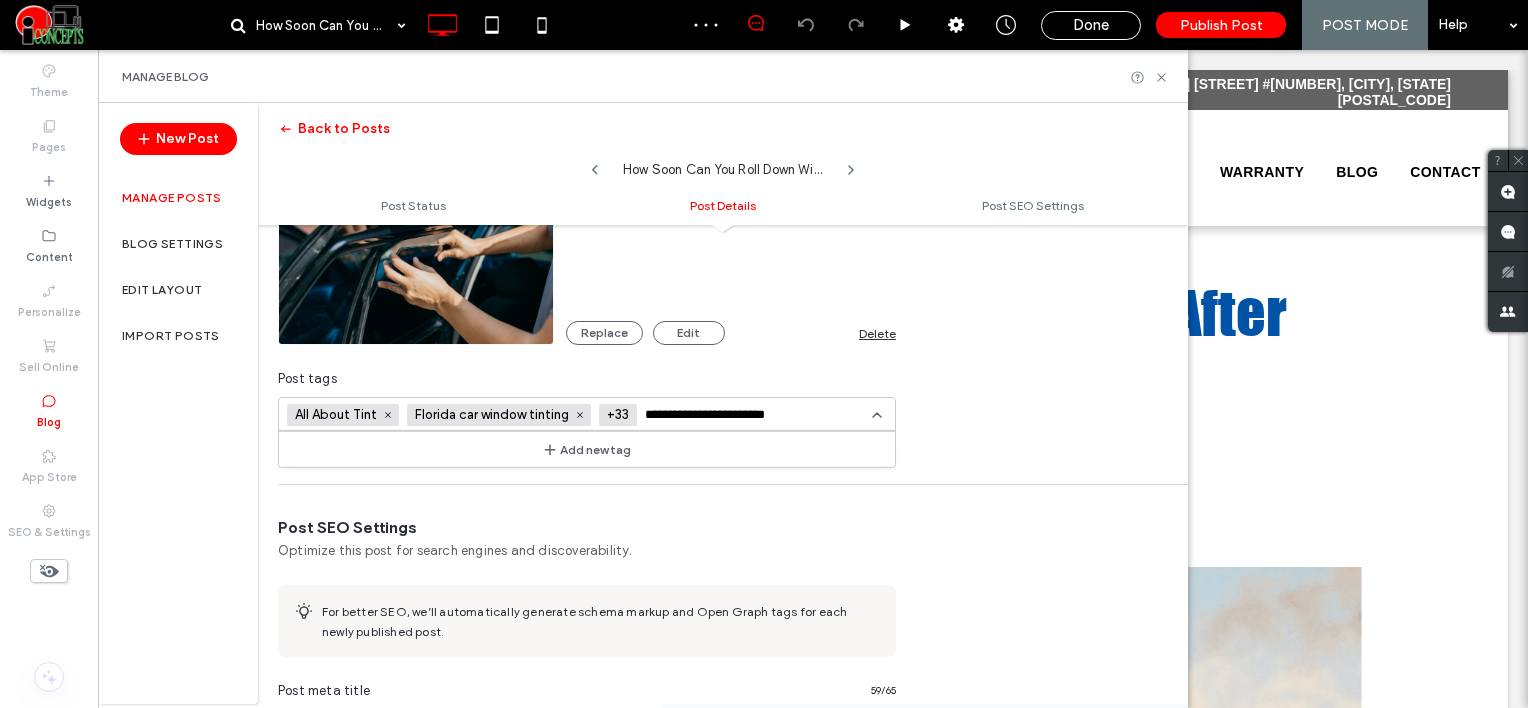 type on "**********" 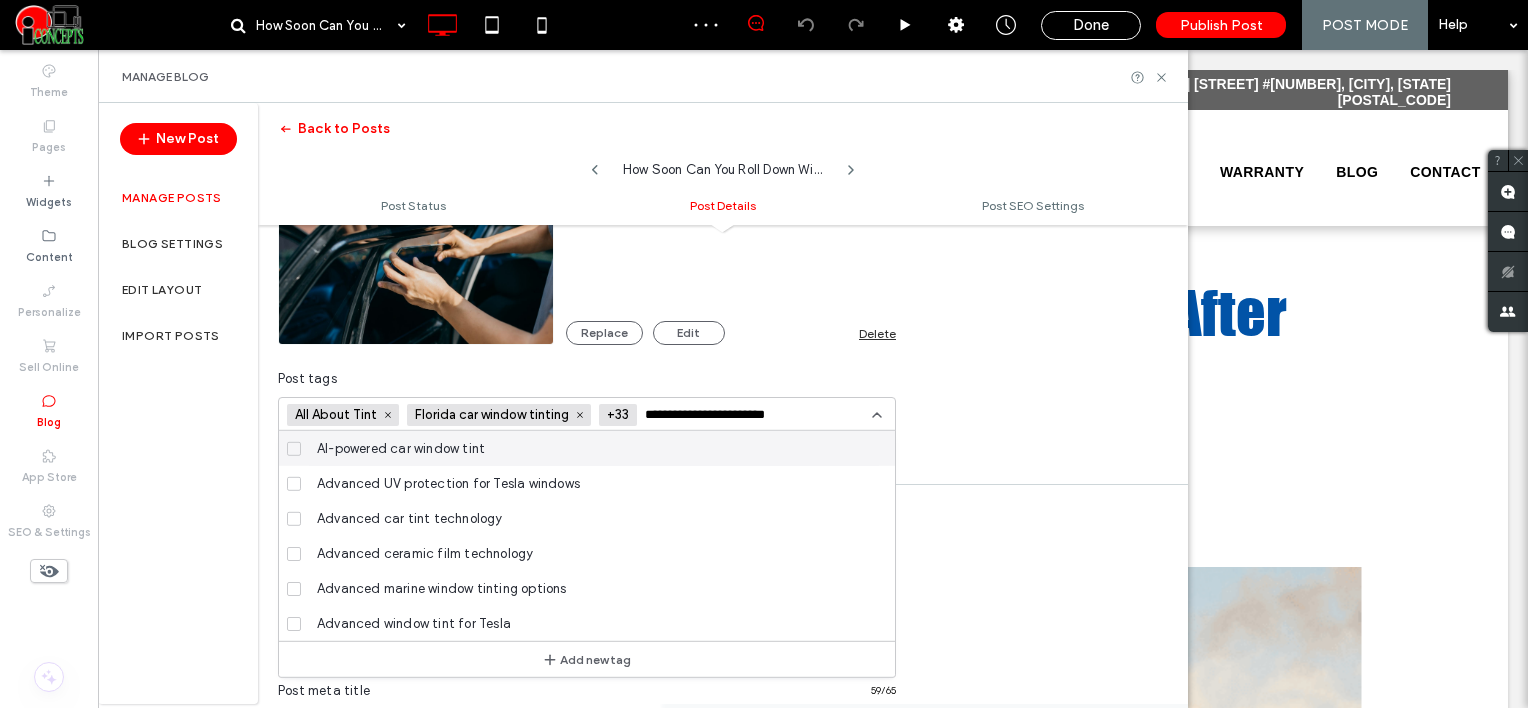 type 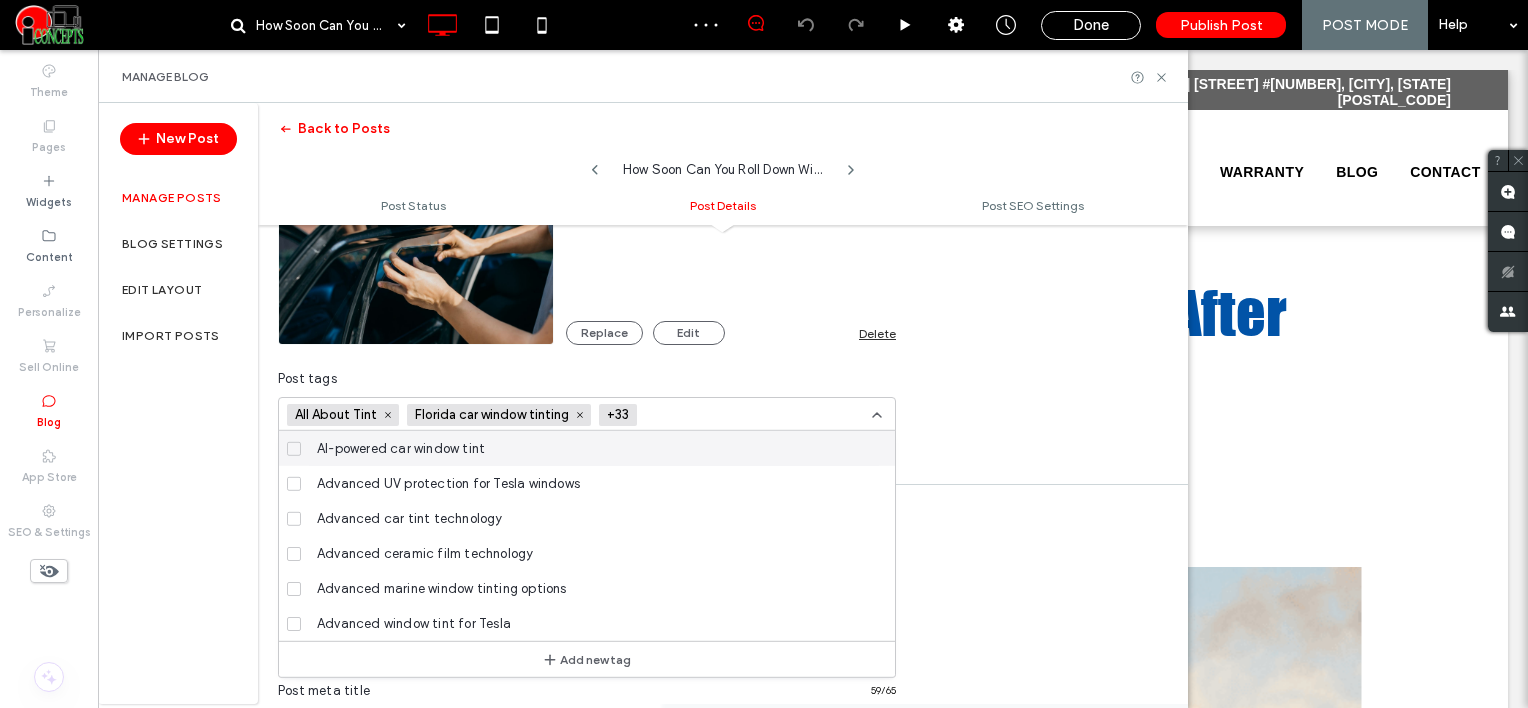click at bounding box center [718, 415] 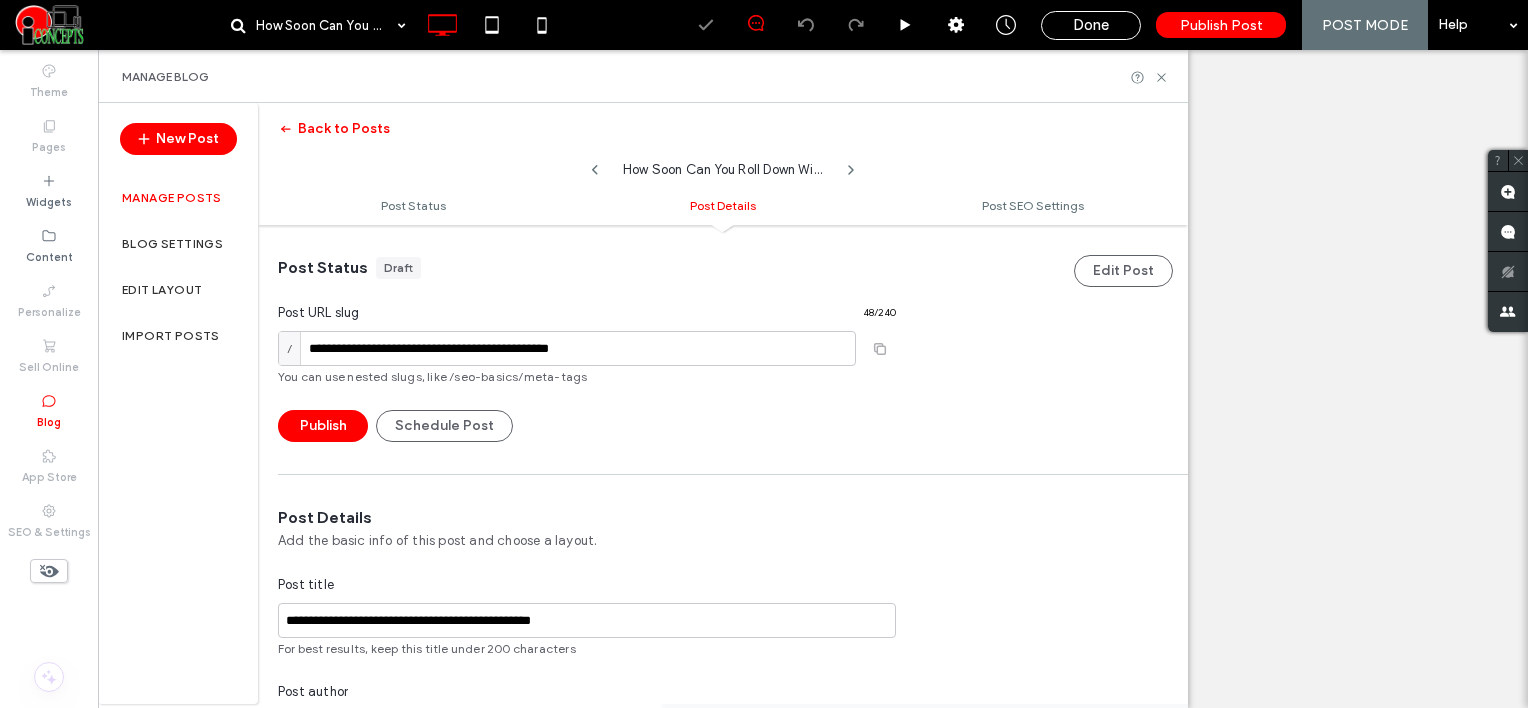 scroll, scrollTop: 0, scrollLeft: 0, axis: both 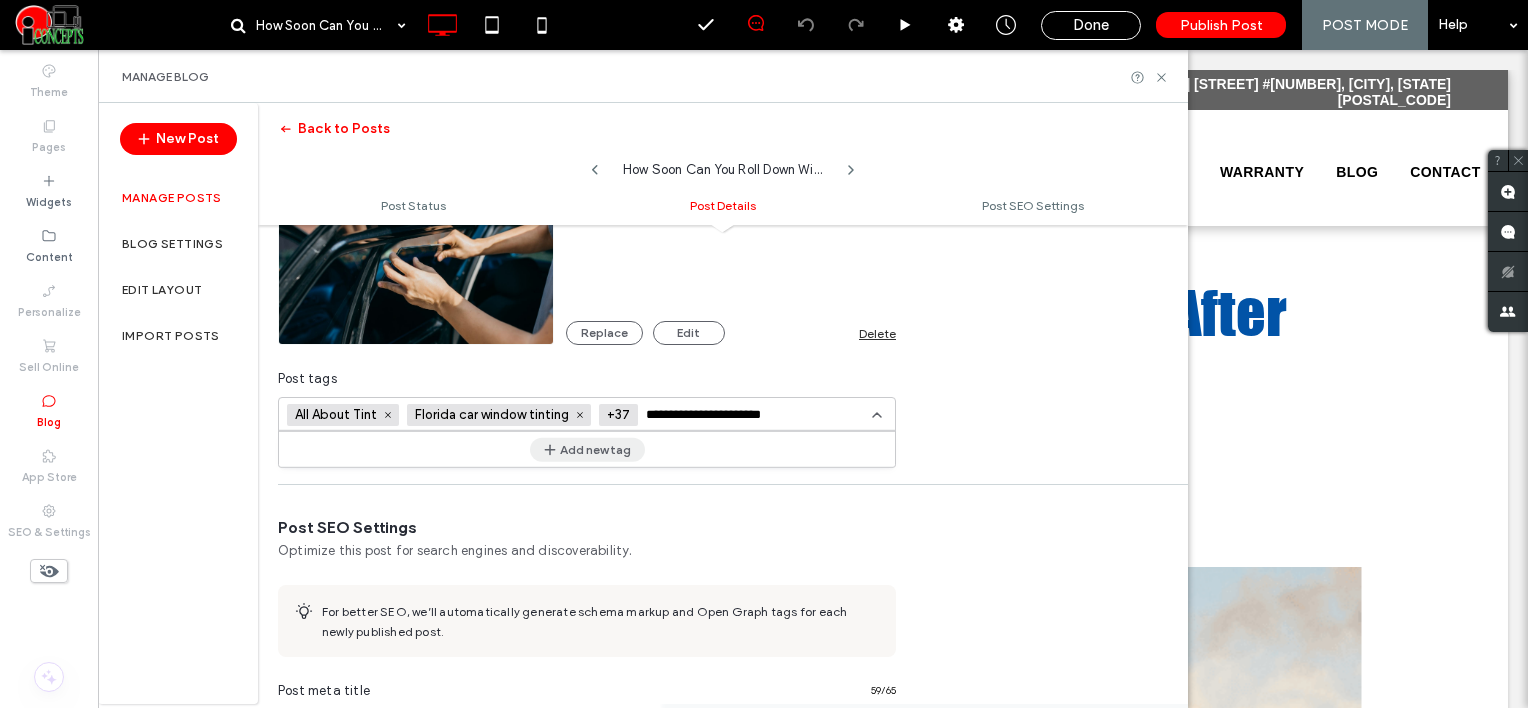 type on "**********" 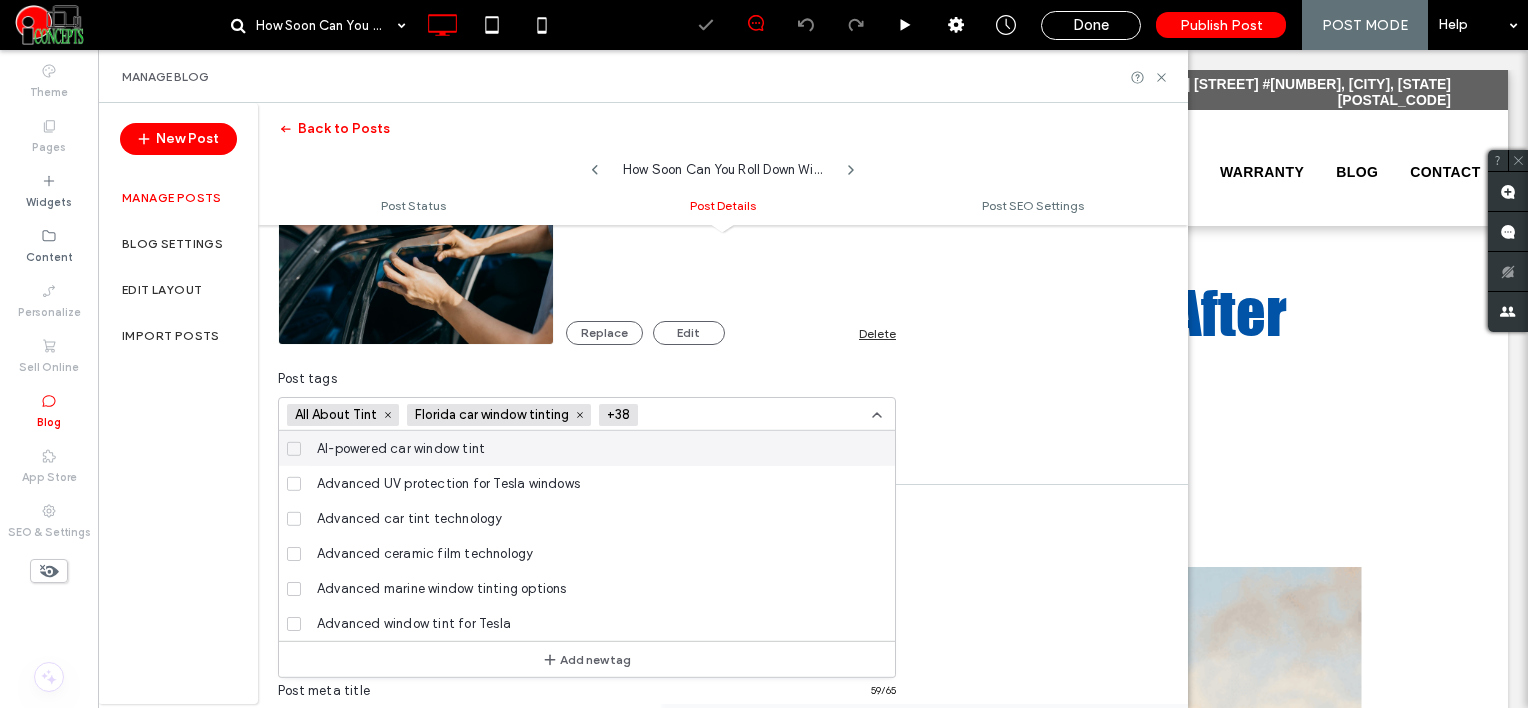 scroll, scrollTop: 0, scrollLeft: 0, axis: both 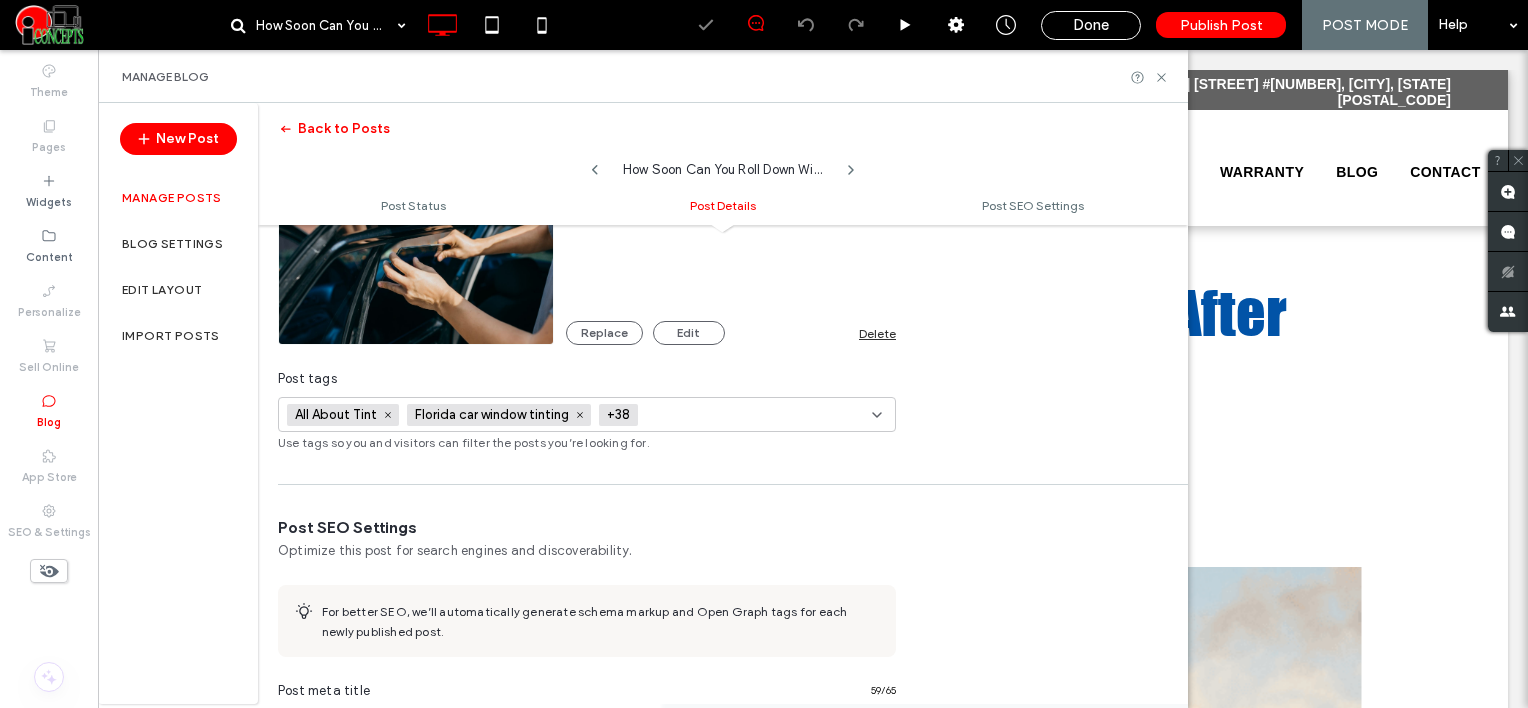 paste on "**********" 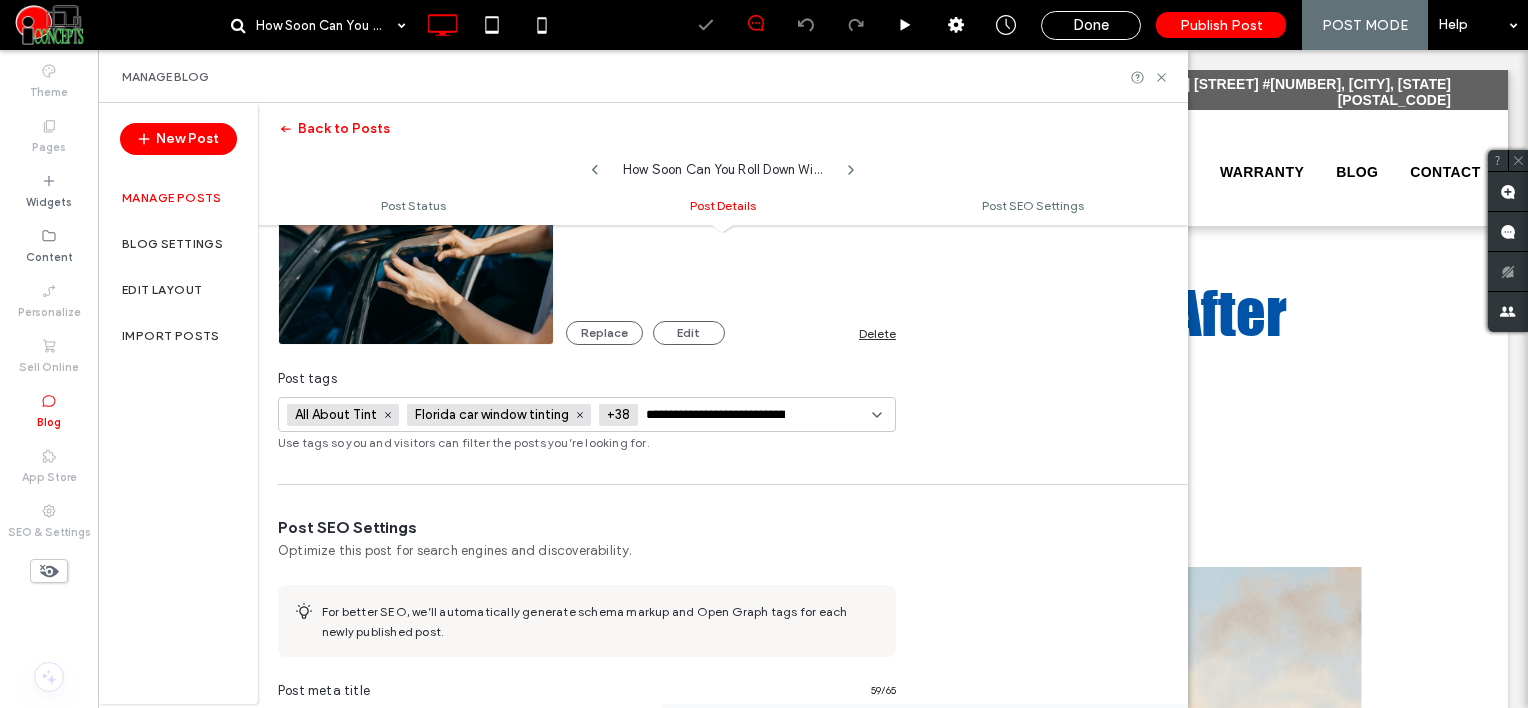 scroll, scrollTop: 0, scrollLeft: 127, axis: horizontal 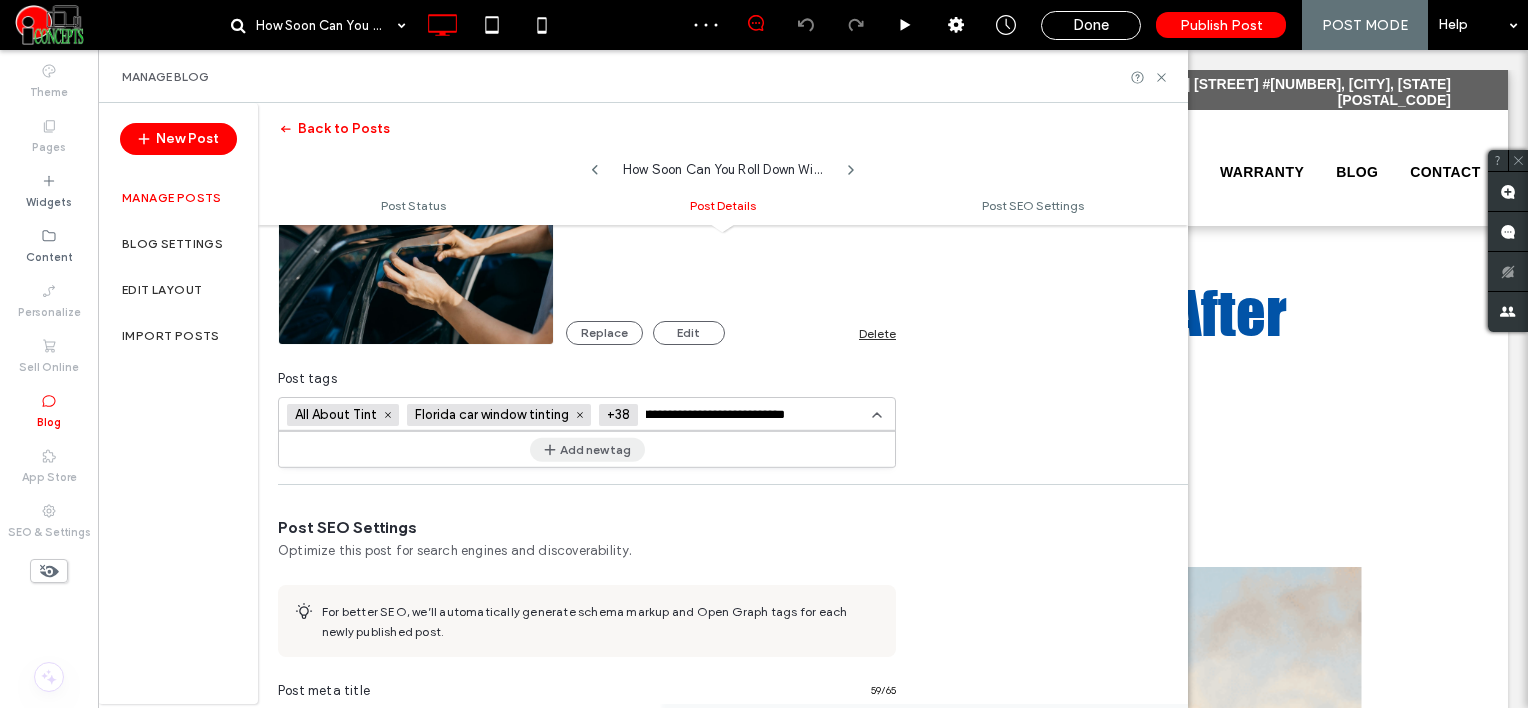 type on "**********" 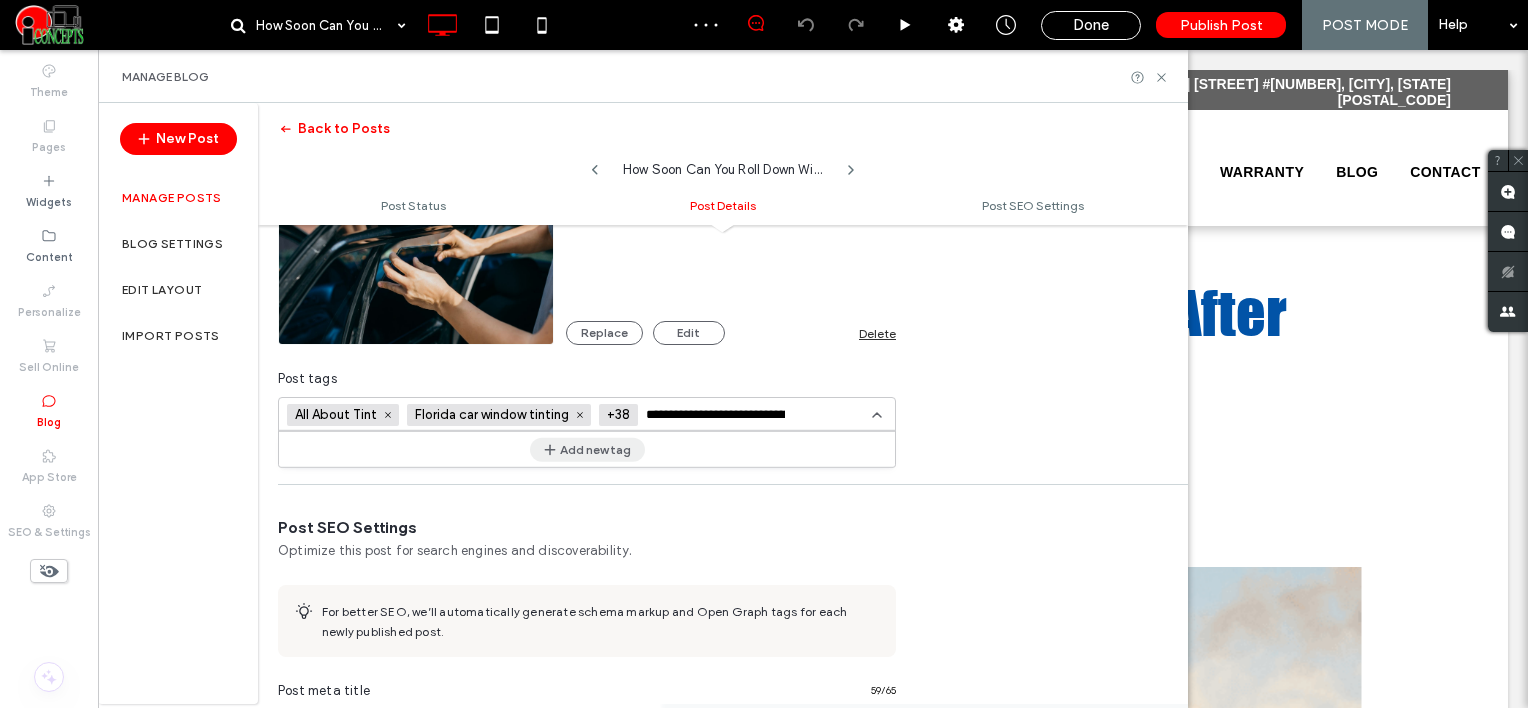 click on "Add new tag" at bounding box center (587, 449) 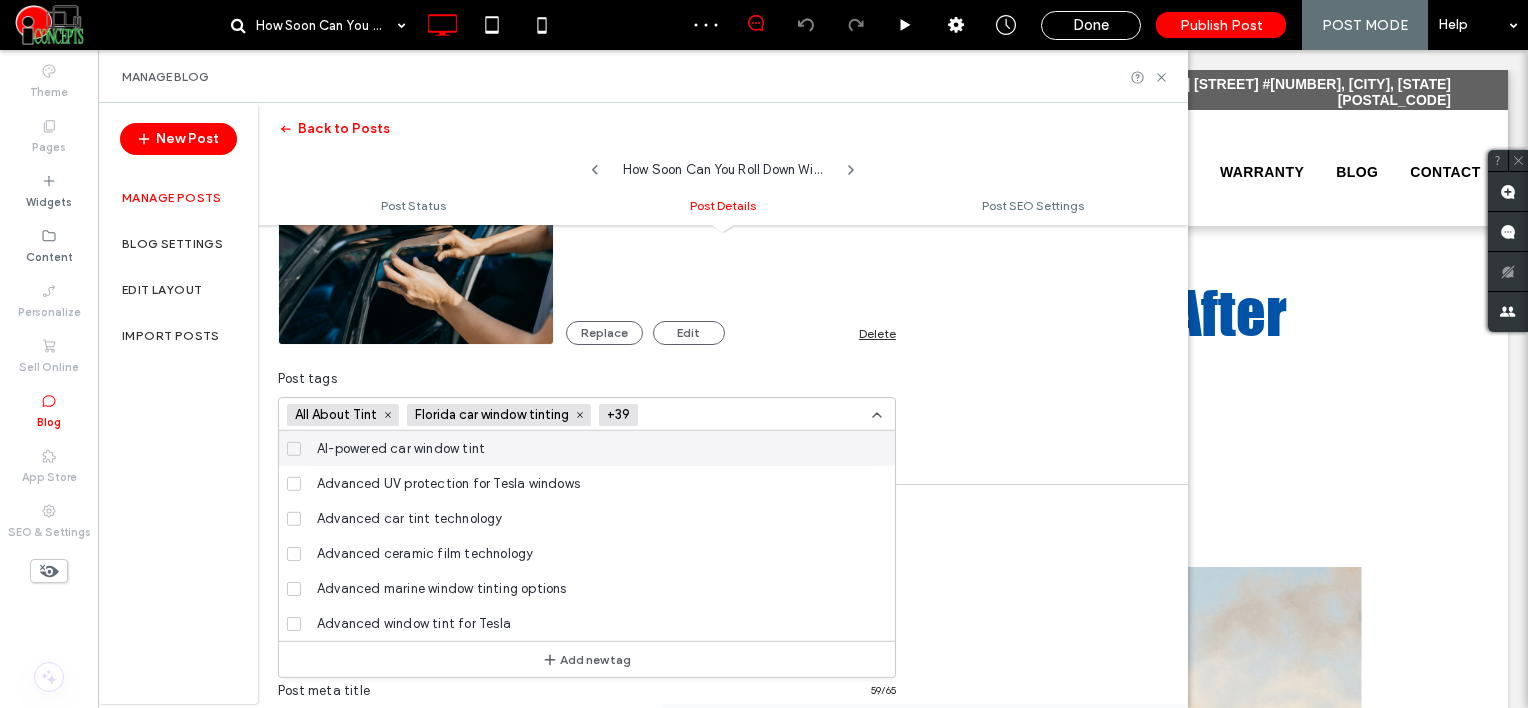 click at bounding box center (719, 415) 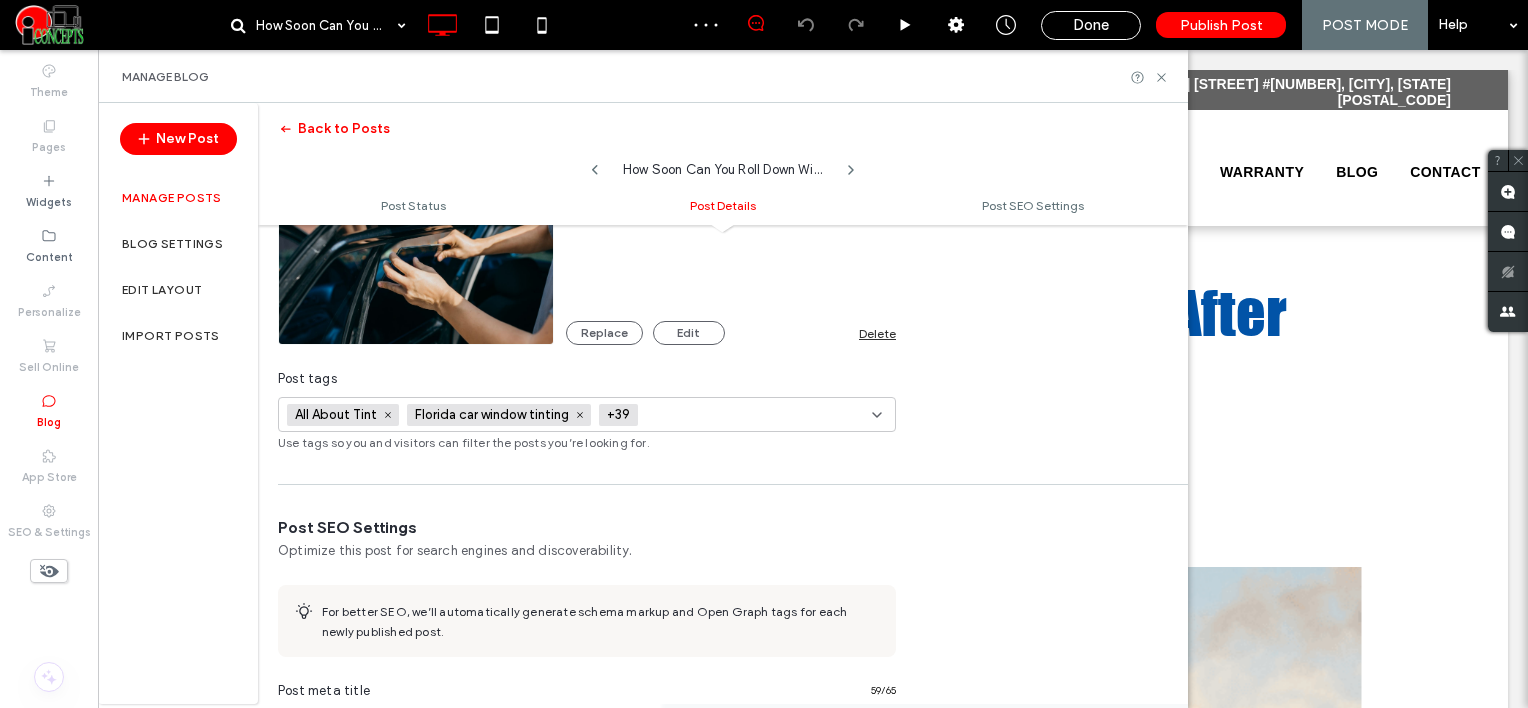 paste on "**********" 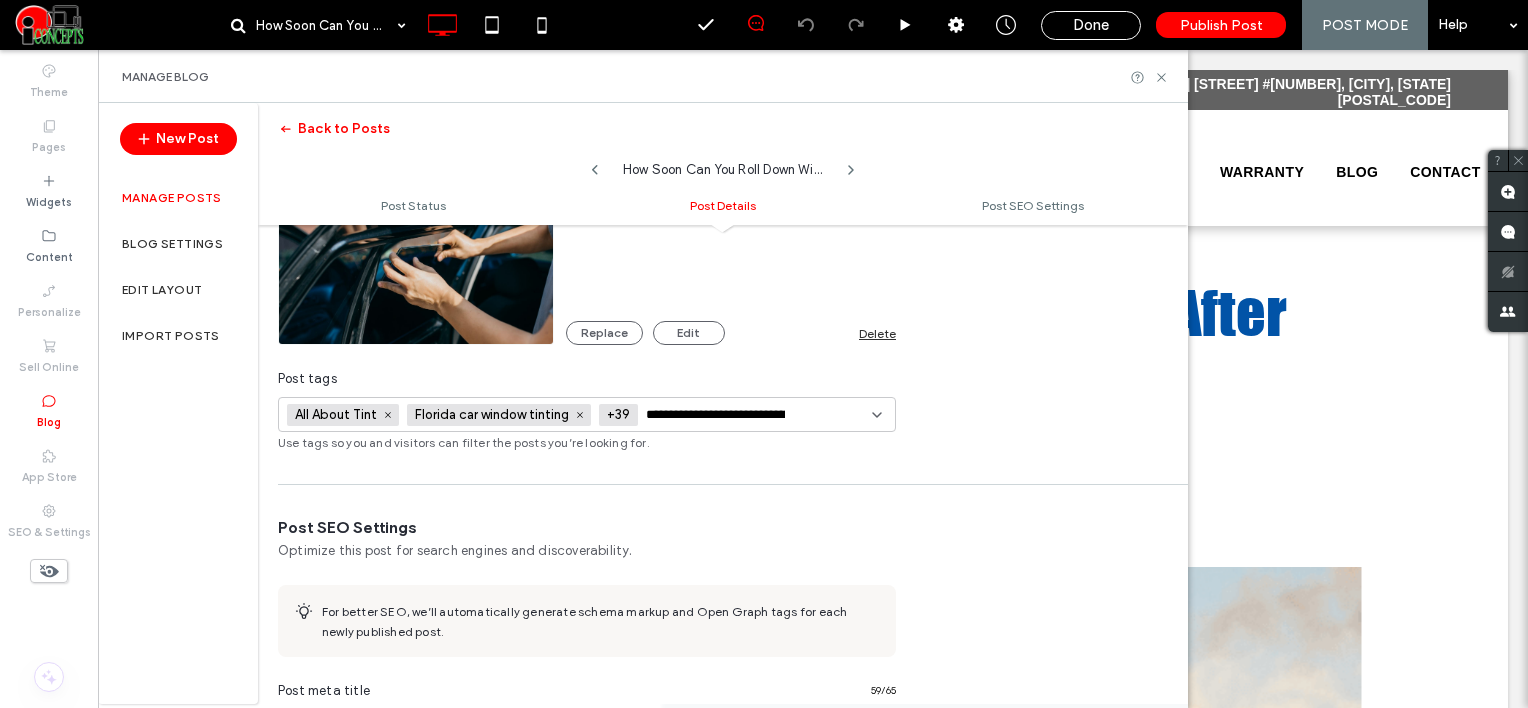 scroll, scrollTop: 0, scrollLeft: 184, axis: horizontal 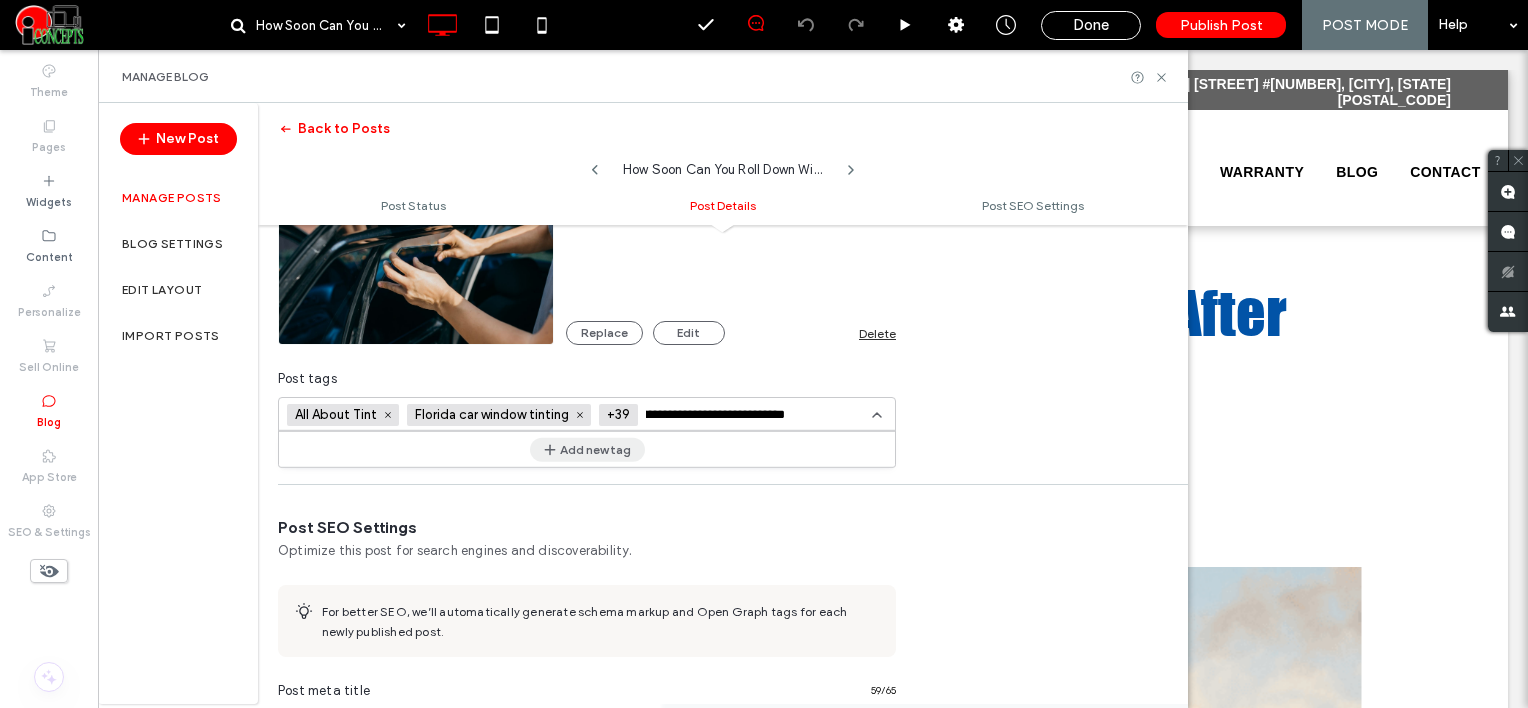 type on "**********" 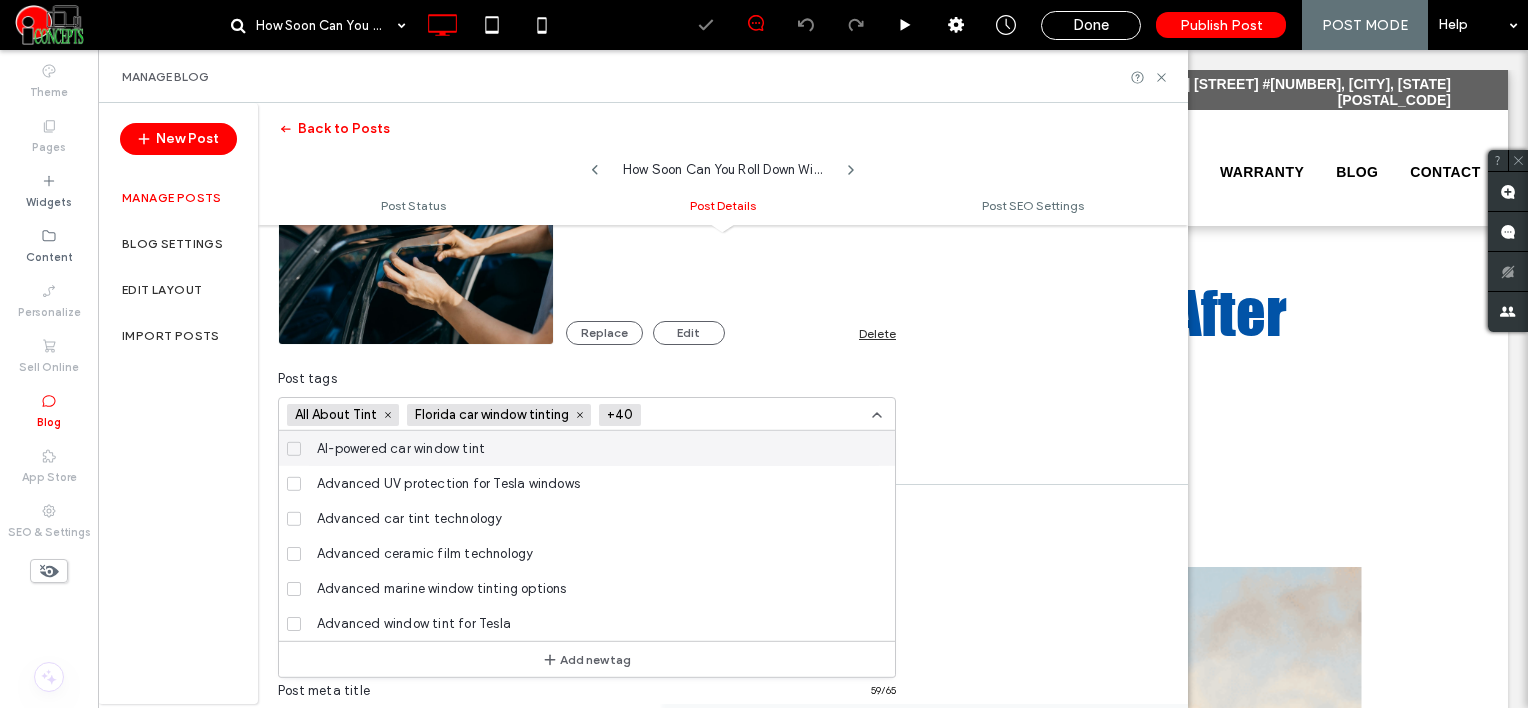 scroll, scrollTop: 0, scrollLeft: 0, axis: both 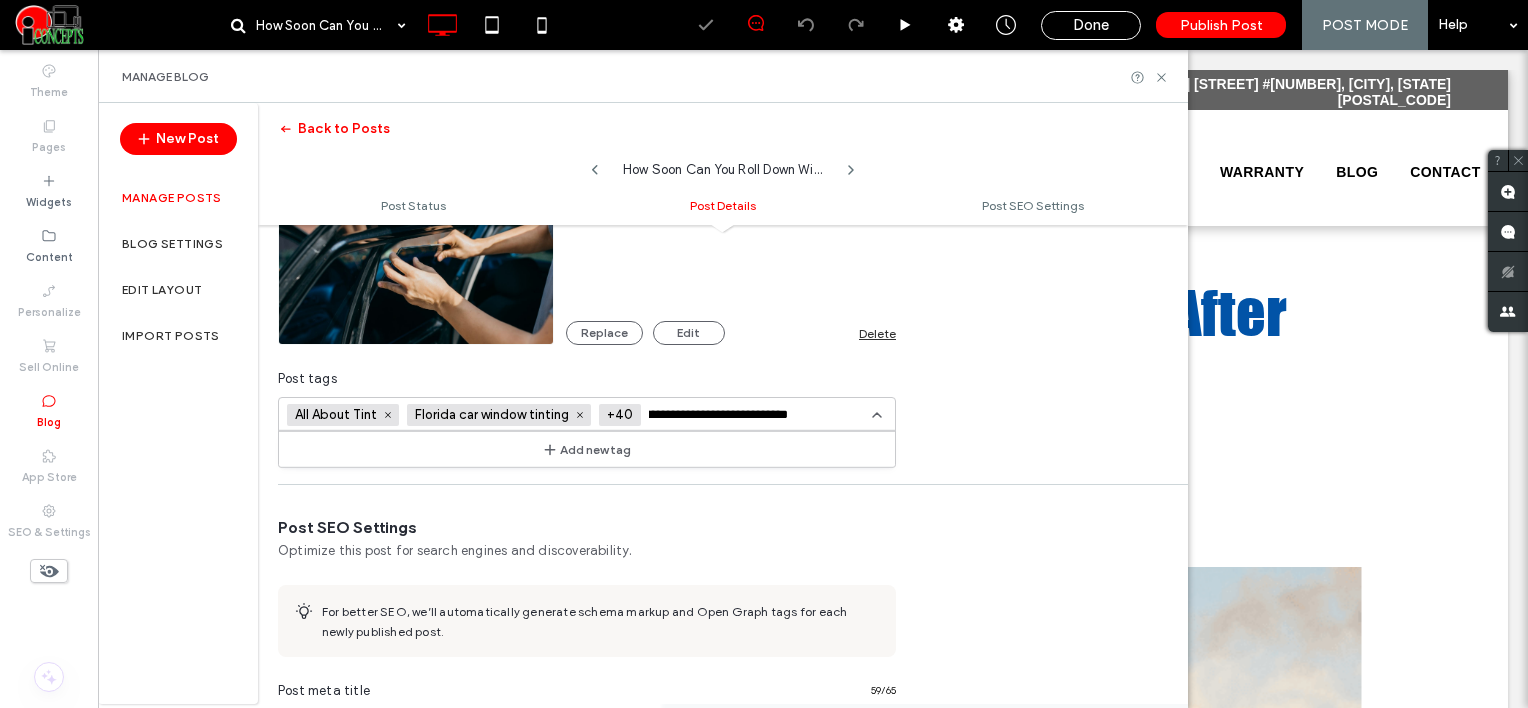 type on "**********" 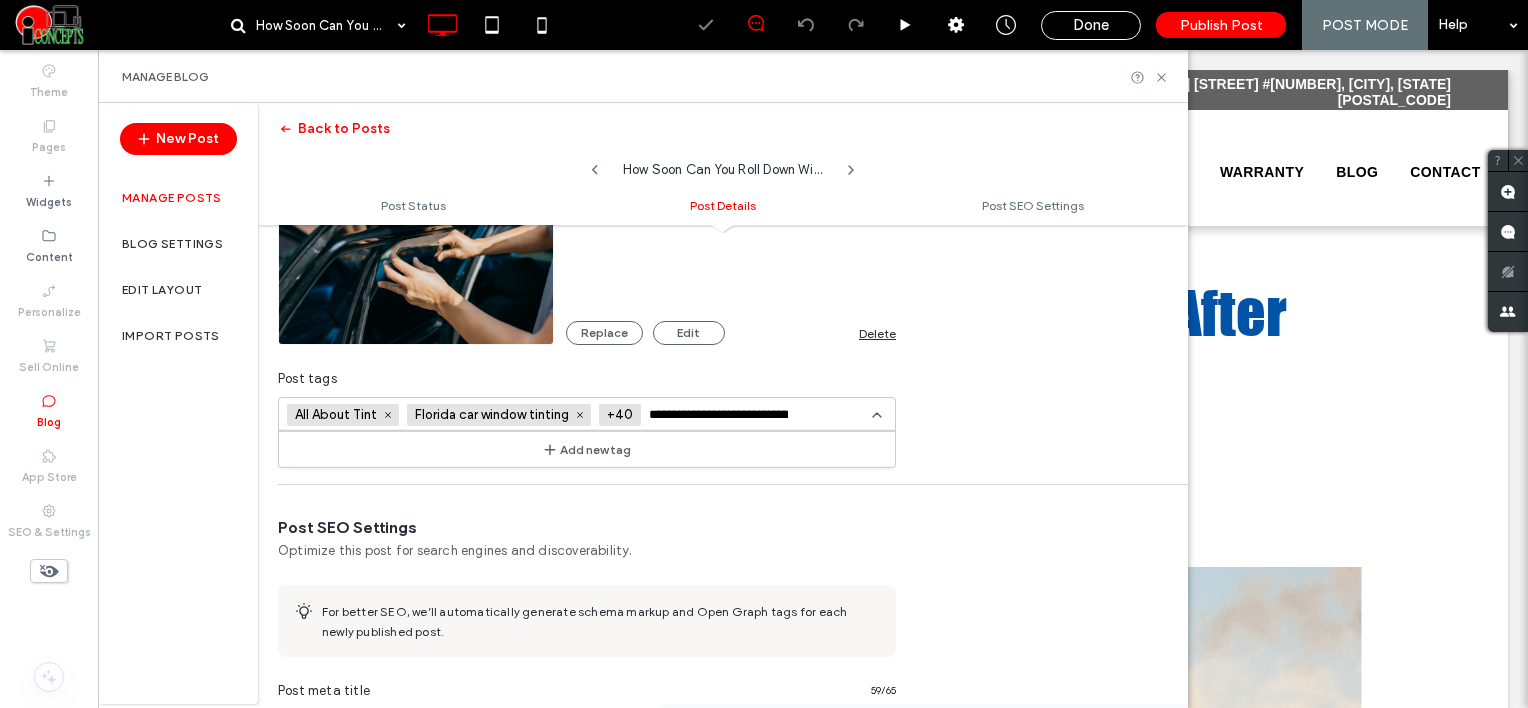click on "Add new tag" at bounding box center (587, 449) 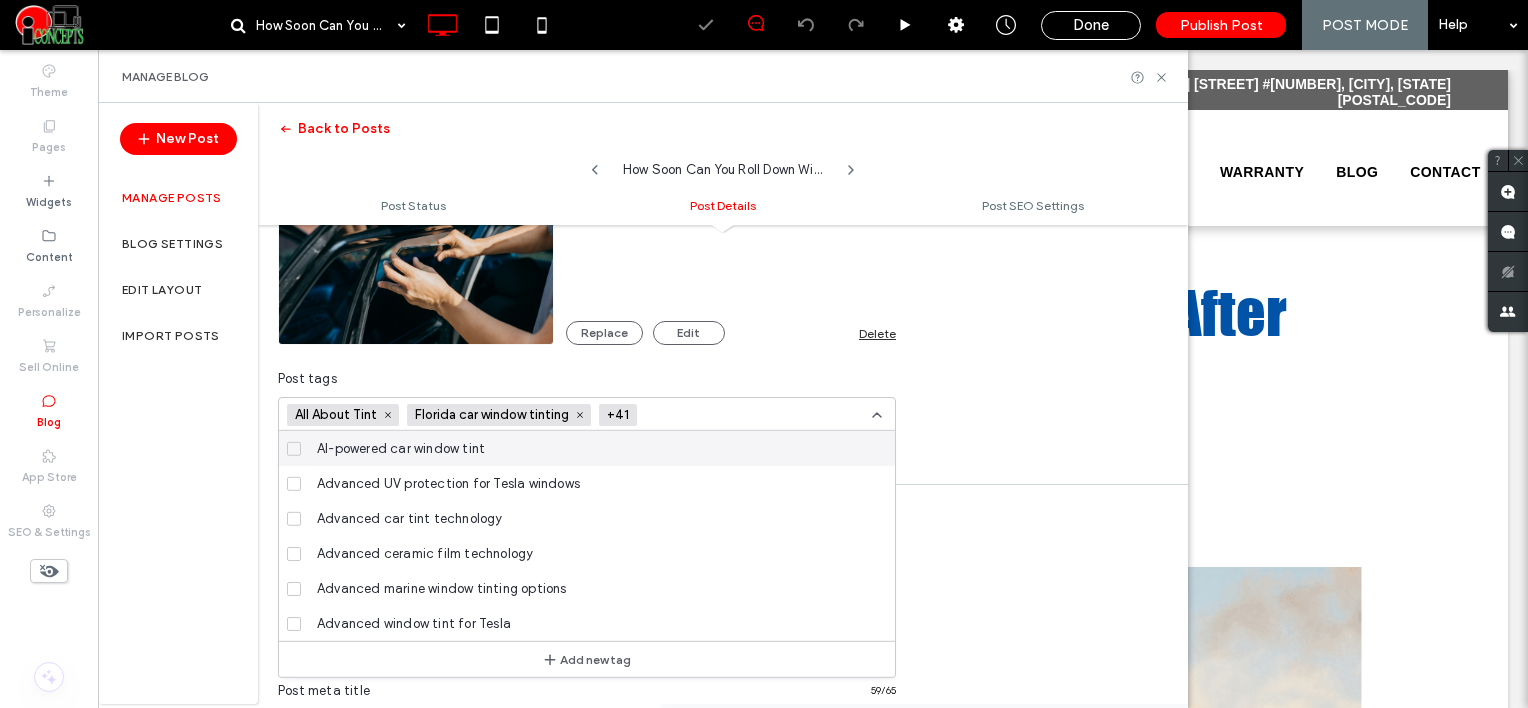 click at bounding box center [718, 415] 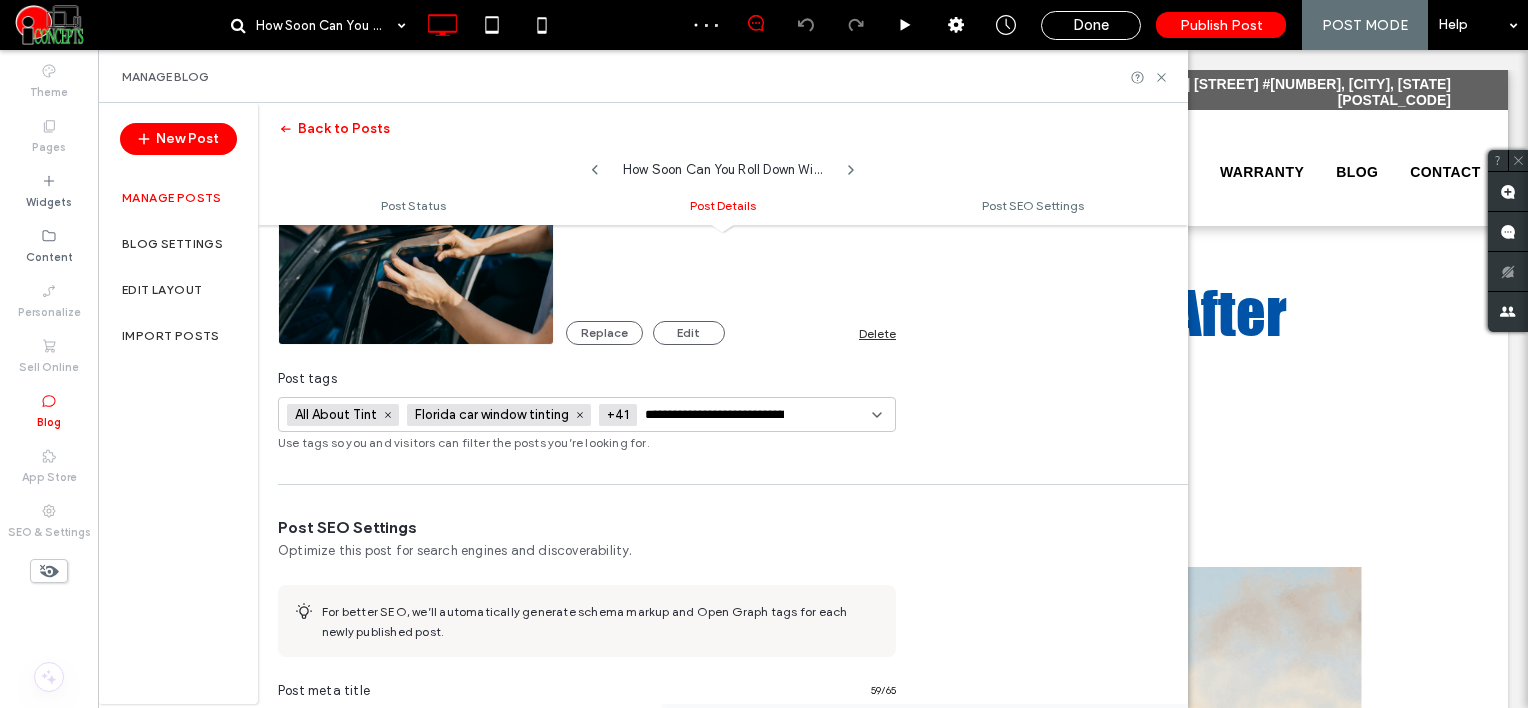 scroll, scrollTop: 0, scrollLeft: 138, axis: horizontal 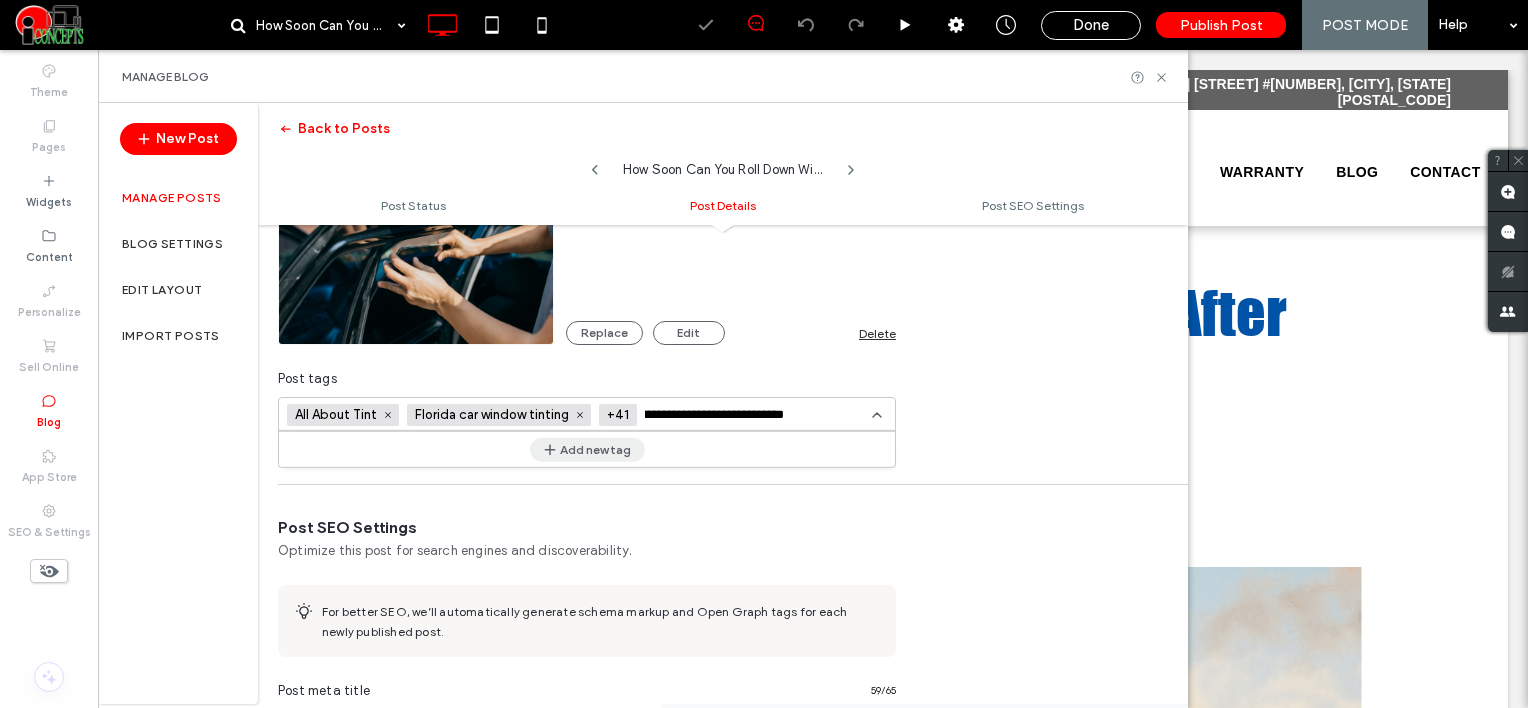 type on "**********" 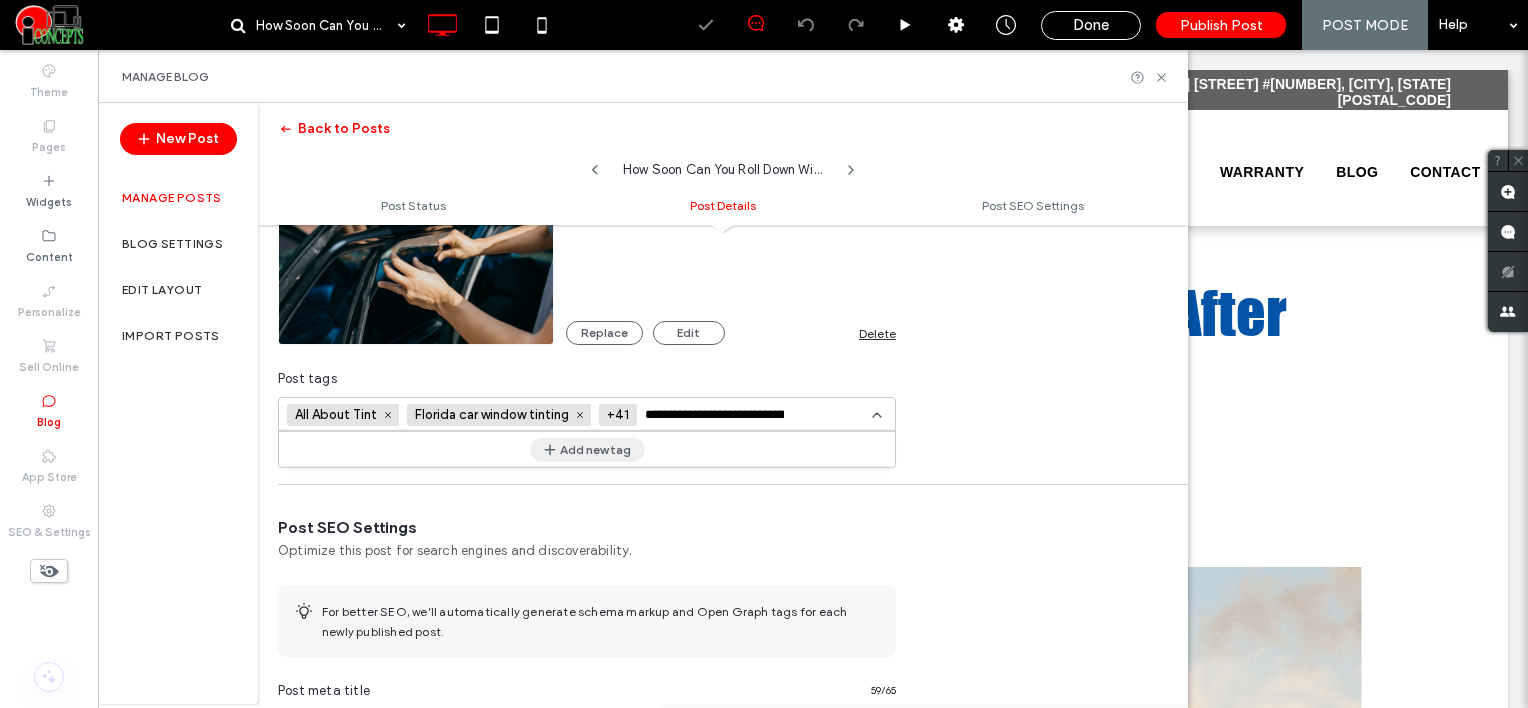 click on "Add new tag" at bounding box center (587, 449) 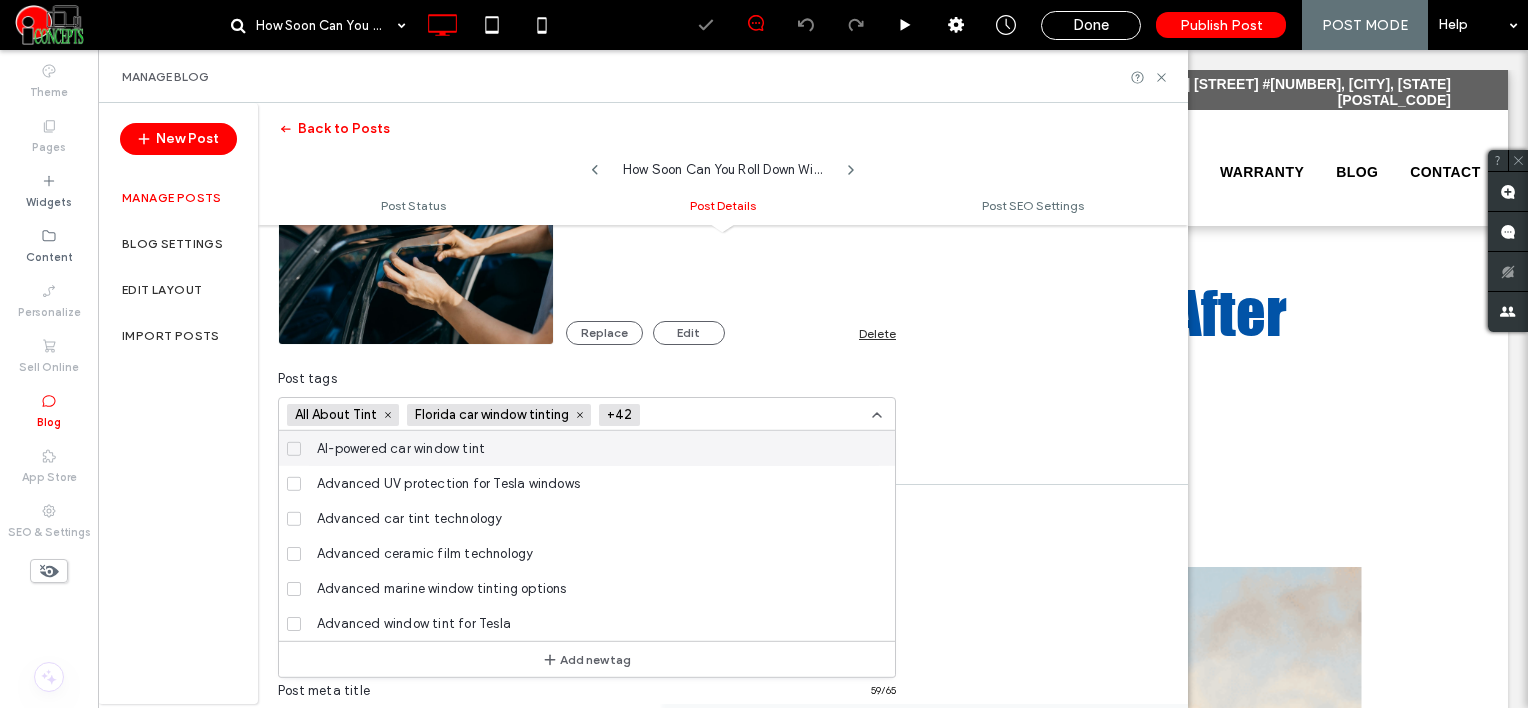 click at bounding box center (721, 415) 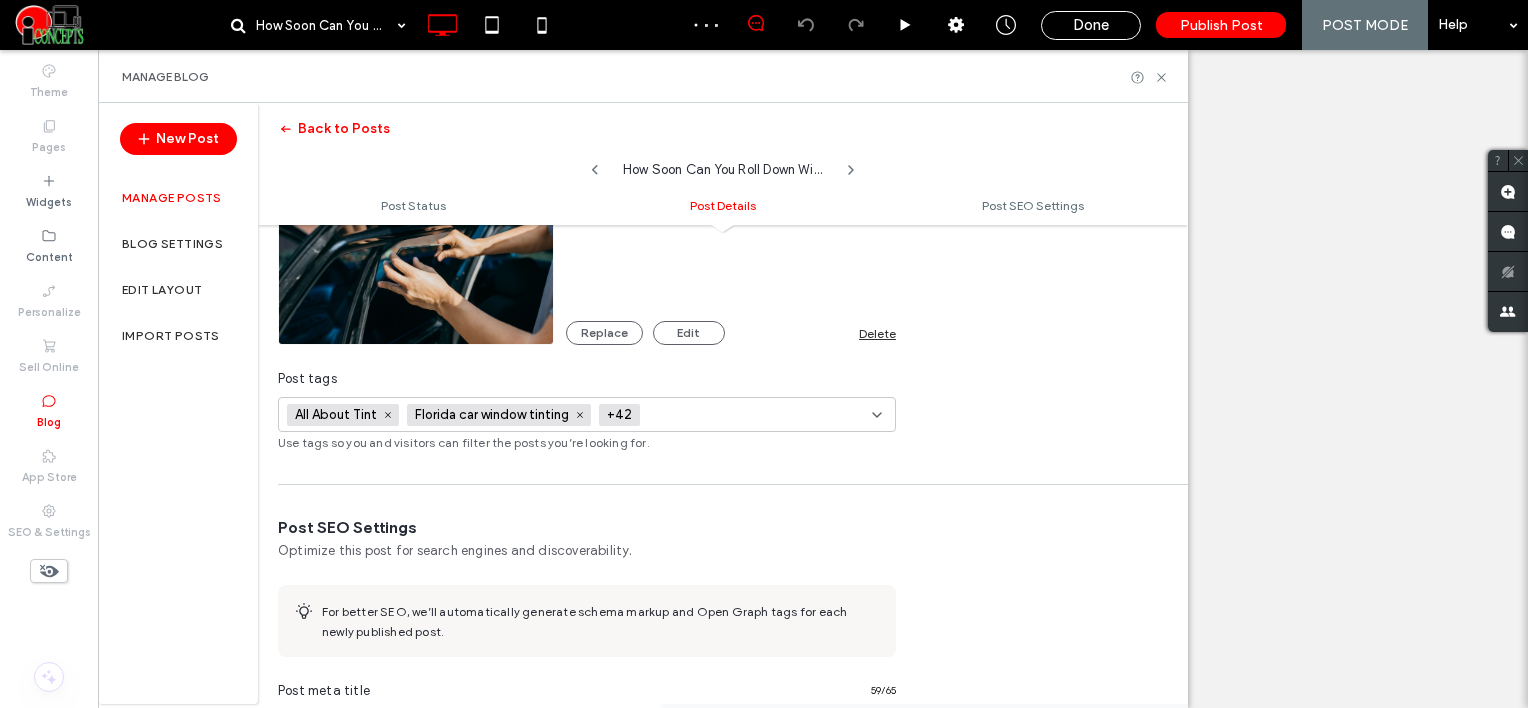 paste on "**********" 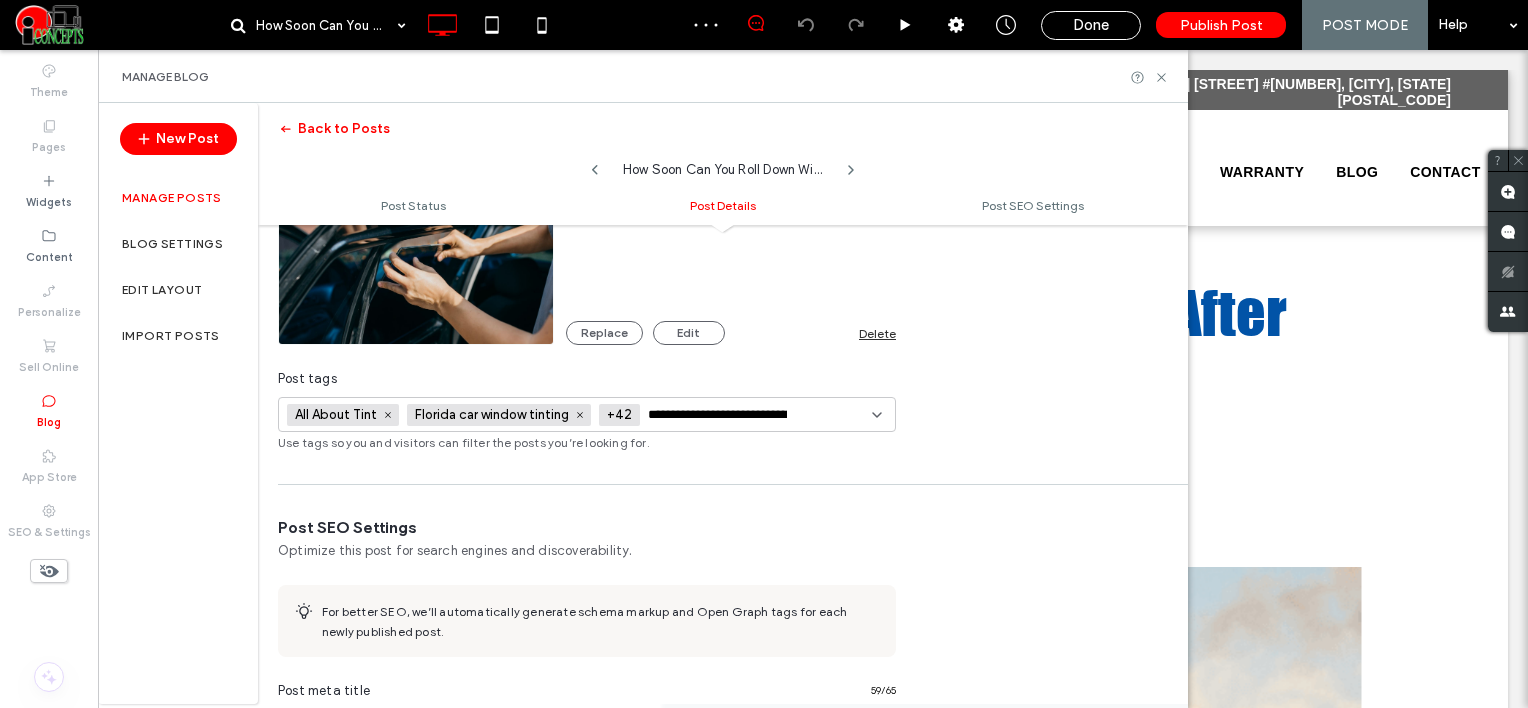 scroll, scrollTop: 0, scrollLeft: 0, axis: both 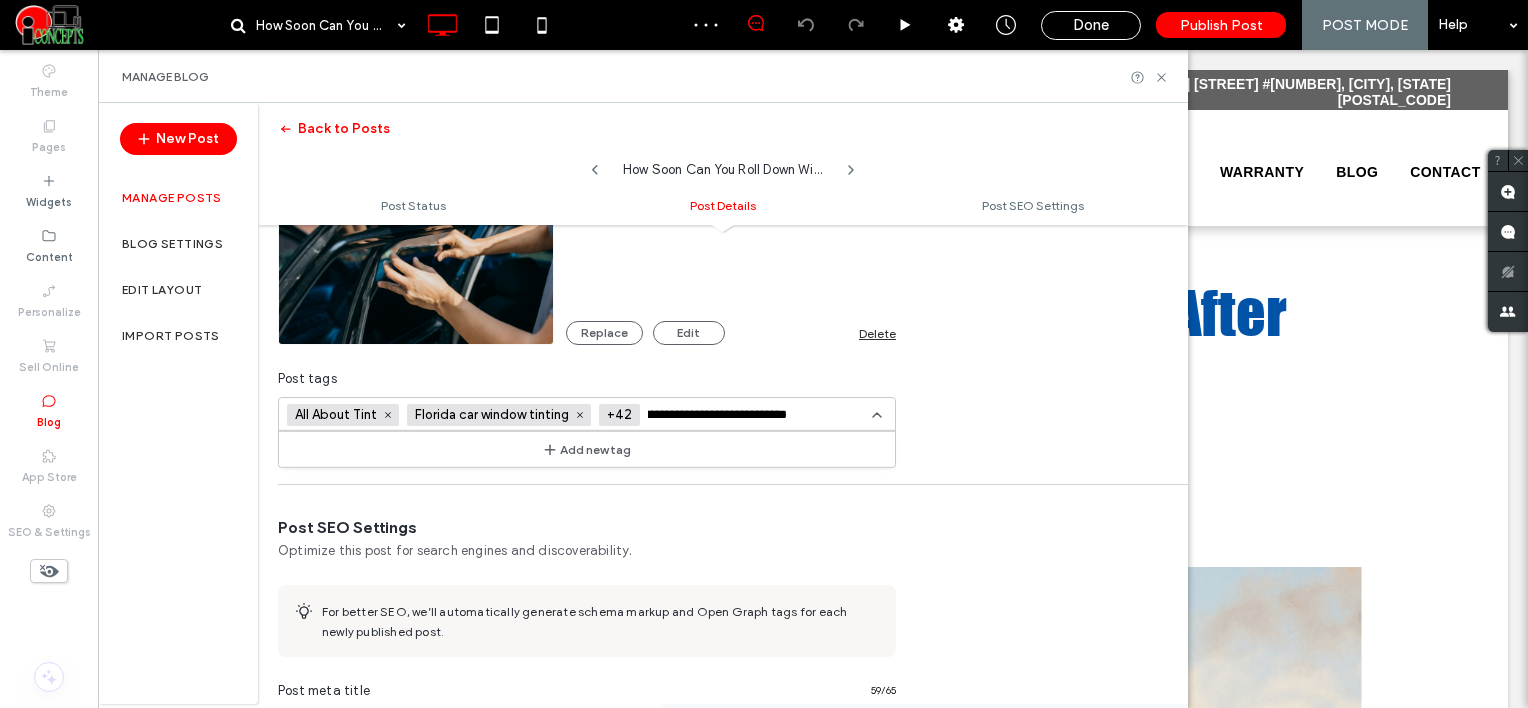 type on "**********" 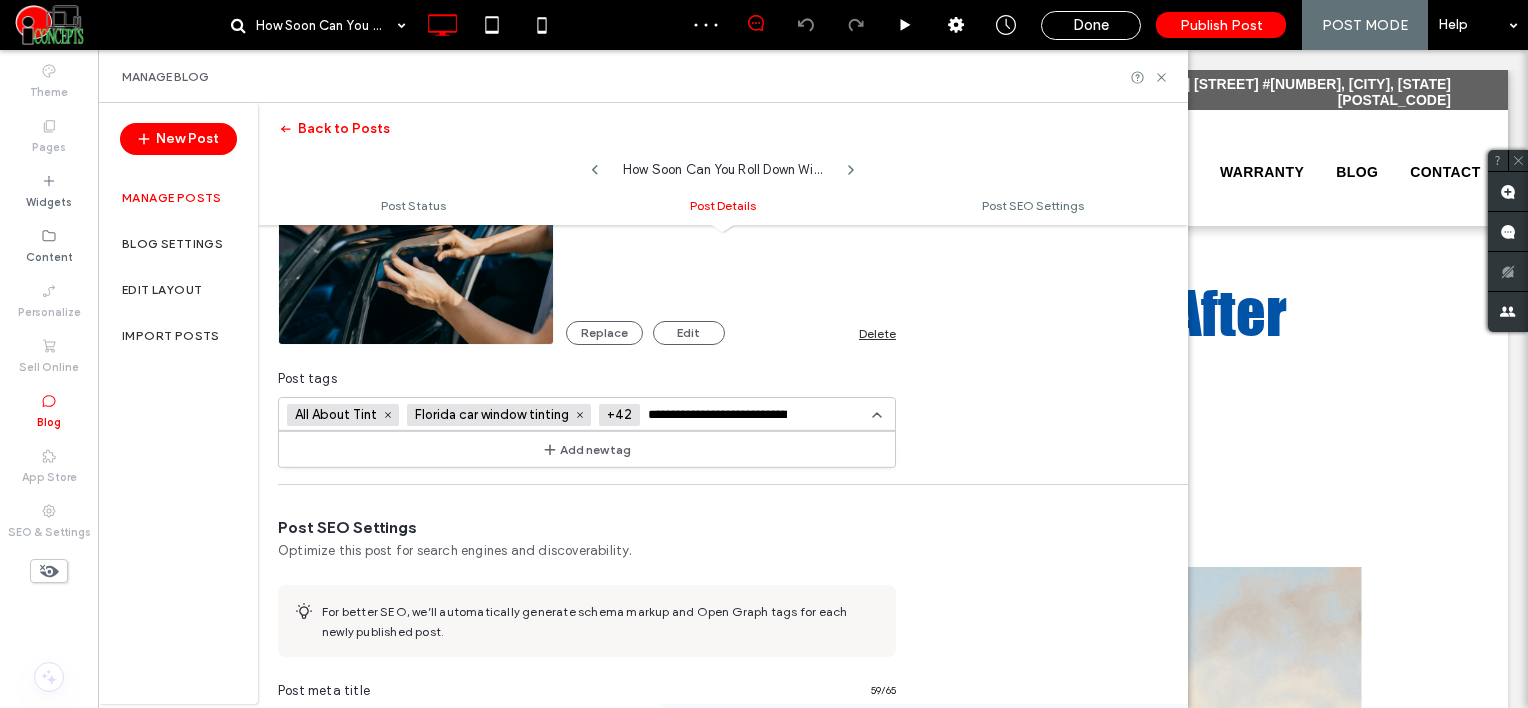 click on "Add new tag" at bounding box center (587, 449) 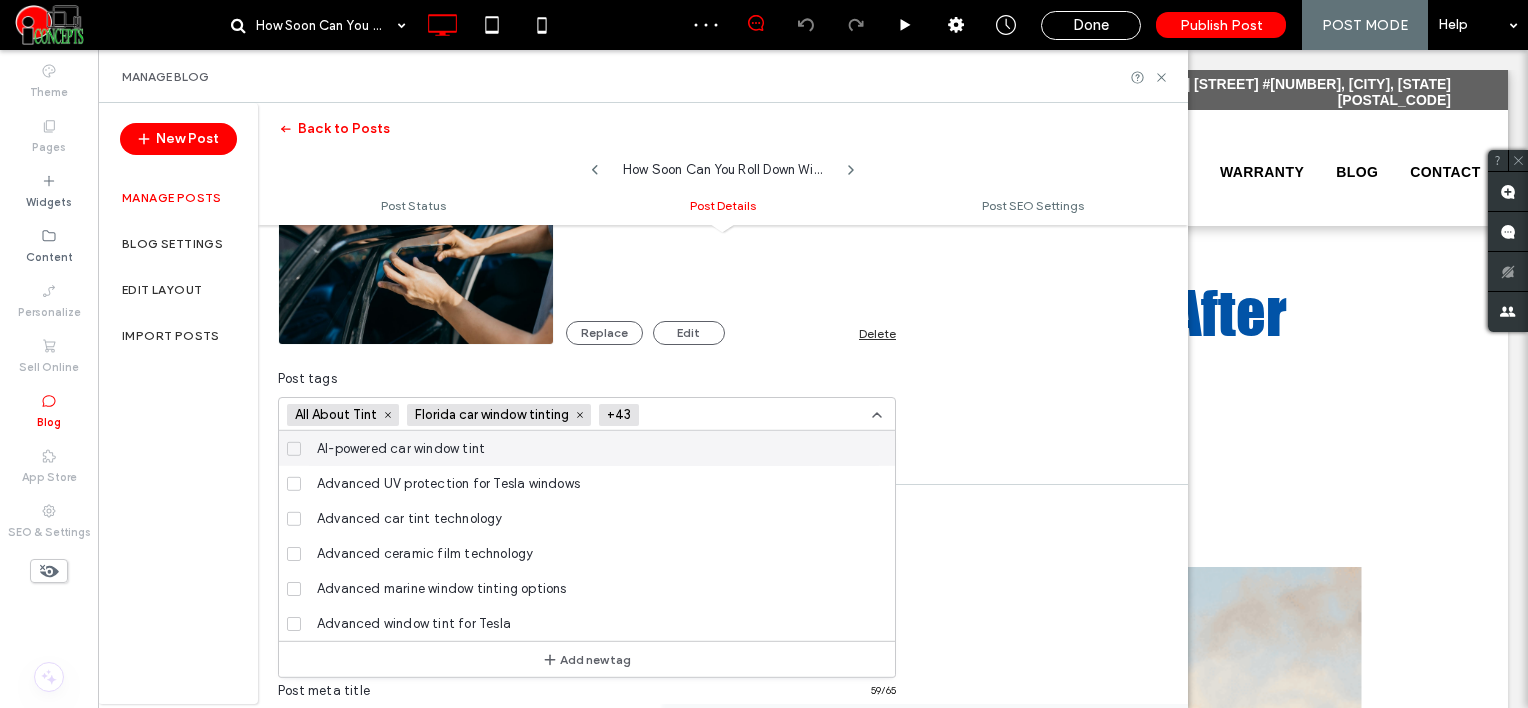 click at bounding box center (720, 415) 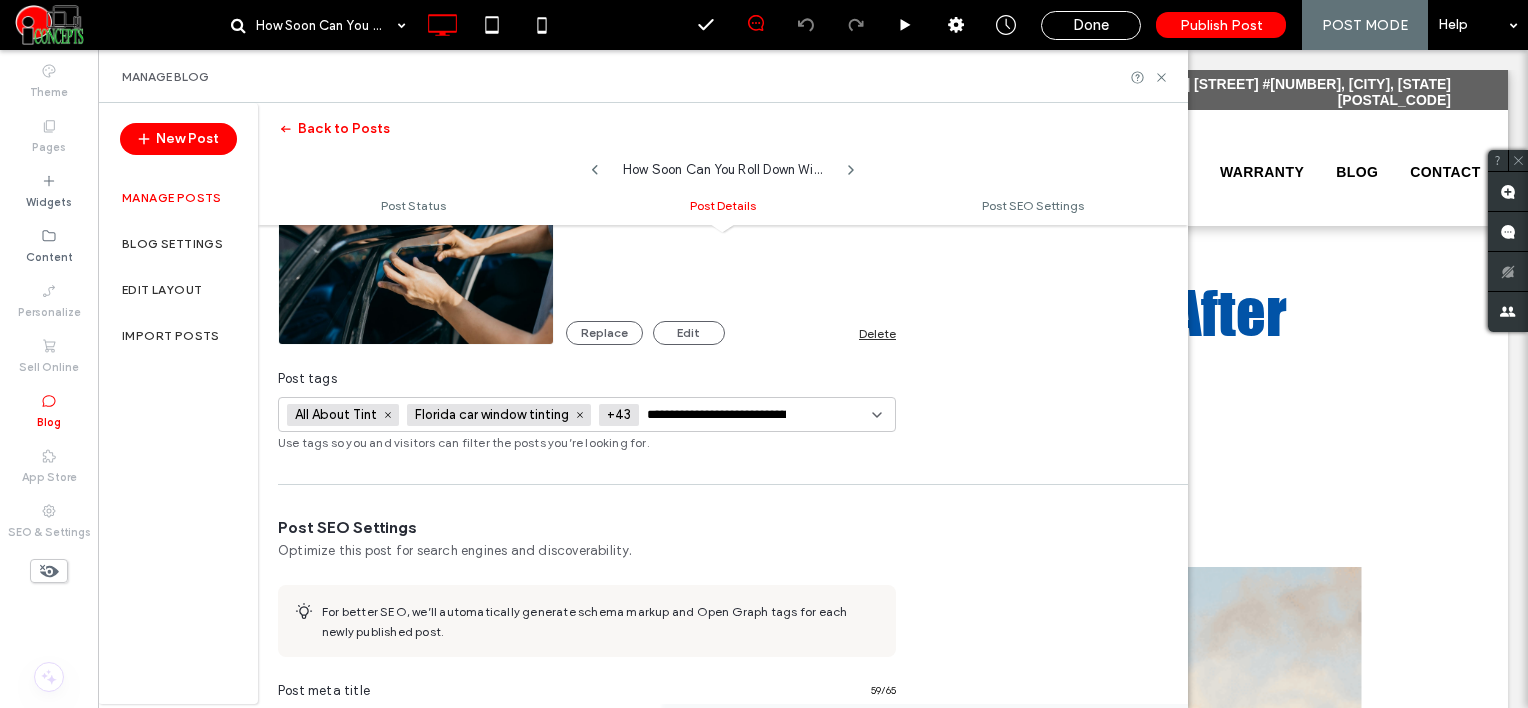 scroll, scrollTop: 0, scrollLeft: 20, axis: horizontal 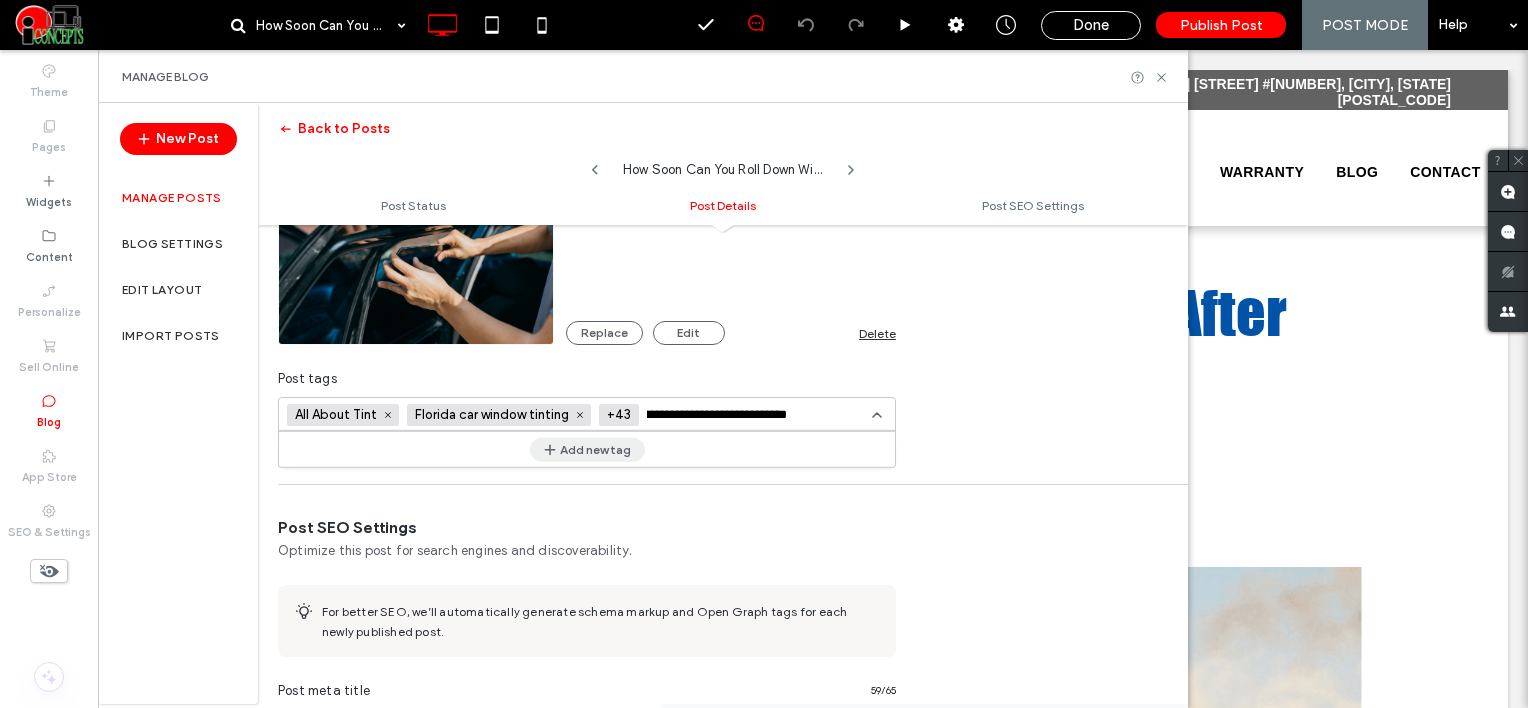 type on "**********" 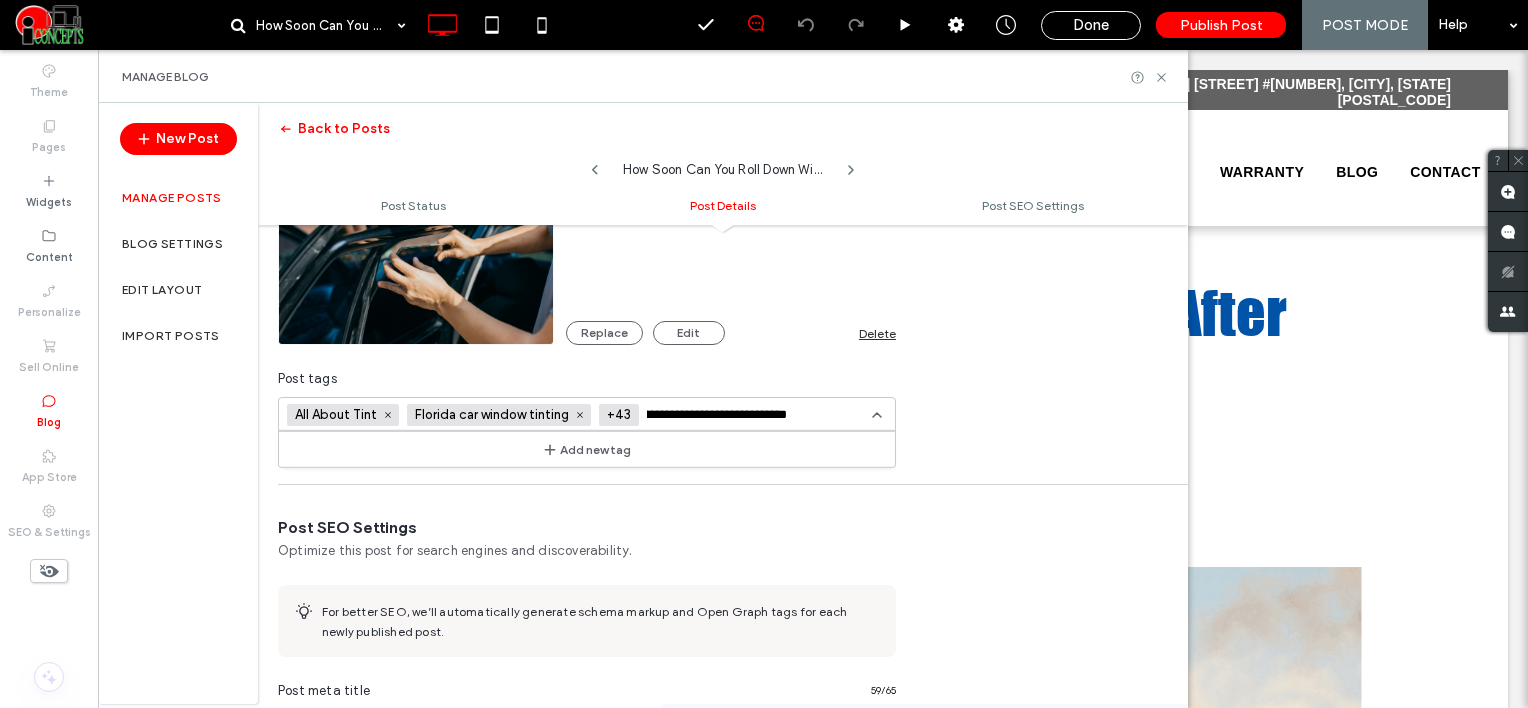 type 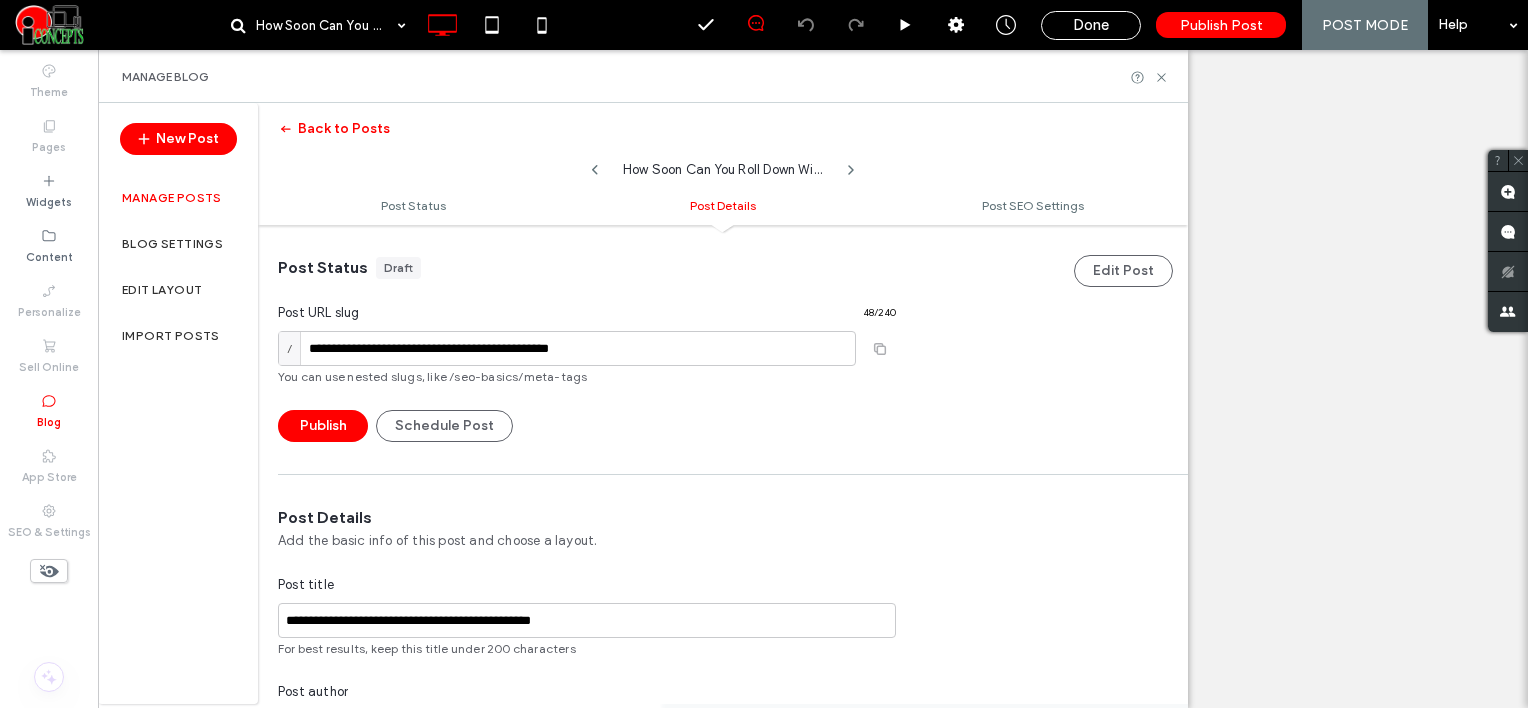 type on "**********" 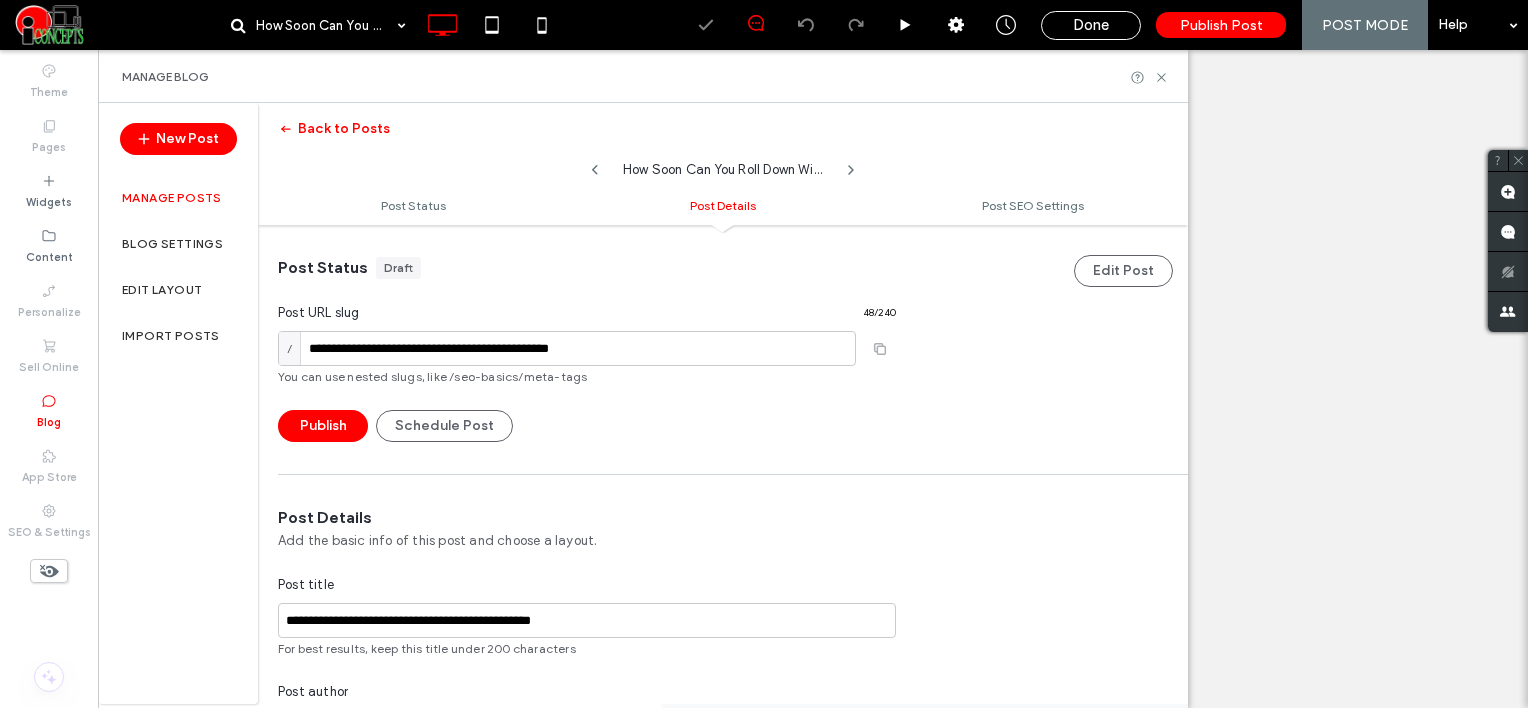 click at bounding box center [717, 1007] 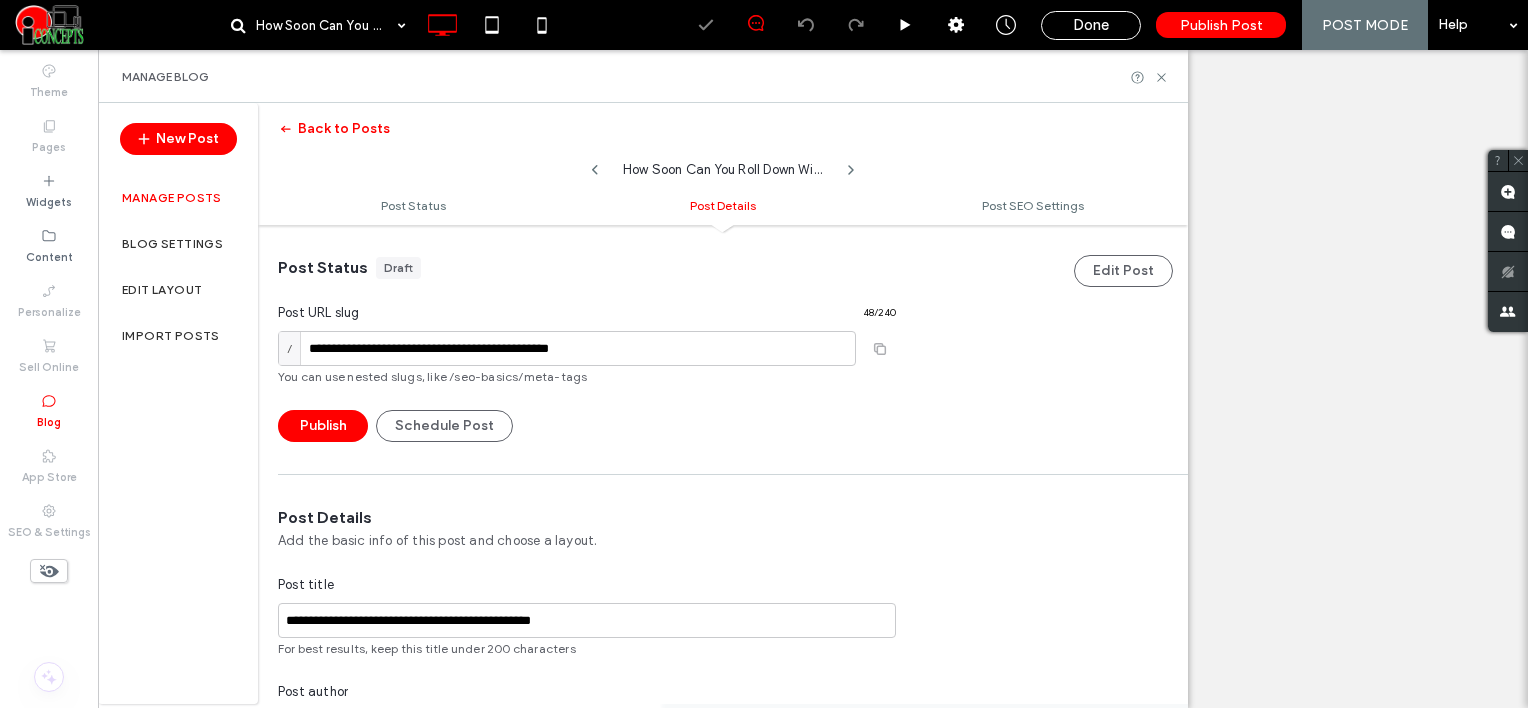 scroll, scrollTop: 0, scrollLeft: 0, axis: both 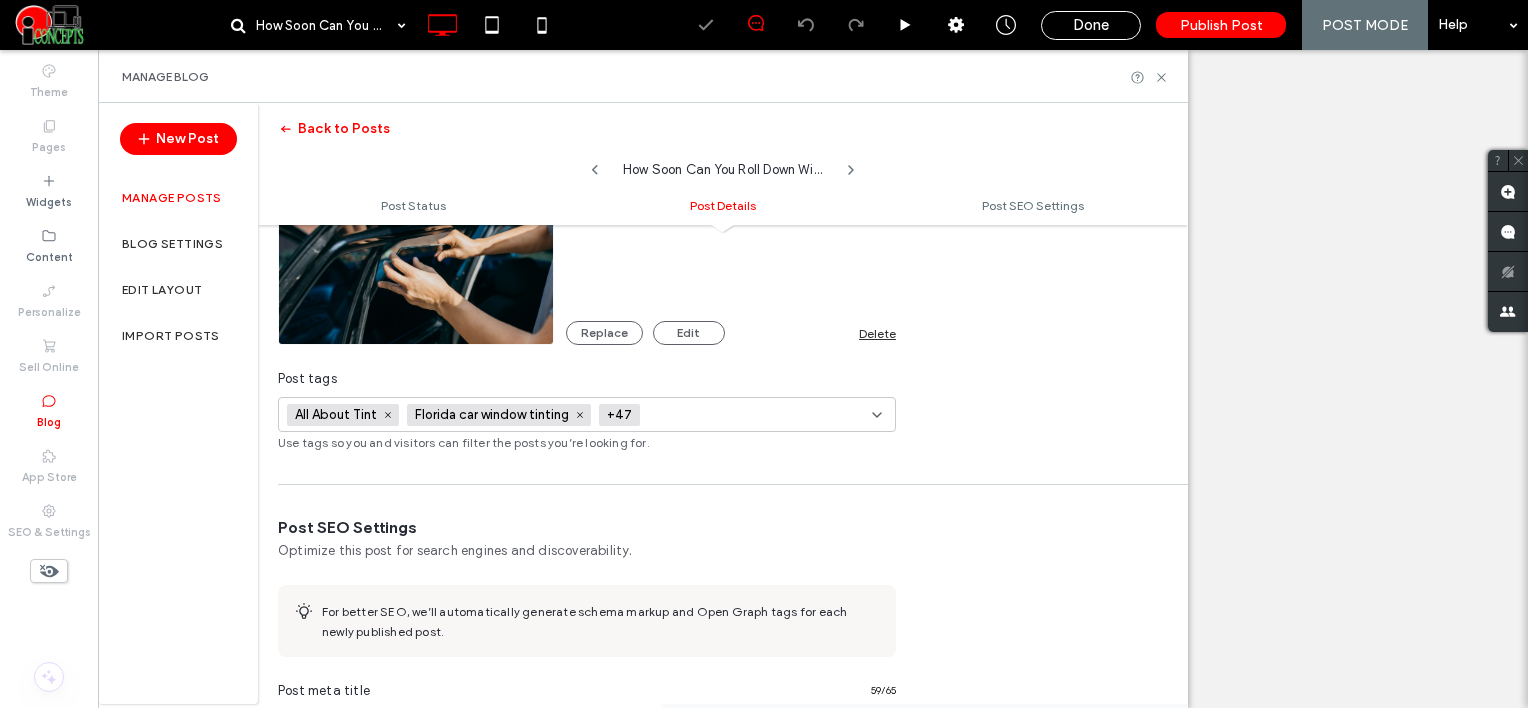 paste on "**********" 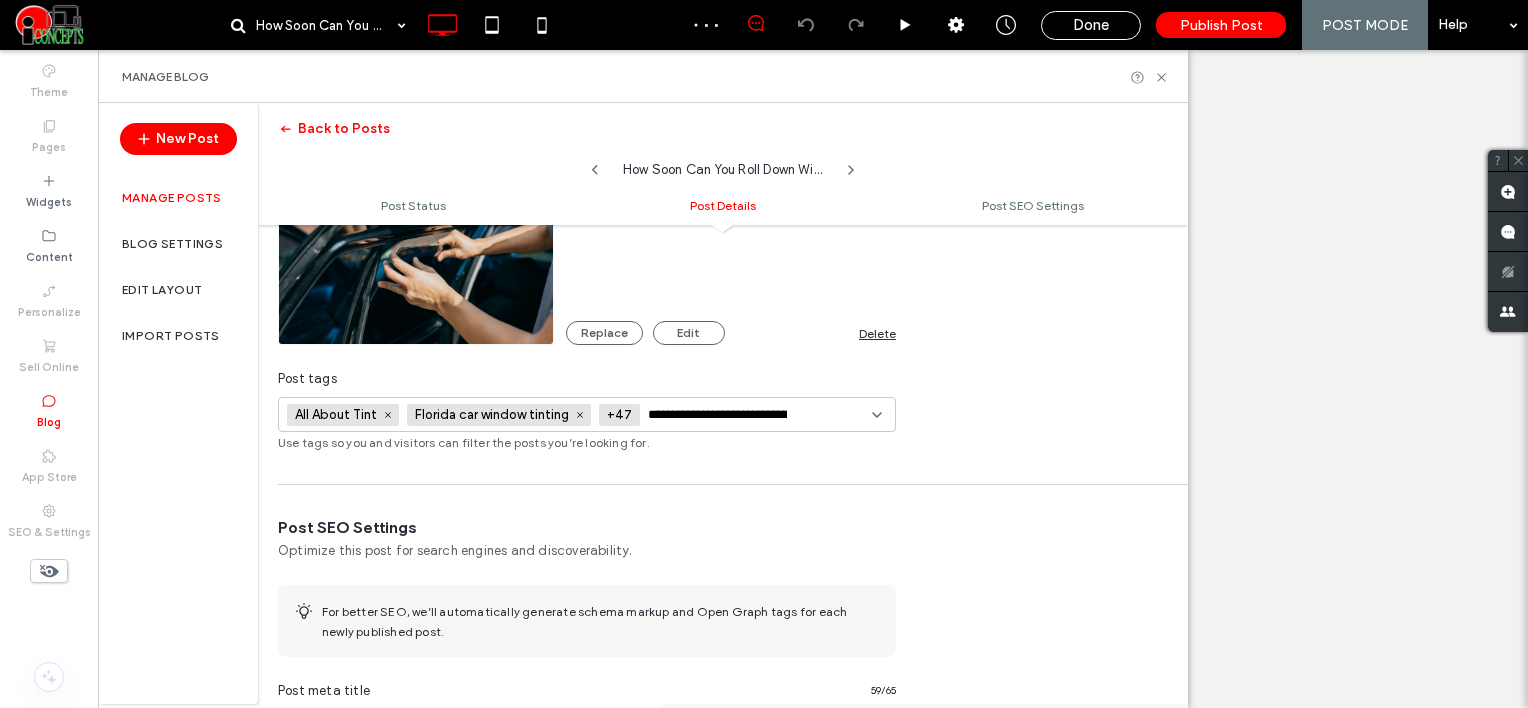 scroll, scrollTop: 0, scrollLeft: 123, axis: horizontal 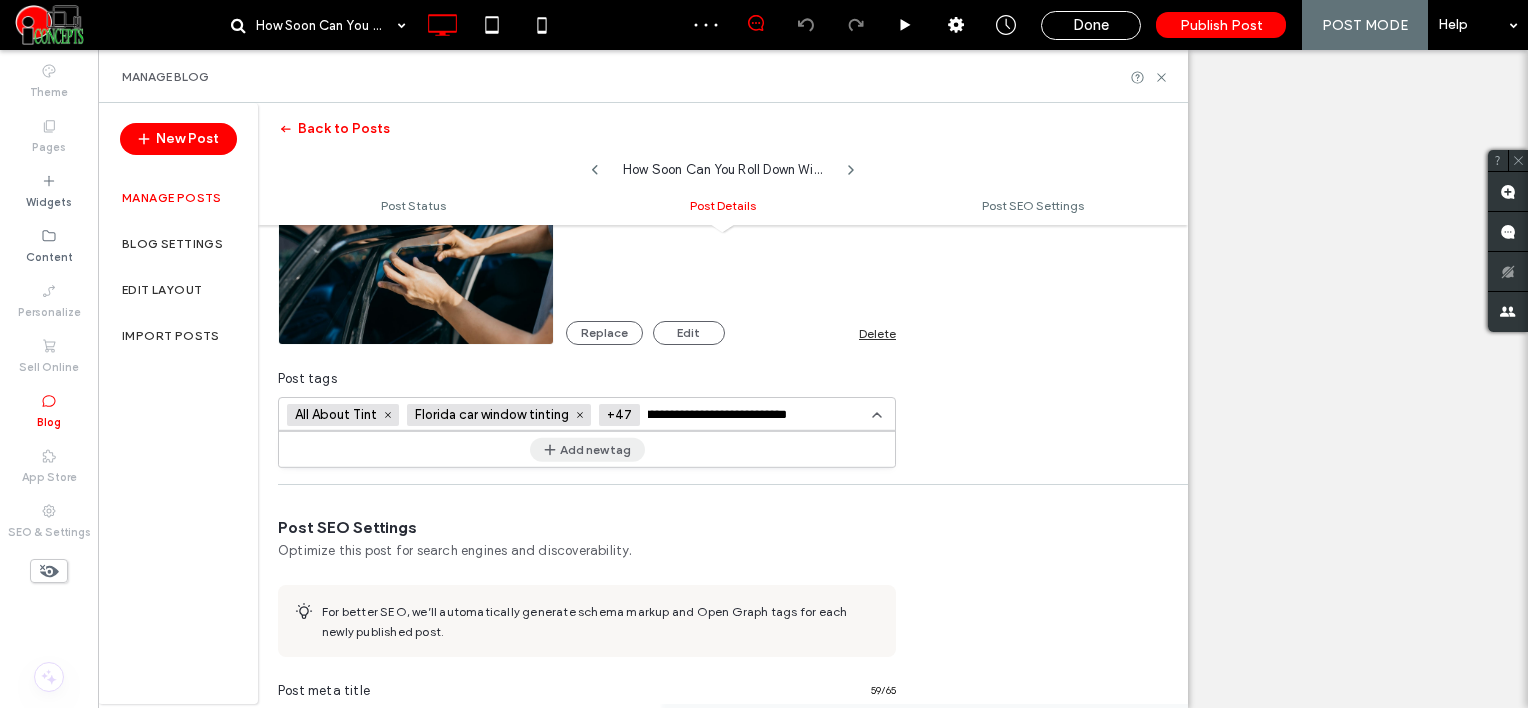 type on "**********" 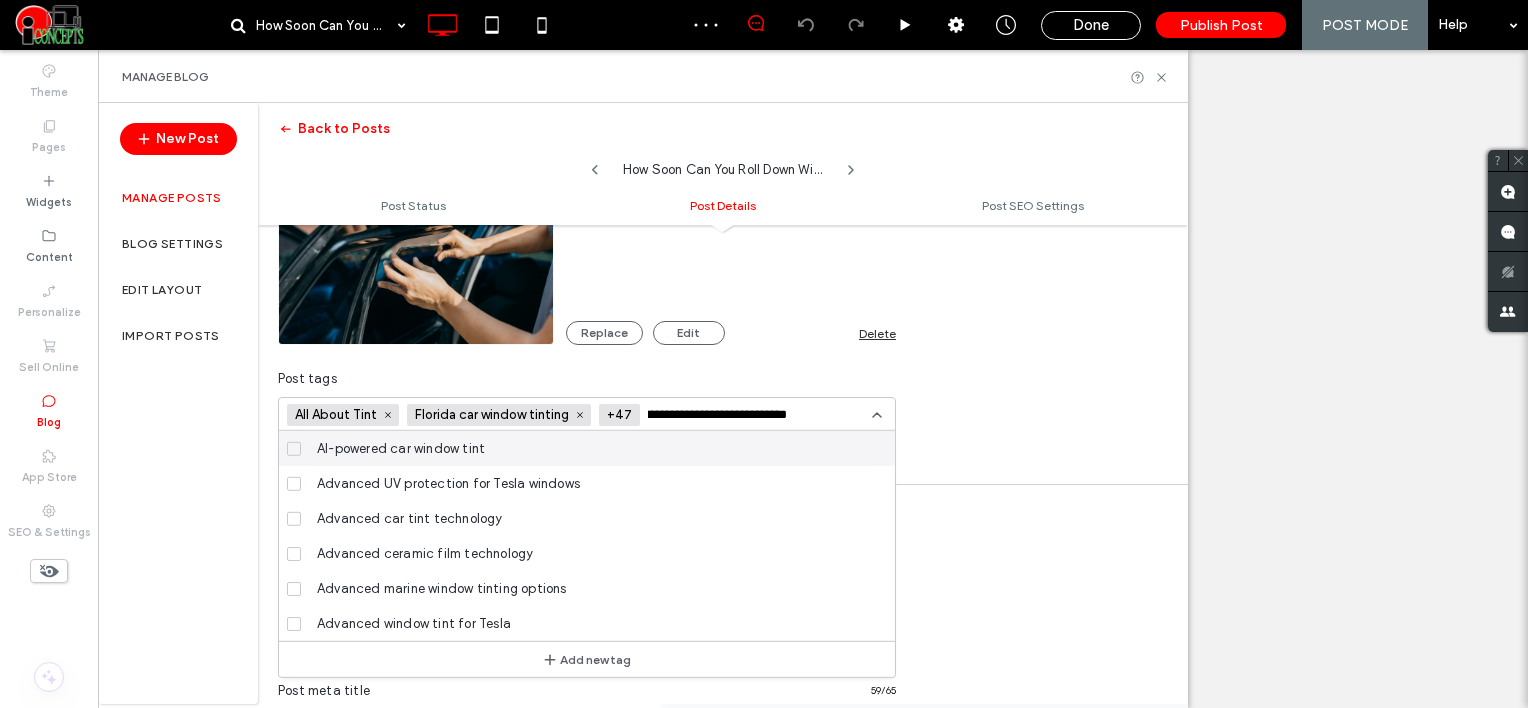 scroll, scrollTop: 0, scrollLeft: 0, axis: both 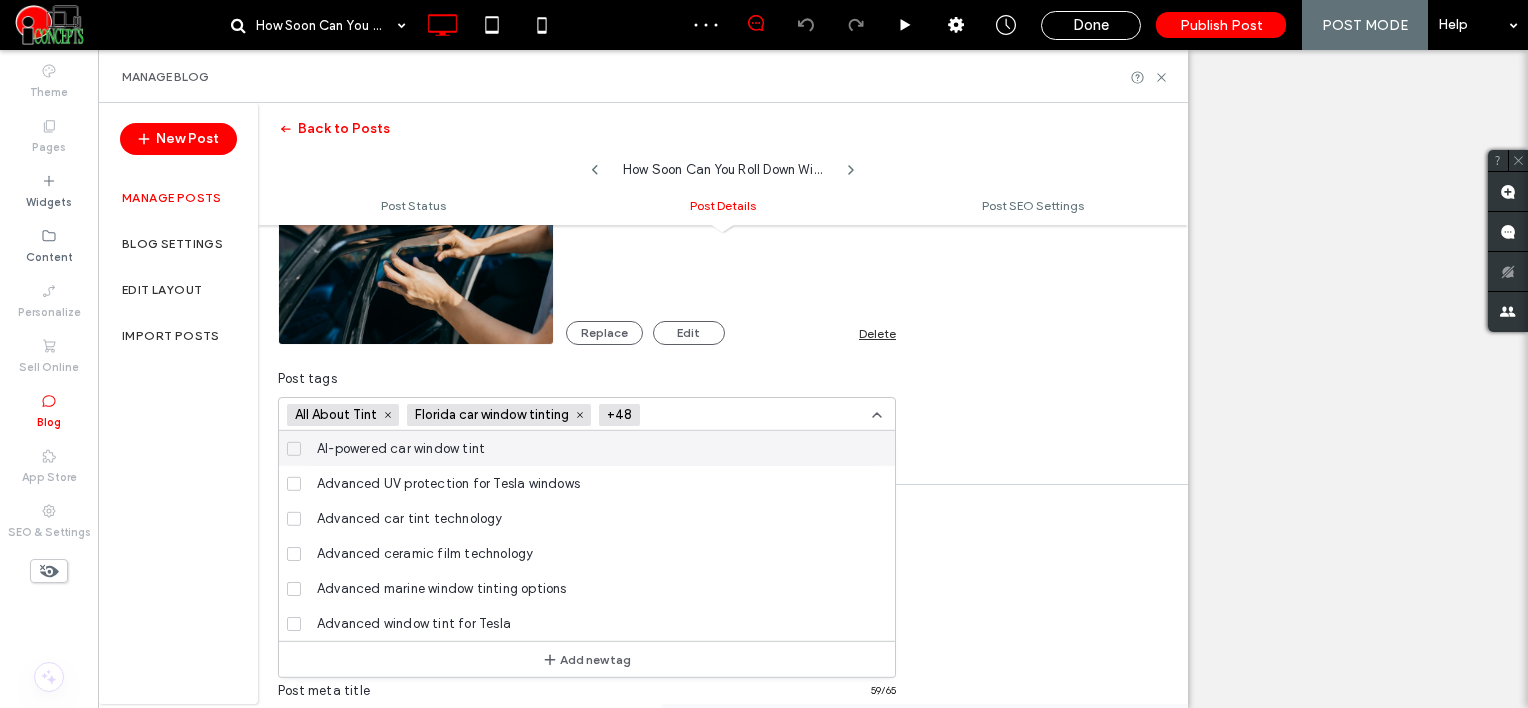 click at bounding box center [721, 415] 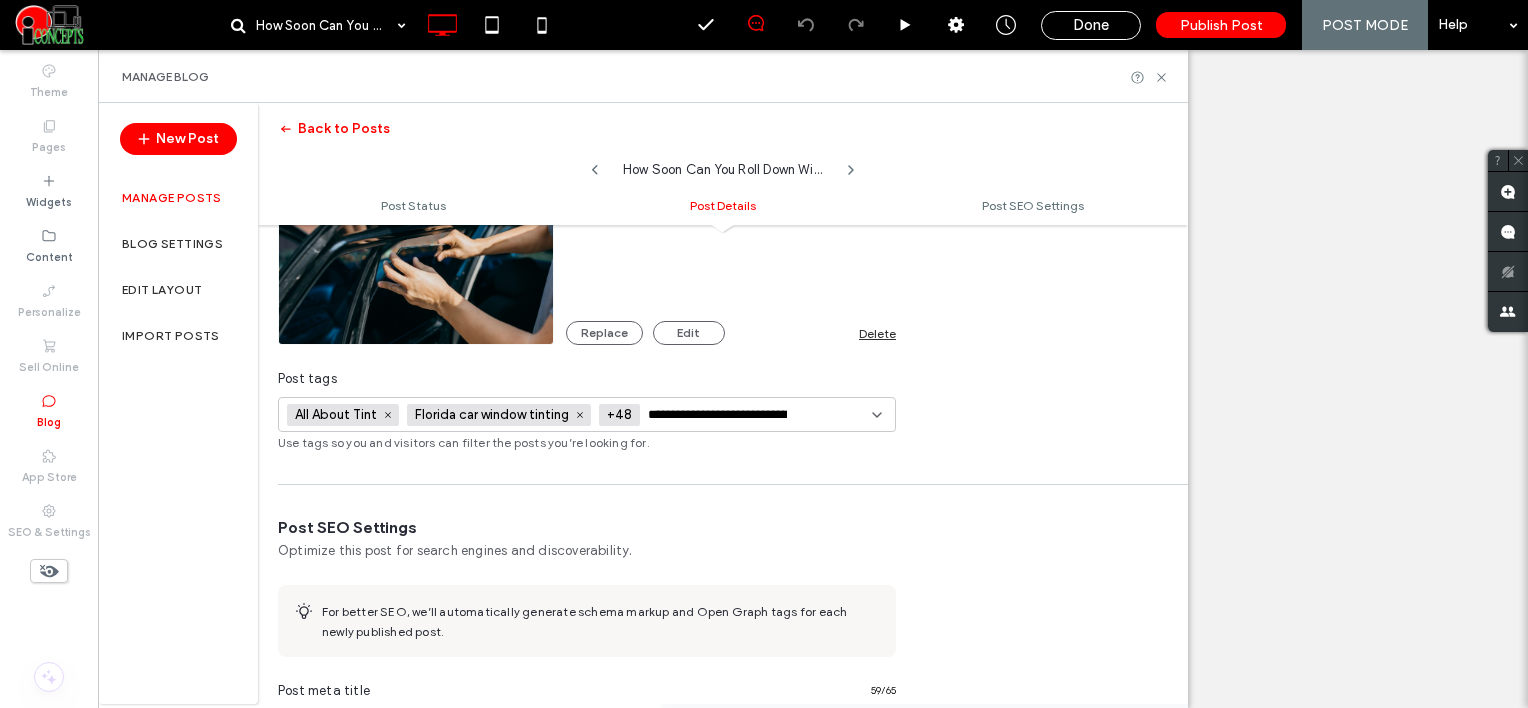 scroll, scrollTop: 0, scrollLeft: 101, axis: horizontal 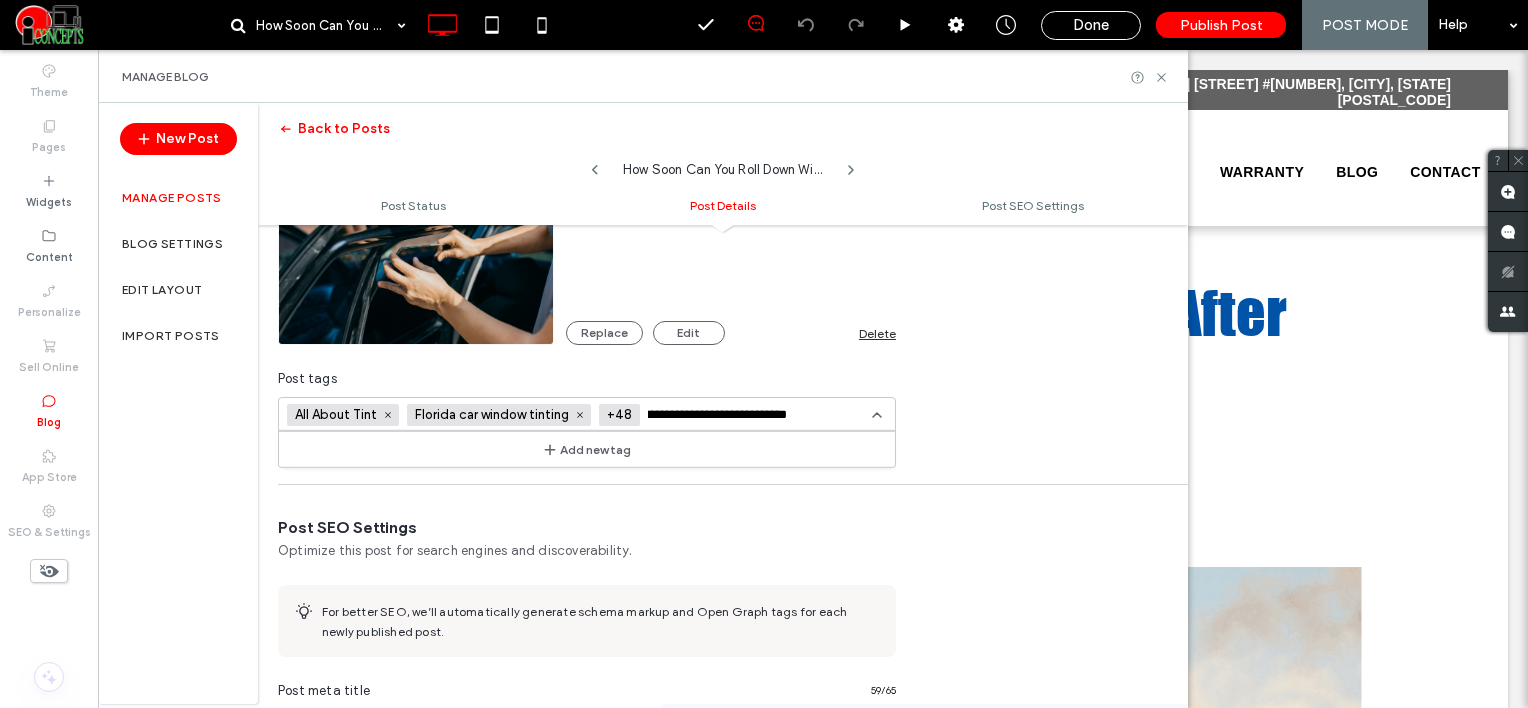 type on "**********" 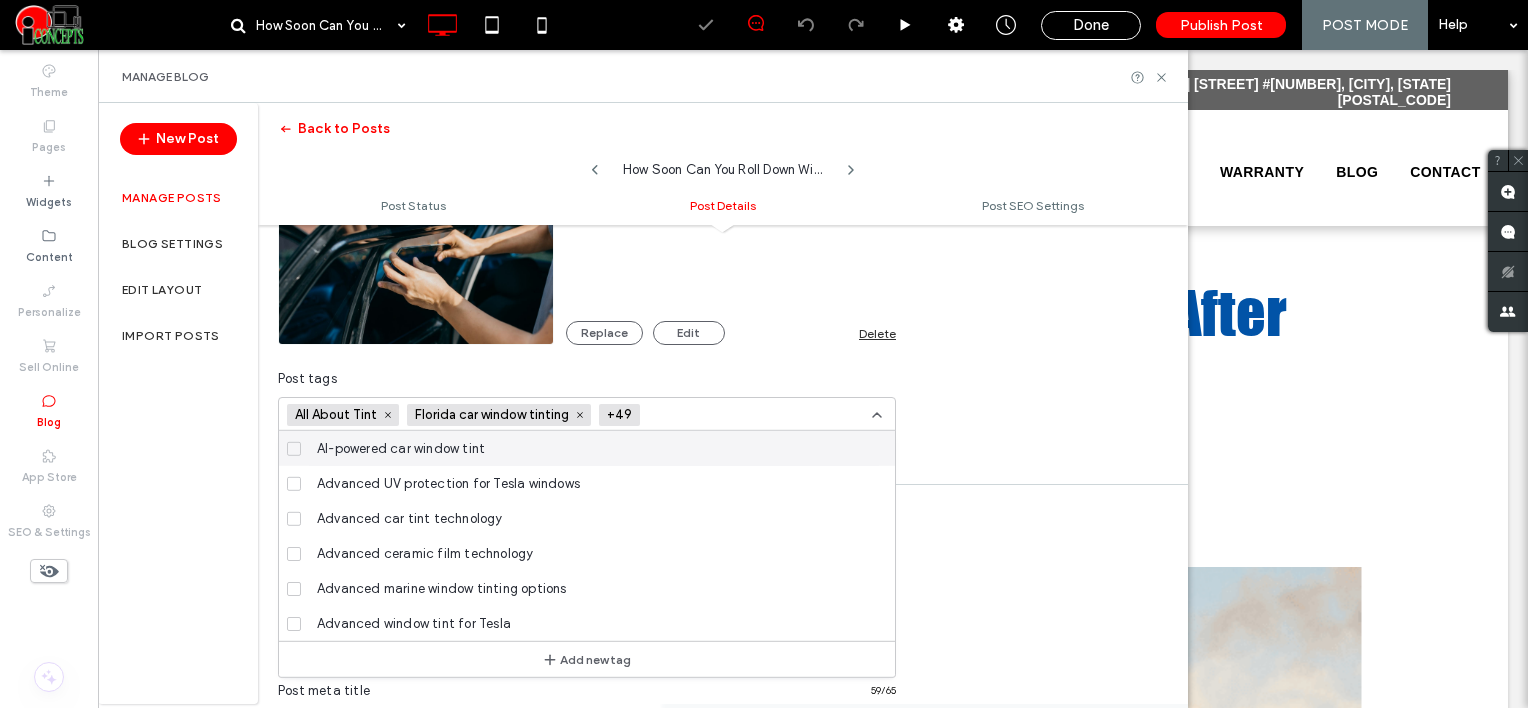 click at bounding box center (721, 415) 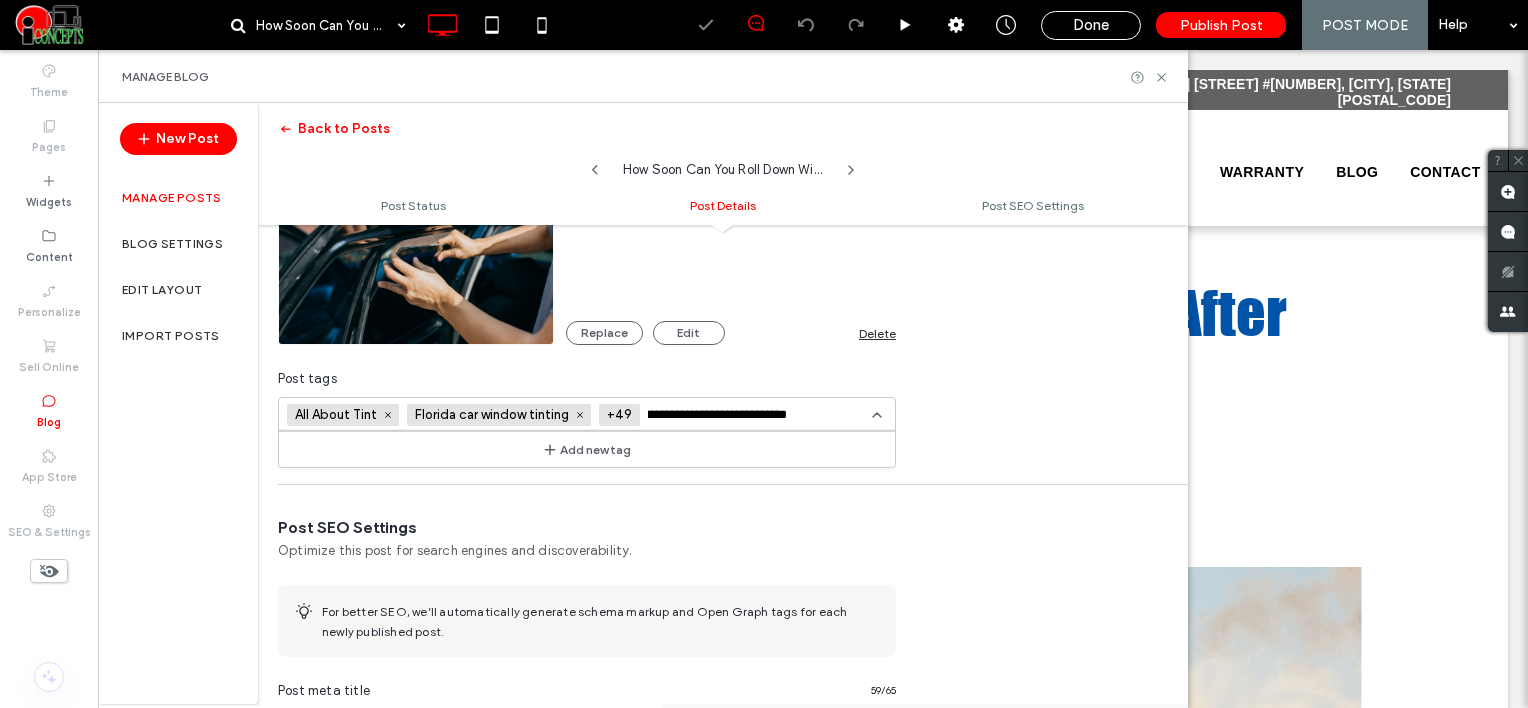 scroll, scrollTop: 0, scrollLeft: 0, axis: both 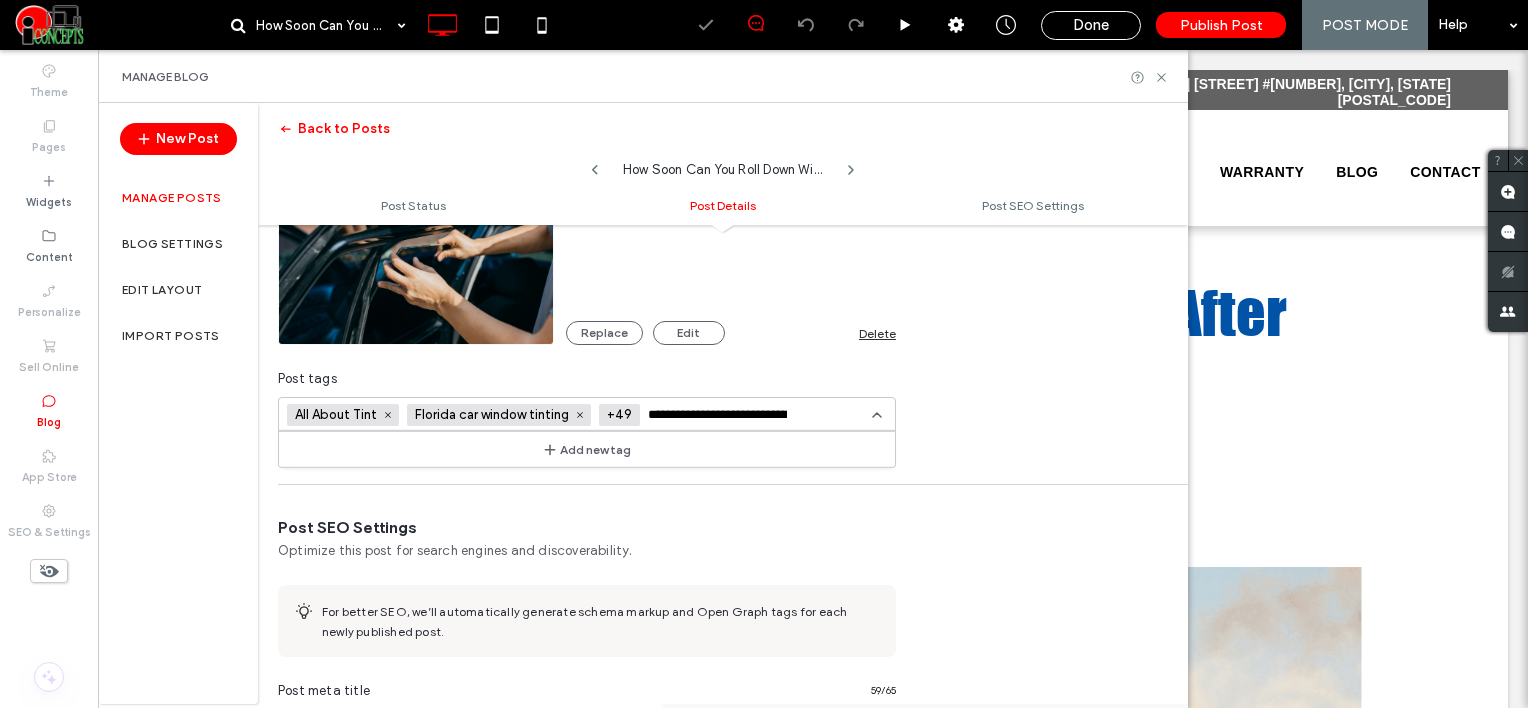 click on "Add new tag" at bounding box center [587, 449] 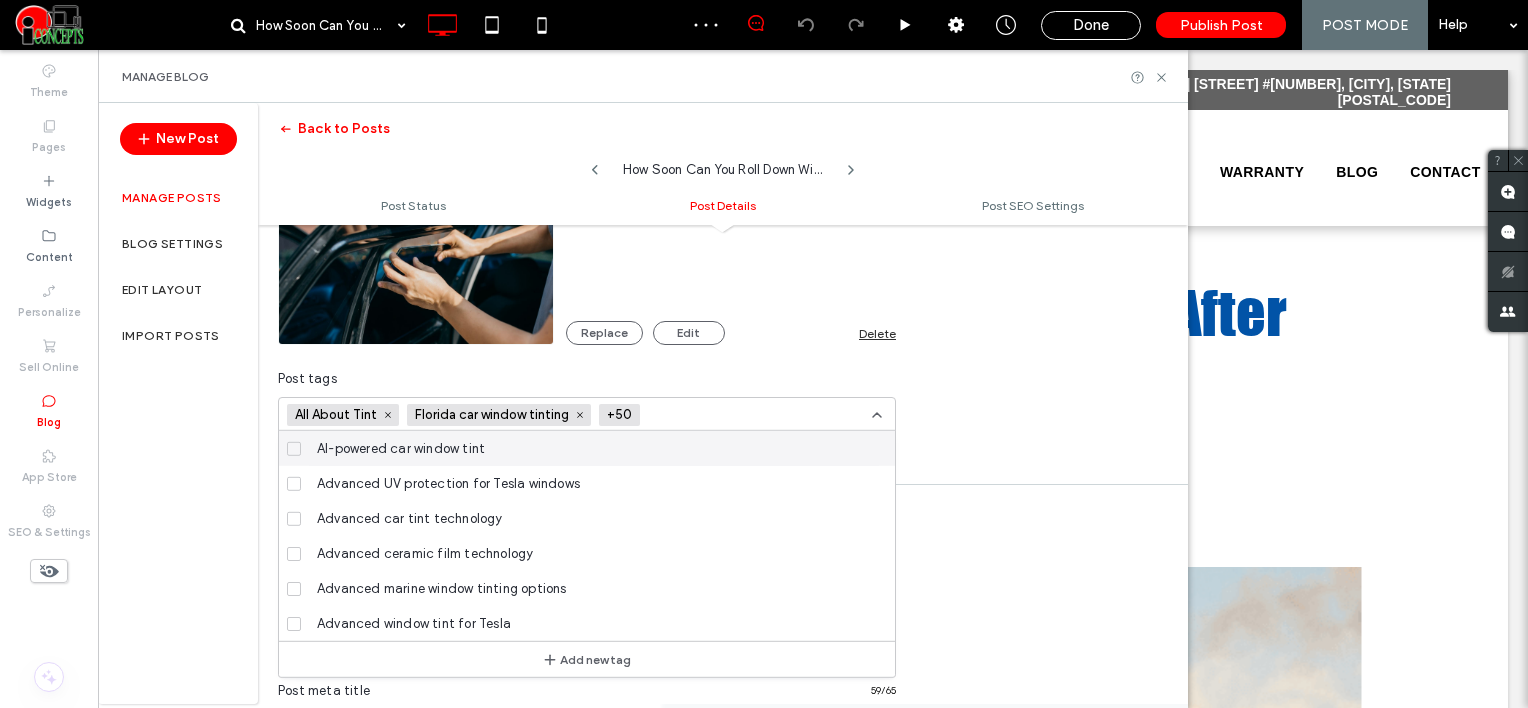 click at bounding box center [721, 415] 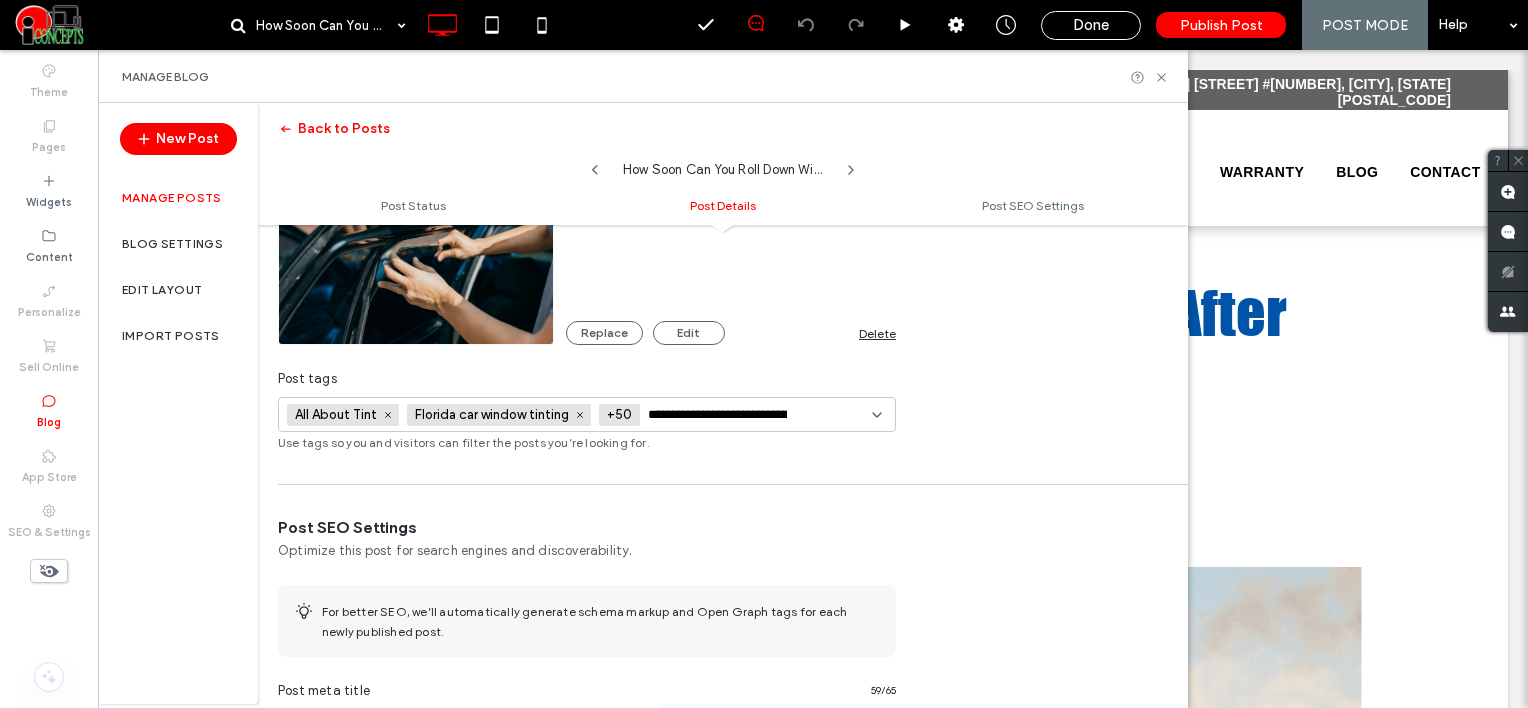 scroll, scrollTop: 0, scrollLeft: 132, axis: horizontal 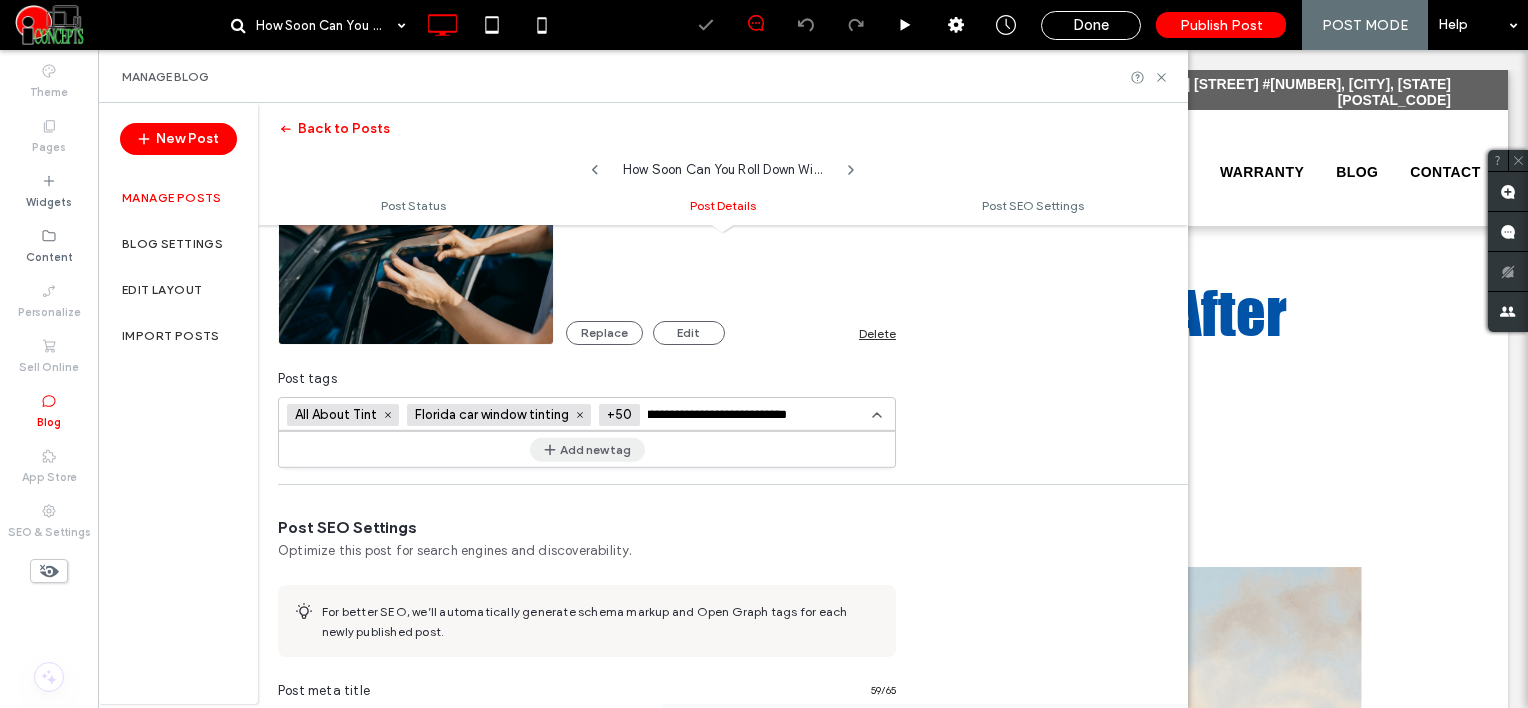 type on "**********" 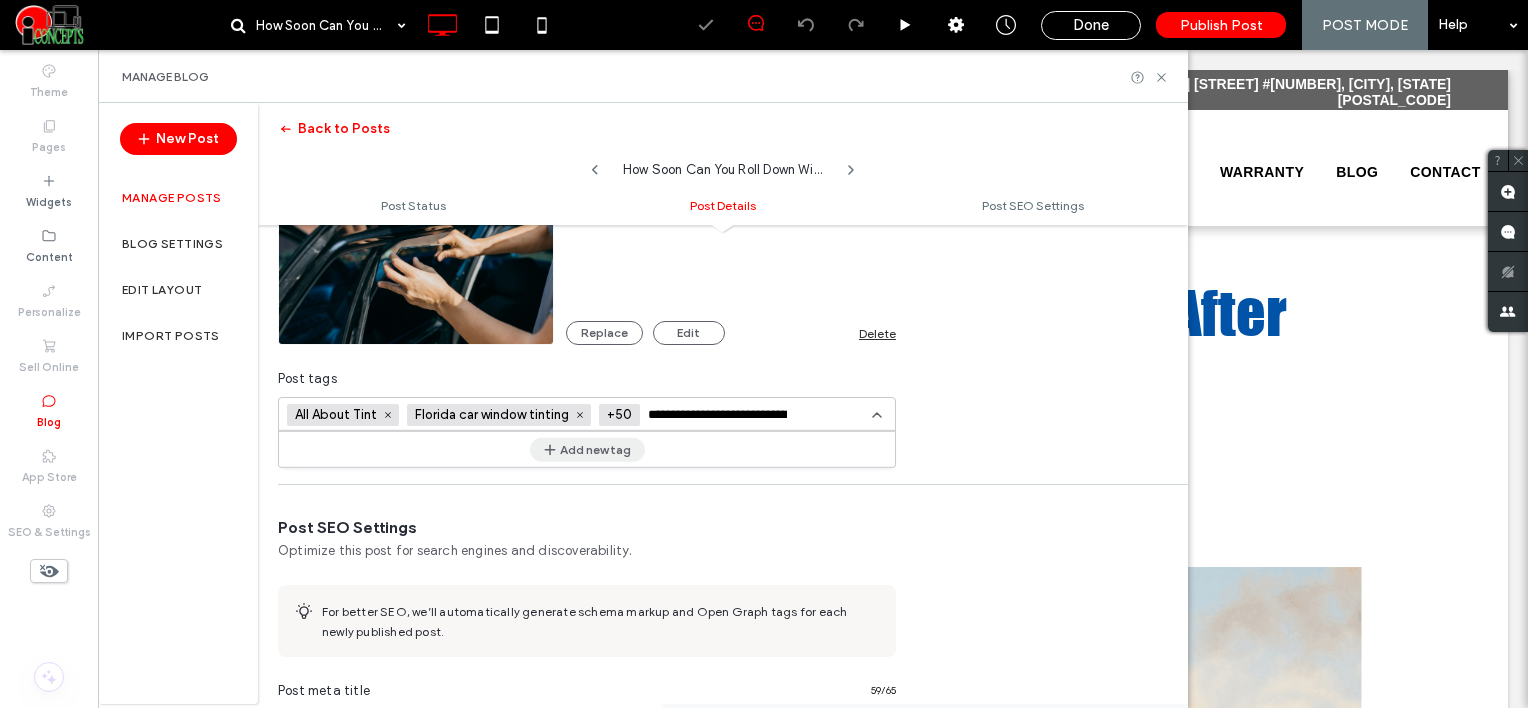 click on "Add new tag" at bounding box center (587, 449) 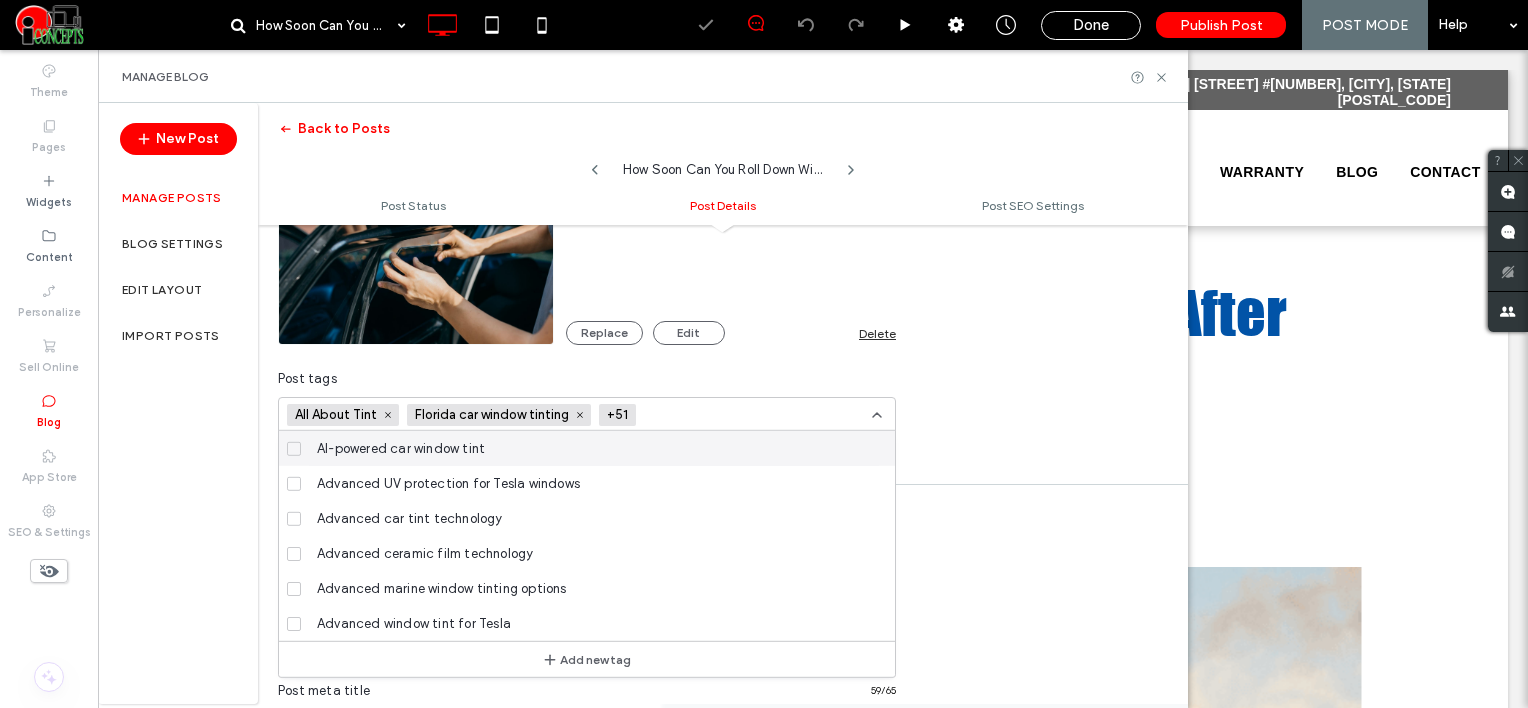 click at bounding box center [717, 415] 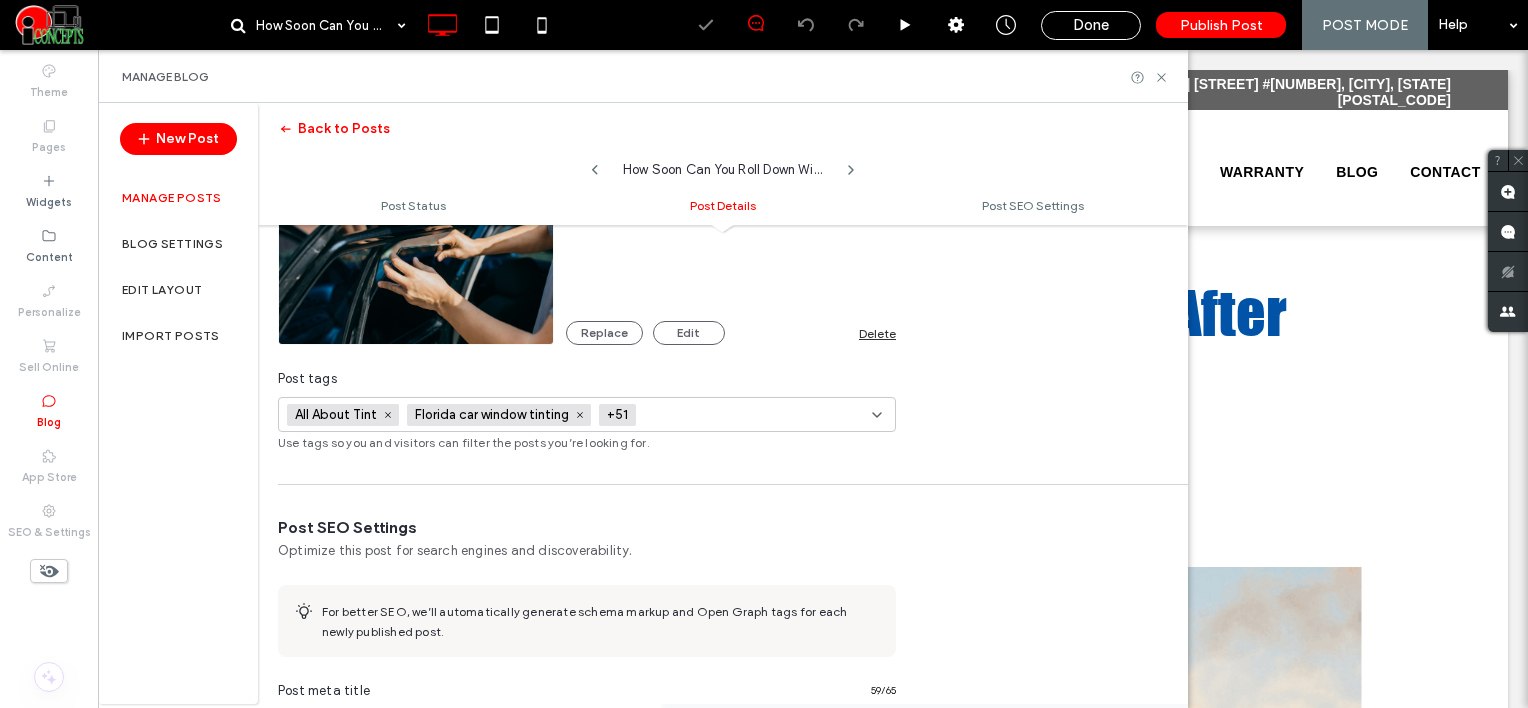 paste on "**********" 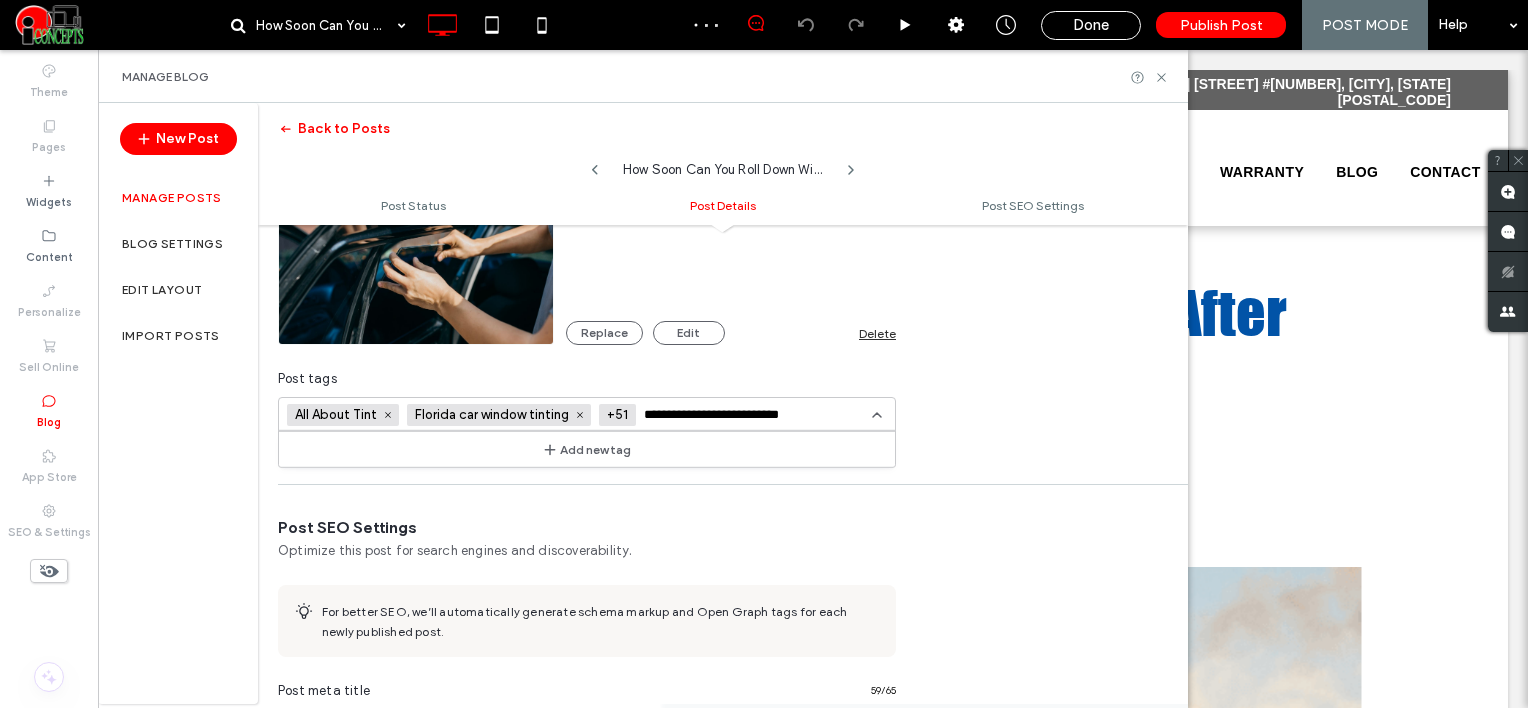 scroll, scrollTop: 0, scrollLeft: 23, axis: horizontal 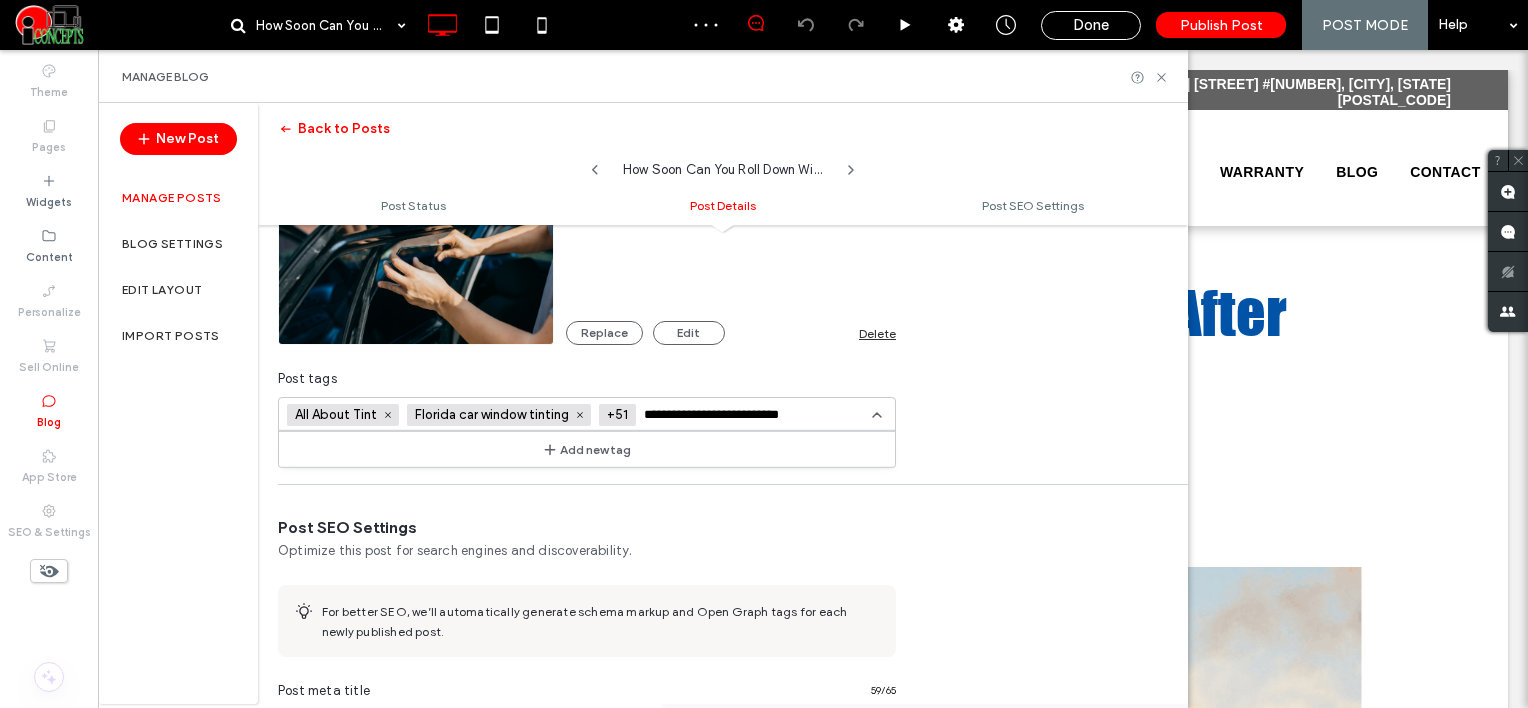 type on "**********" 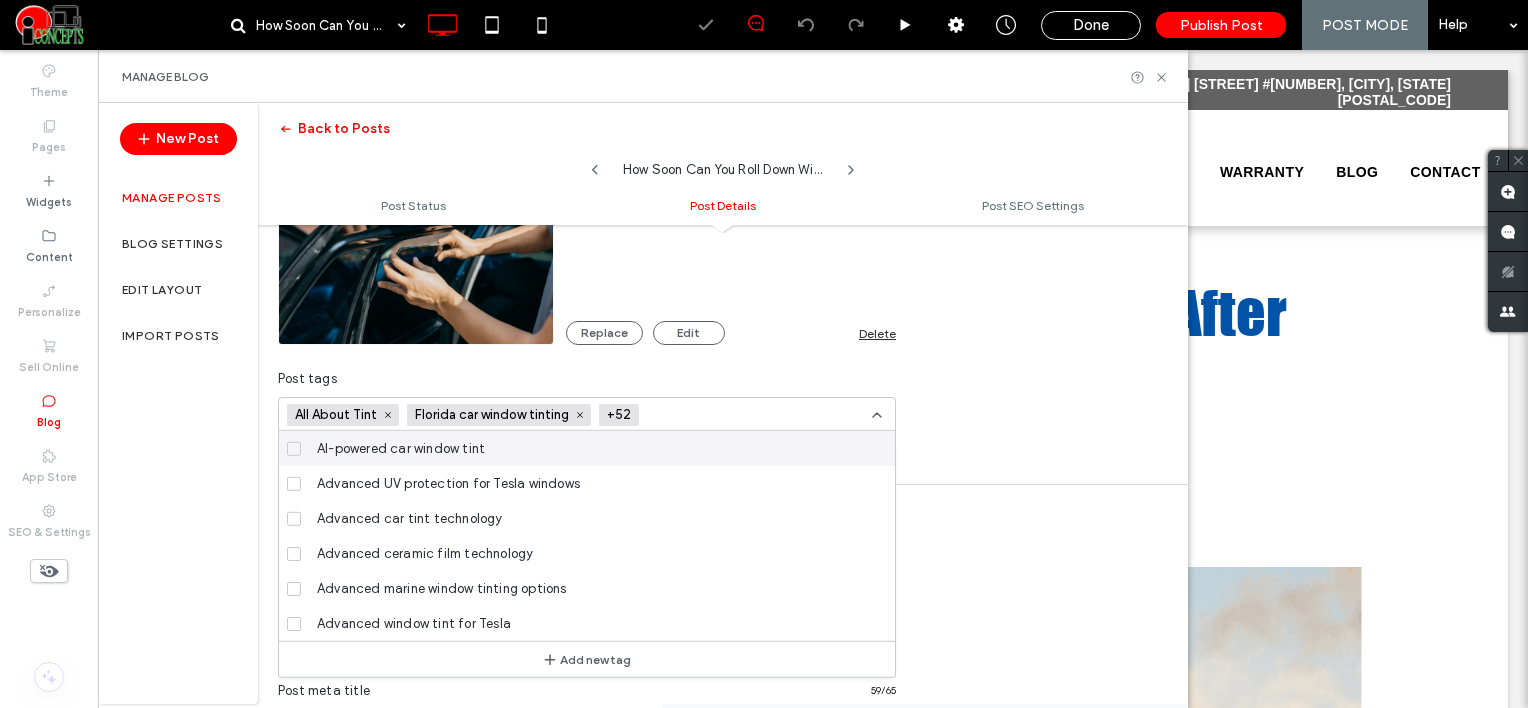 click at bounding box center [720, 415] 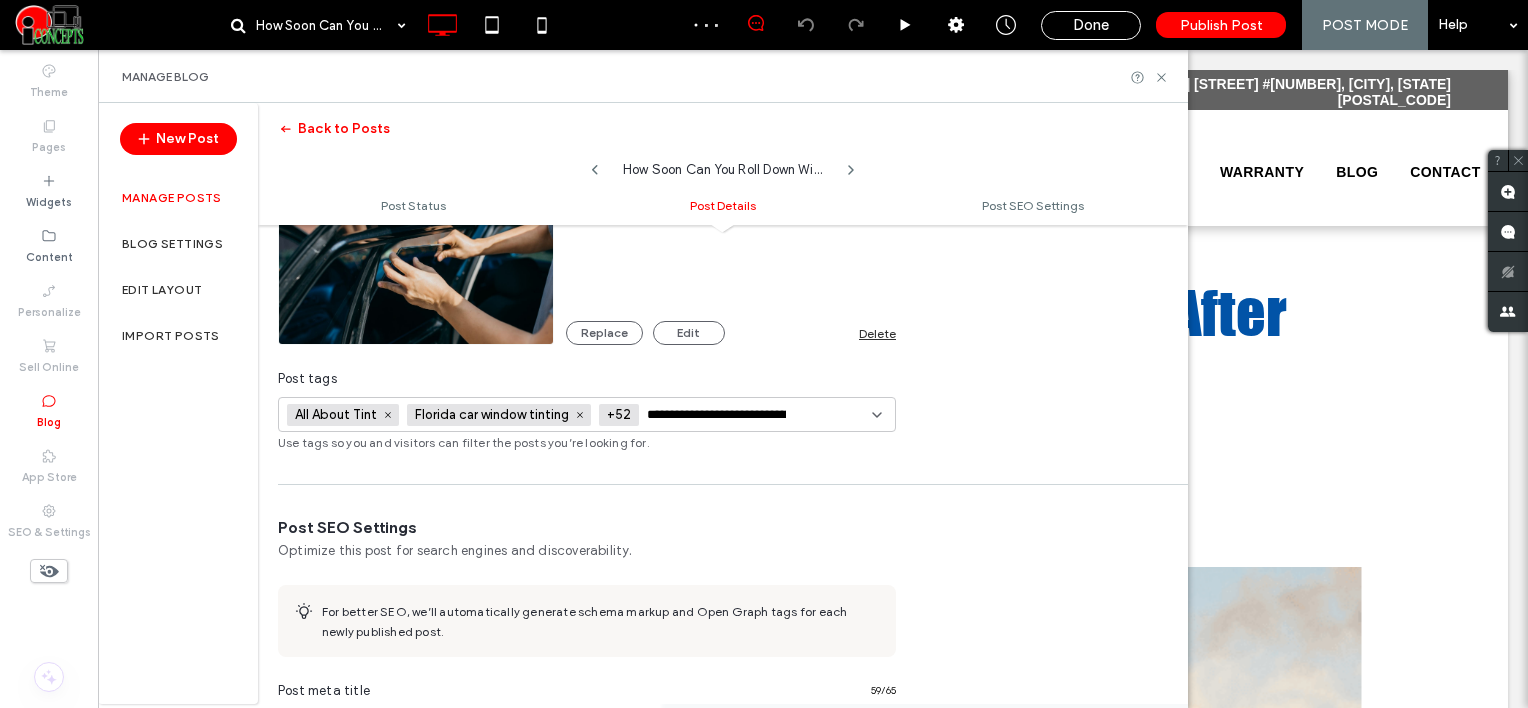 scroll, scrollTop: 0, scrollLeft: 56, axis: horizontal 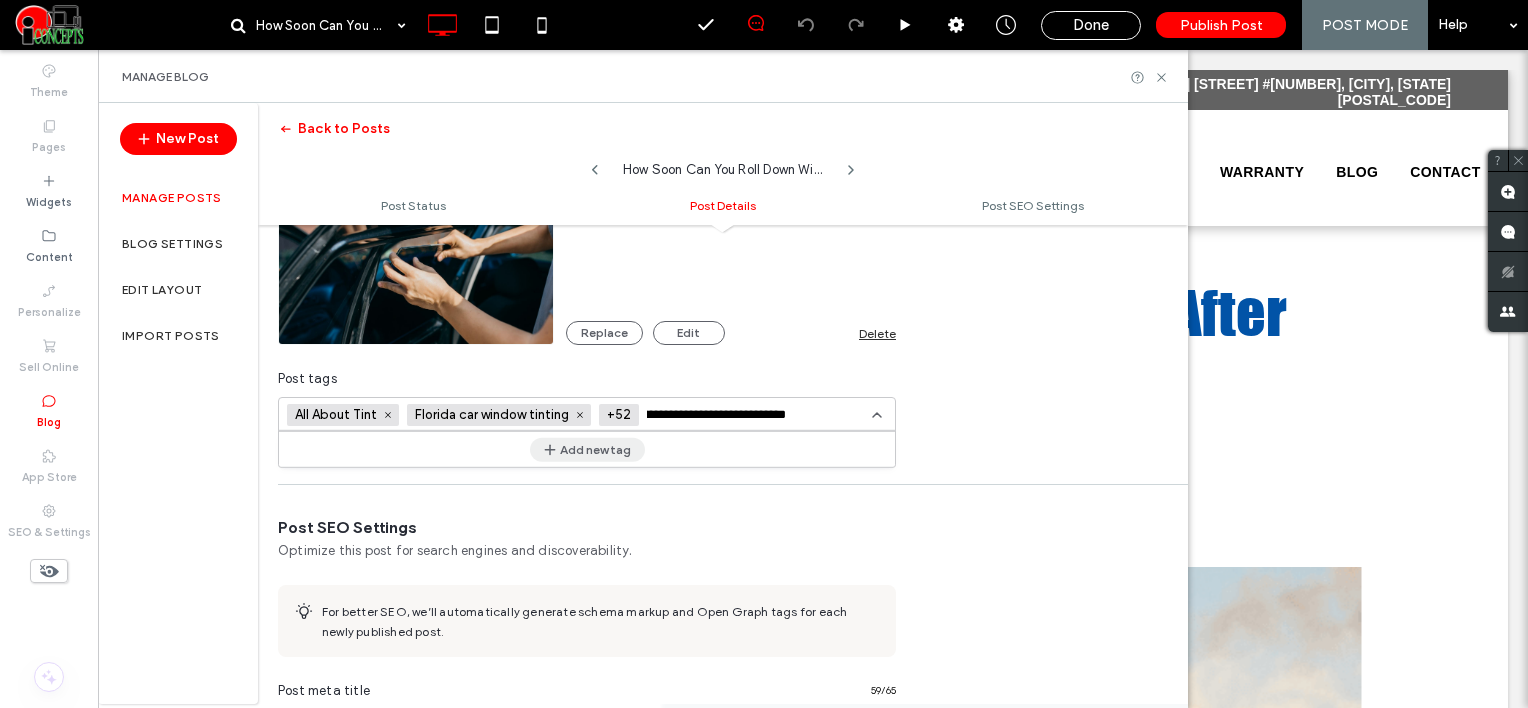 type on "**********" 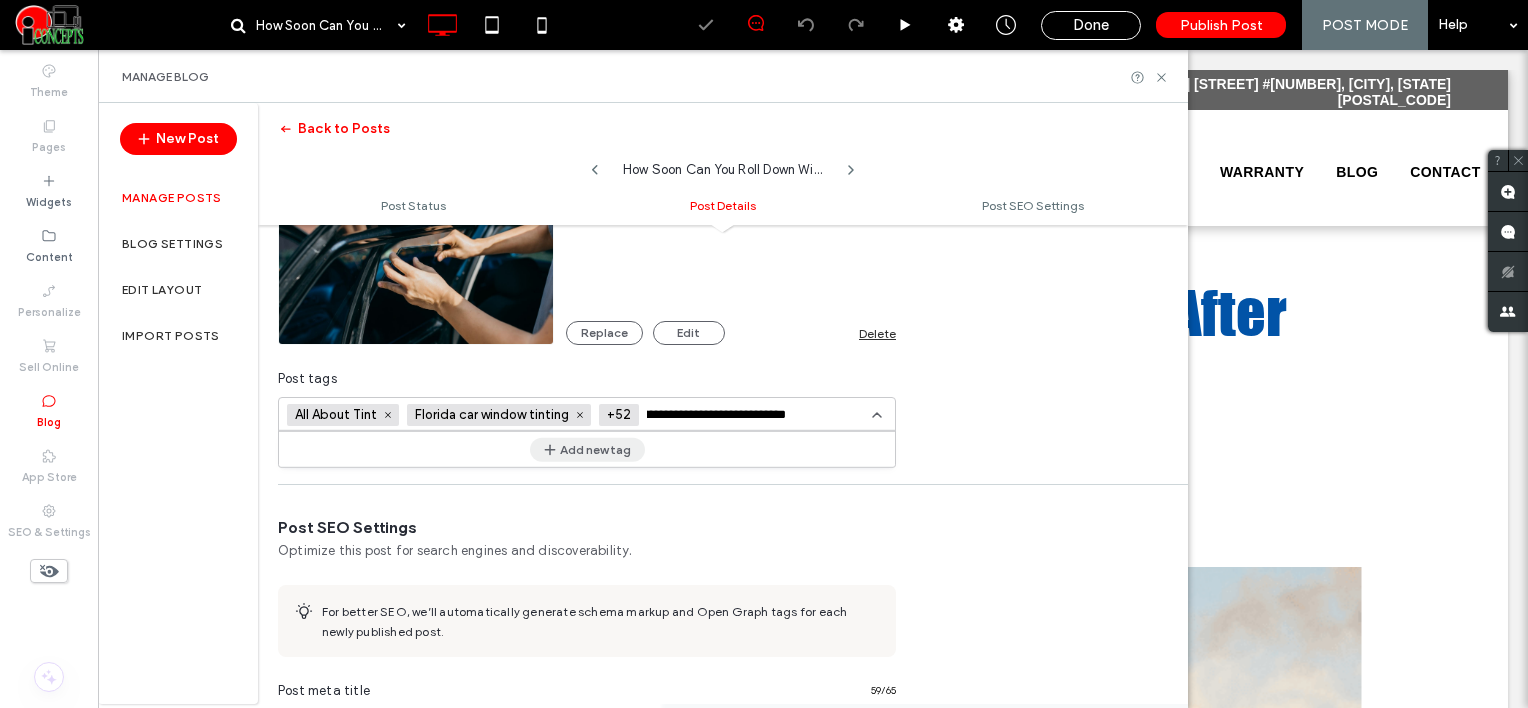 click on "Add new tag" at bounding box center (587, 449) 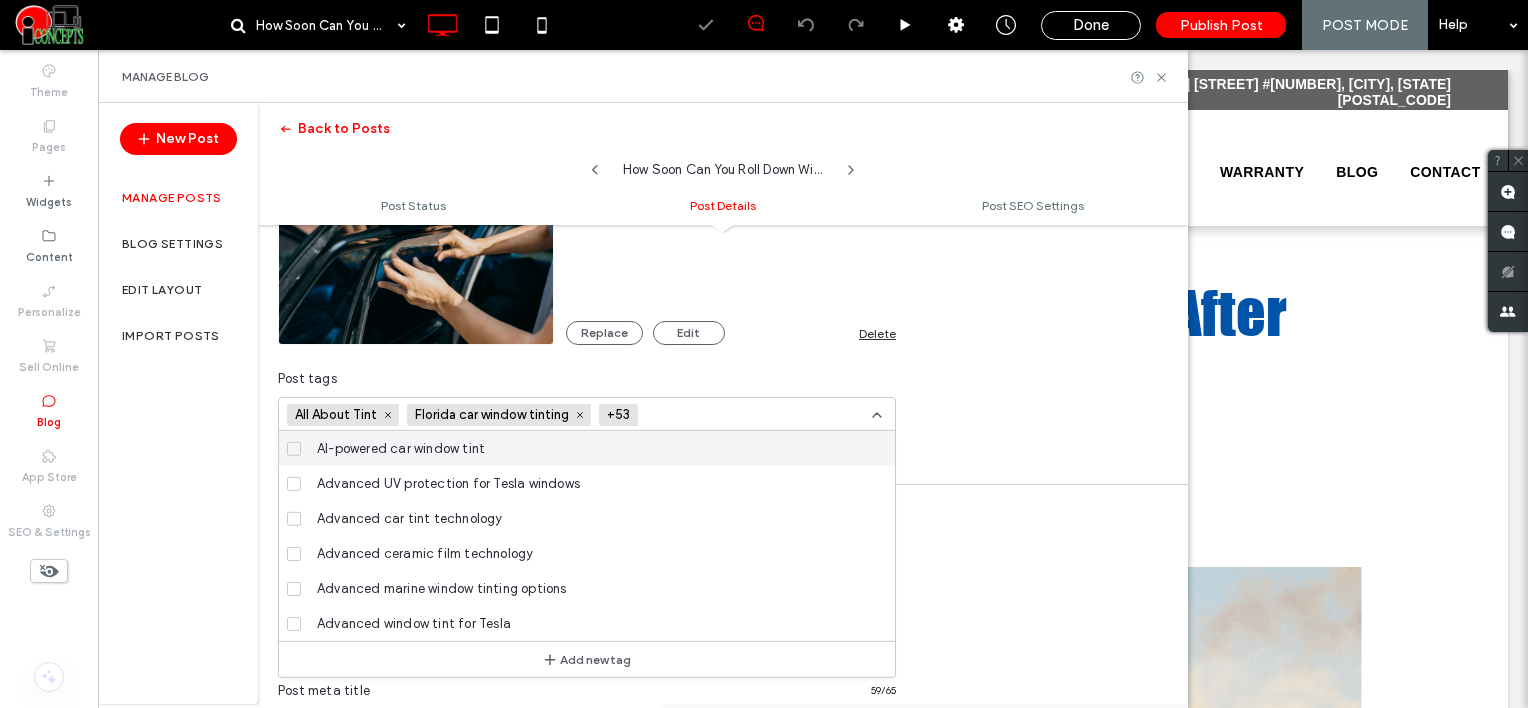 click at bounding box center [764, 354] 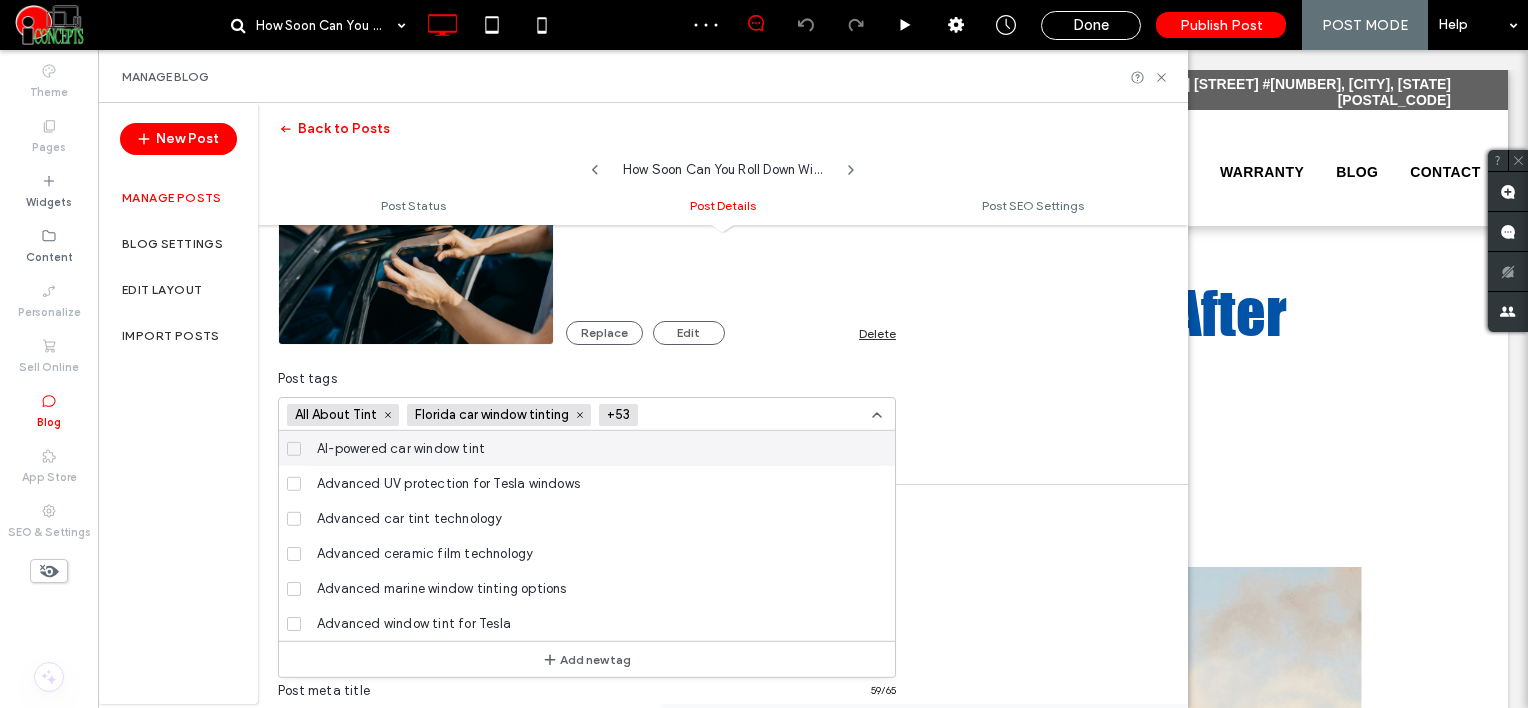 scroll, scrollTop: 0, scrollLeft: 0, axis: both 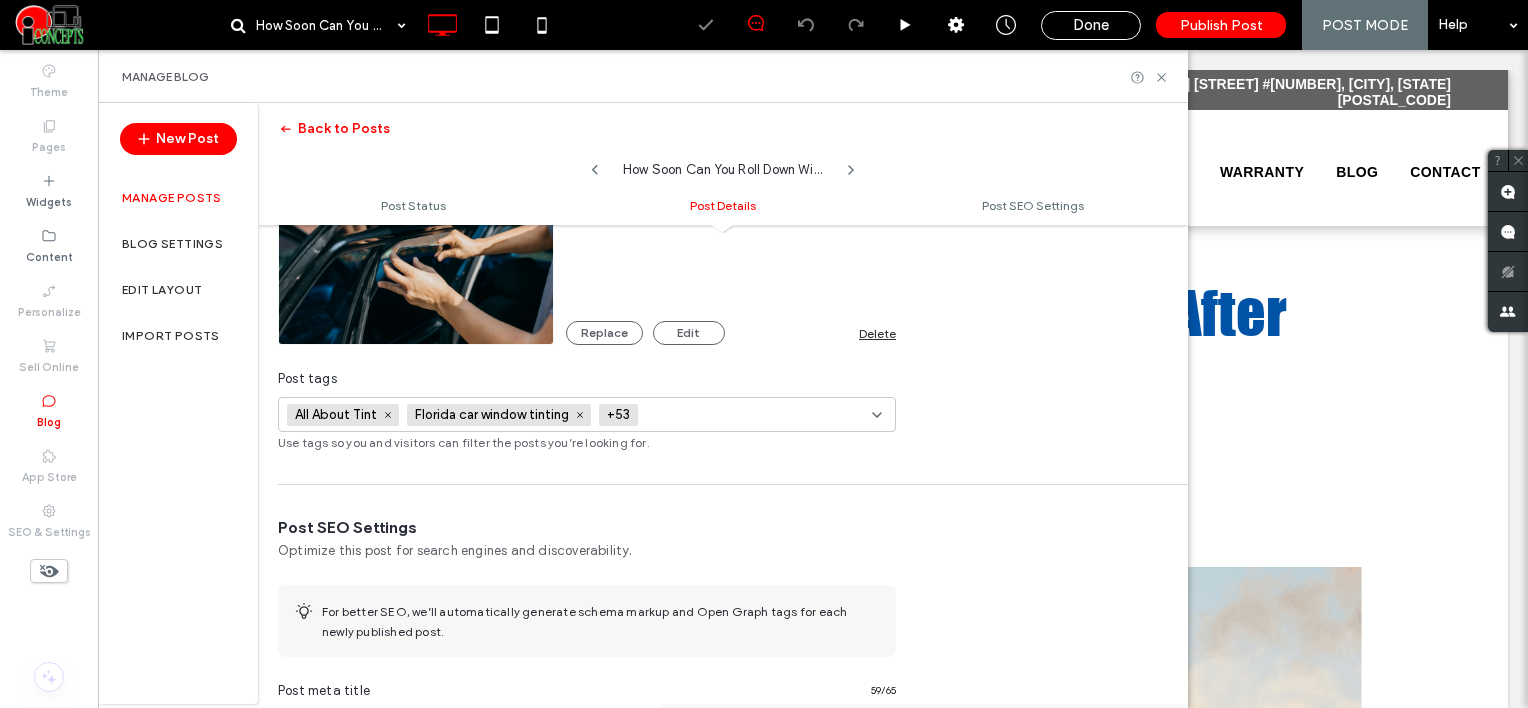 paste on "**********" 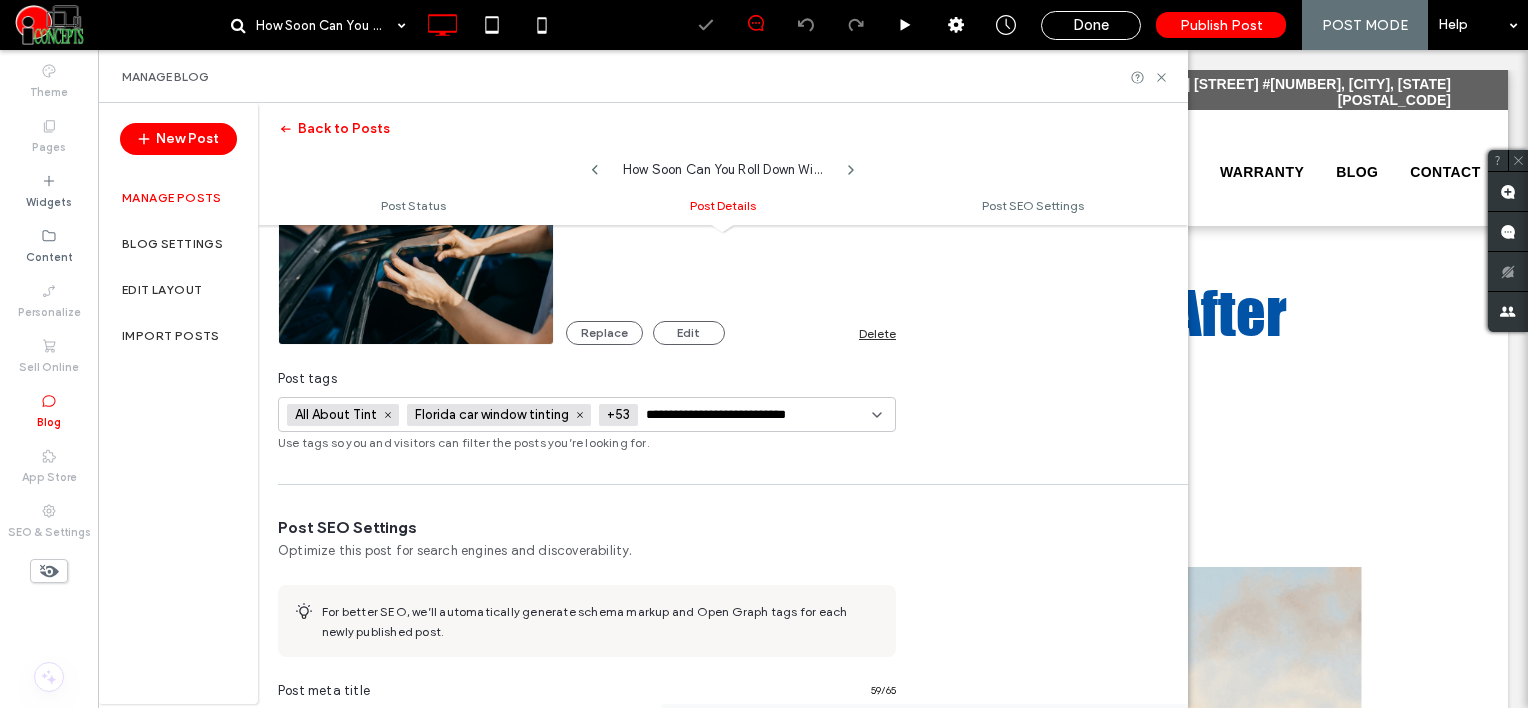 scroll, scrollTop: 0, scrollLeft: 24, axis: horizontal 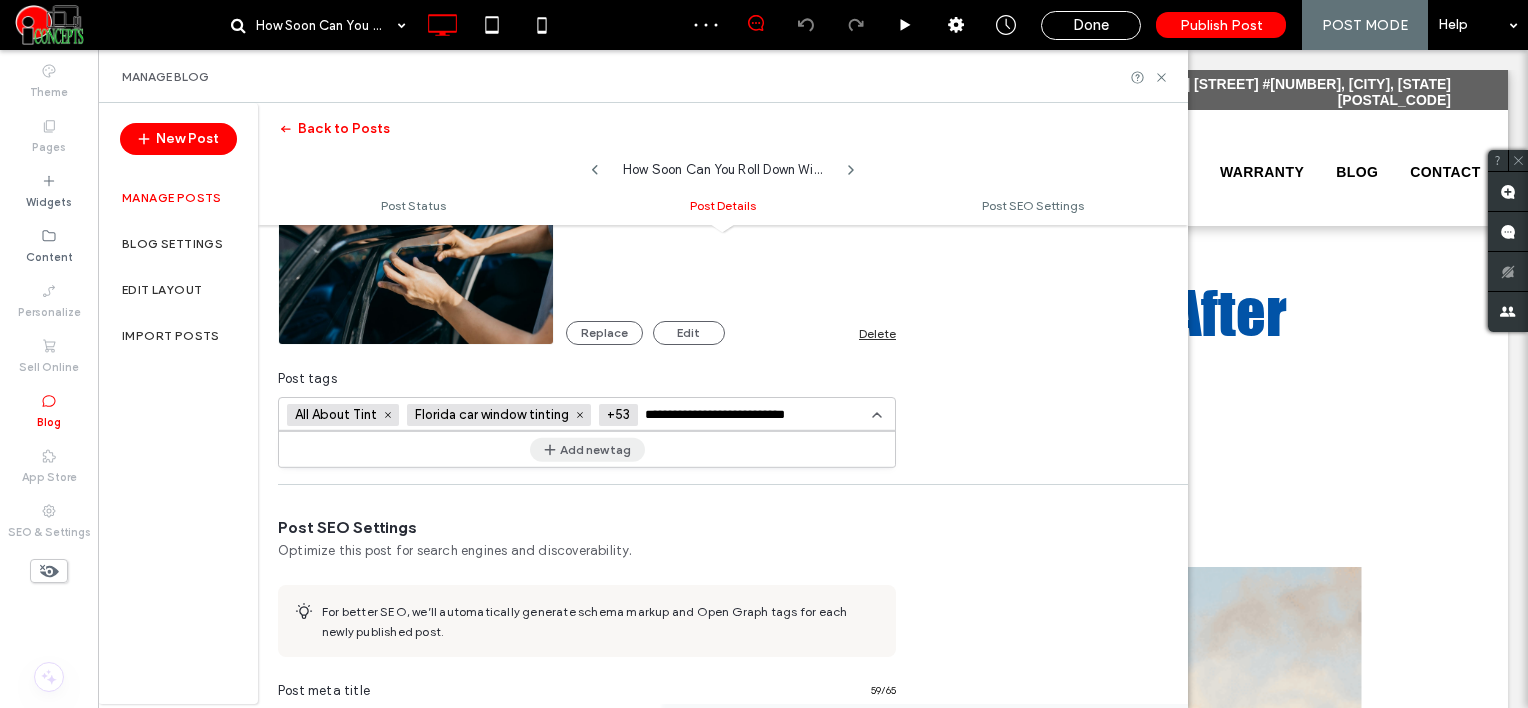 type on "**********" 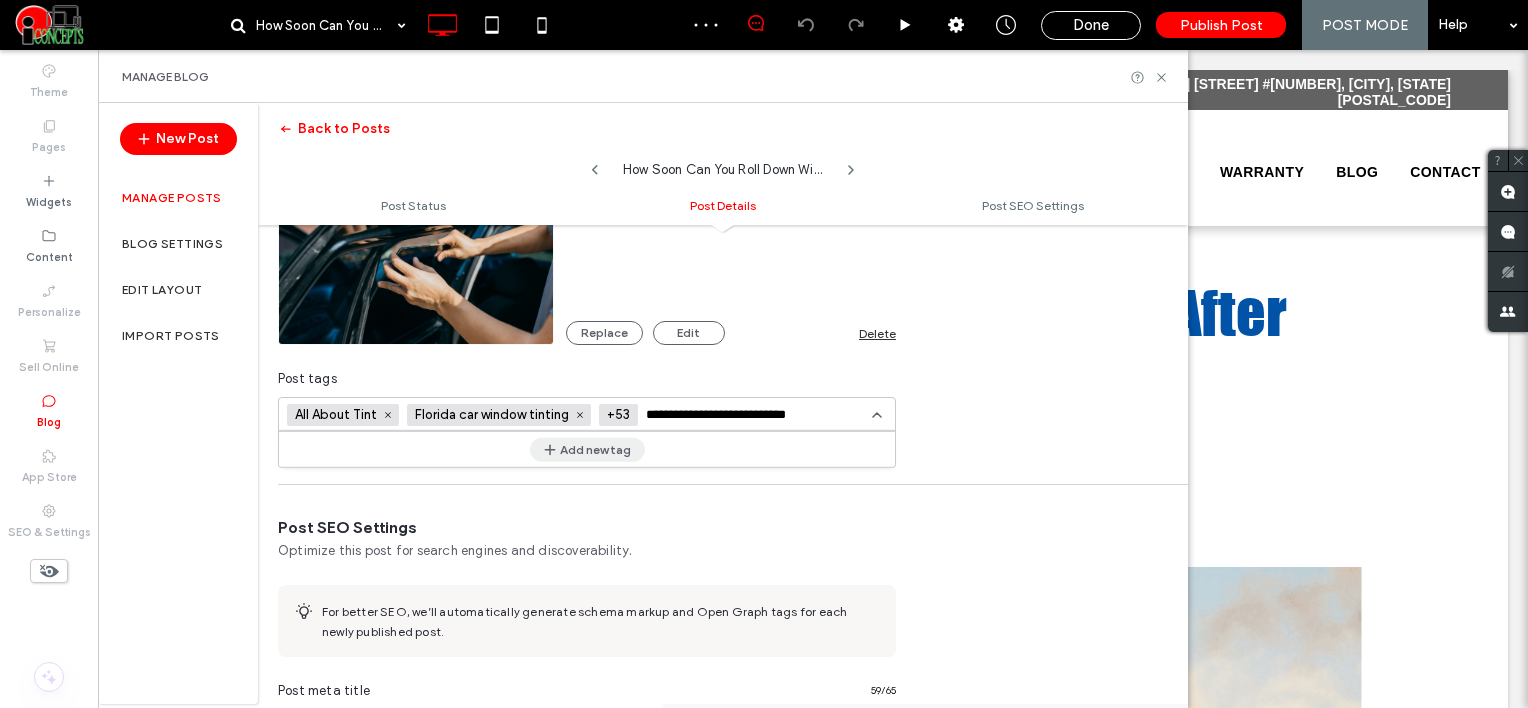click on "Add new tag" at bounding box center (587, 449) 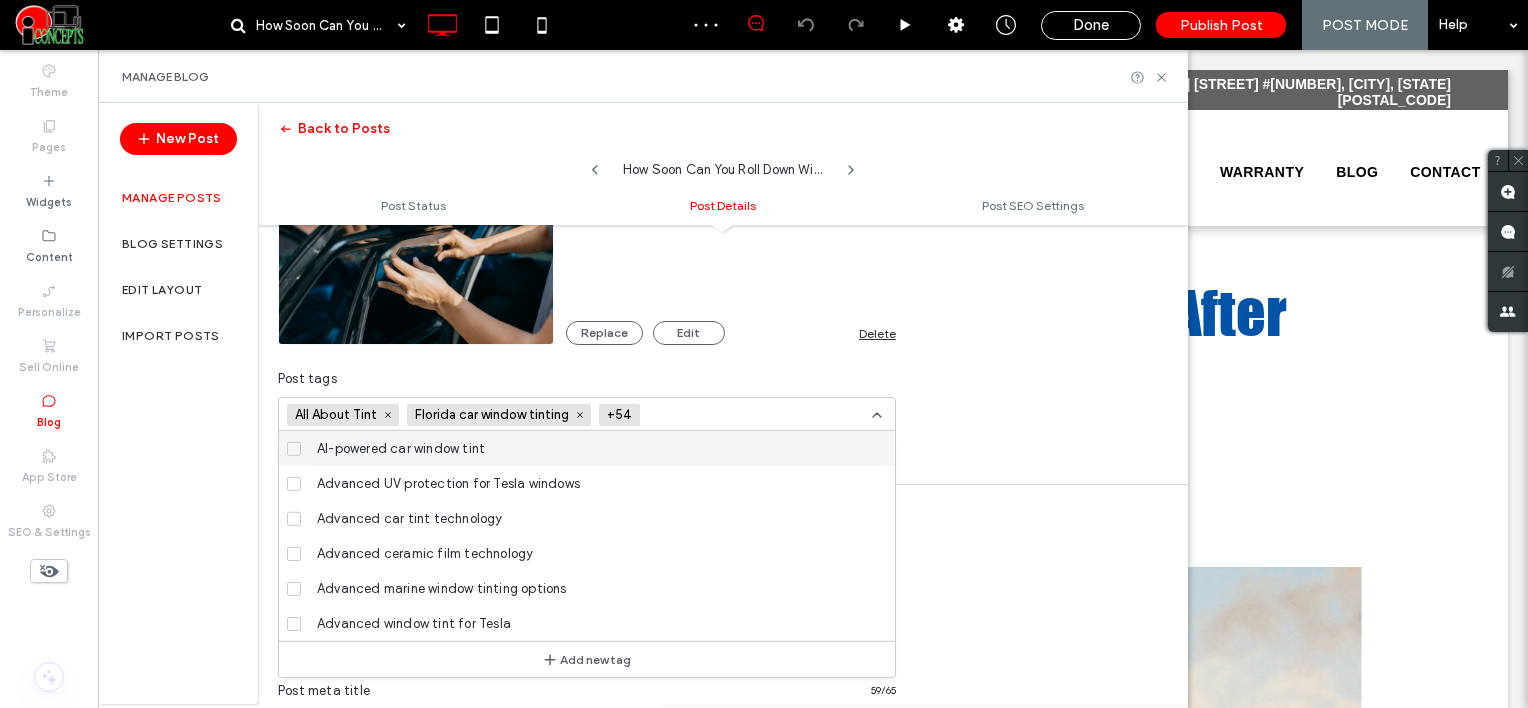 click at bounding box center [721, 415] 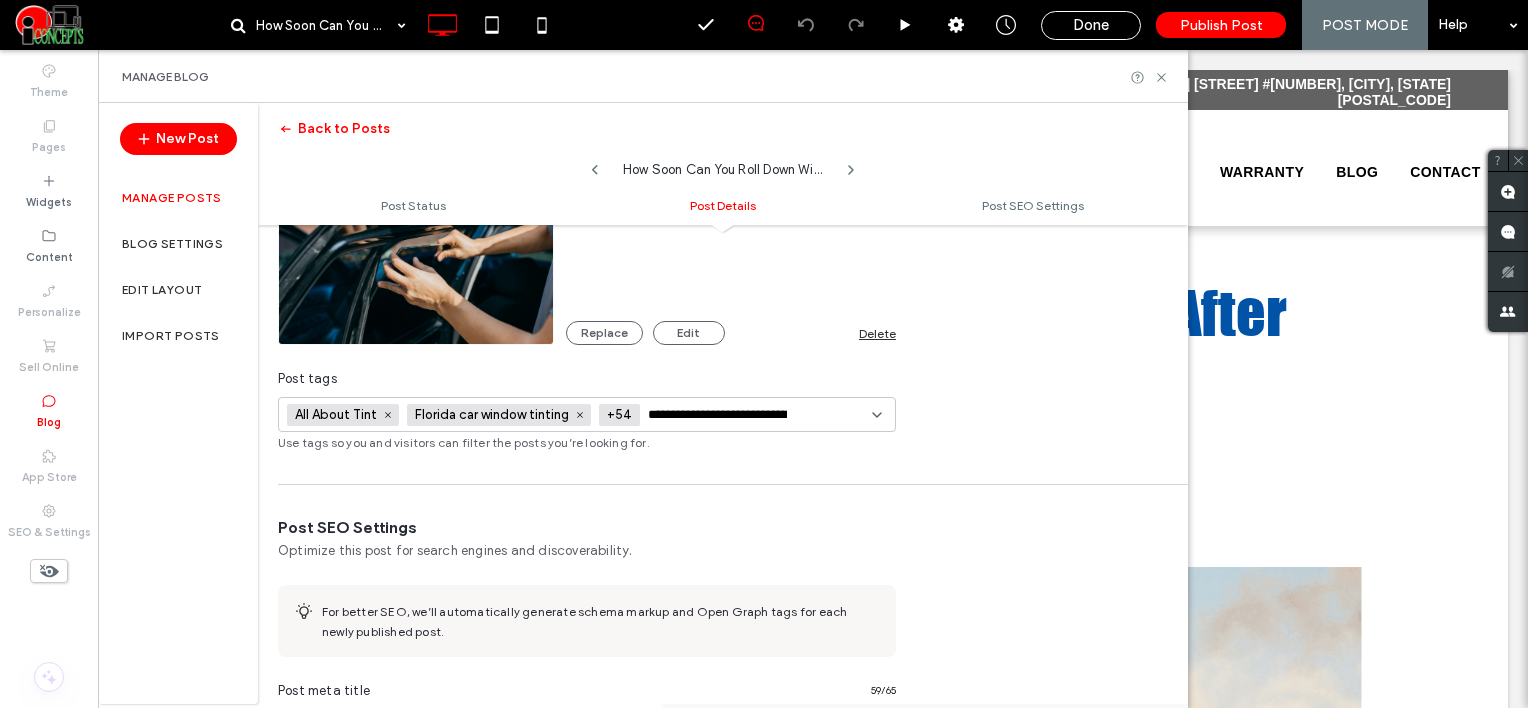 scroll, scrollTop: 0, scrollLeft: 72, axis: horizontal 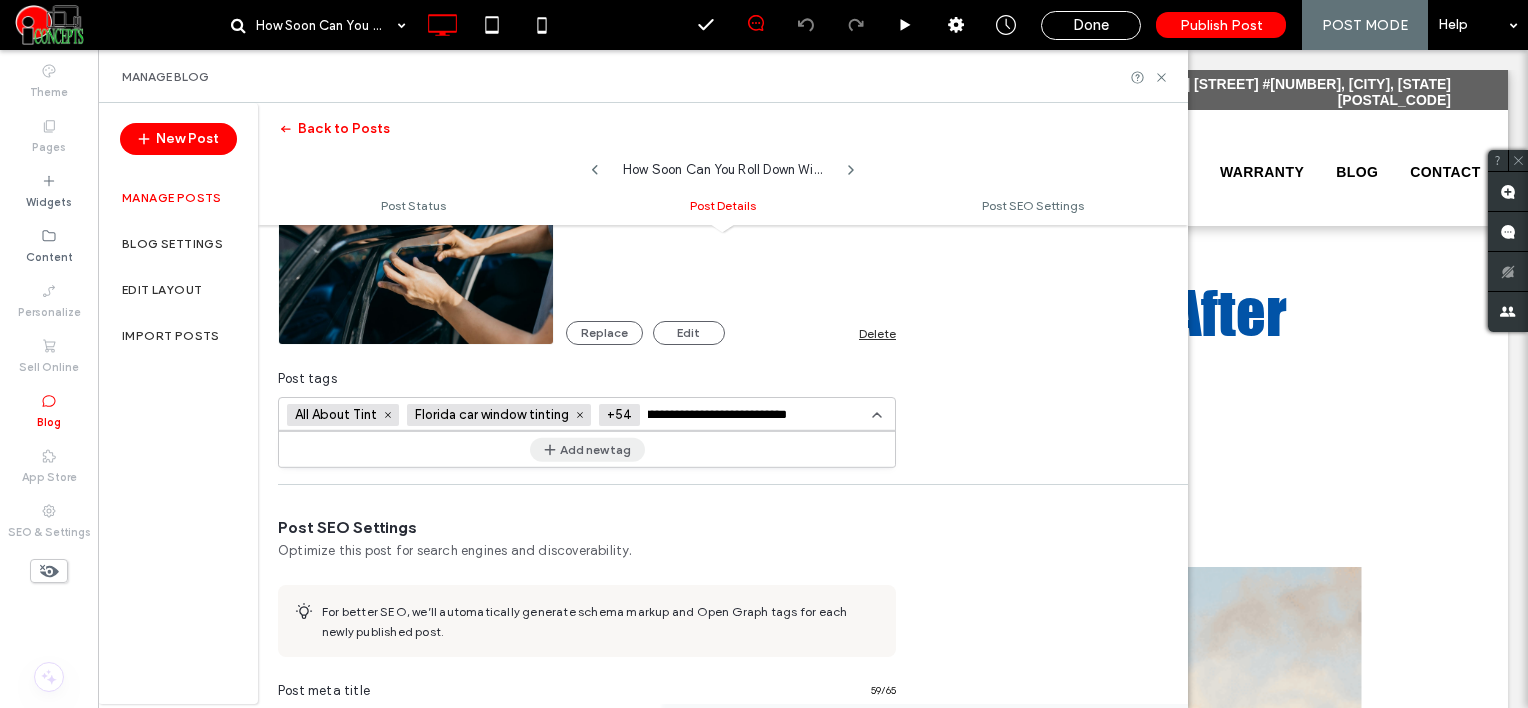 type on "**********" 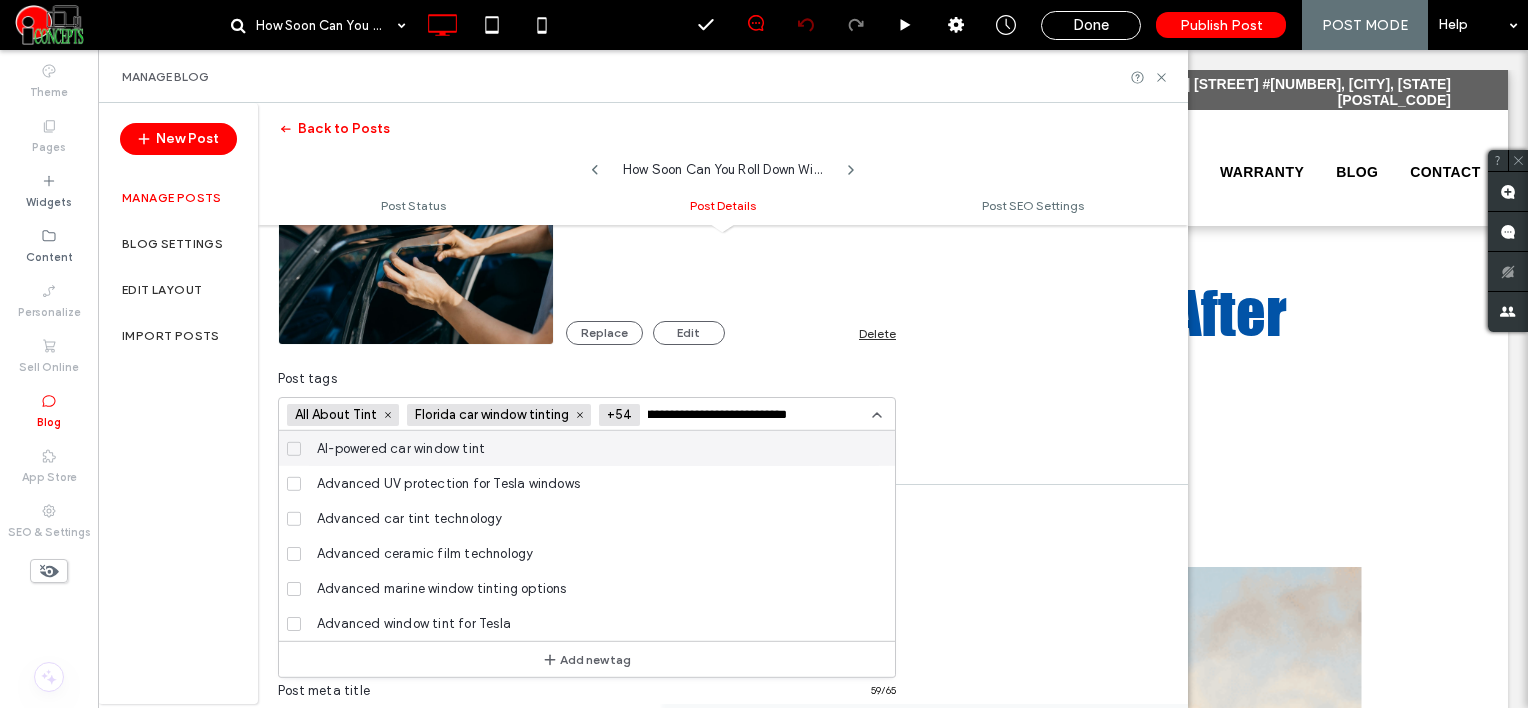 type 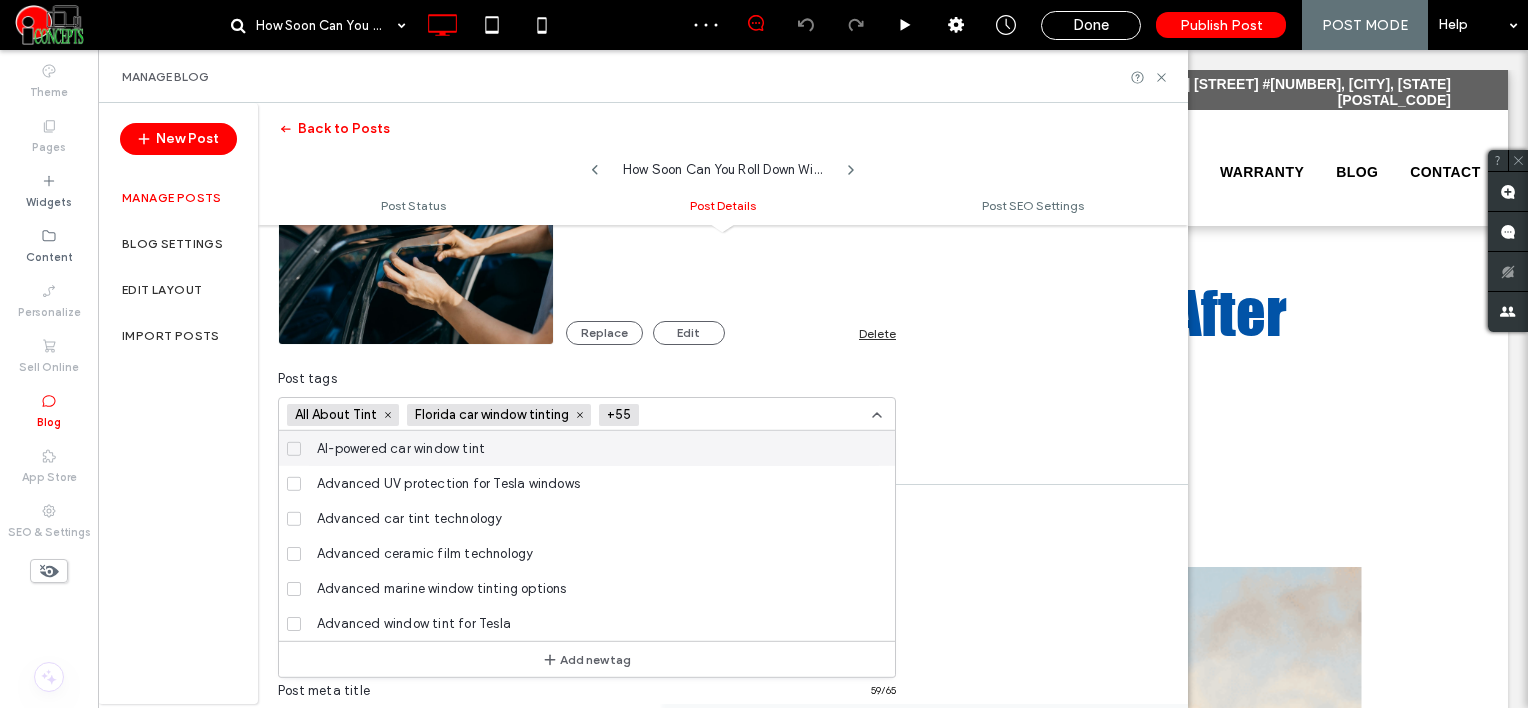 scroll, scrollTop: 0, scrollLeft: 0, axis: both 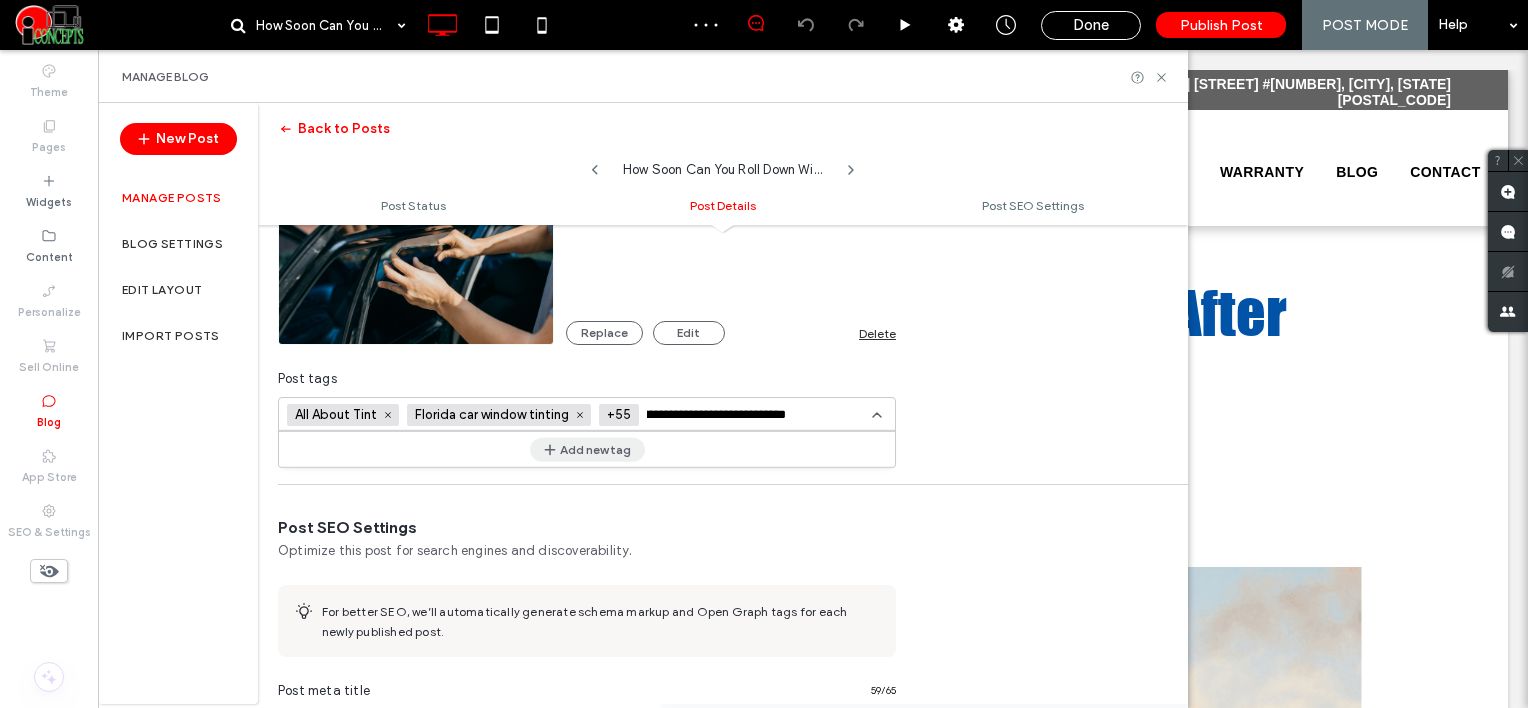 type on "**********" 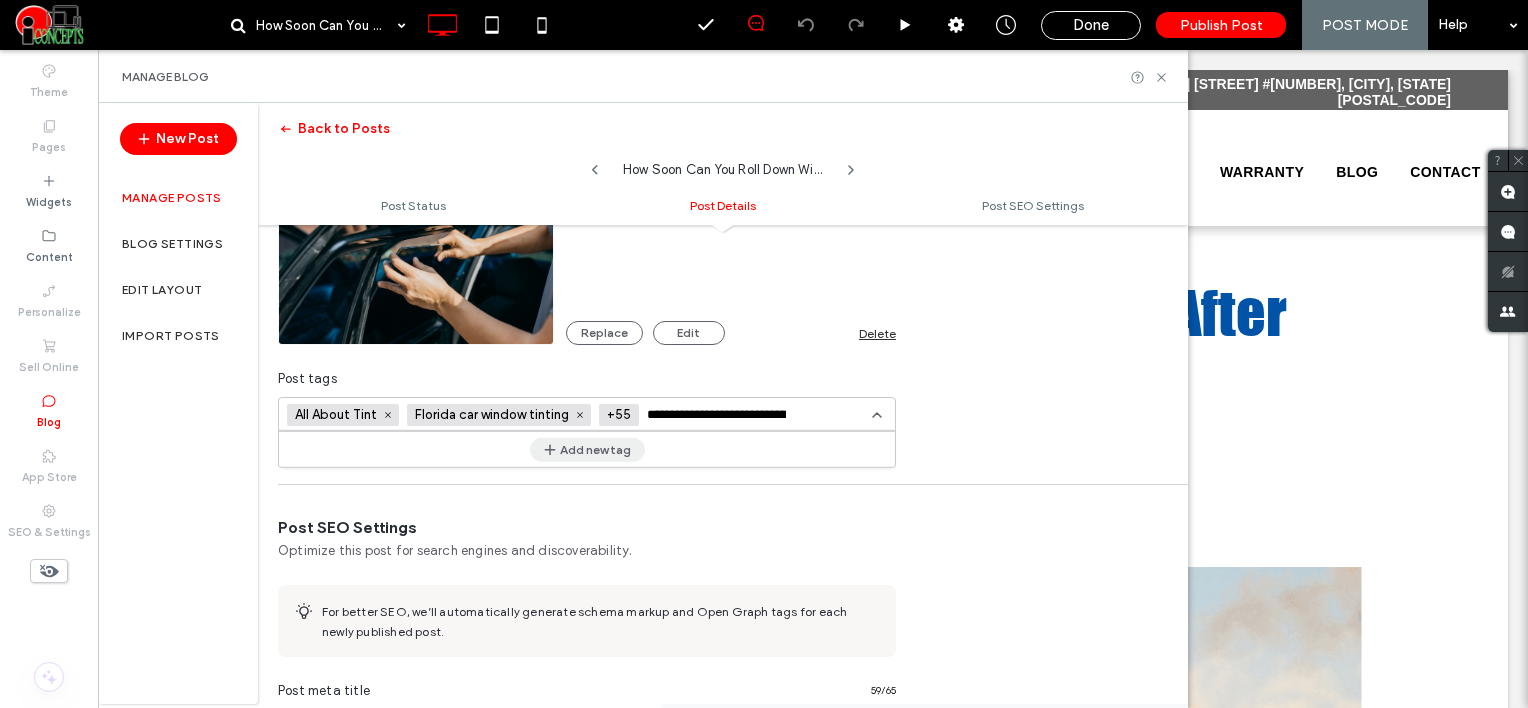 click on "Add new tag" at bounding box center [587, 449] 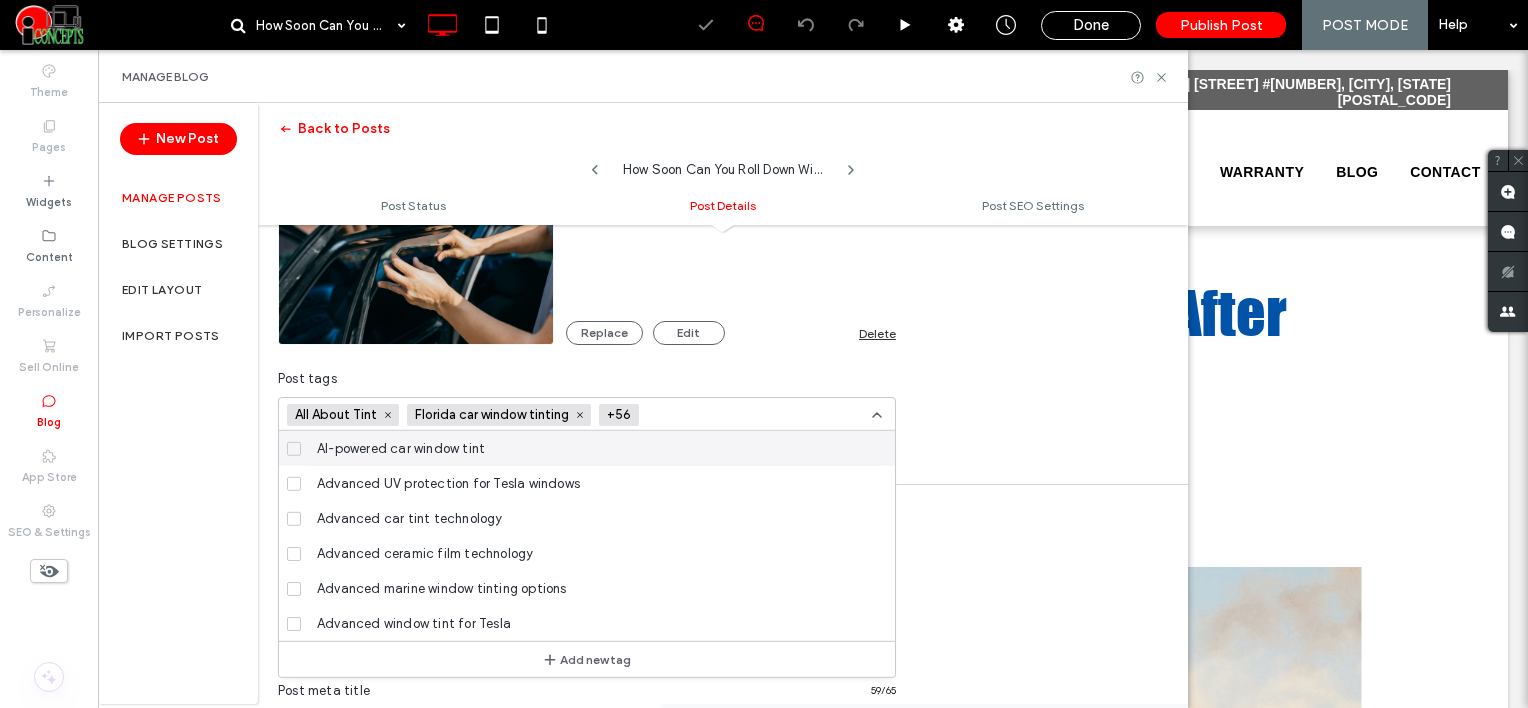 click at bounding box center (720, 415) 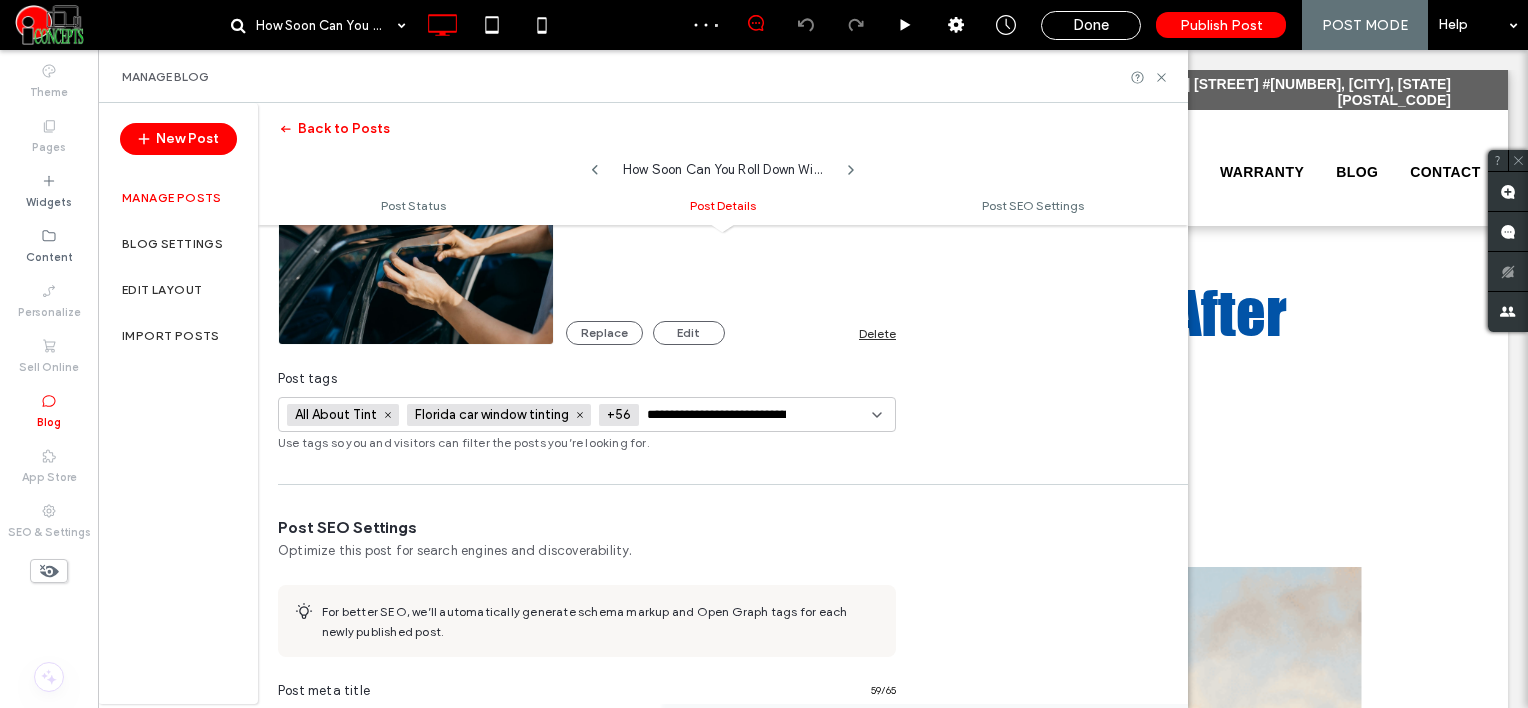 scroll, scrollTop: 0, scrollLeft: 67, axis: horizontal 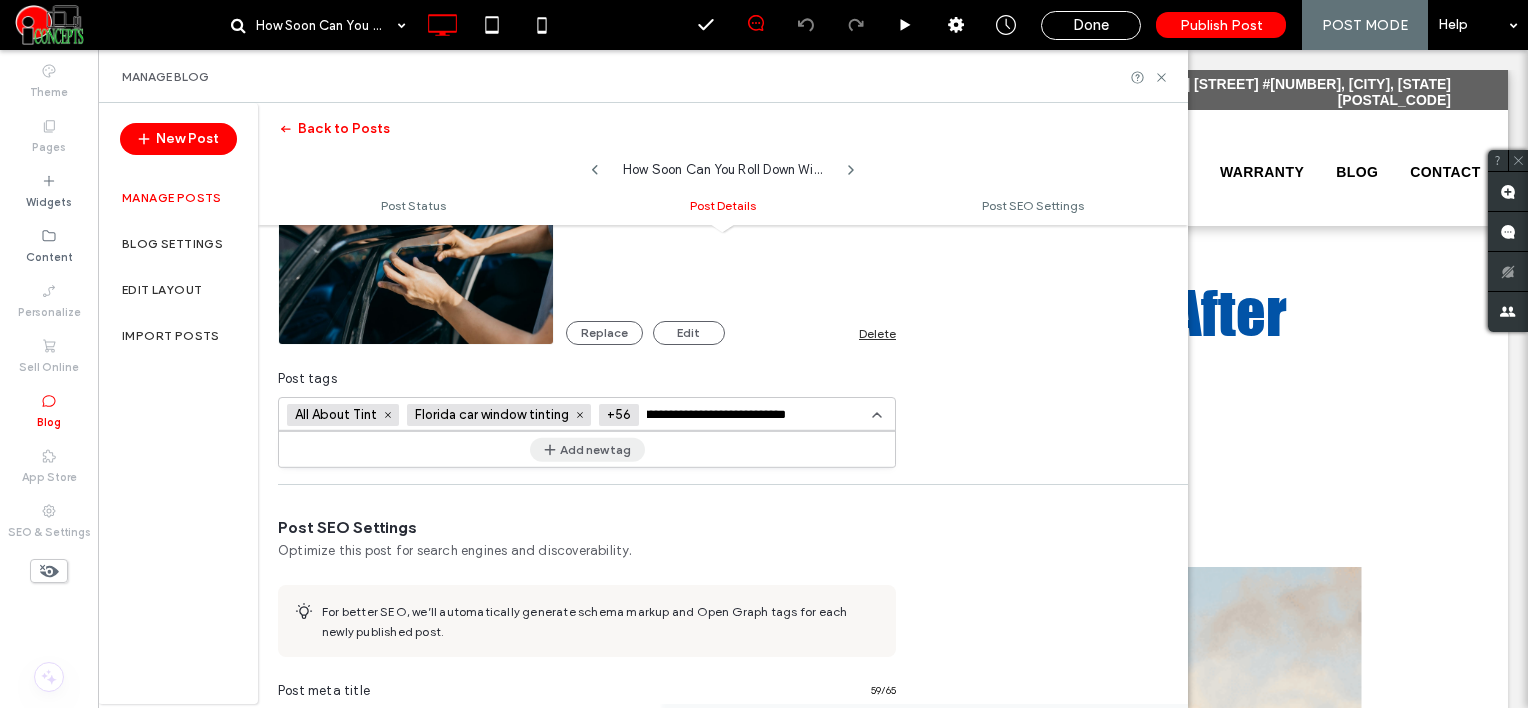 type on "**********" 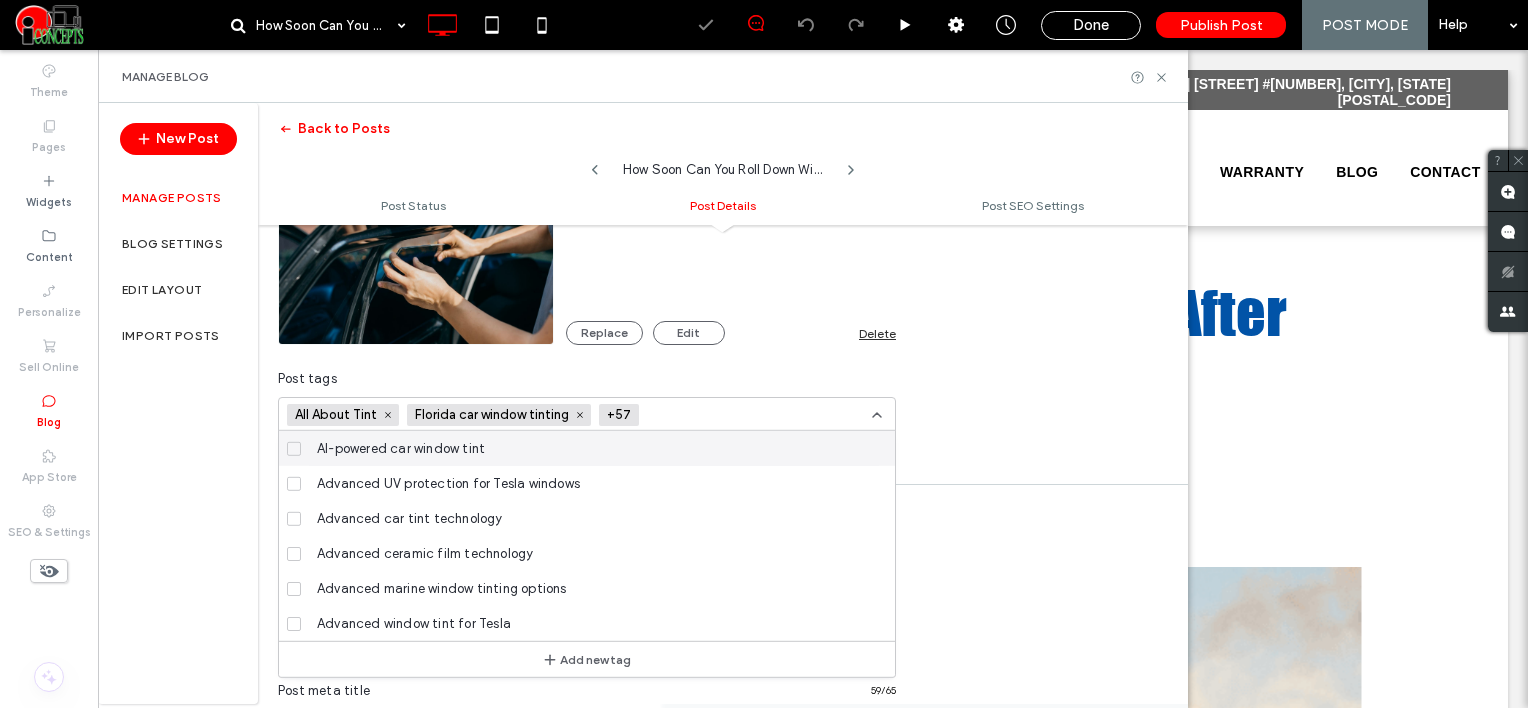 scroll, scrollTop: 0, scrollLeft: 0, axis: both 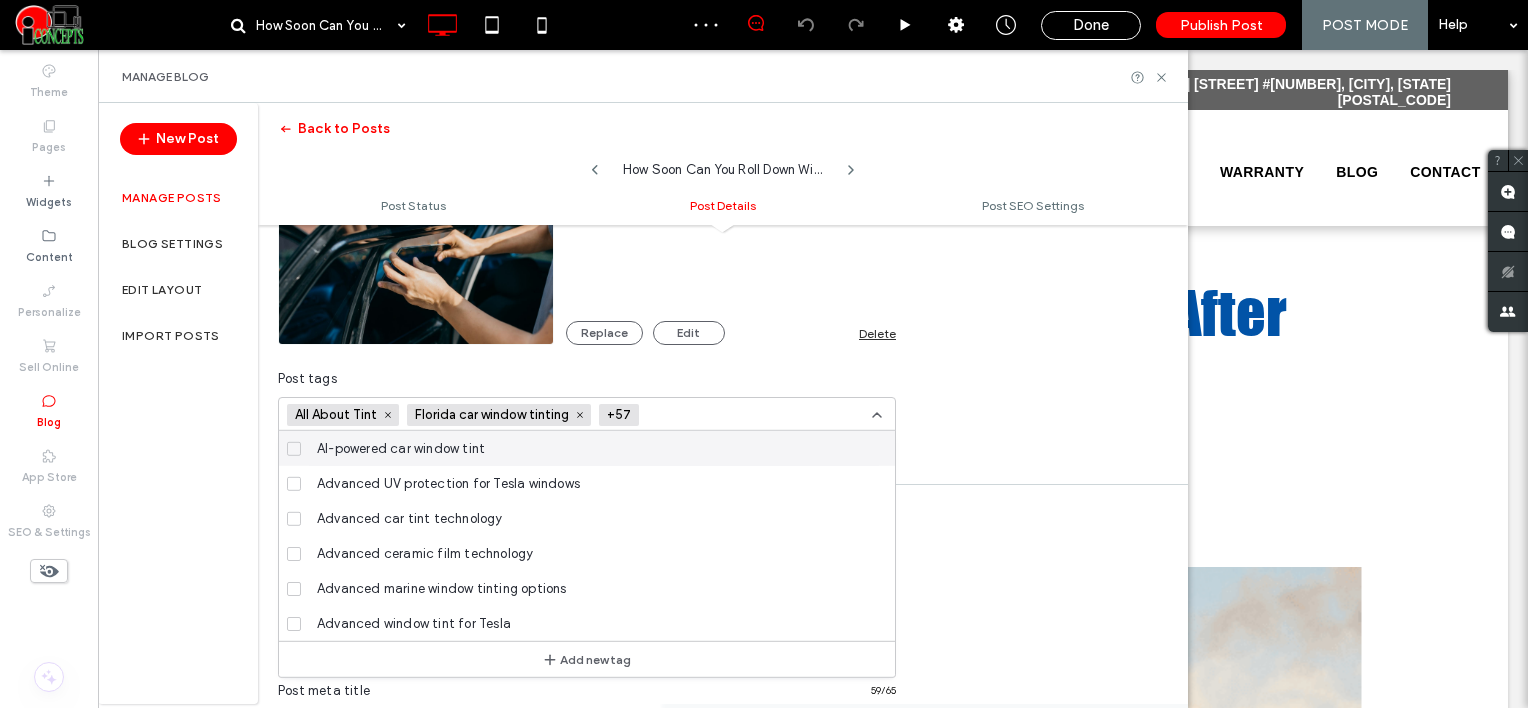 click on "**********" at bounding box center [764, 354] 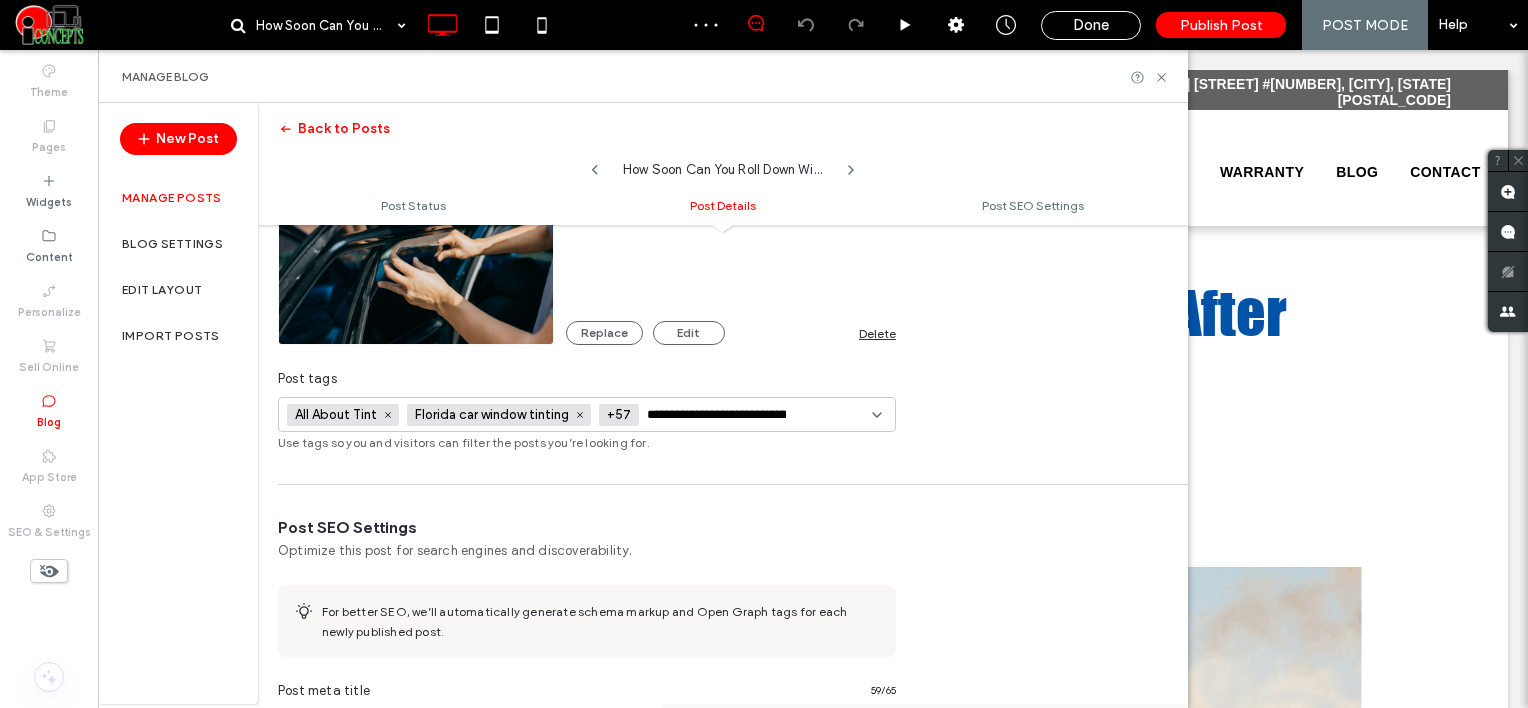 scroll, scrollTop: 0, scrollLeft: 64, axis: horizontal 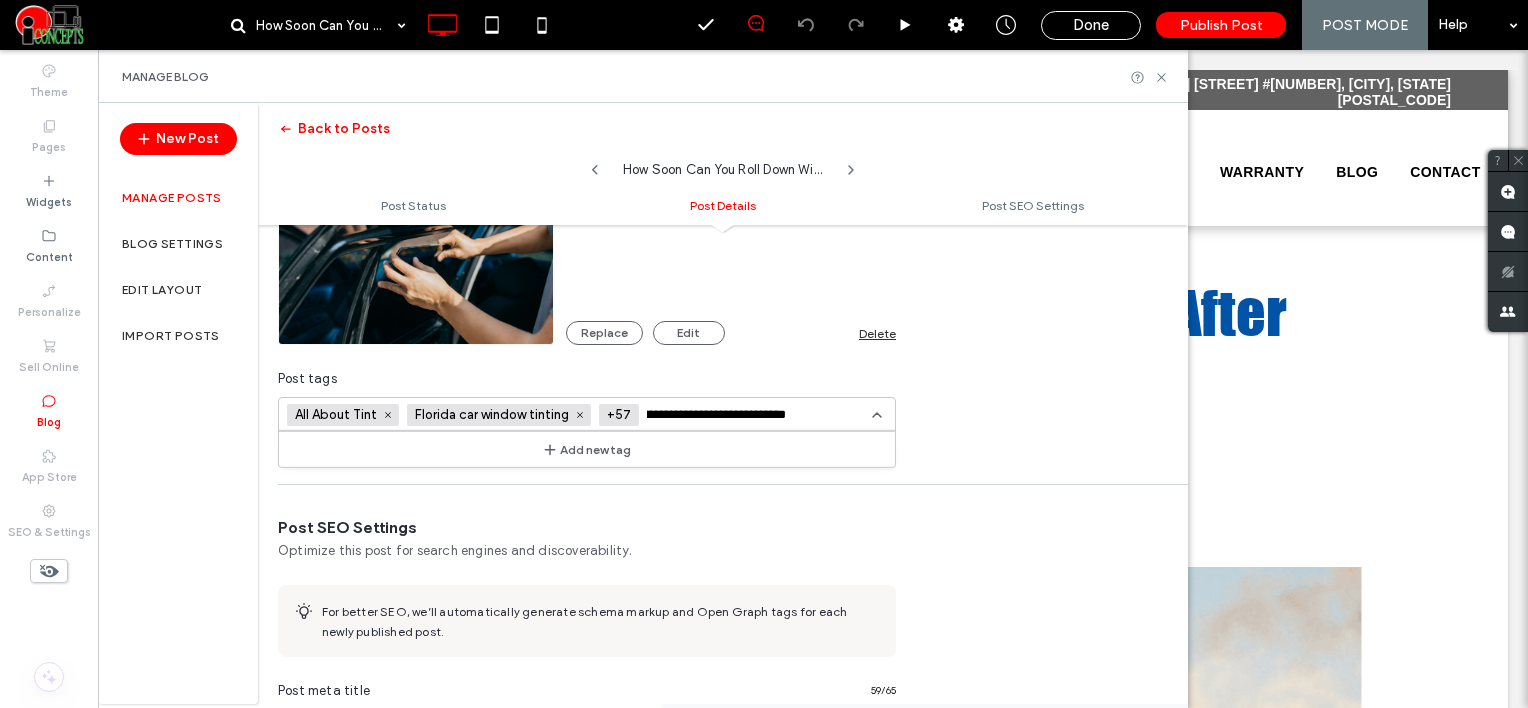 type on "**********" 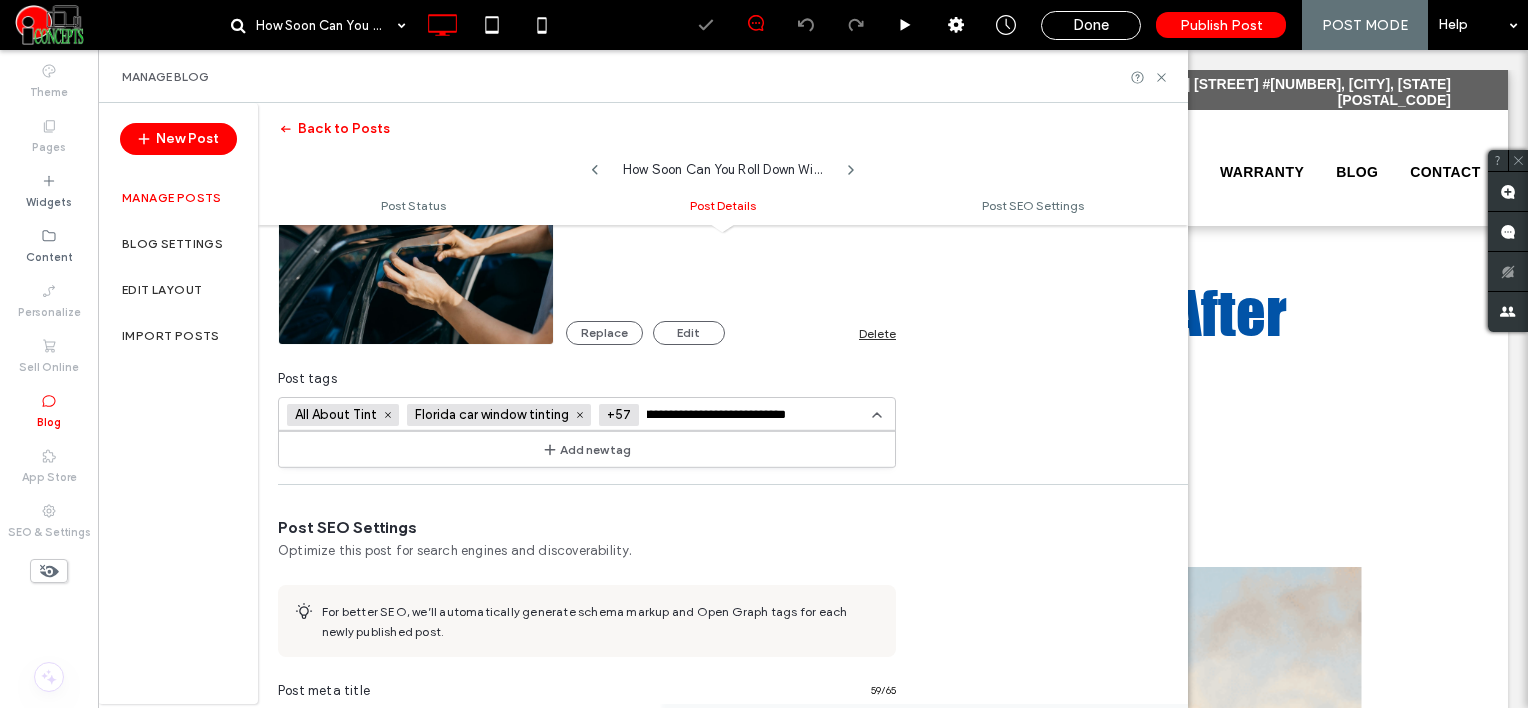 scroll, scrollTop: 0, scrollLeft: 0, axis: both 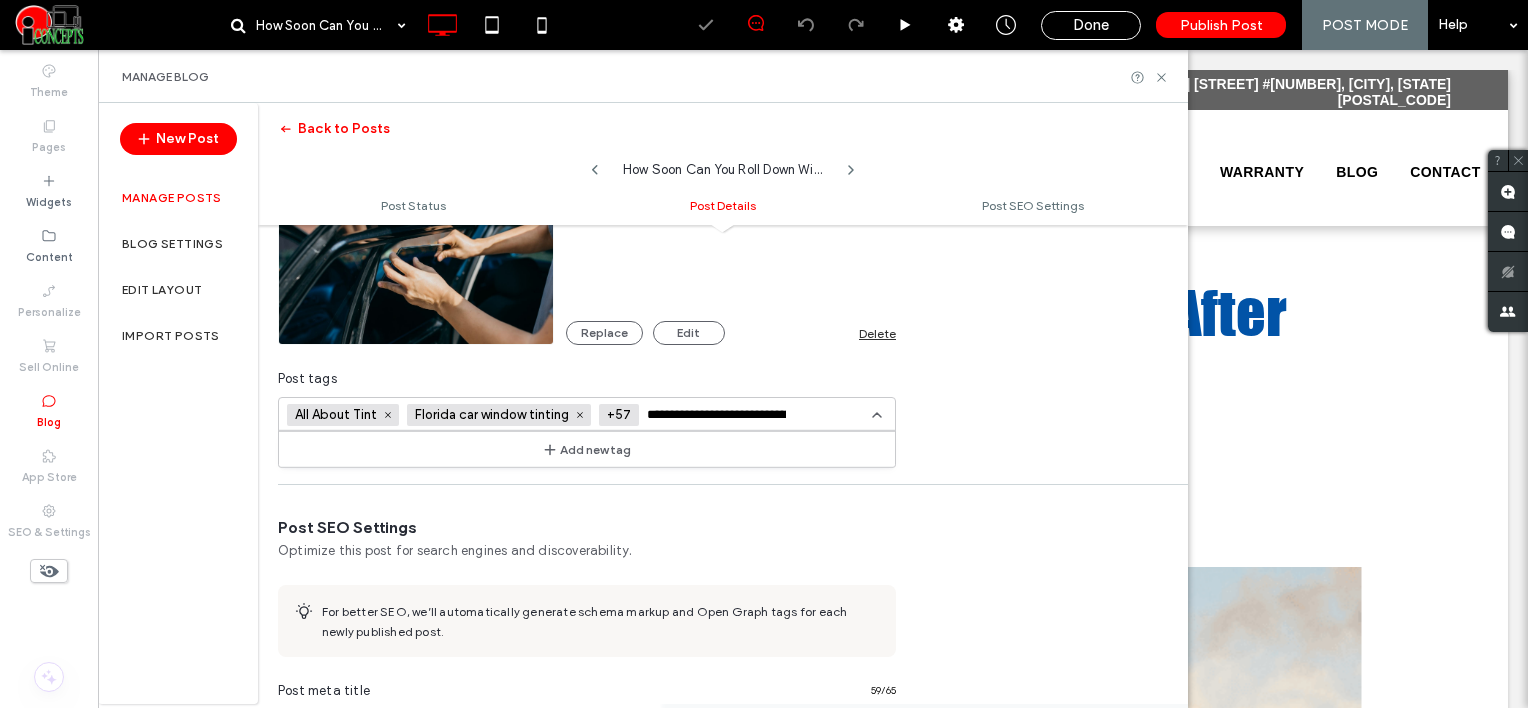 click on "Add new tag" at bounding box center [587, 449] 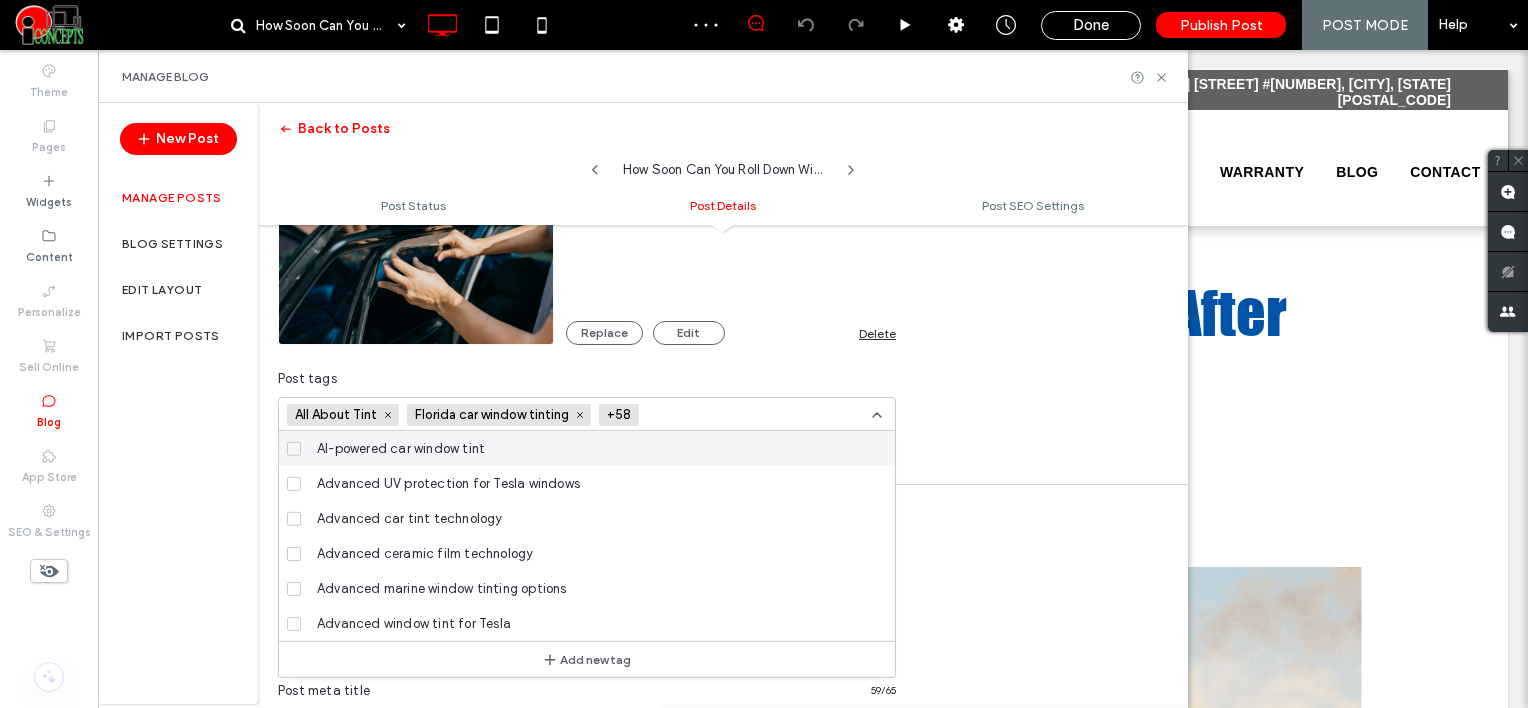 click at bounding box center [720, 415] 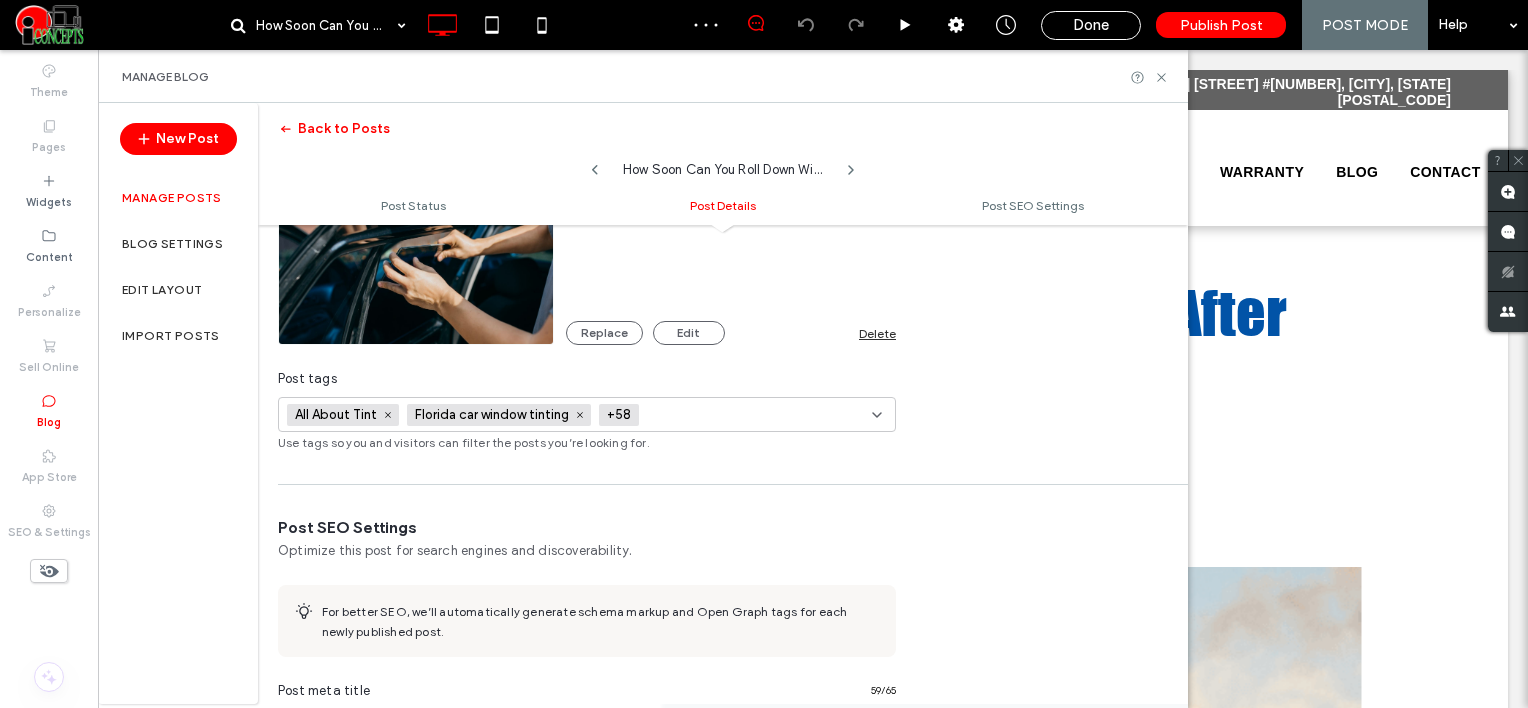 paste on "**********" 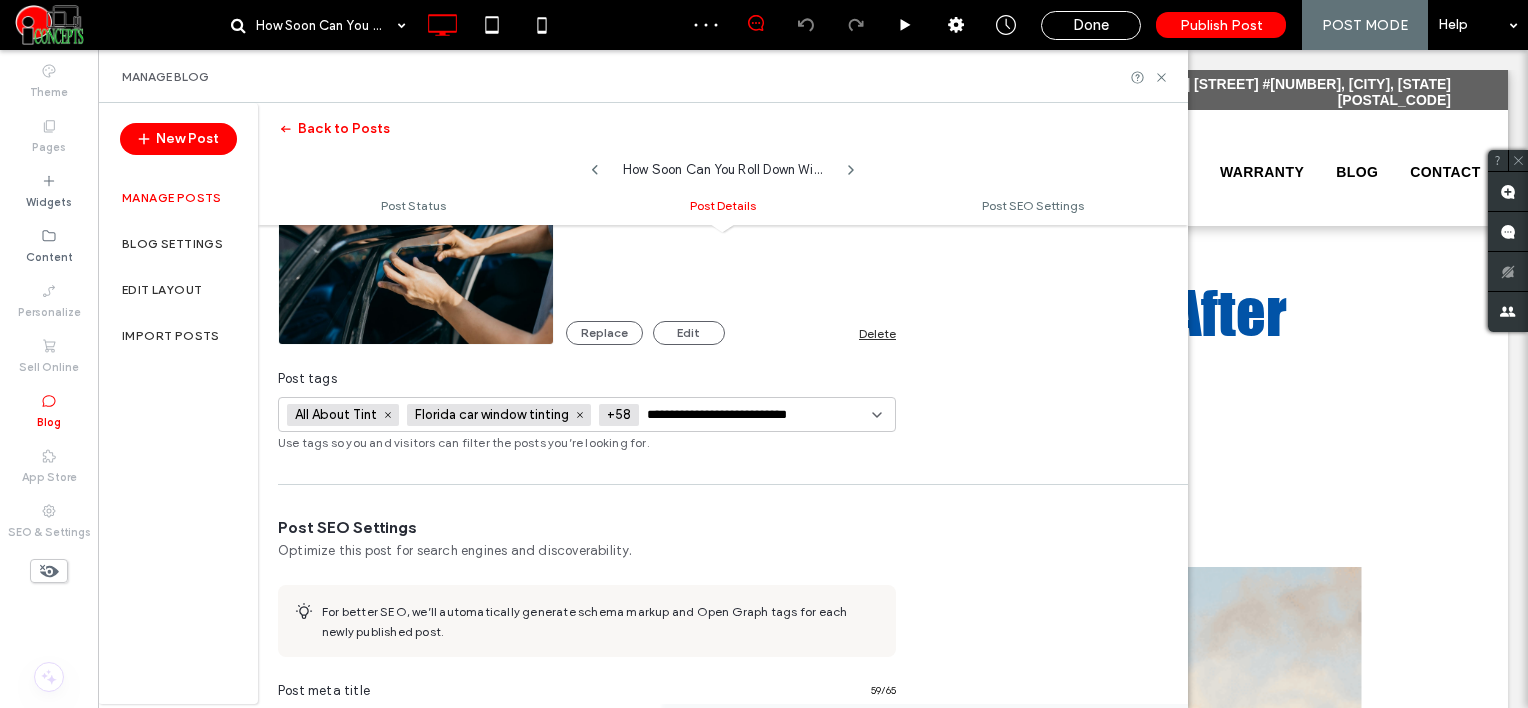 scroll, scrollTop: 0, scrollLeft: 15, axis: horizontal 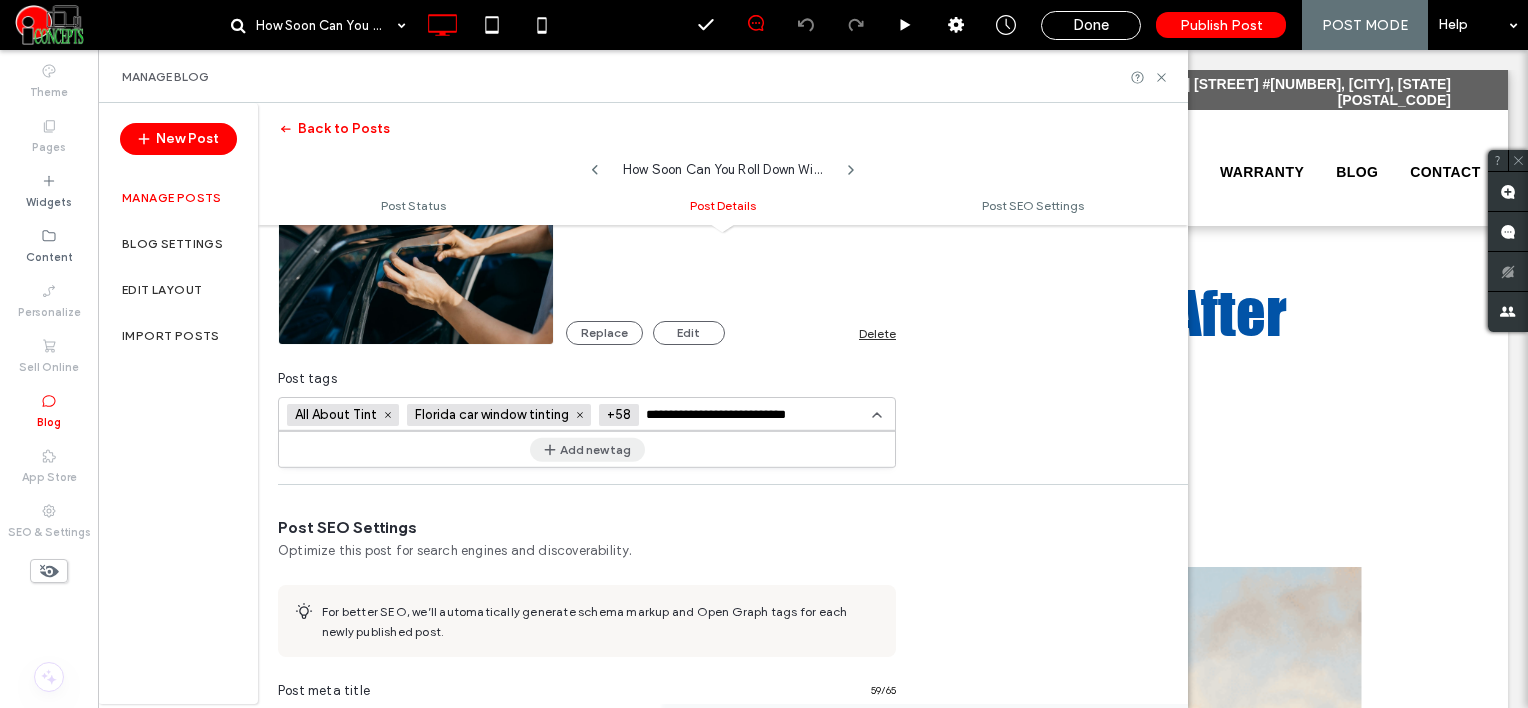 type on "**********" 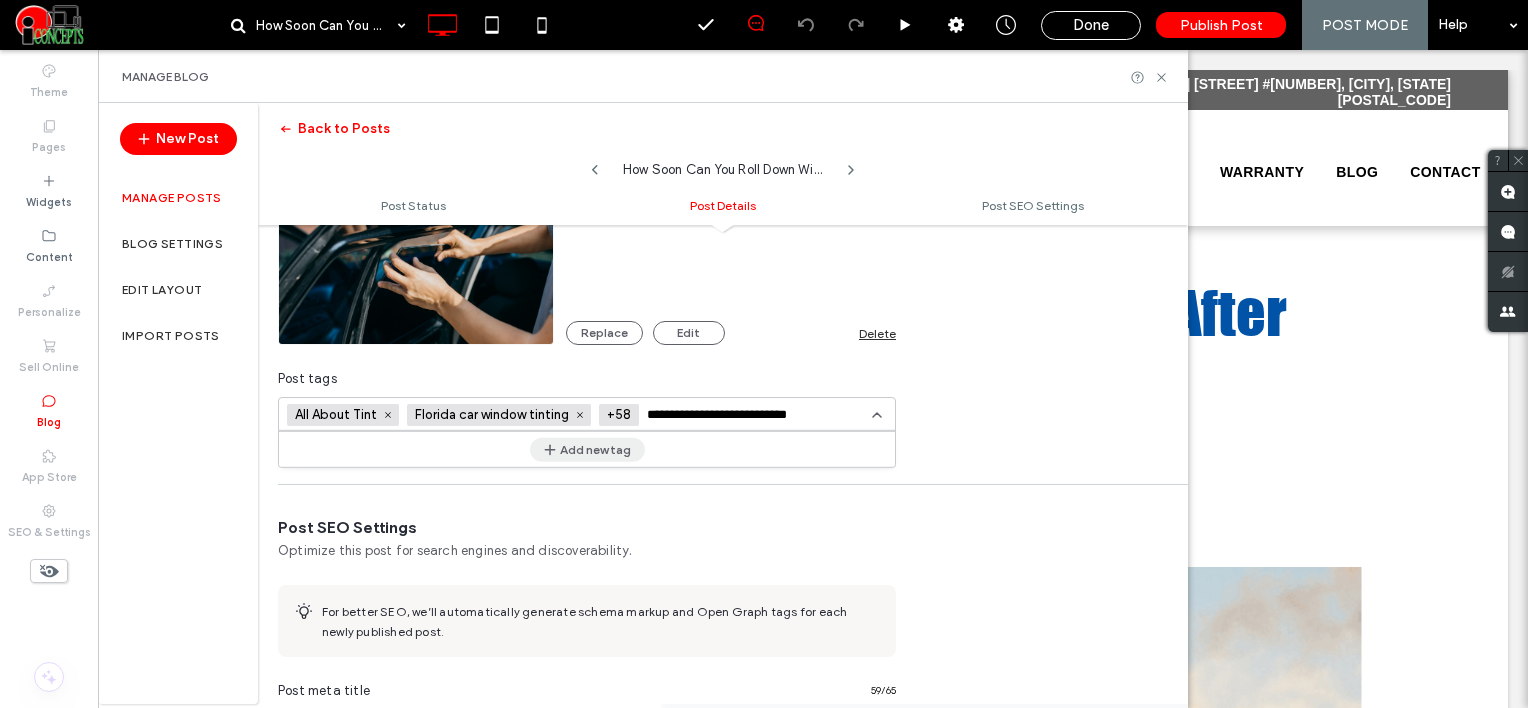 click on "Add new tag" at bounding box center (587, 449) 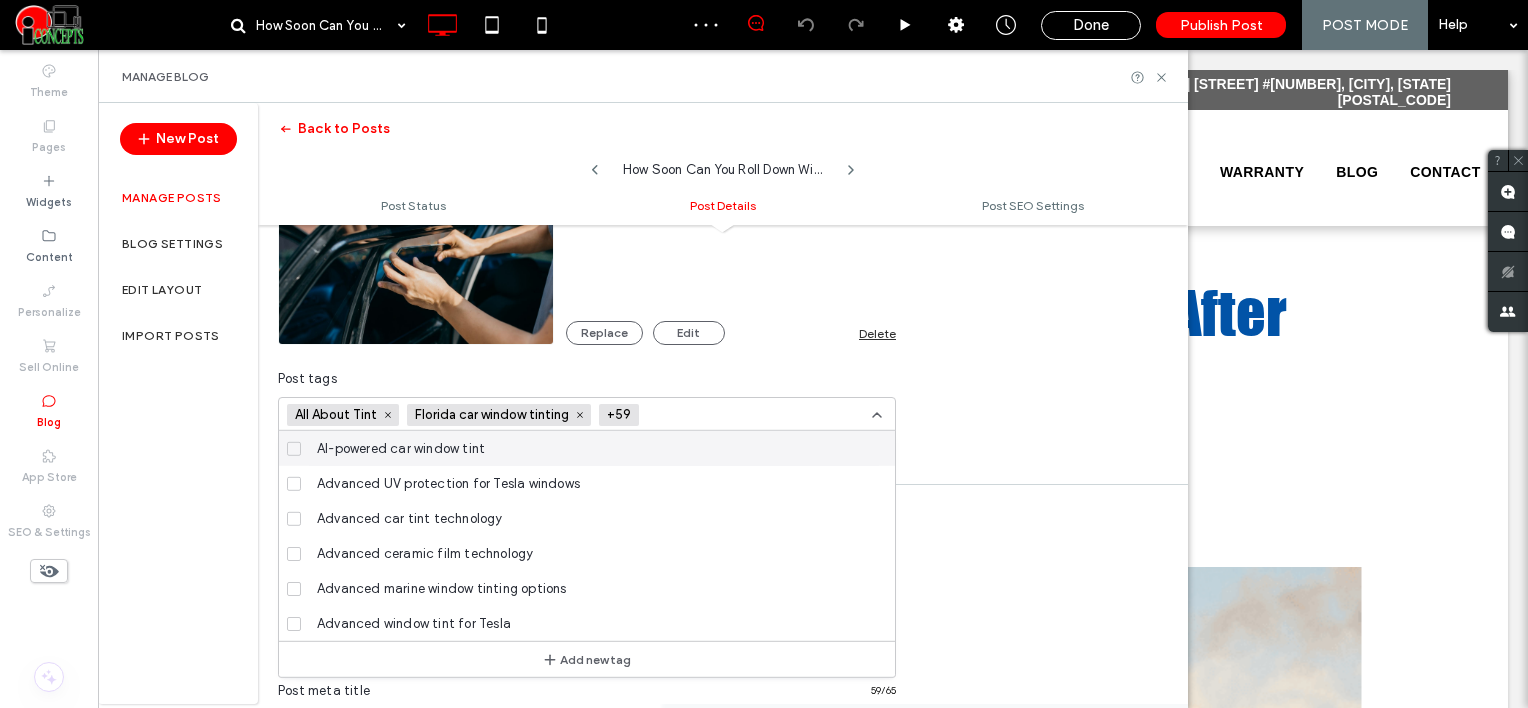 click at bounding box center [720, 415] 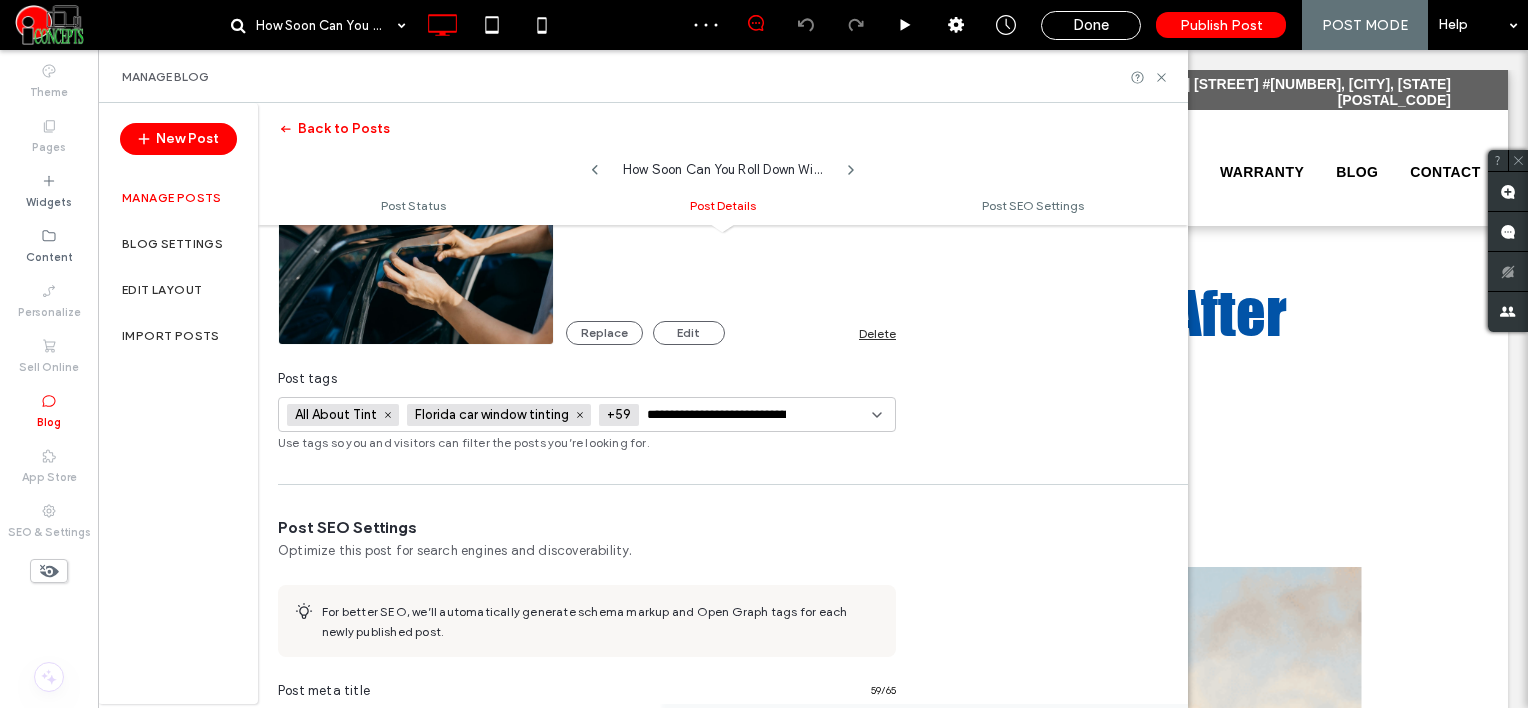 scroll, scrollTop: 0, scrollLeft: 74, axis: horizontal 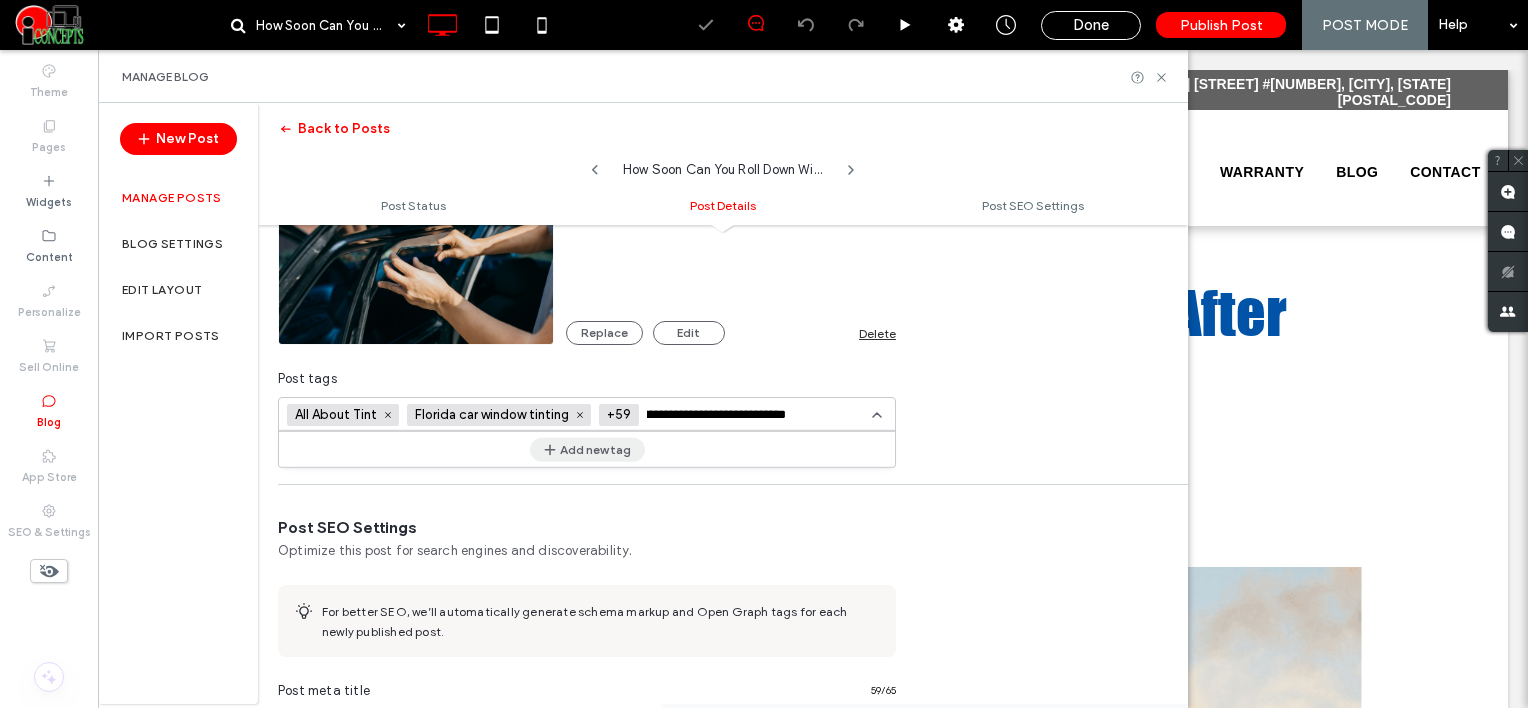 type on "**********" 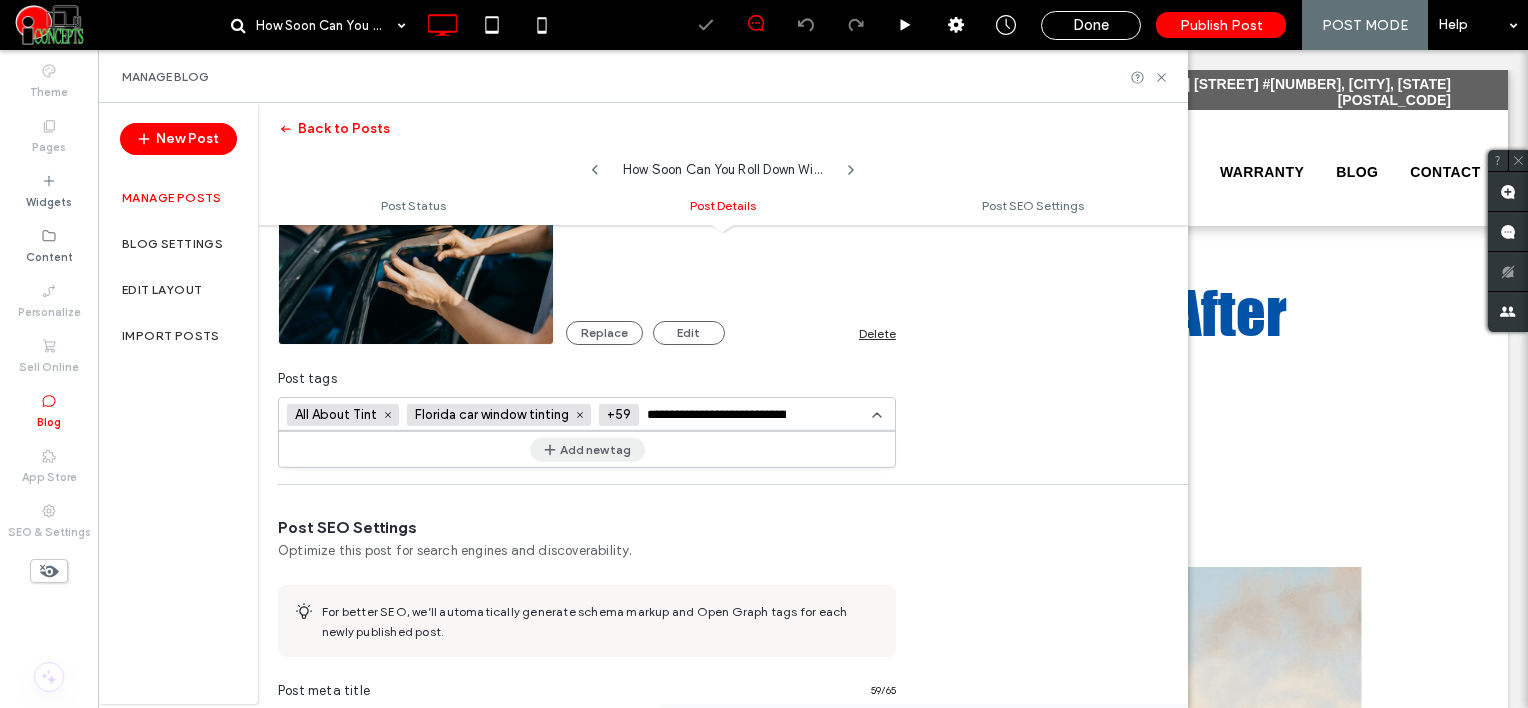 click on "Add new tag" at bounding box center [587, 449] 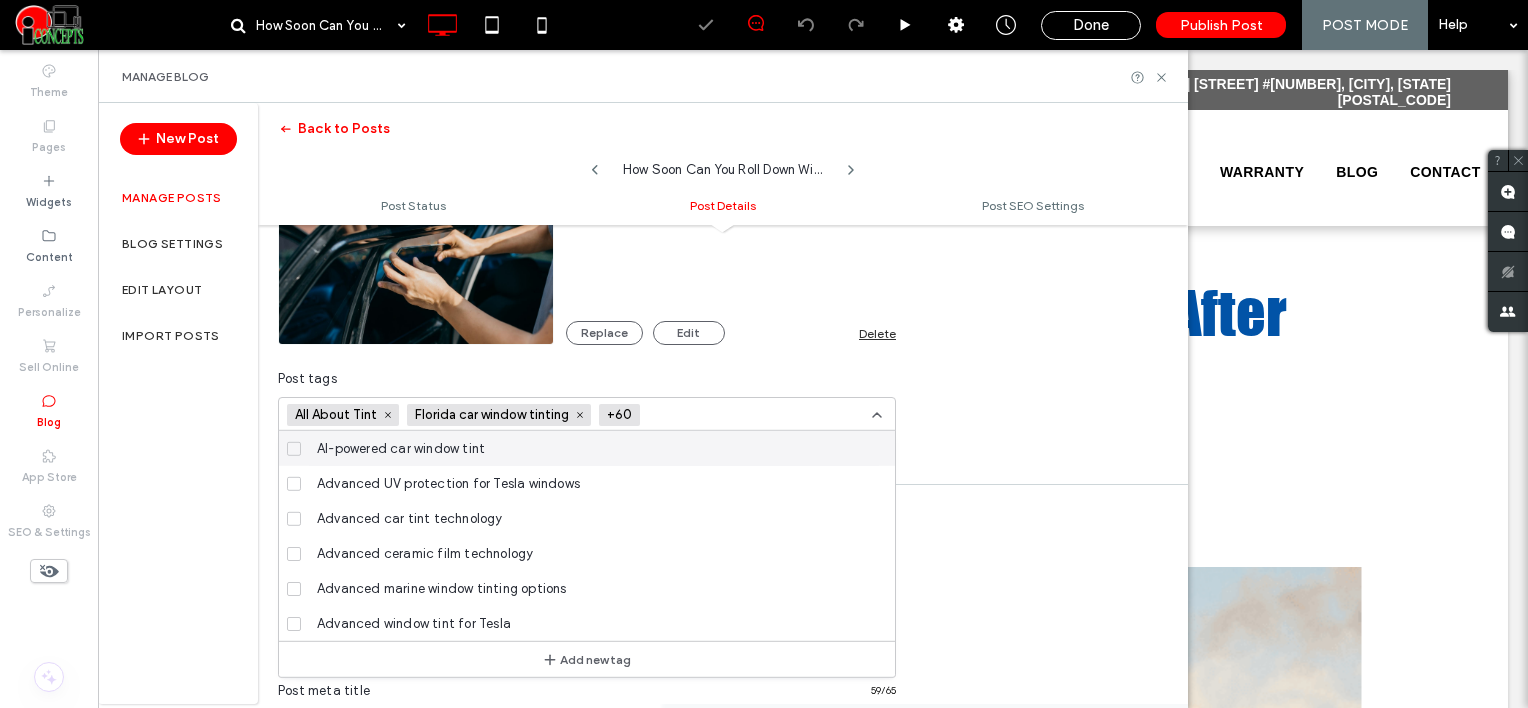 click at bounding box center [721, 415] 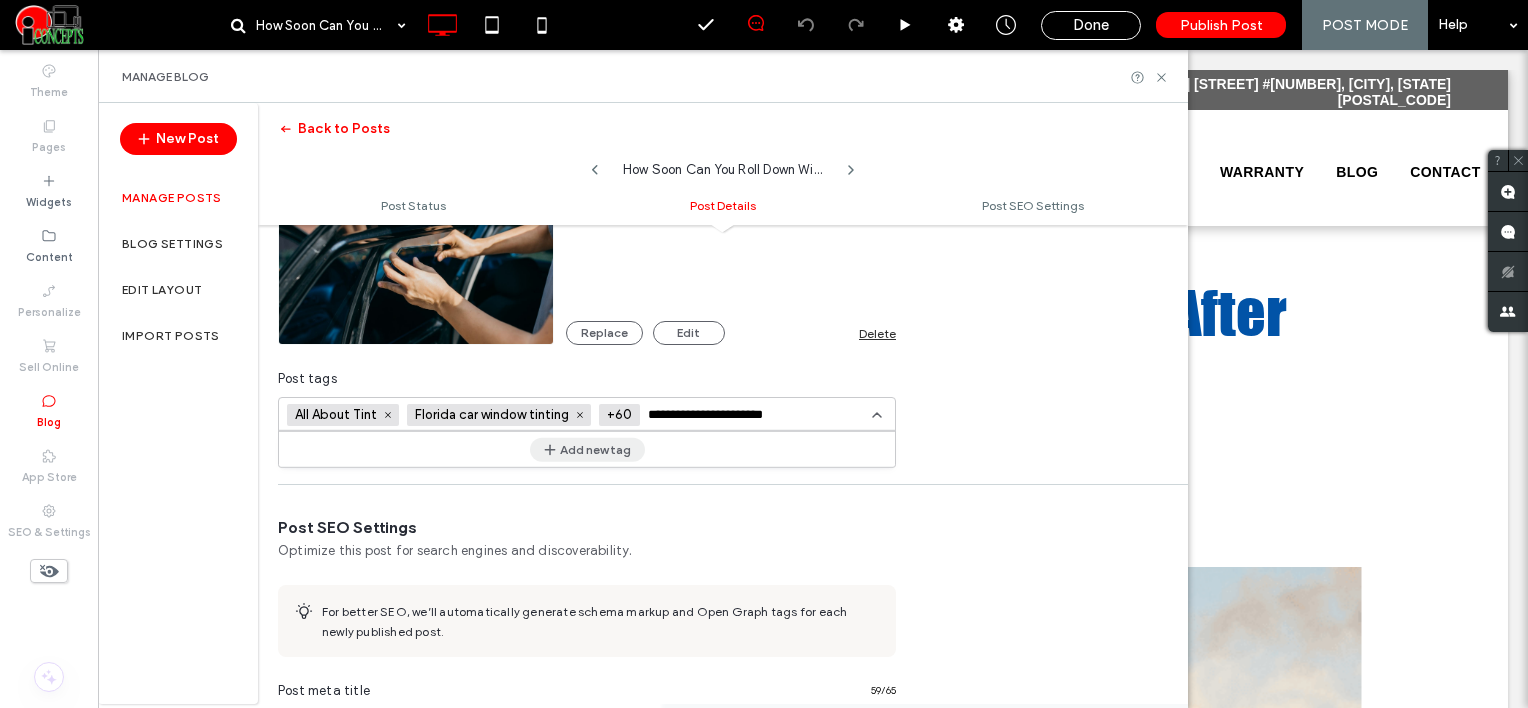 type on "**********" 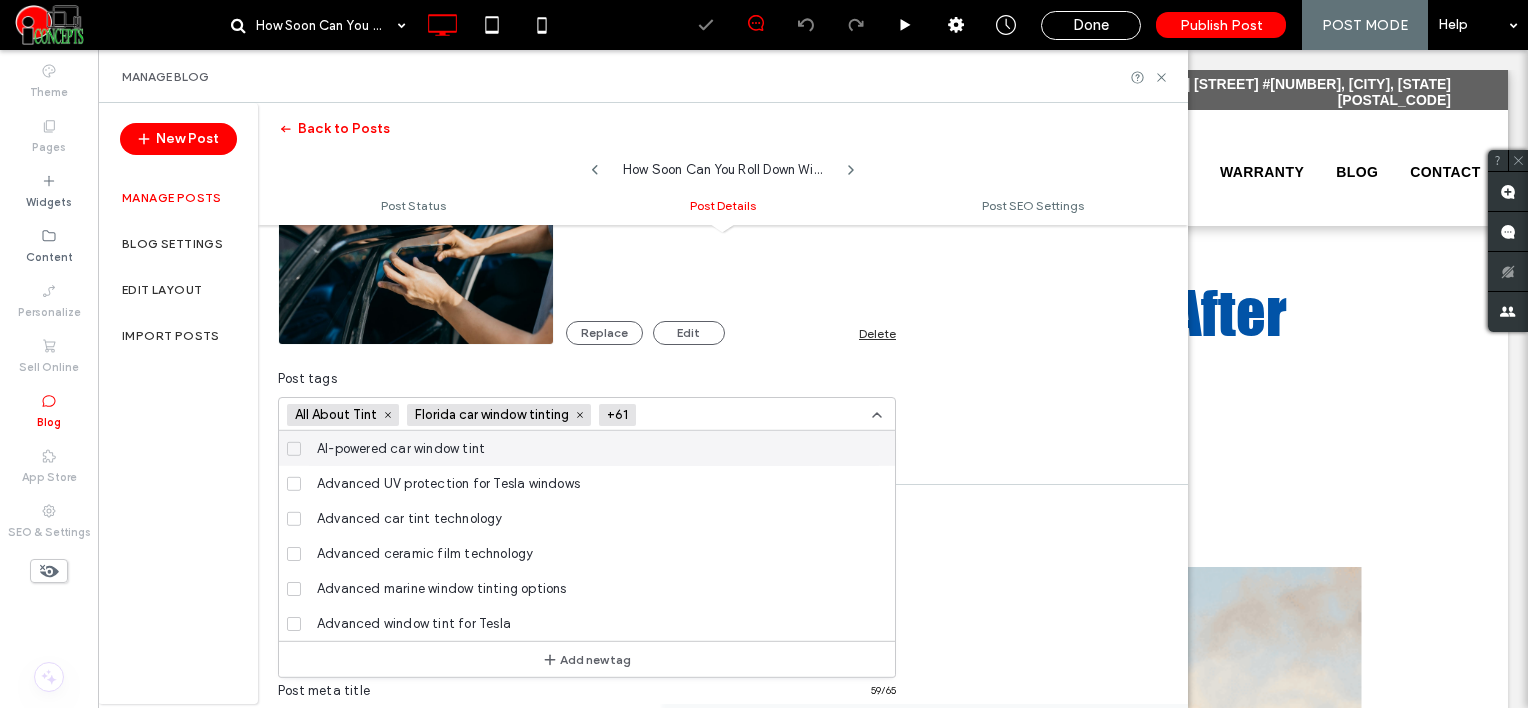 click at bounding box center (764, 354) 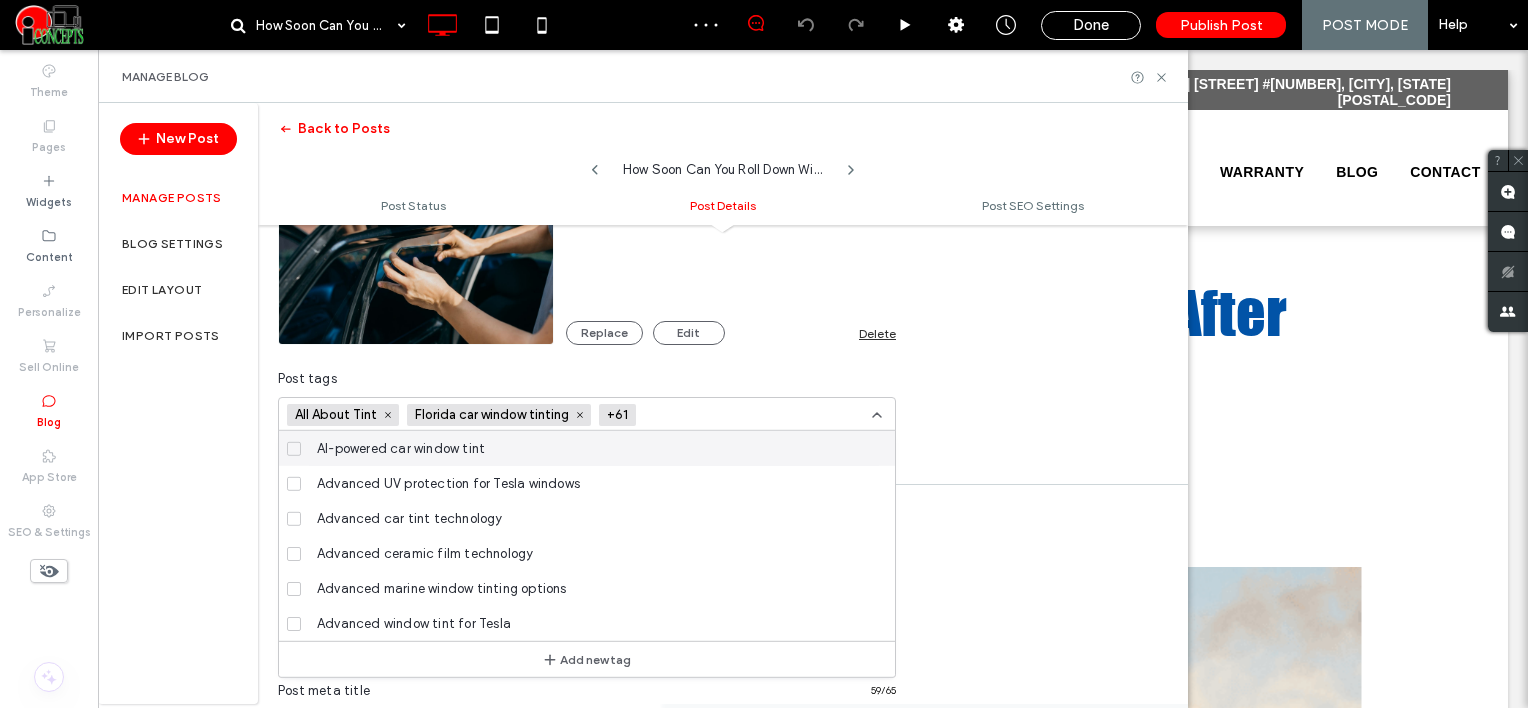 click at bounding box center (717, 415) 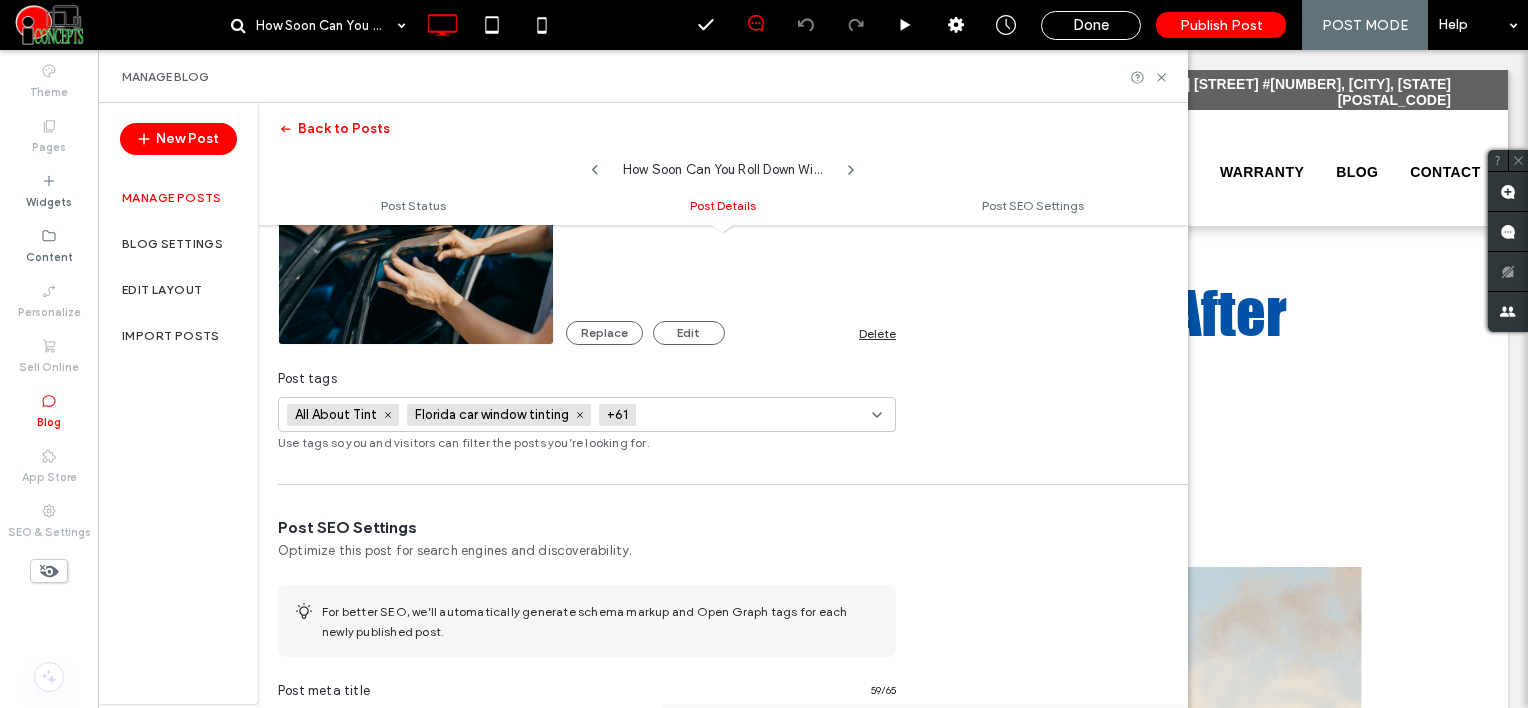 click at bounding box center [717, 415] 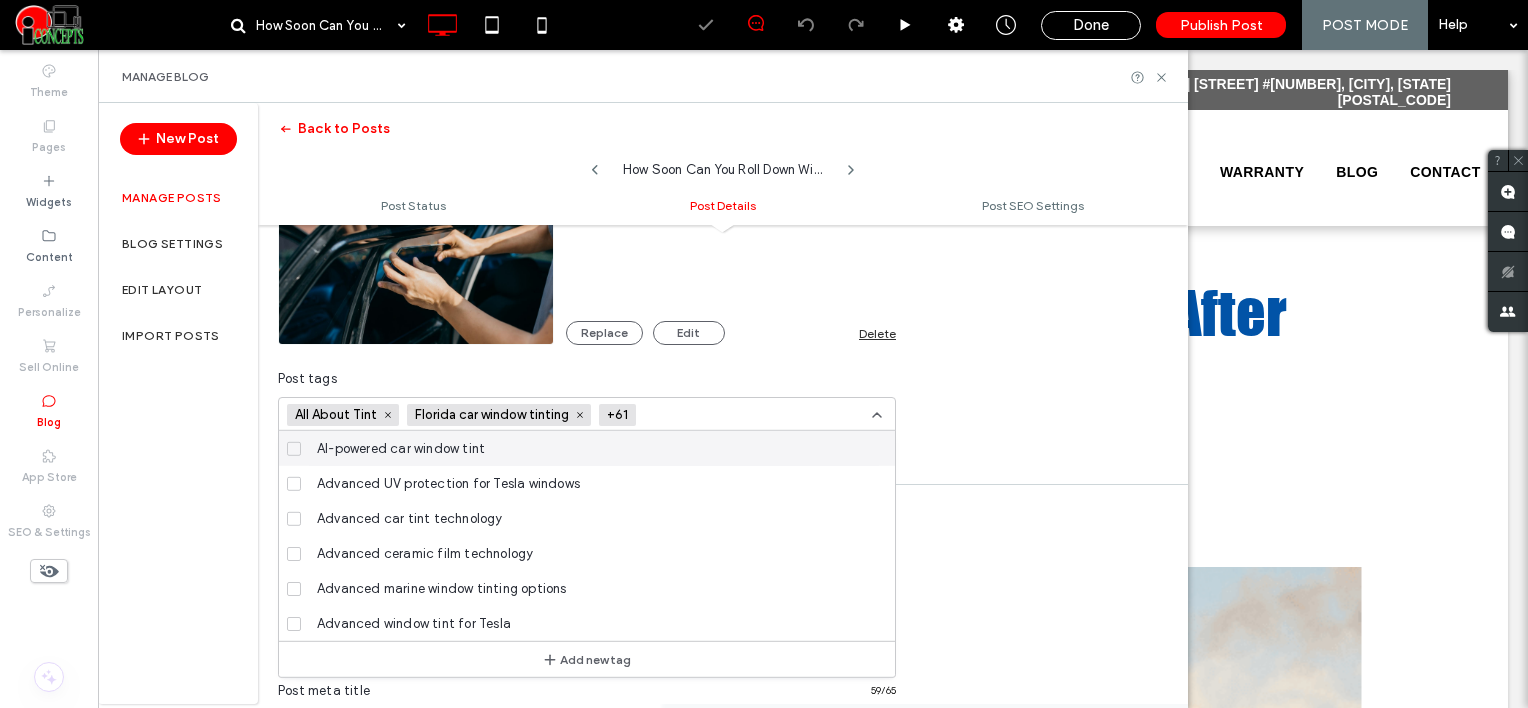 paste on "**********" 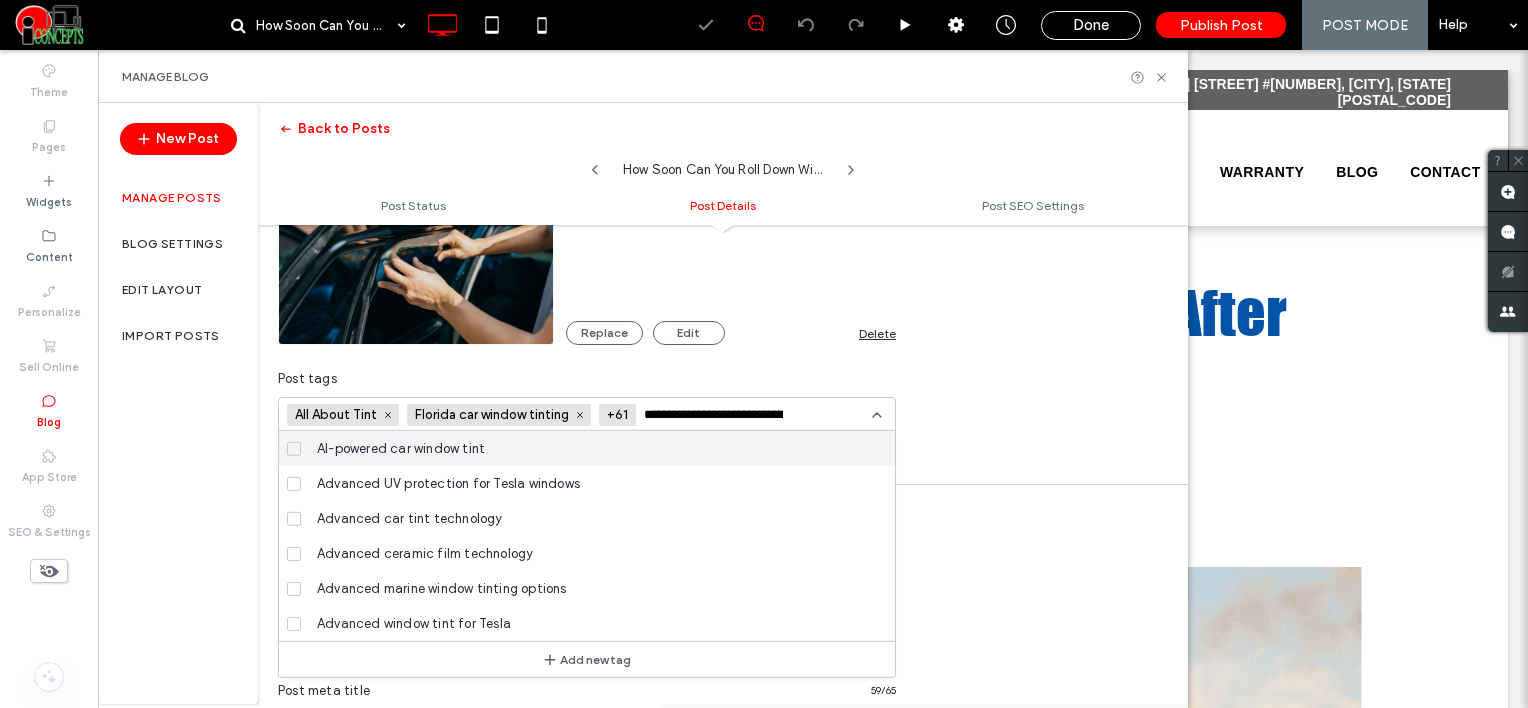 scroll, scrollTop: 0, scrollLeft: 75, axis: horizontal 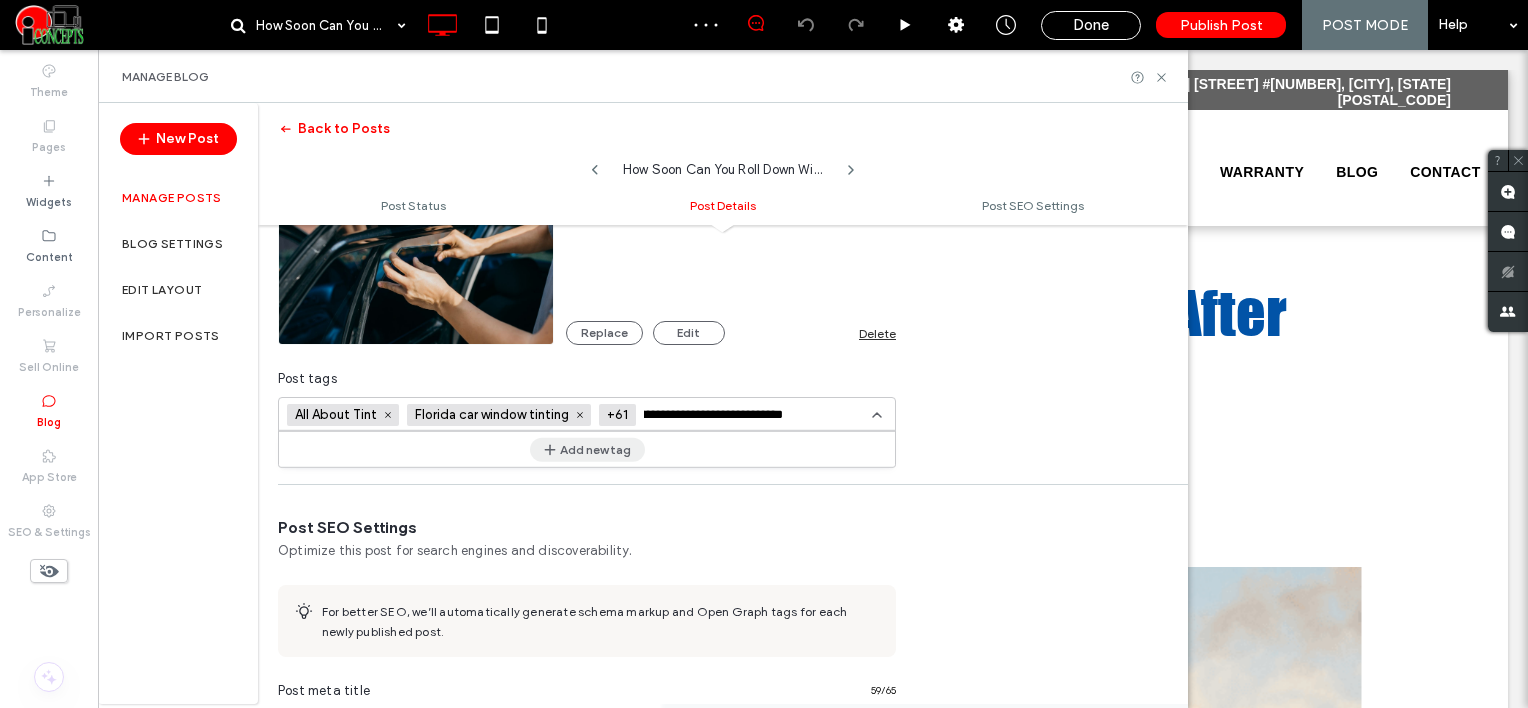 type on "**********" 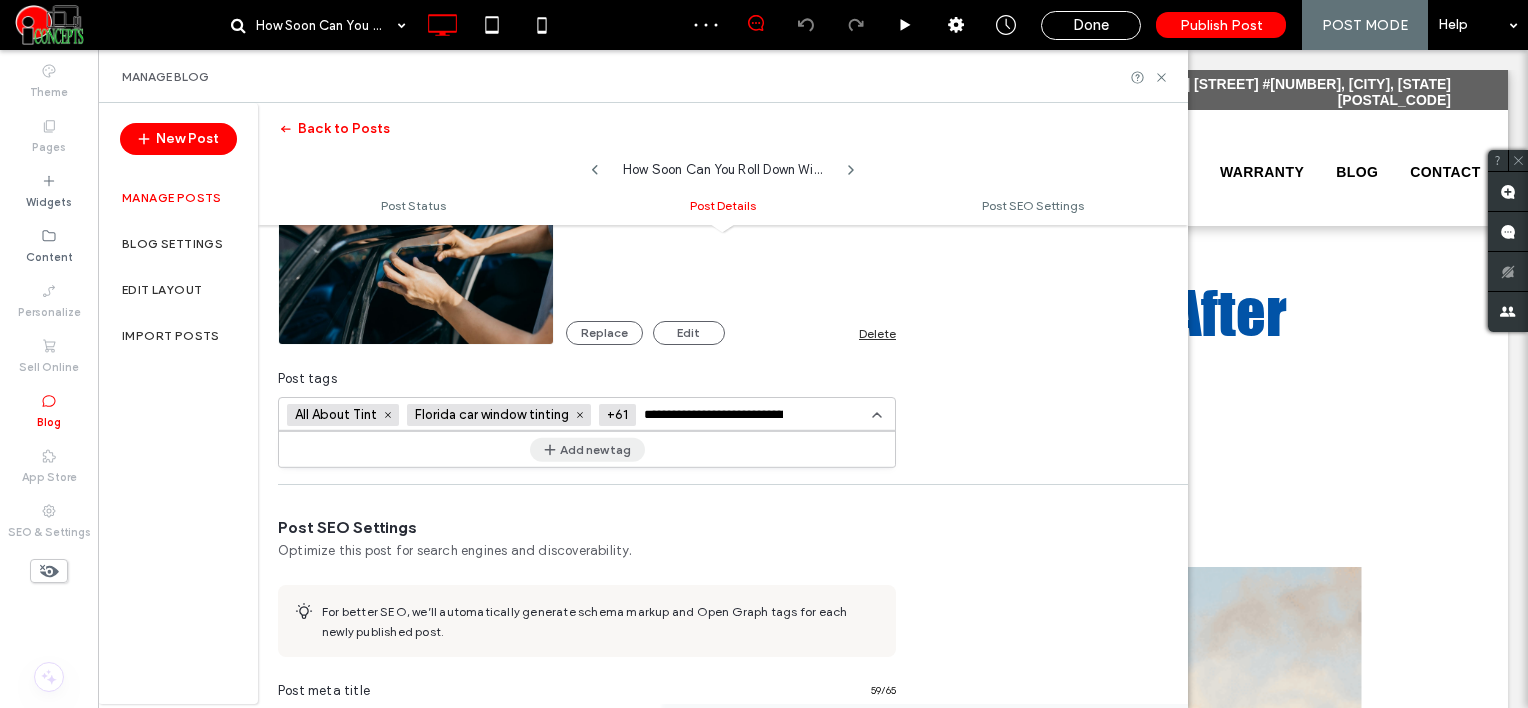 click on "Add new tag" at bounding box center (587, 449) 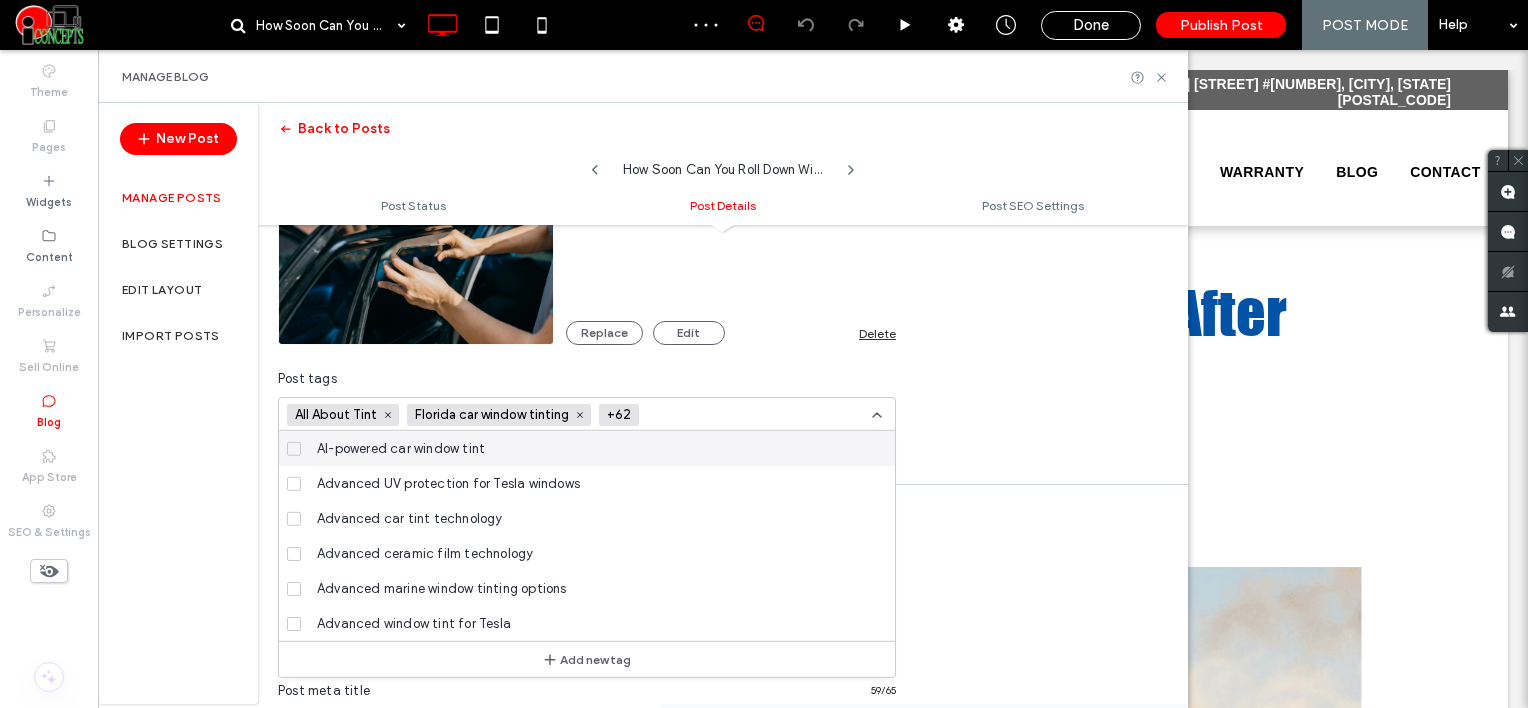 click at bounding box center [720, 415] 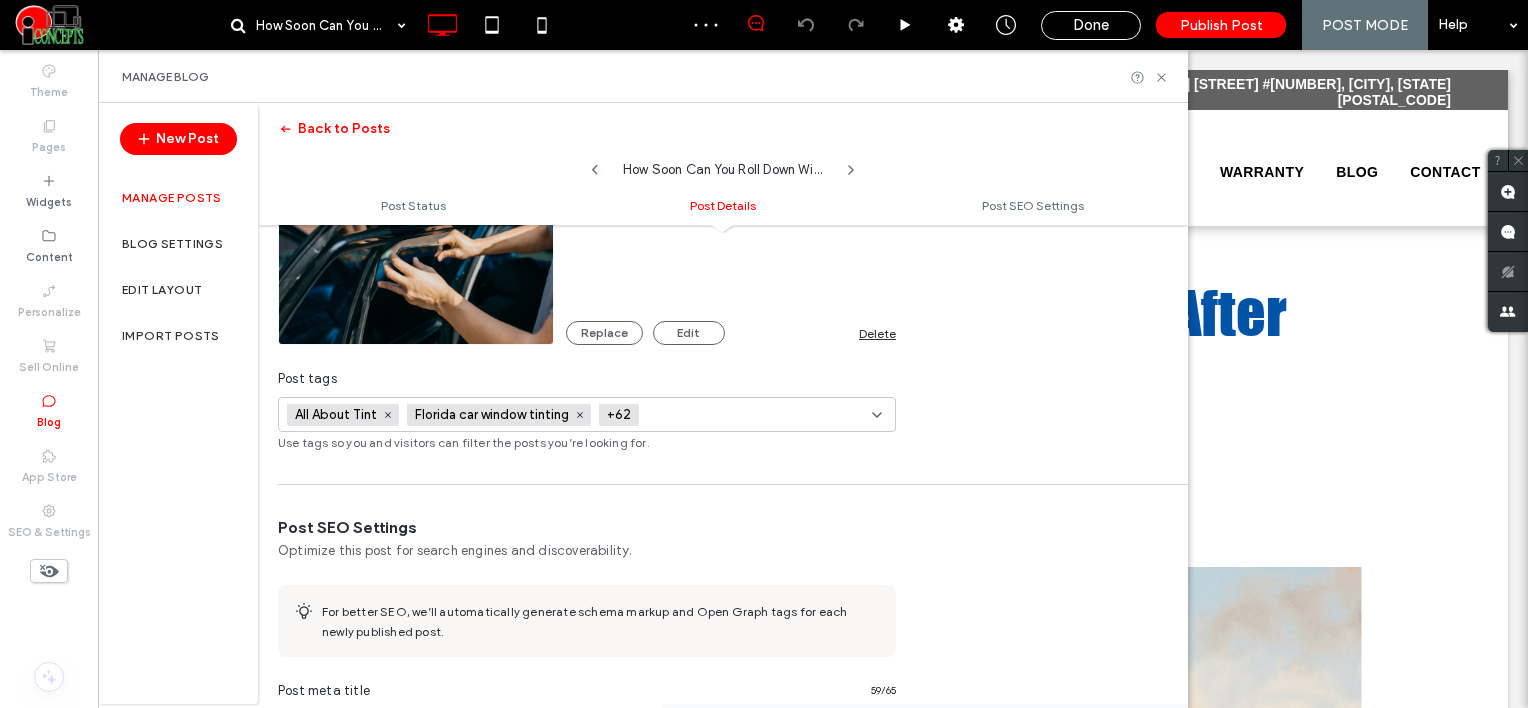 paste on "**********" 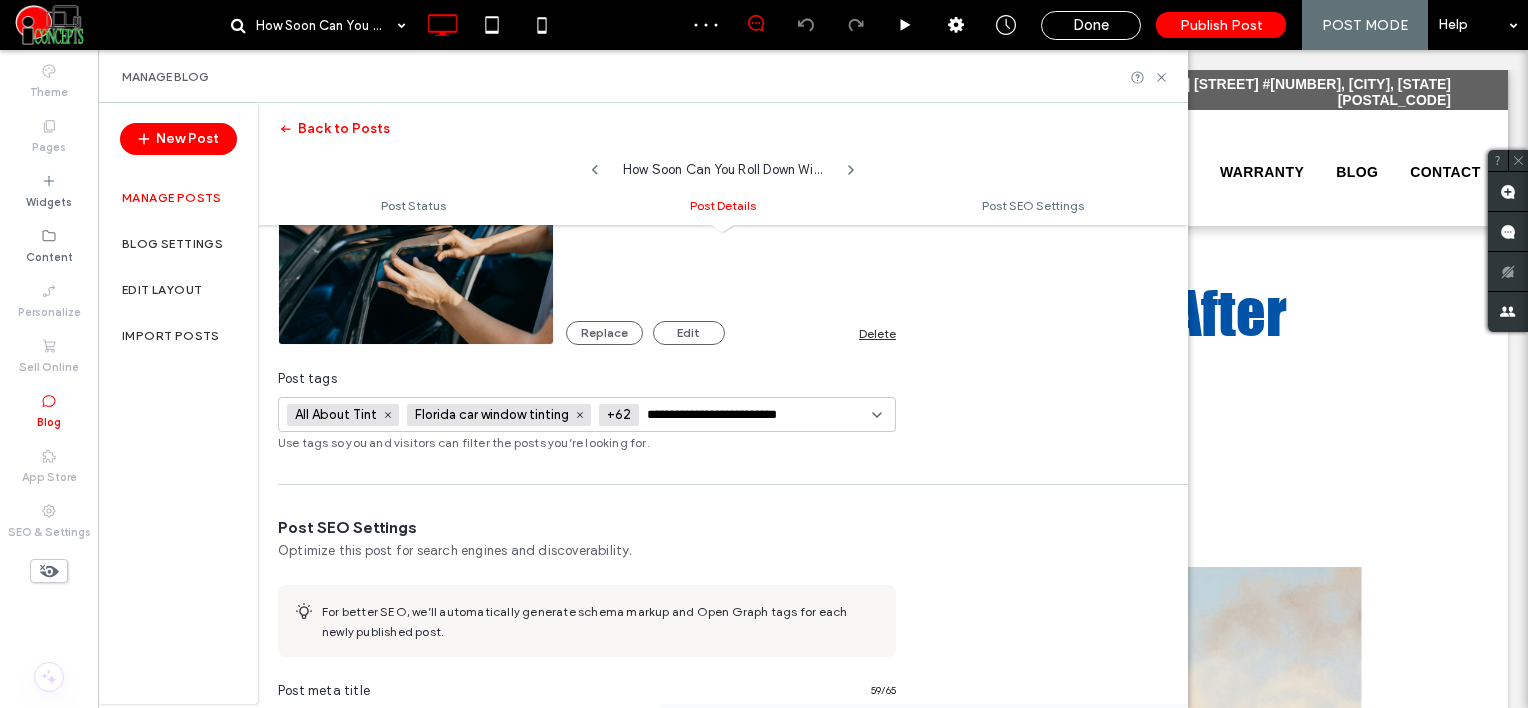 scroll, scrollTop: 0, scrollLeft: 16, axis: horizontal 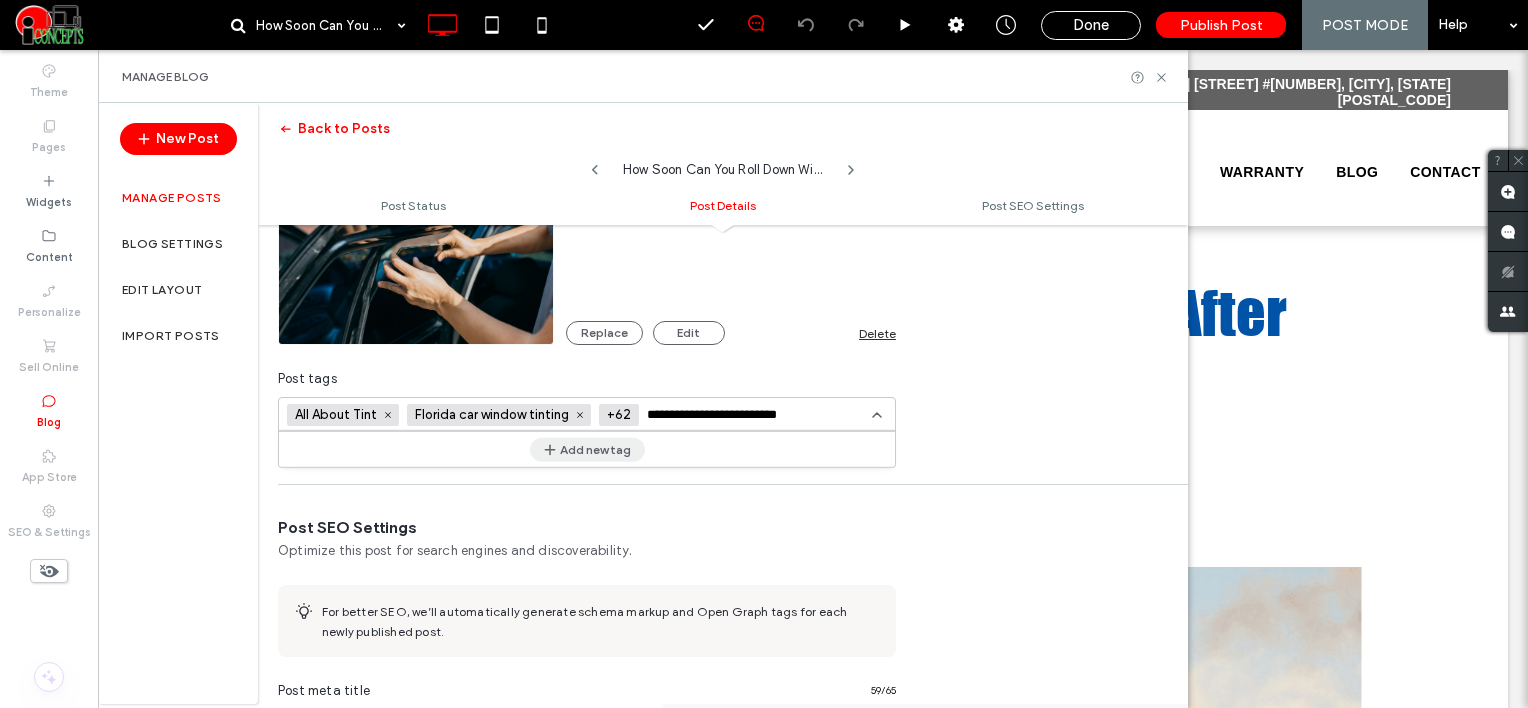 type on "**********" 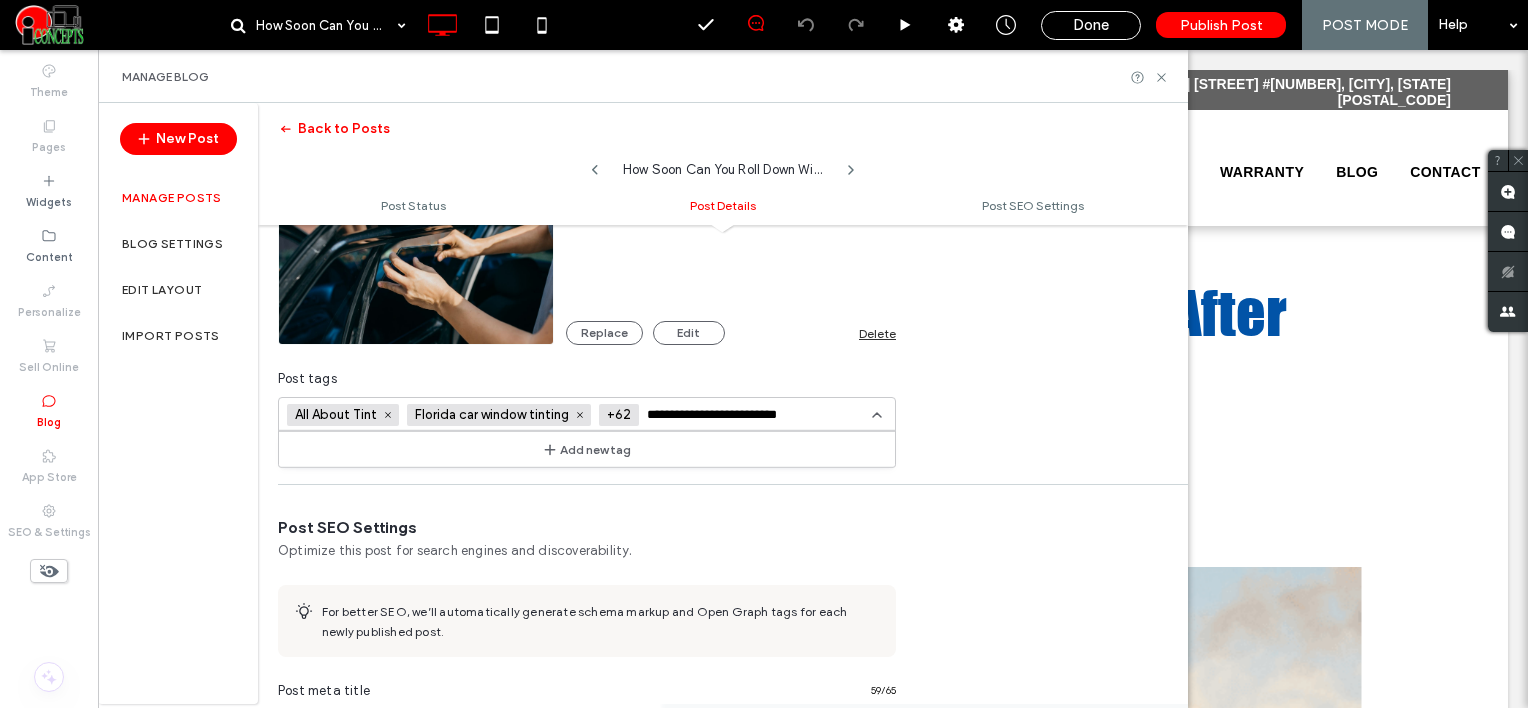 scroll, scrollTop: 0, scrollLeft: 0, axis: both 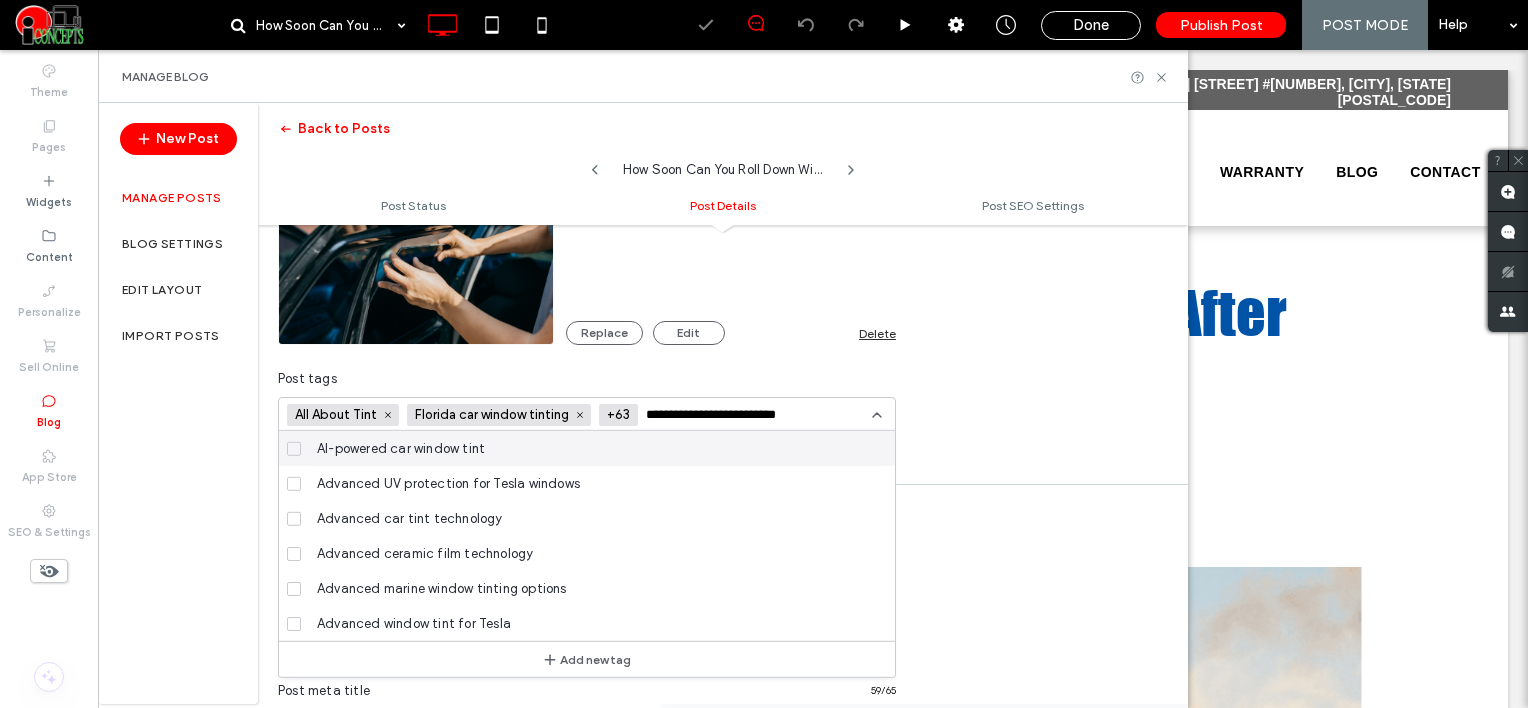 type 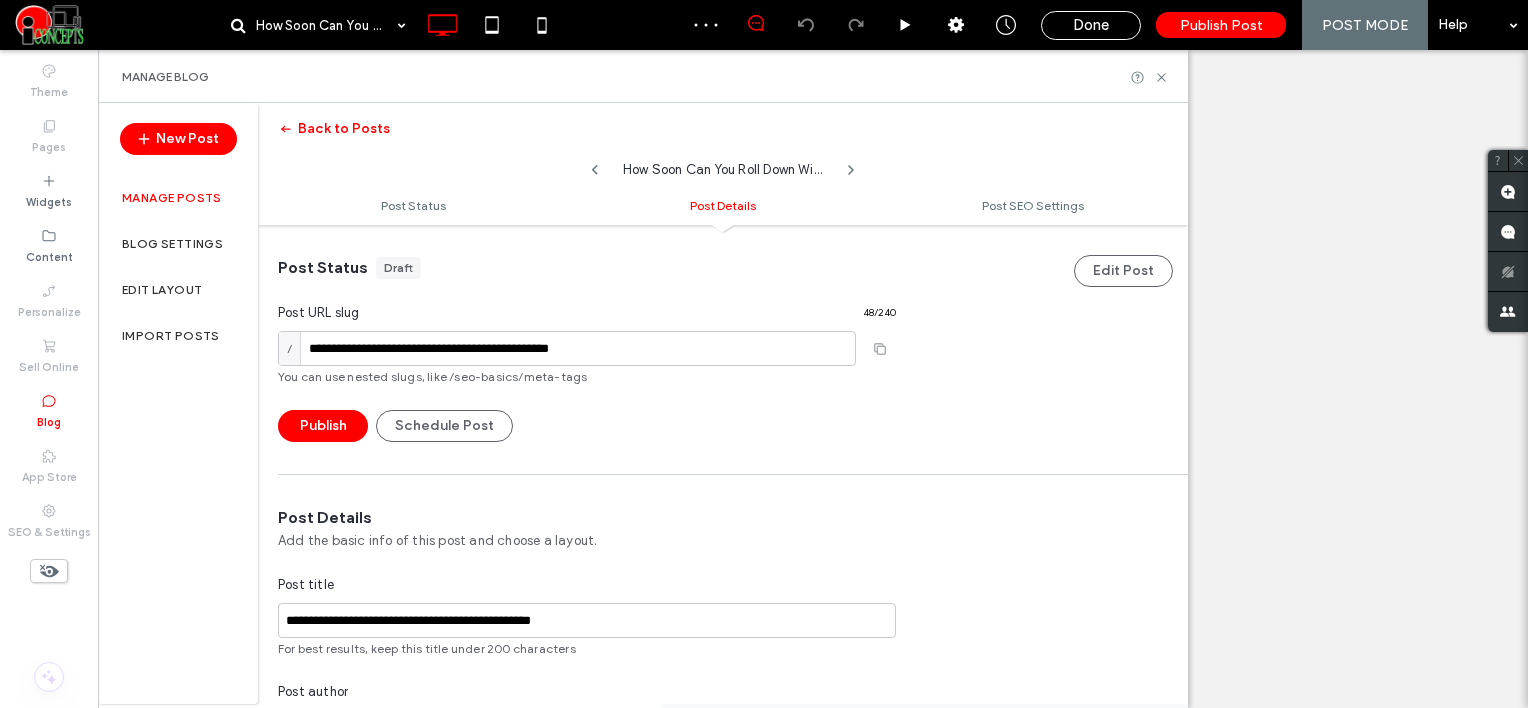 click at bounding box center (716, 1007) 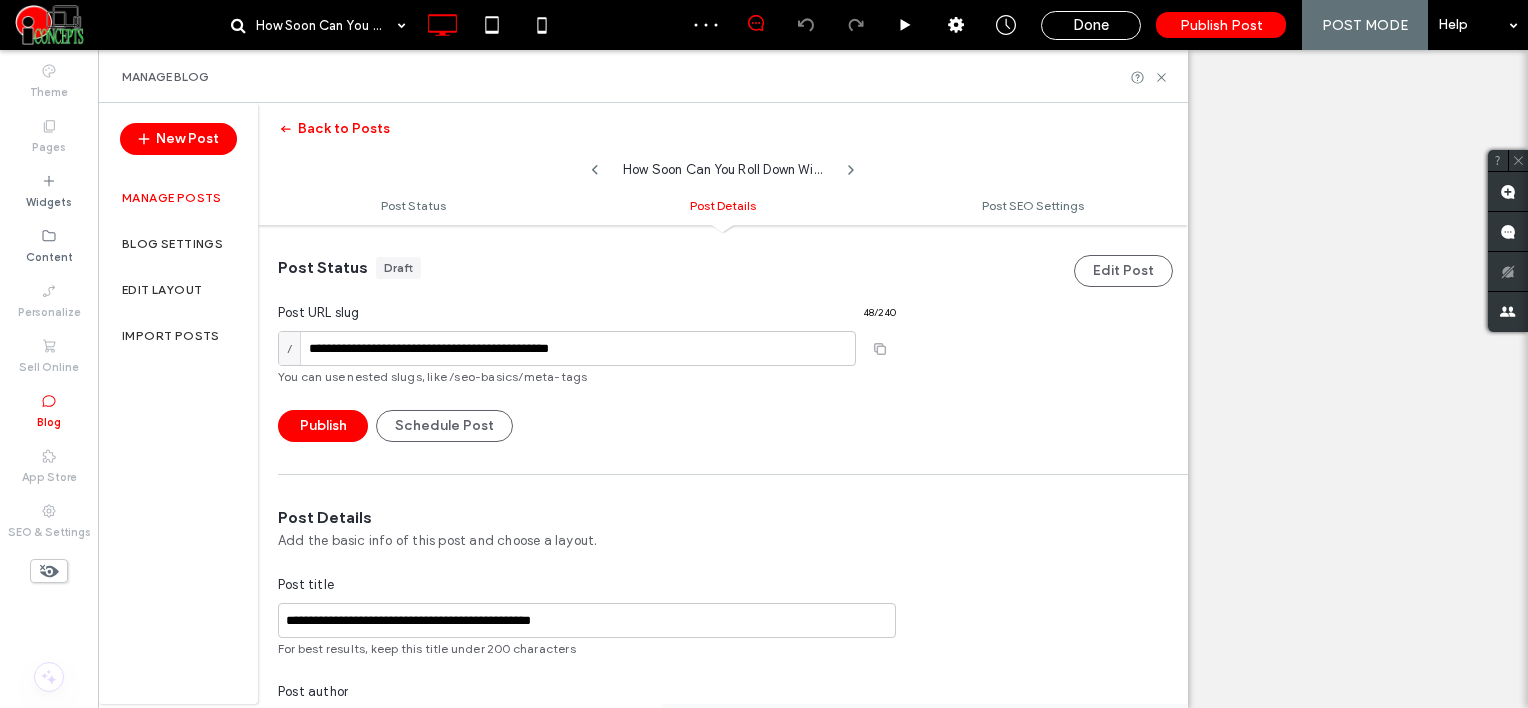 scroll, scrollTop: 0, scrollLeft: 164, axis: horizontal 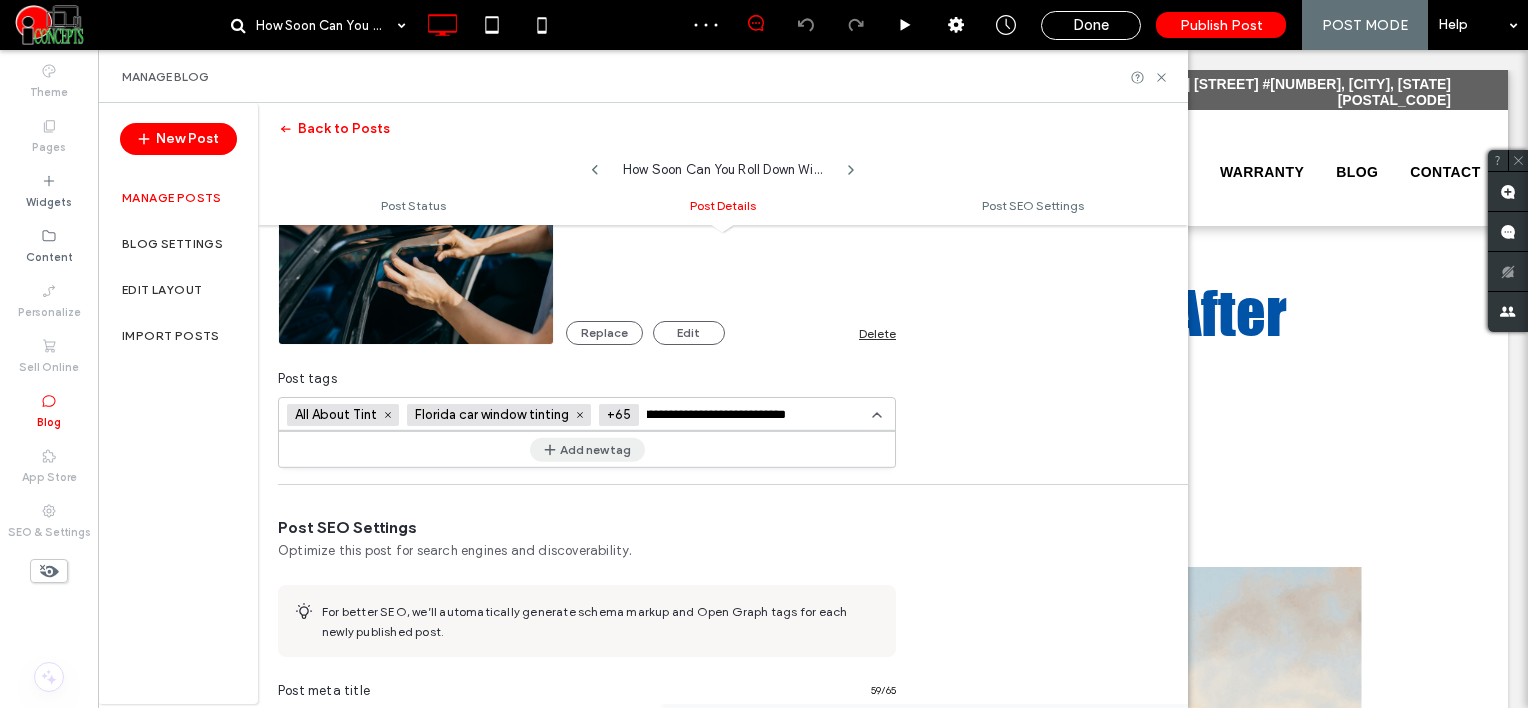 type on "**********" 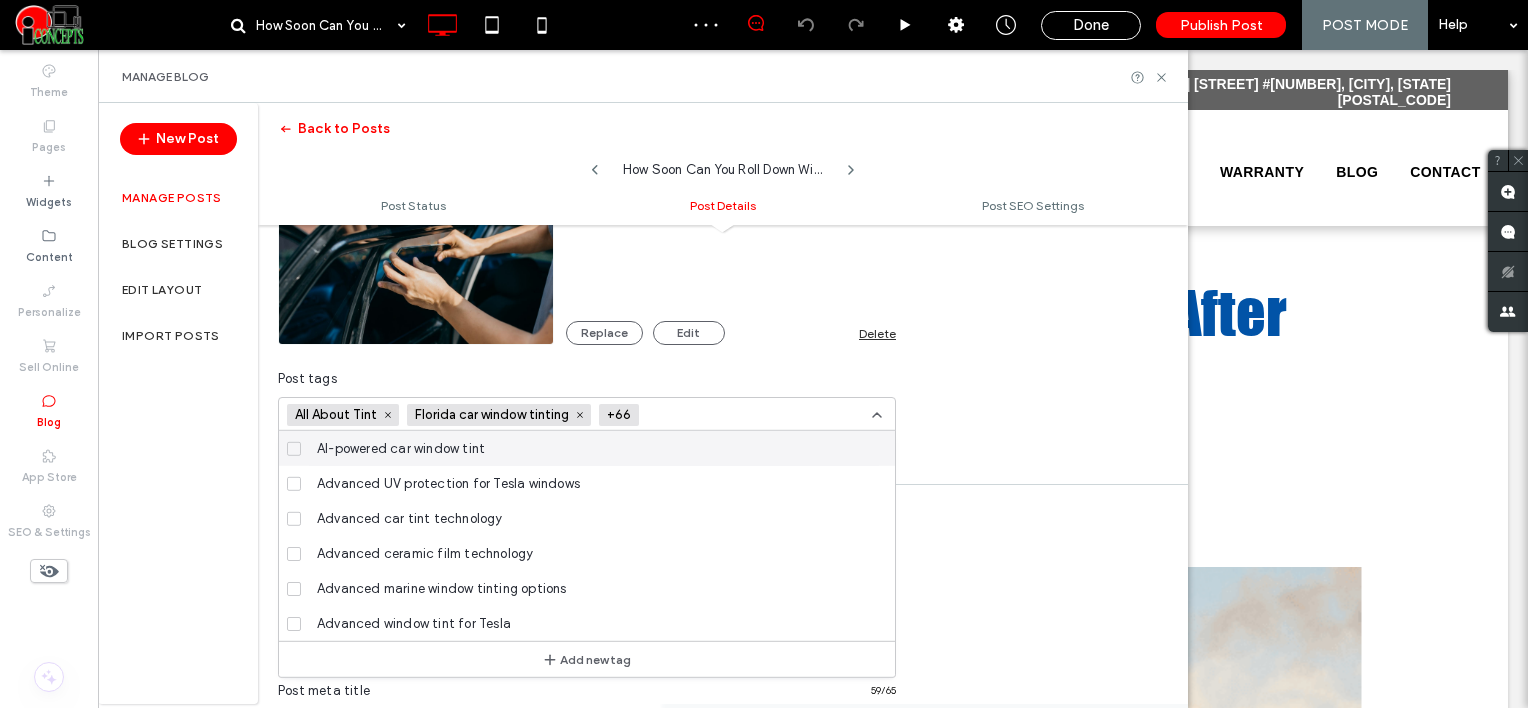 scroll, scrollTop: 0, scrollLeft: 0, axis: both 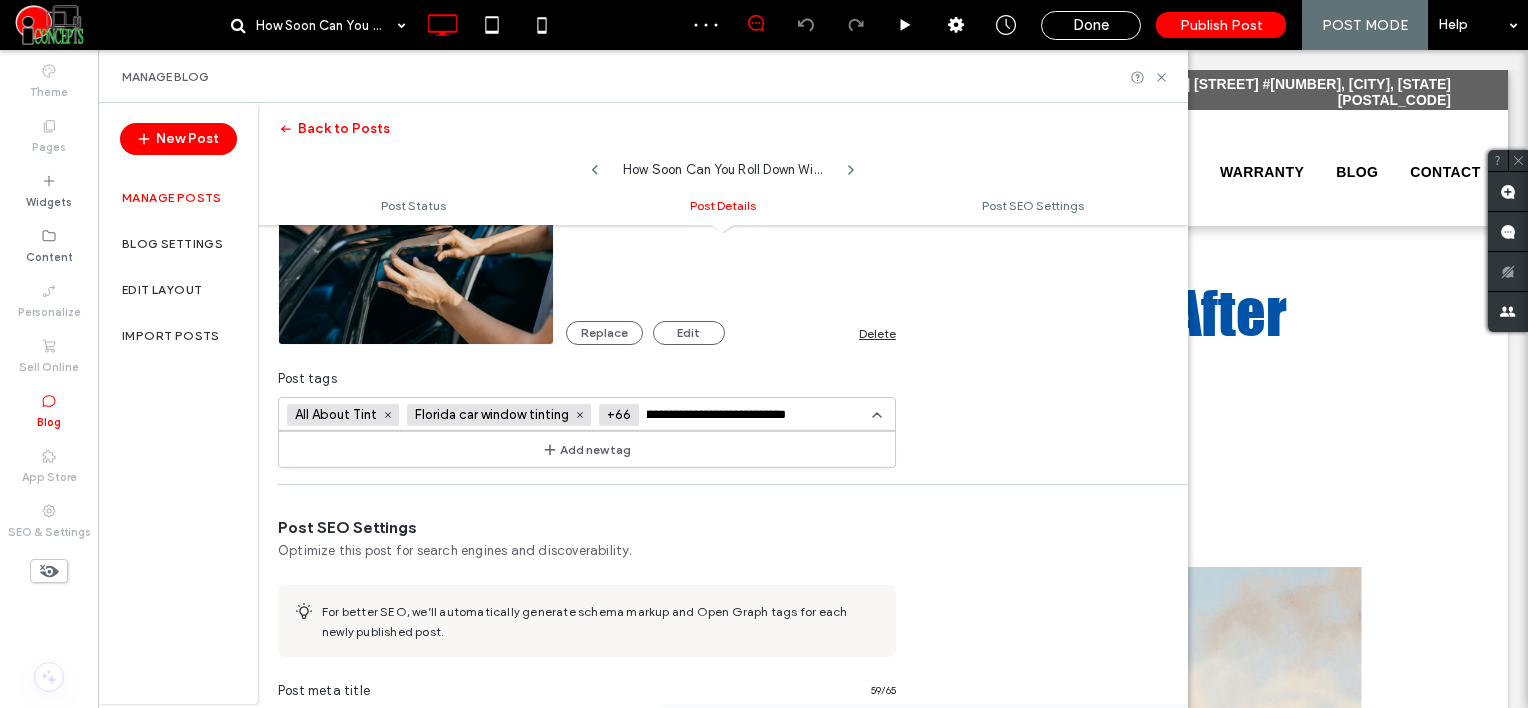 type on "**********" 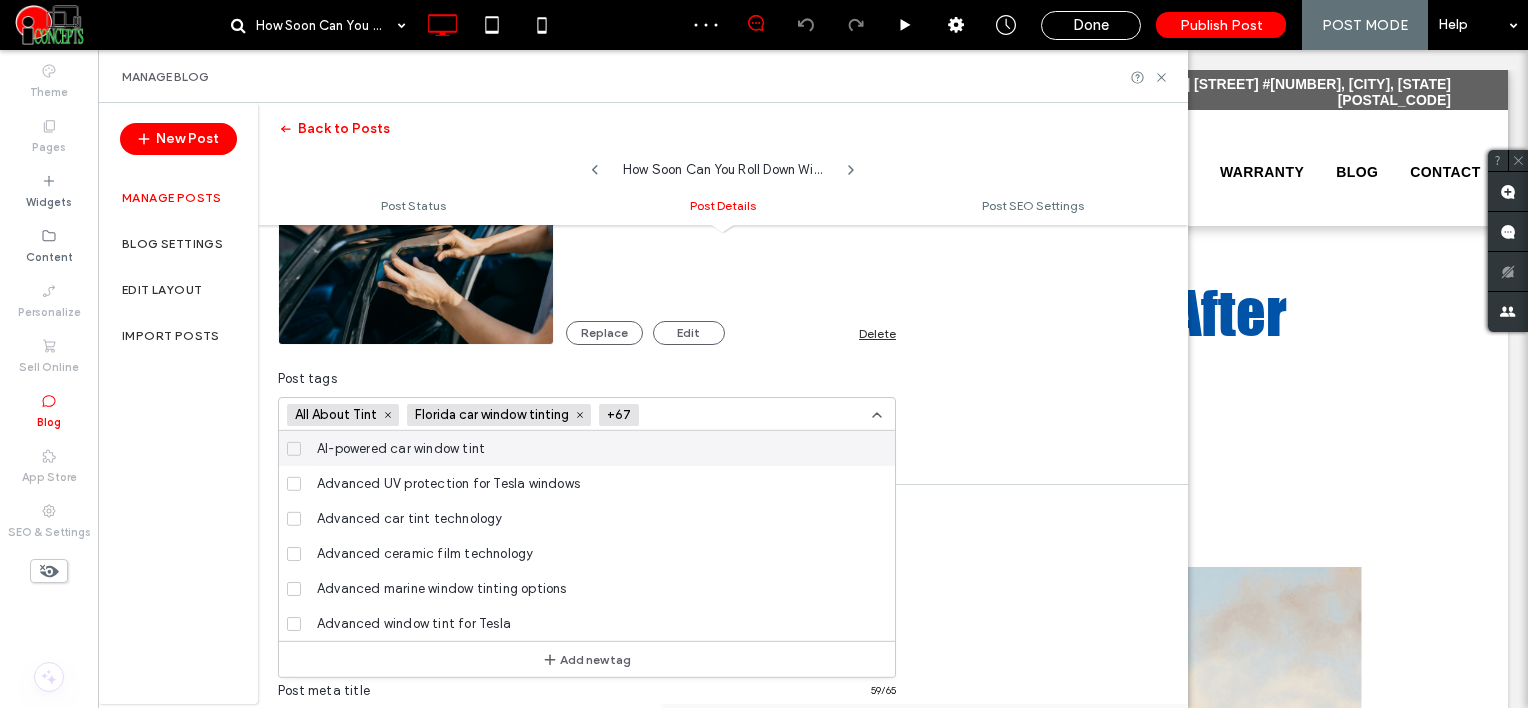 scroll, scrollTop: 0, scrollLeft: 0, axis: both 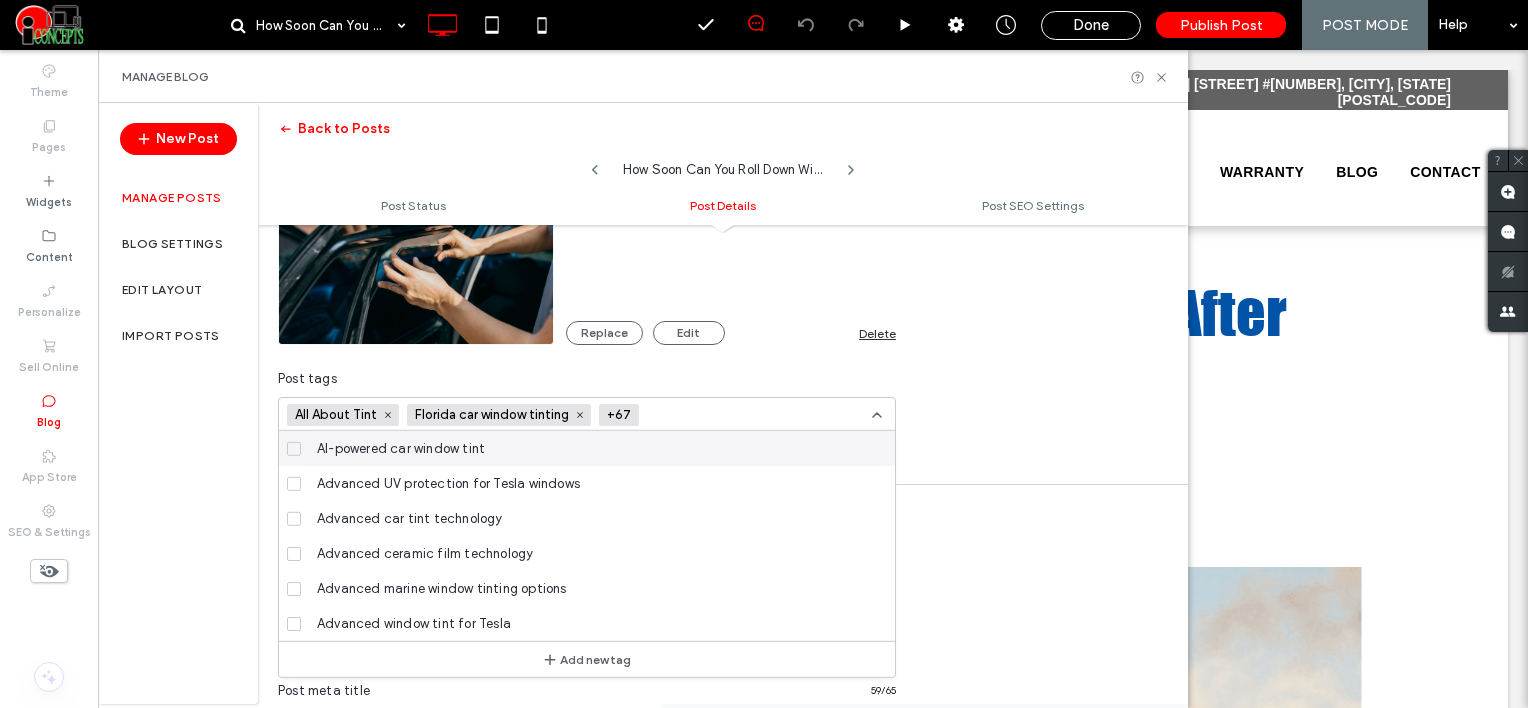 click at bounding box center (720, 415) 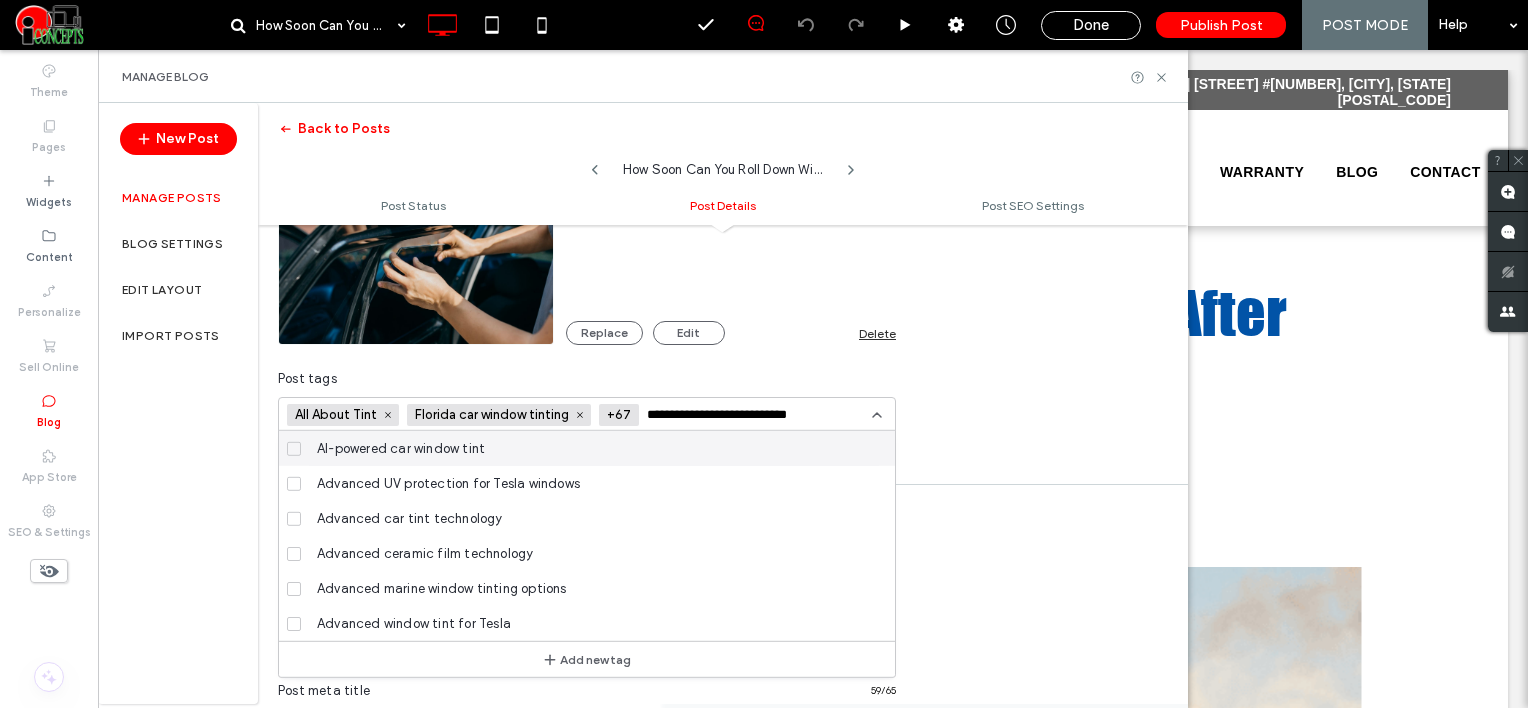 scroll, scrollTop: 0, scrollLeft: 0, axis: both 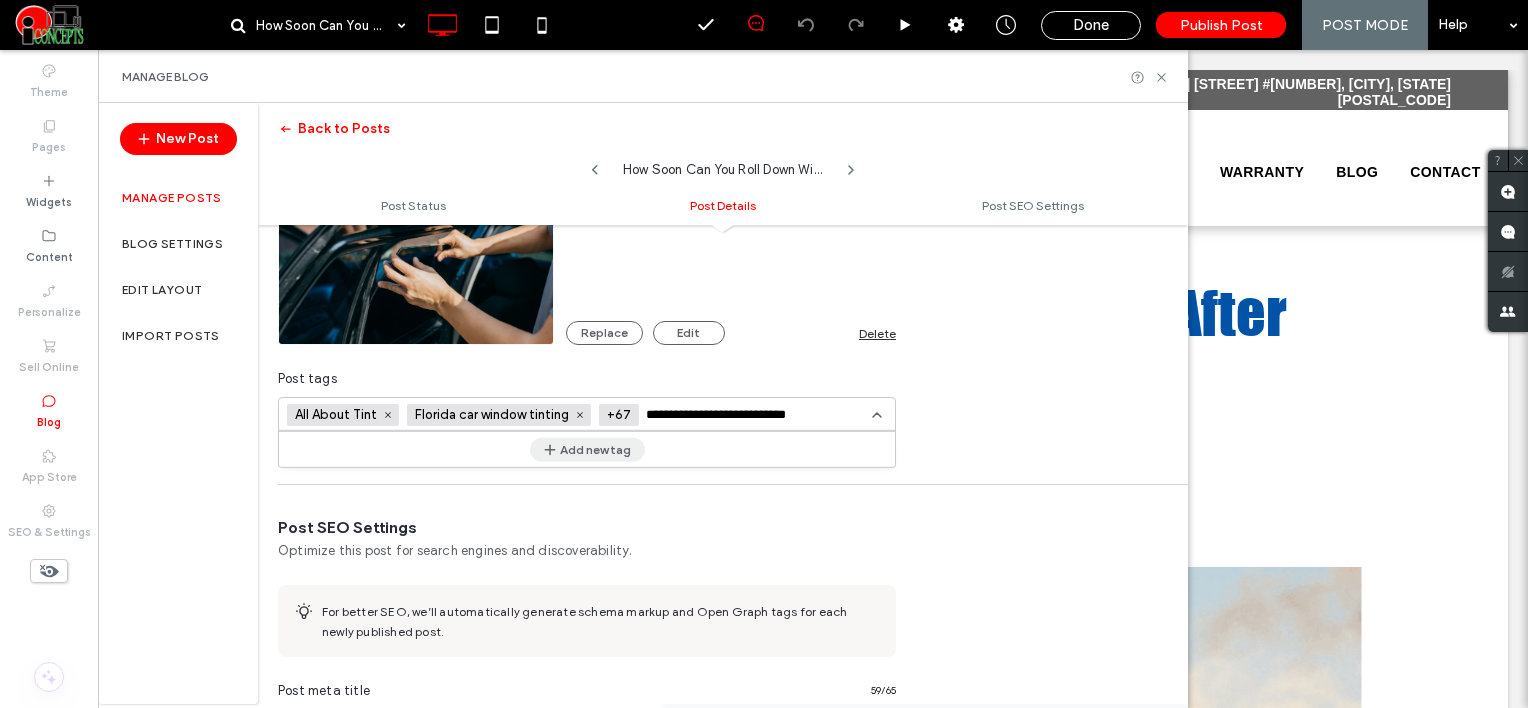 type on "**********" 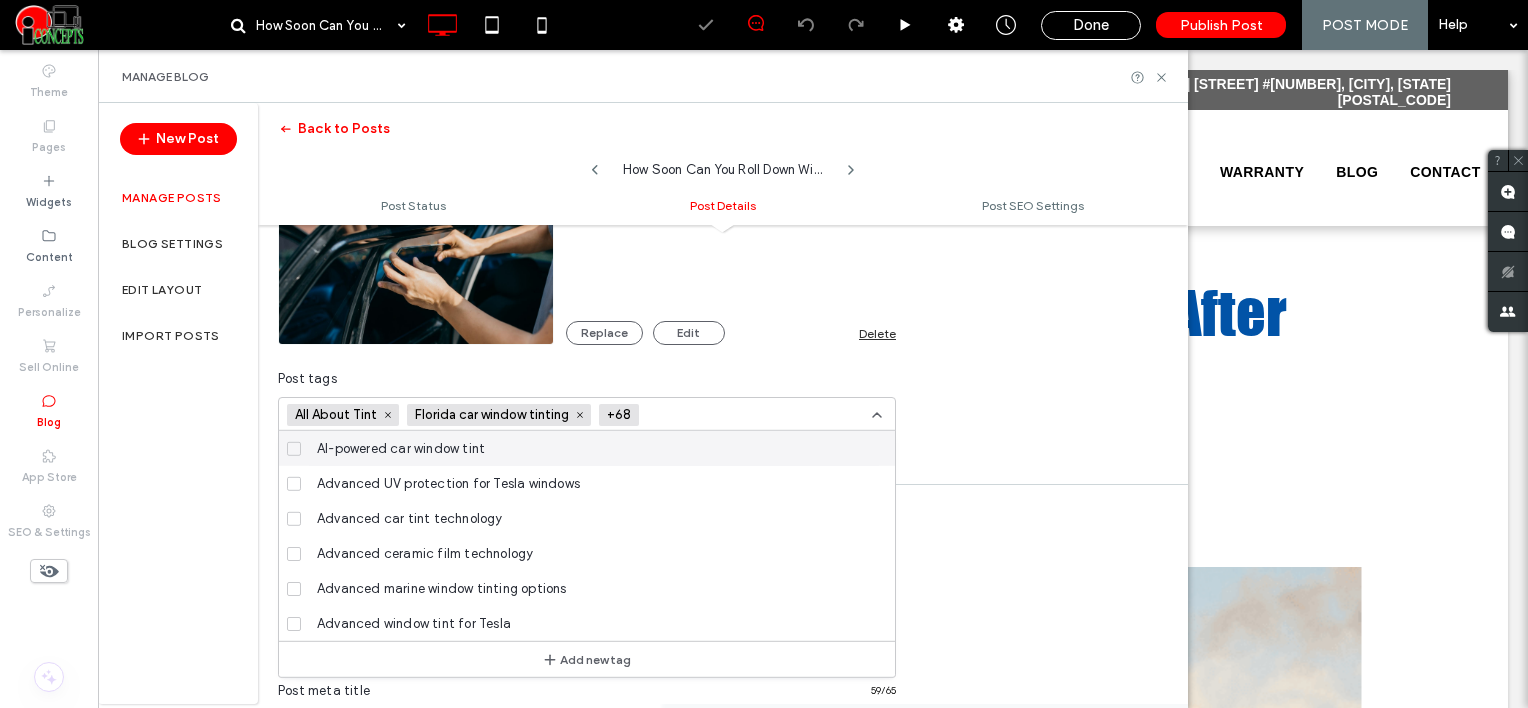 click on "**********" at bounding box center [764, 354] 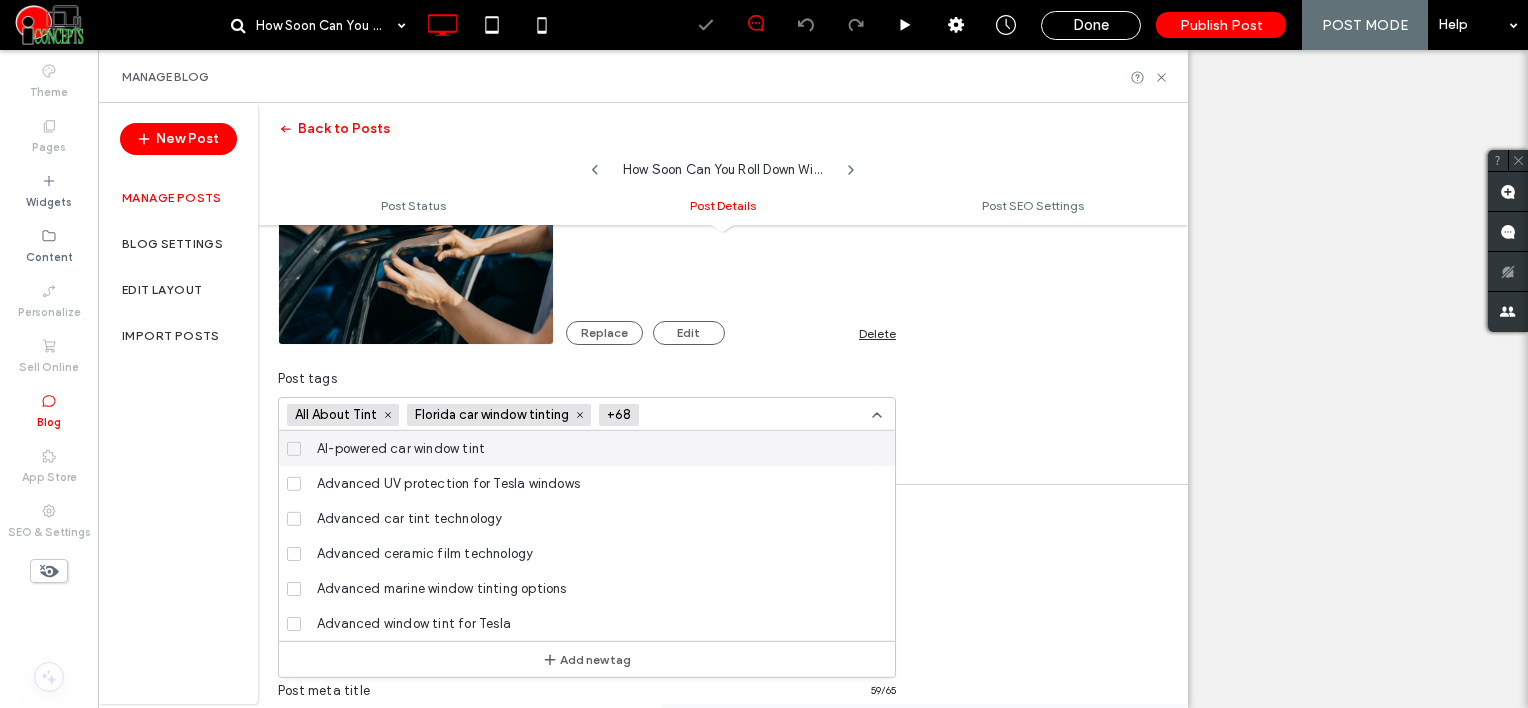scroll, scrollTop: 0, scrollLeft: 0, axis: both 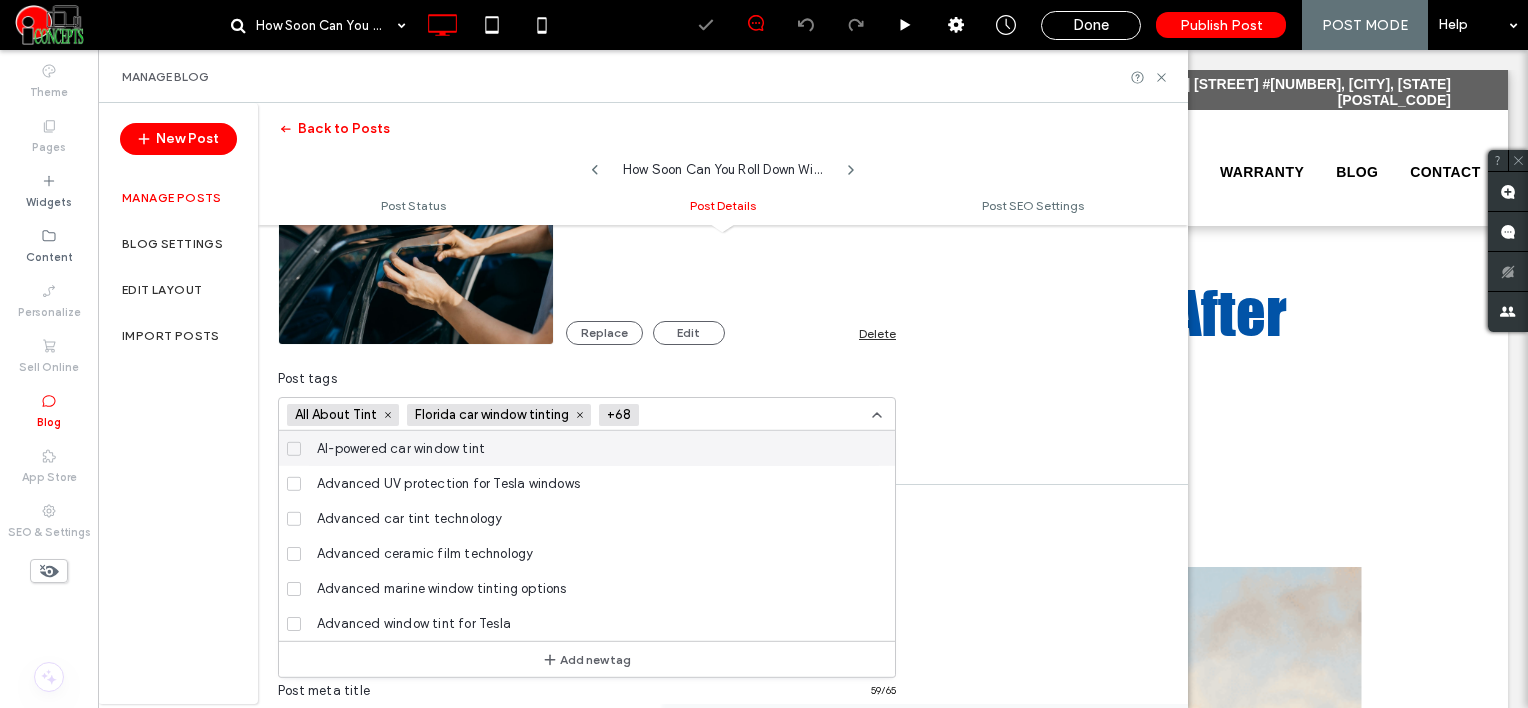 paste on "**********" 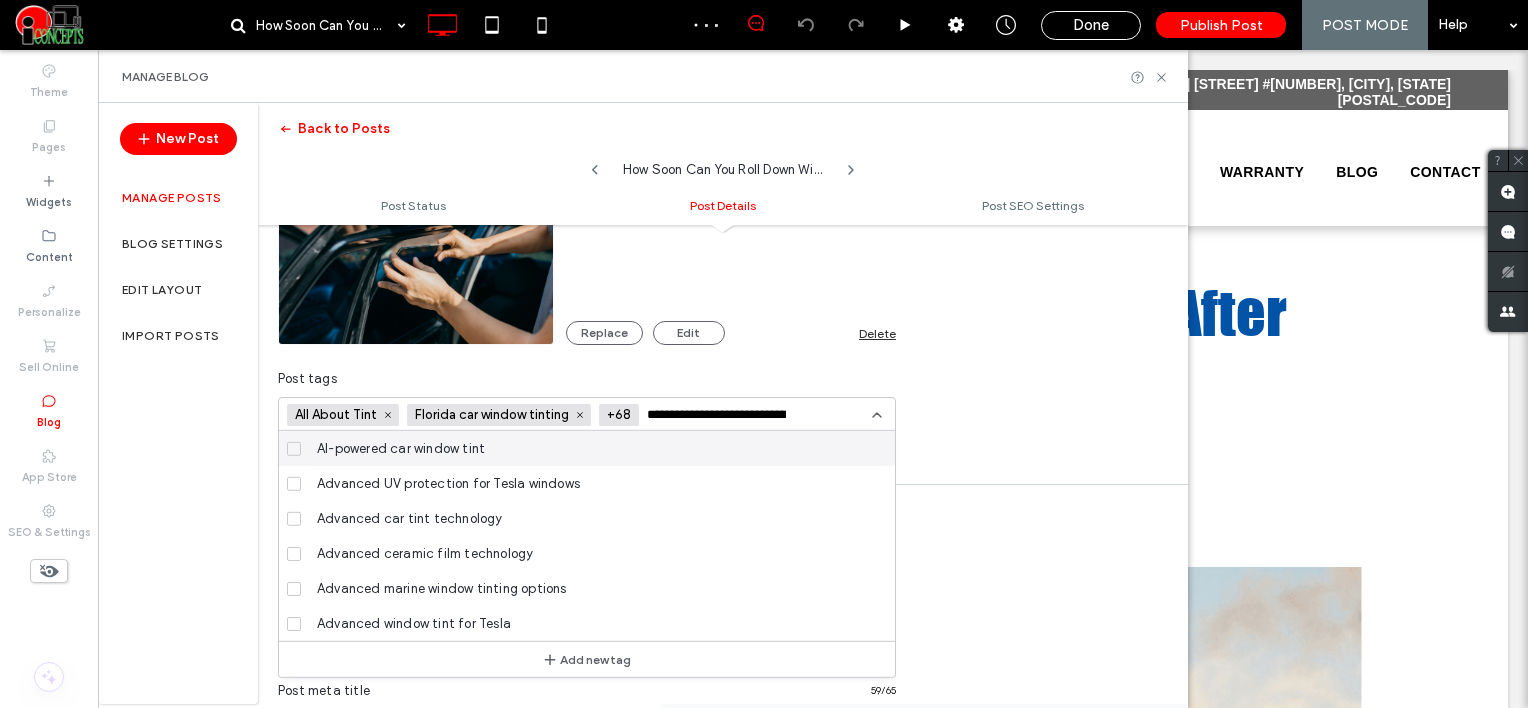 scroll, scrollTop: 0, scrollLeft: 78, axis: horizontal 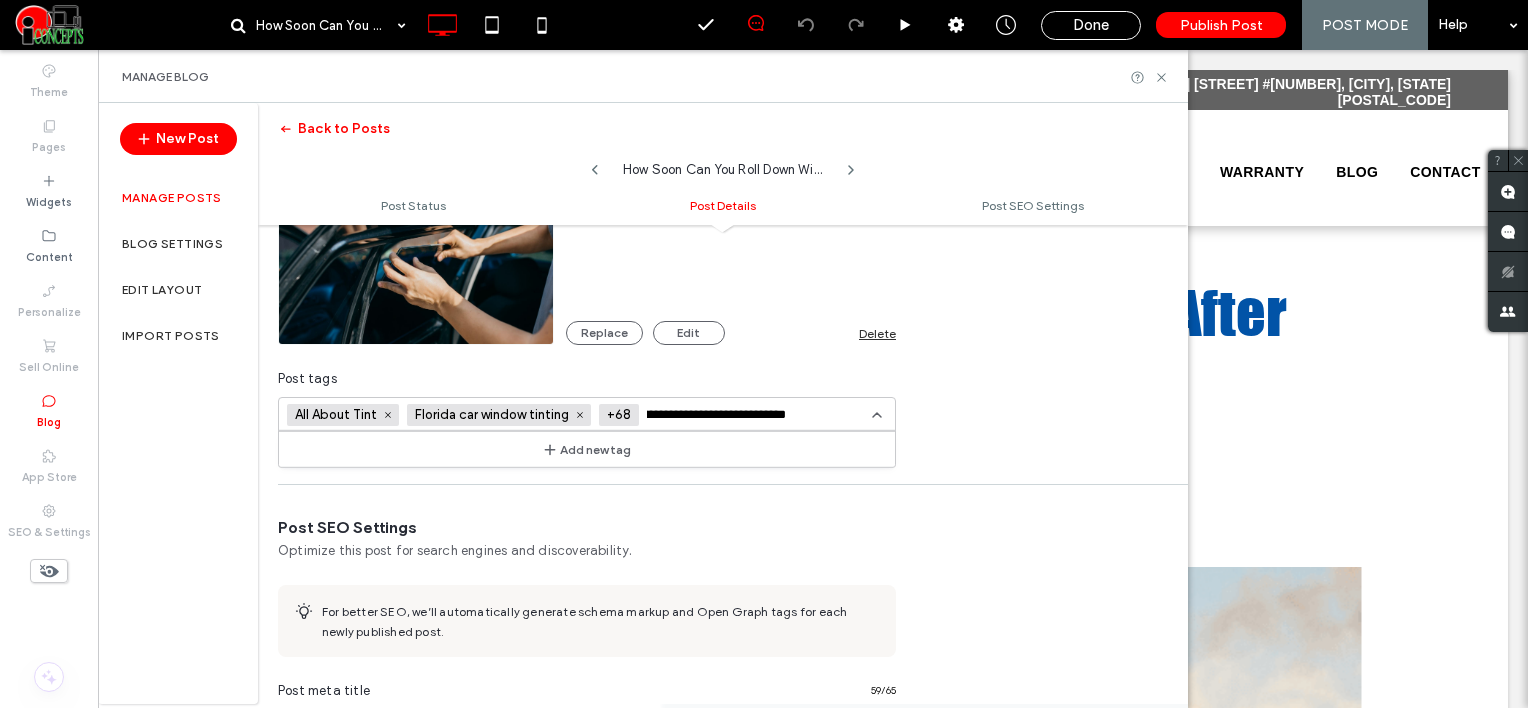type on "**********" 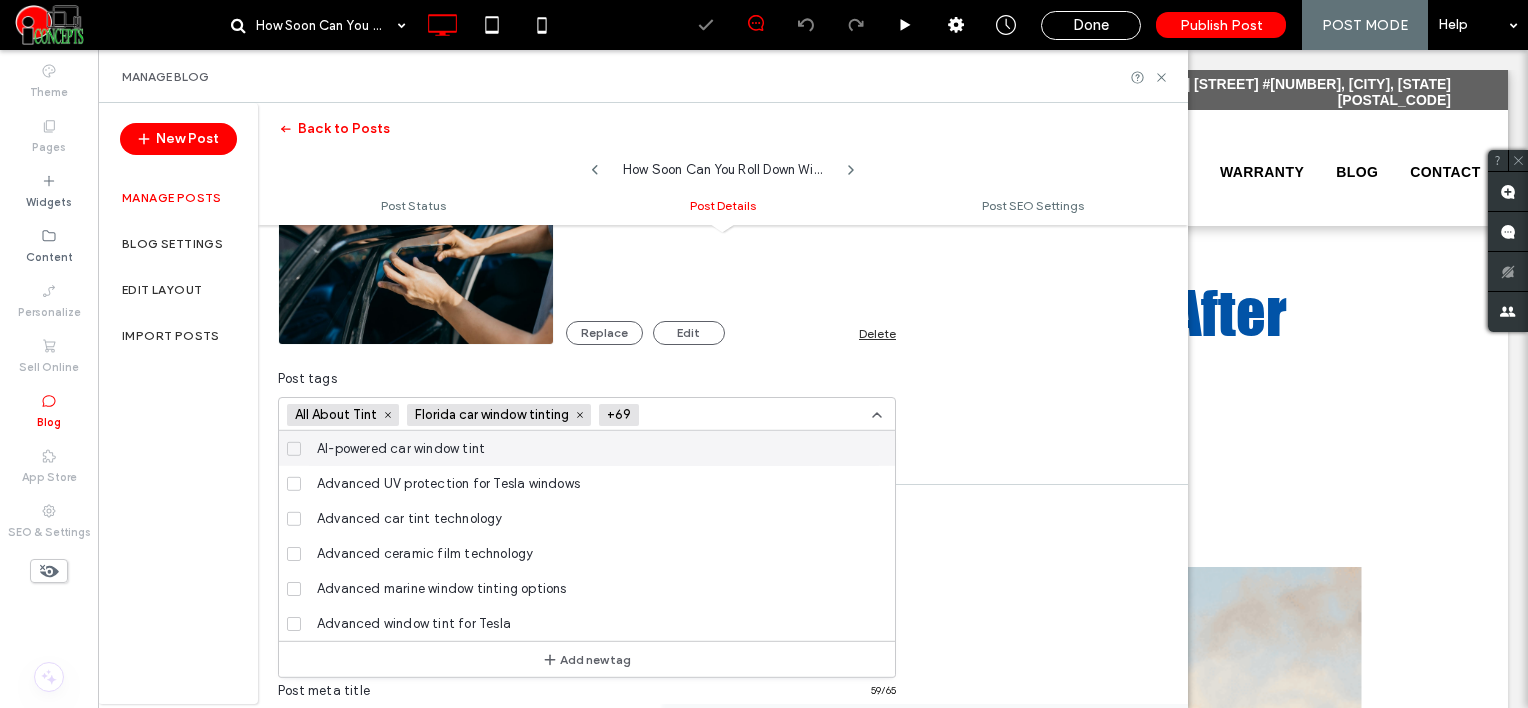 click at bounding box center (720, 415) 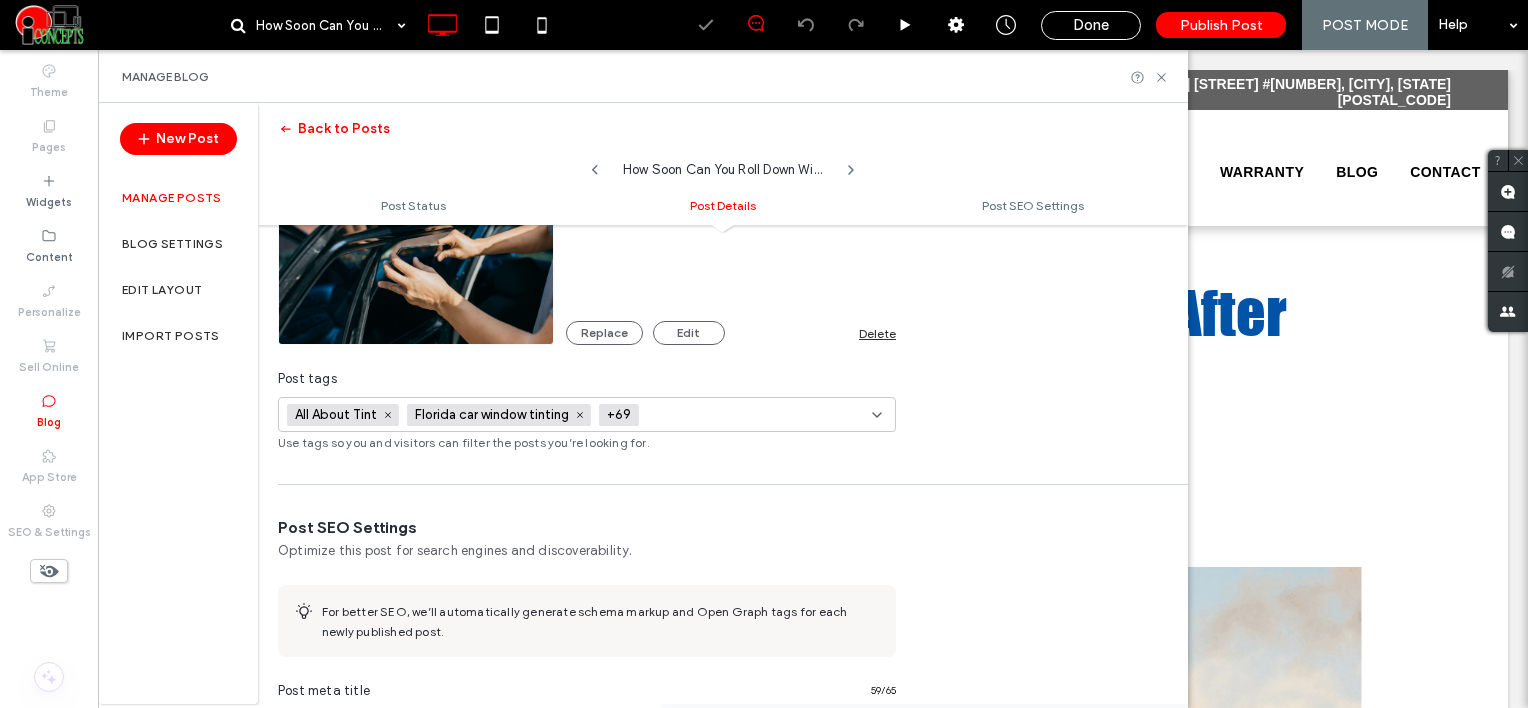 scroll, scrollTop: 0, scrollLeft: 0, axis: both 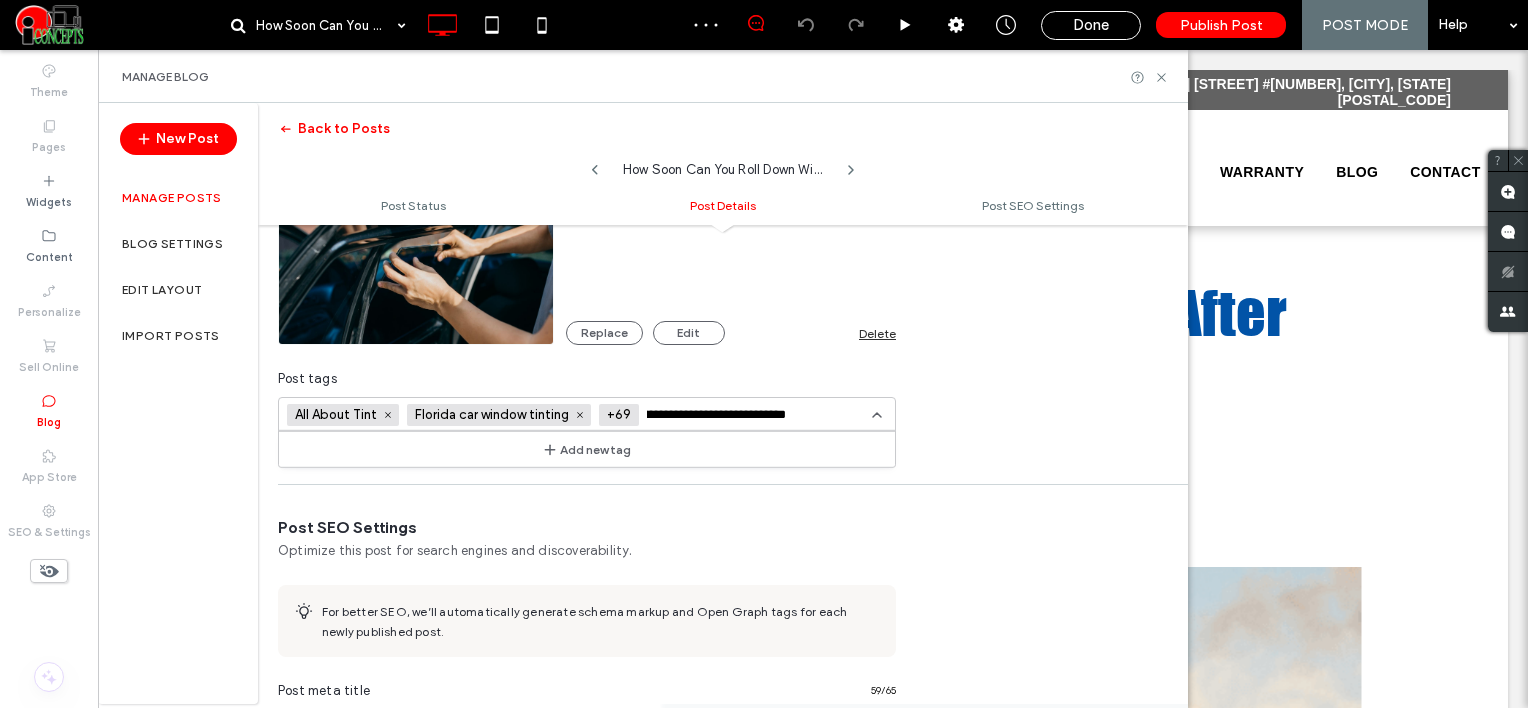 type on "**********" 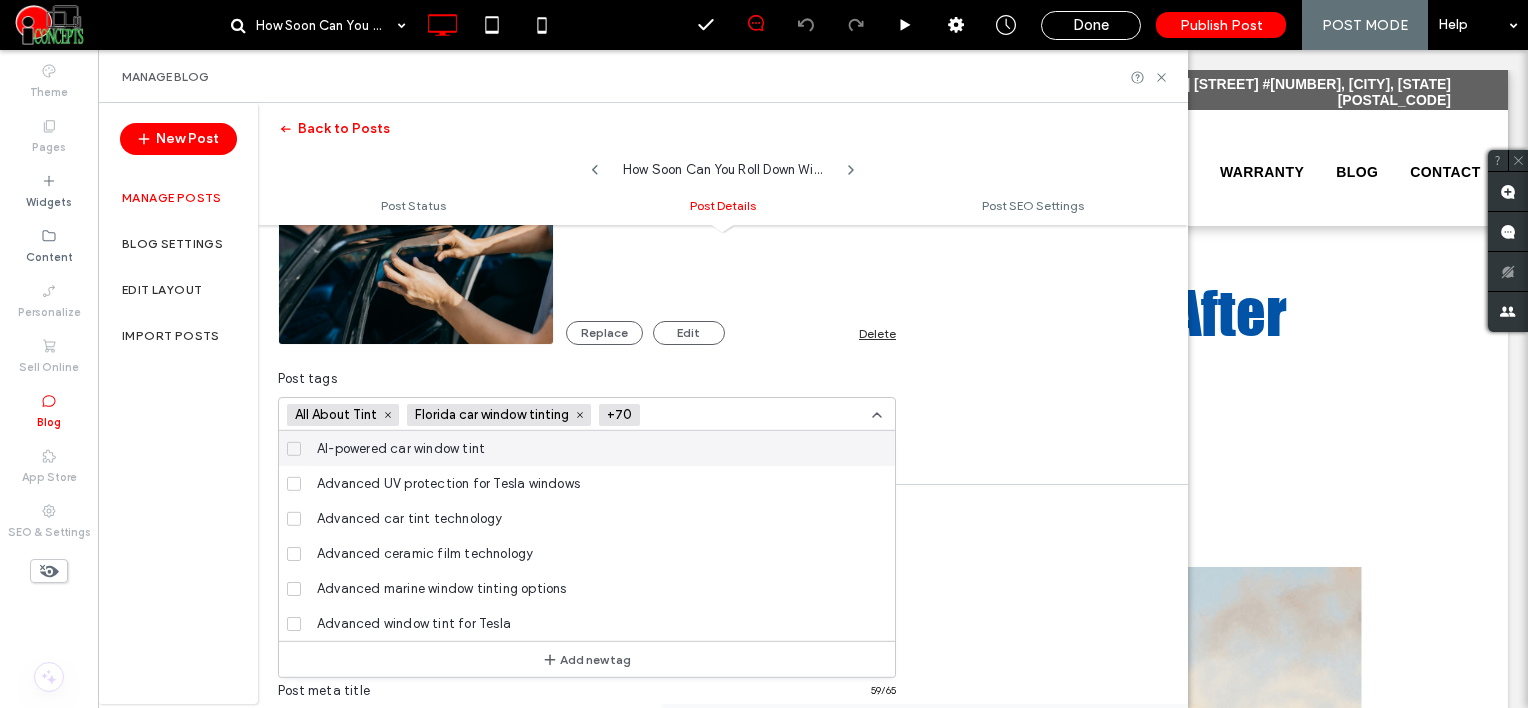 click at bounding box center (721, 415) 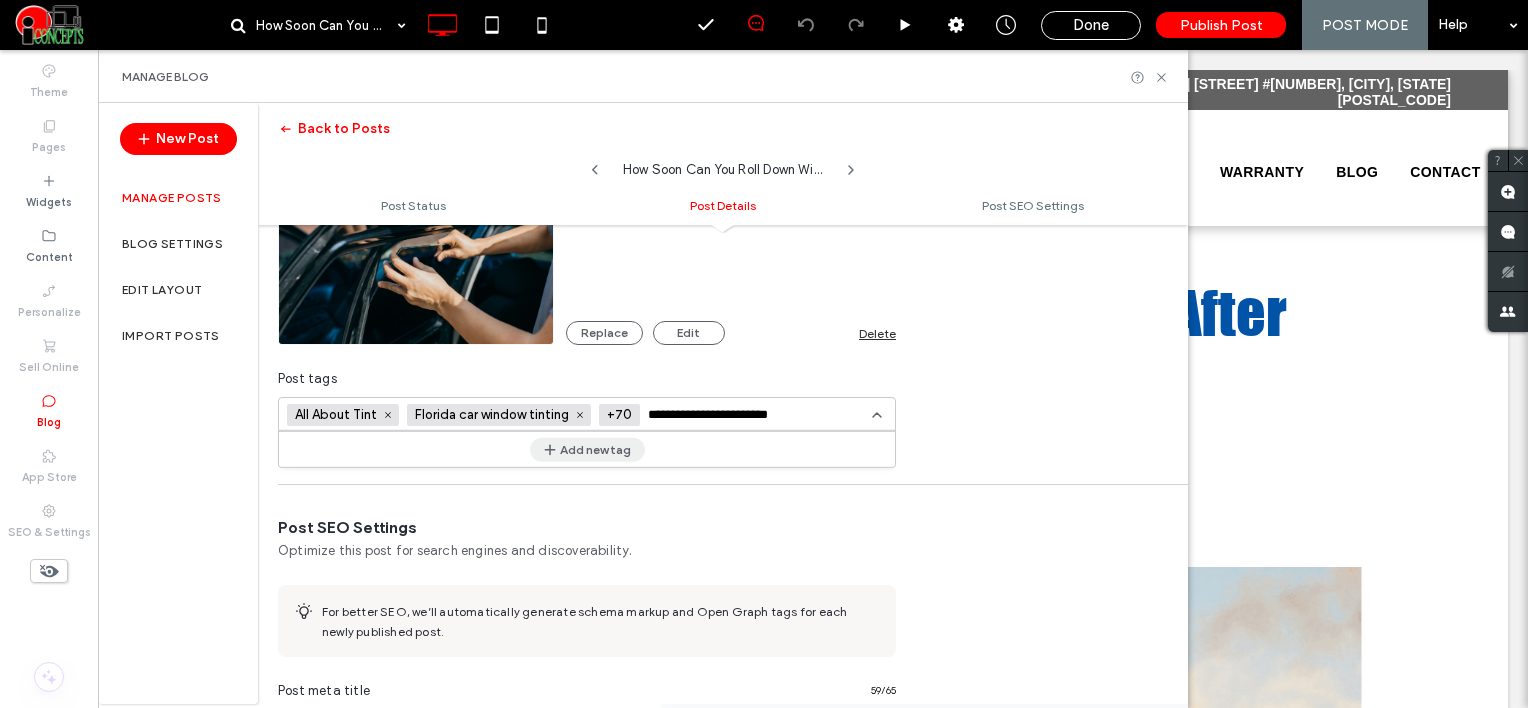 type on "**********" 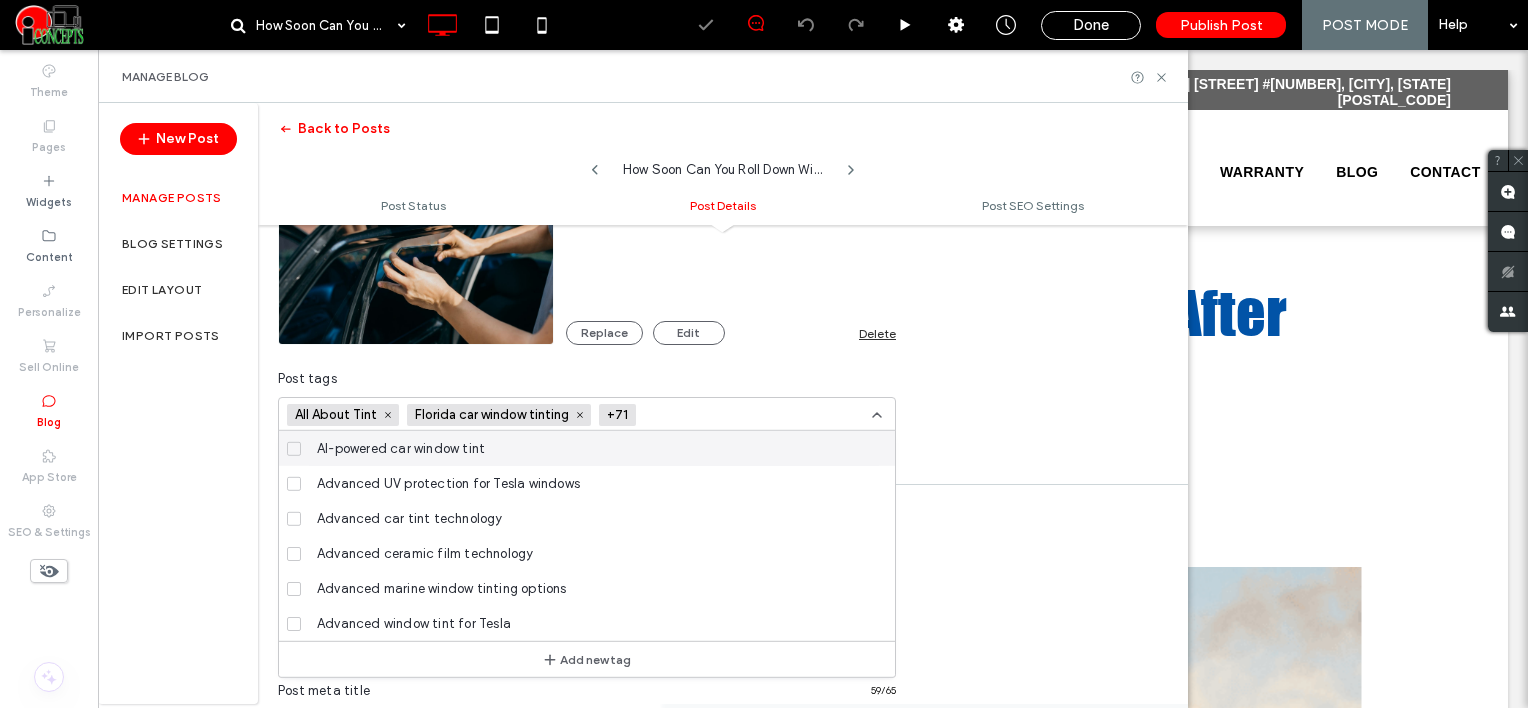 click on "**********" at bounding box center [764, 354] 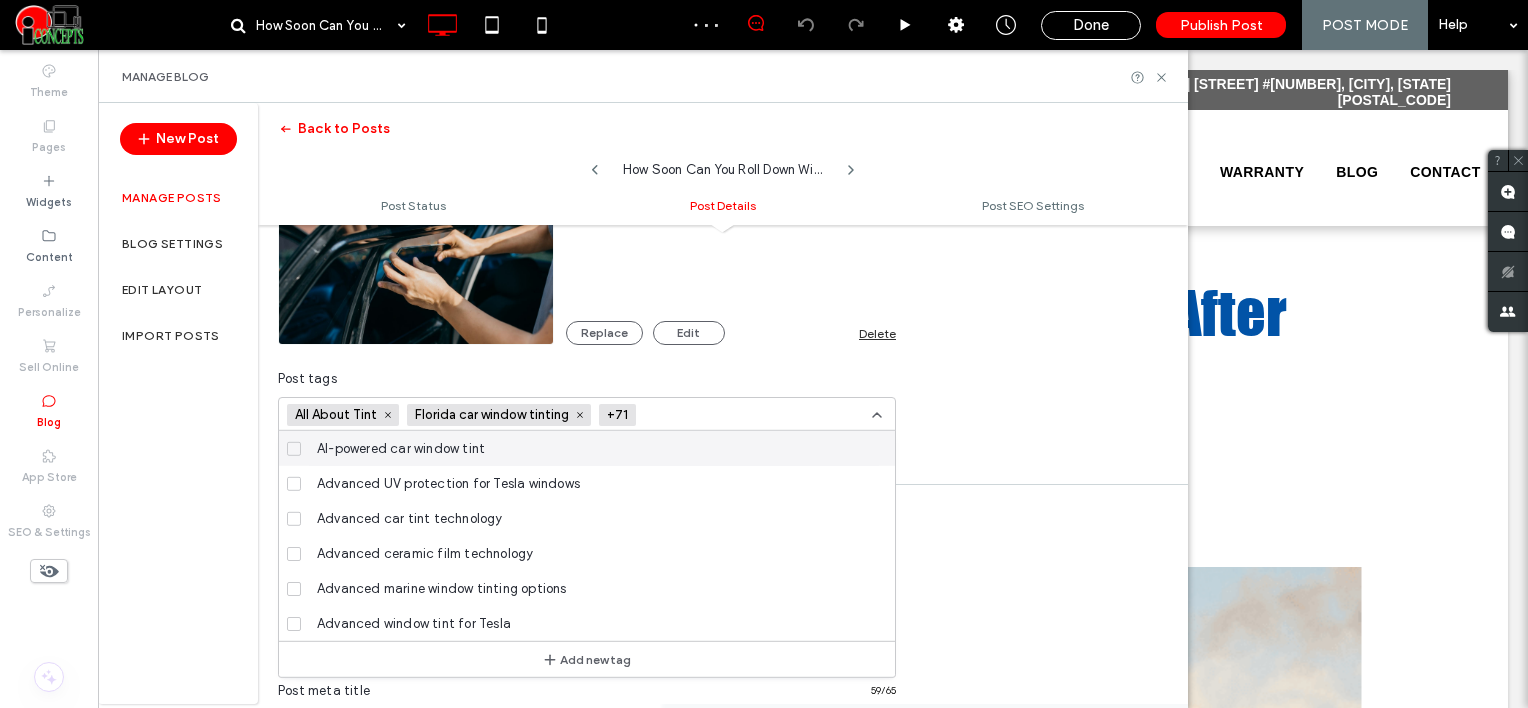 paste on "**********" 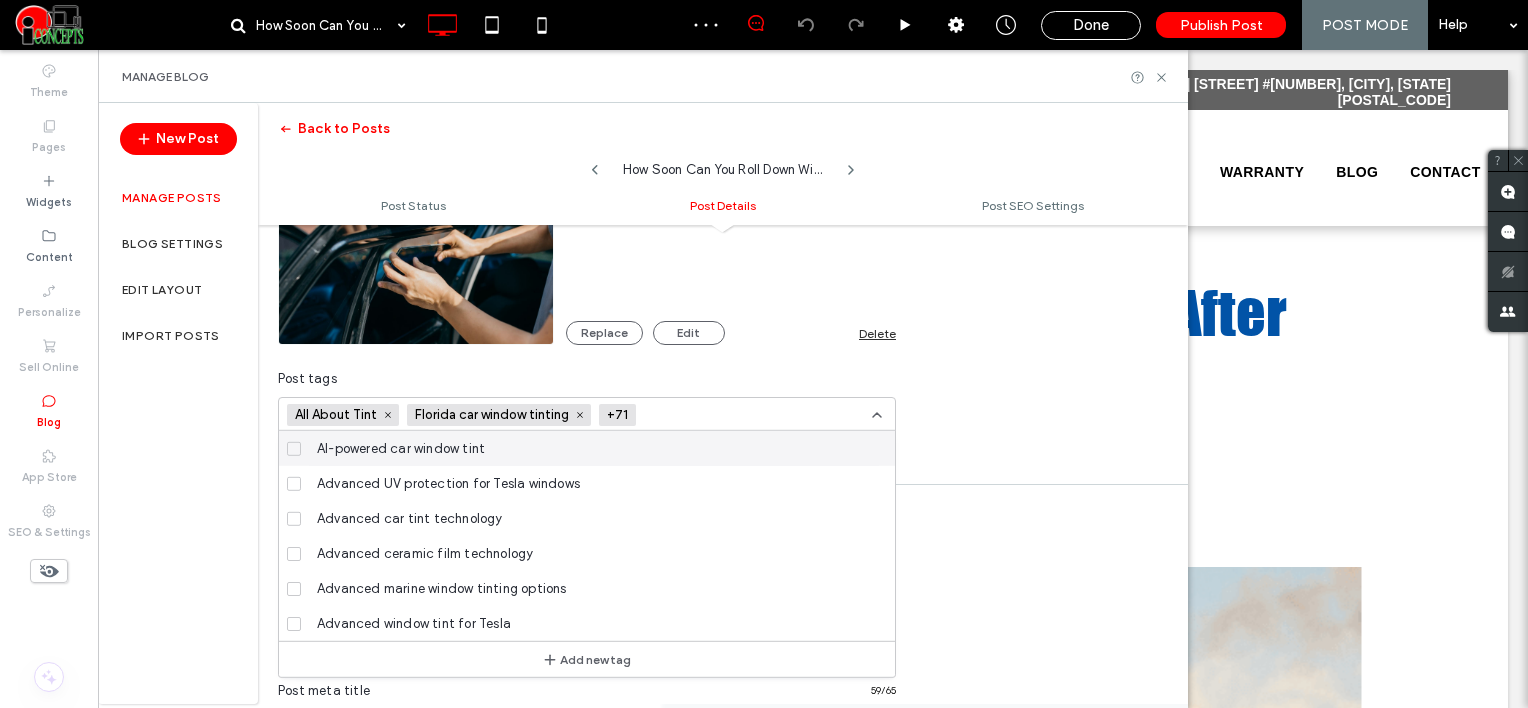 type on "**********" 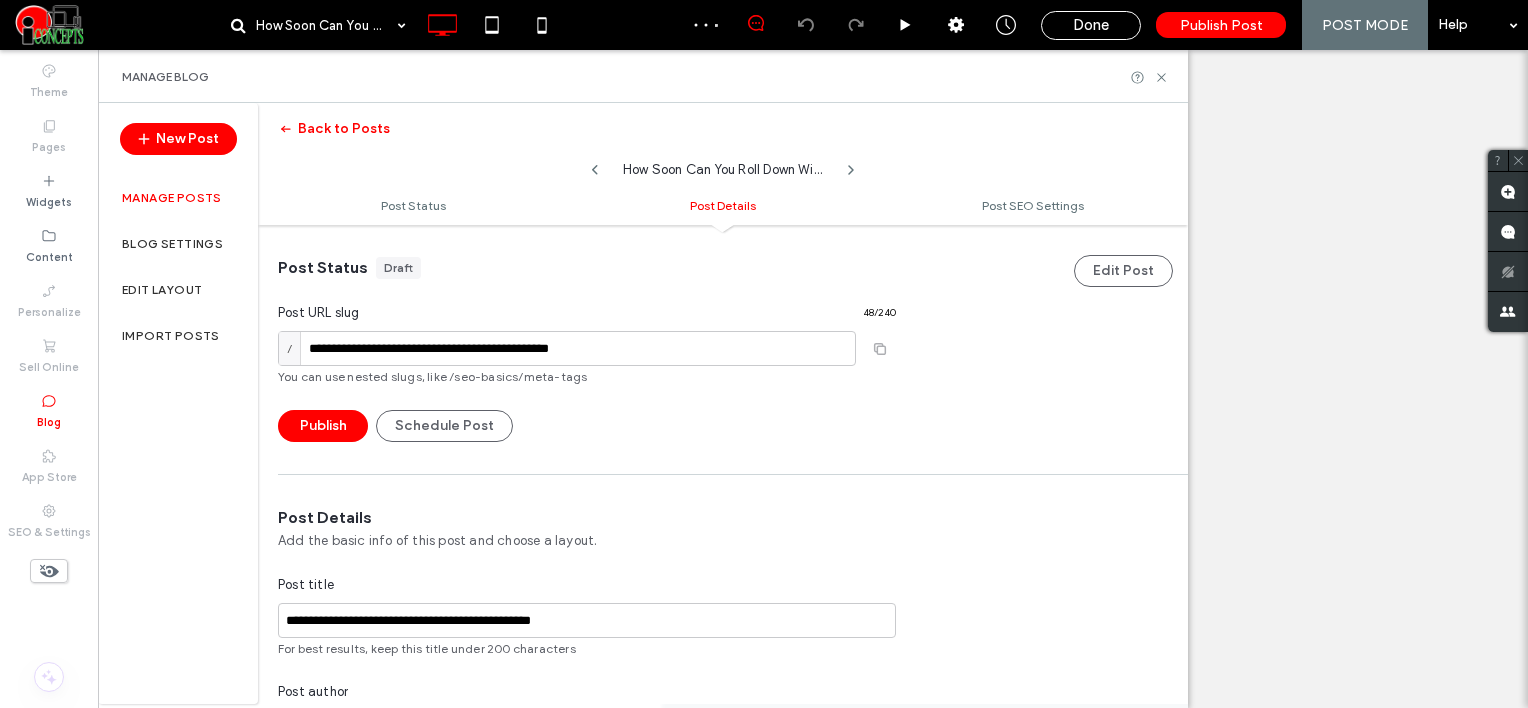 scroll, scrollTop: 0, scrollLeft: 0, axis: both 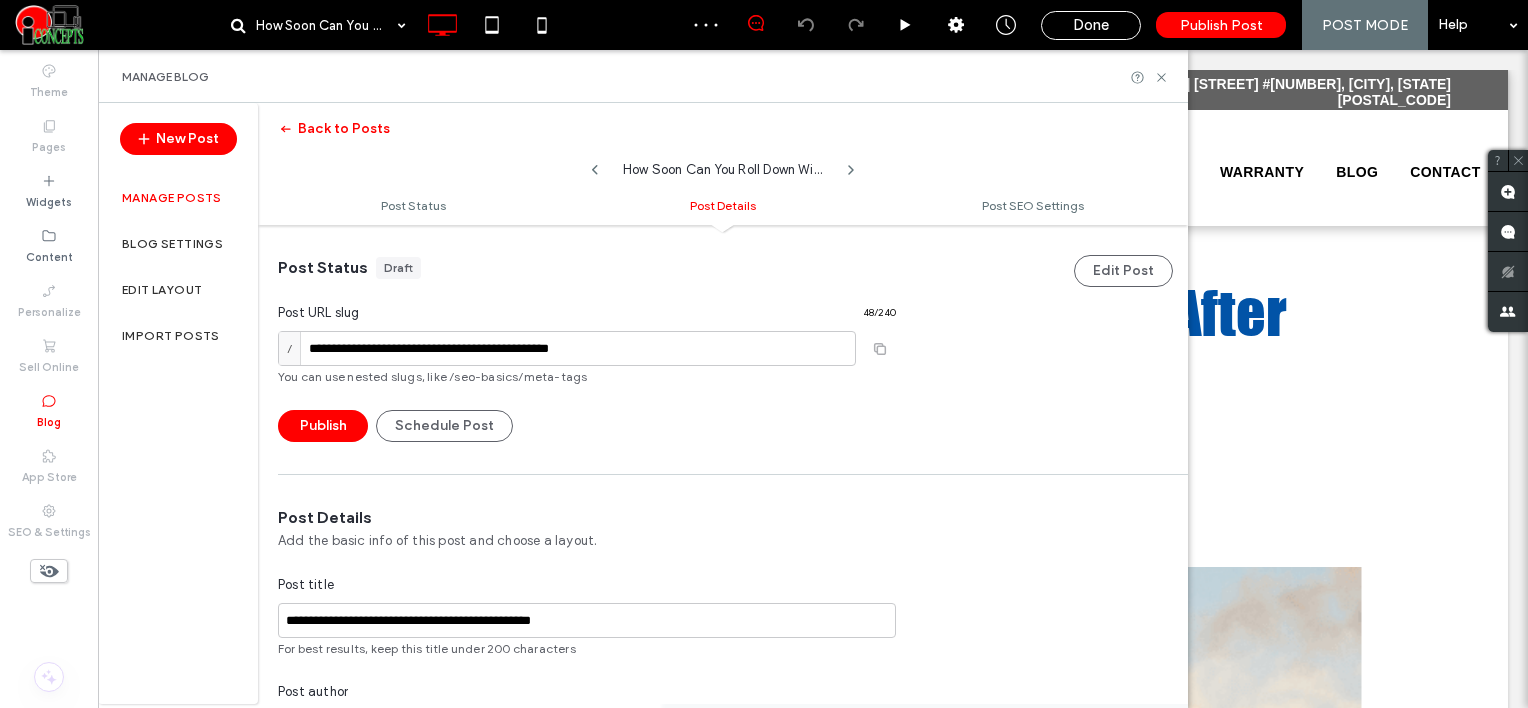 click on "**********" at bounding box center (715, 1007) 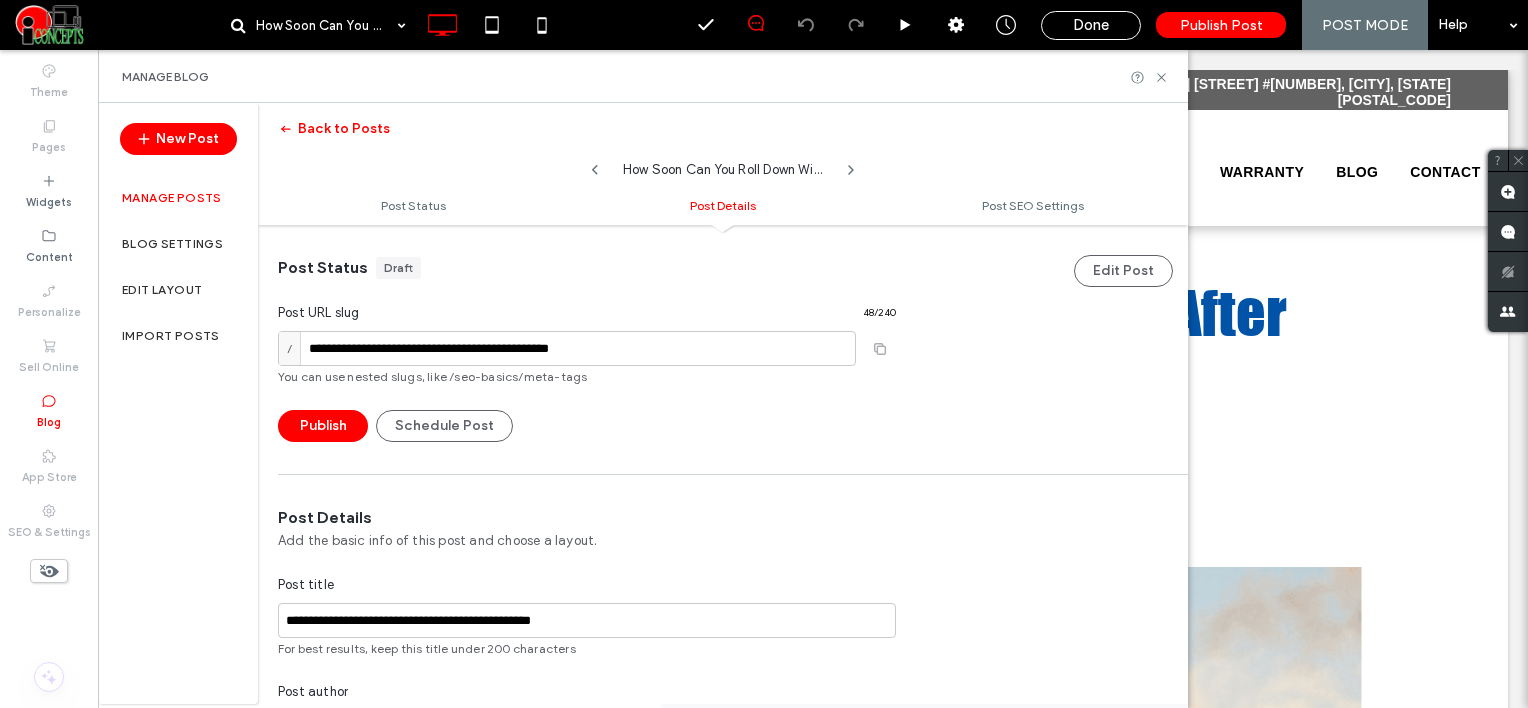 scroll, scrollTop: 0, scrollLeft: 0, axis: both 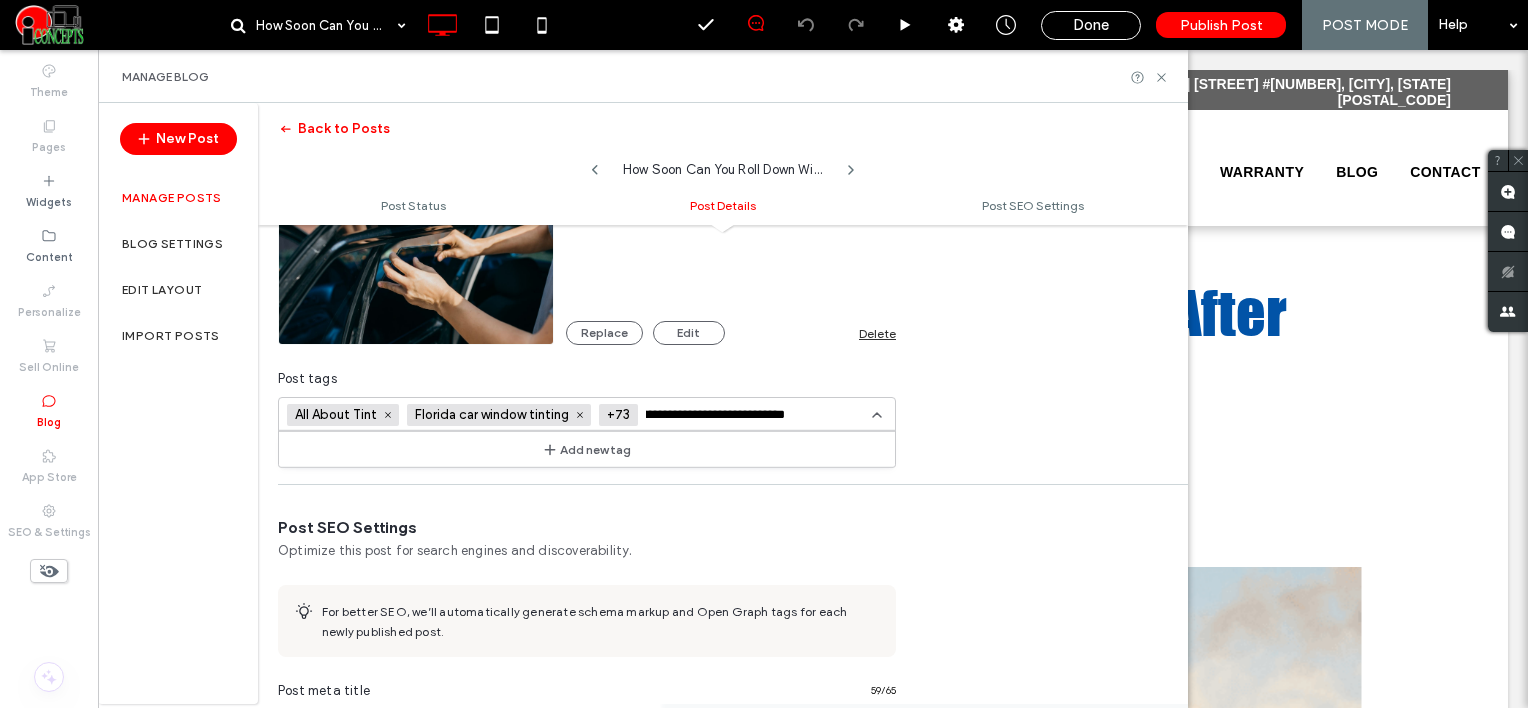 type on "**********" 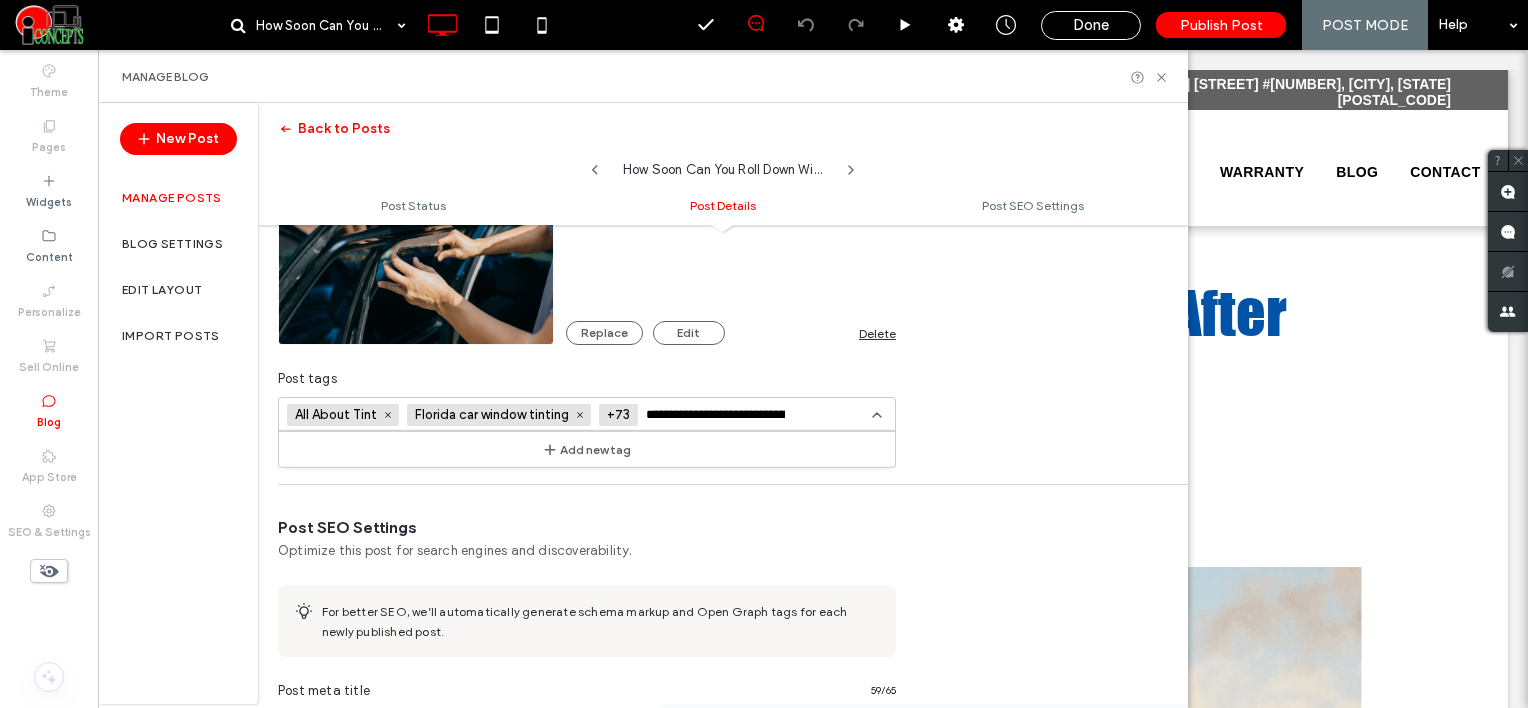 click on "Add new tag" at bounding box center [587, 449] 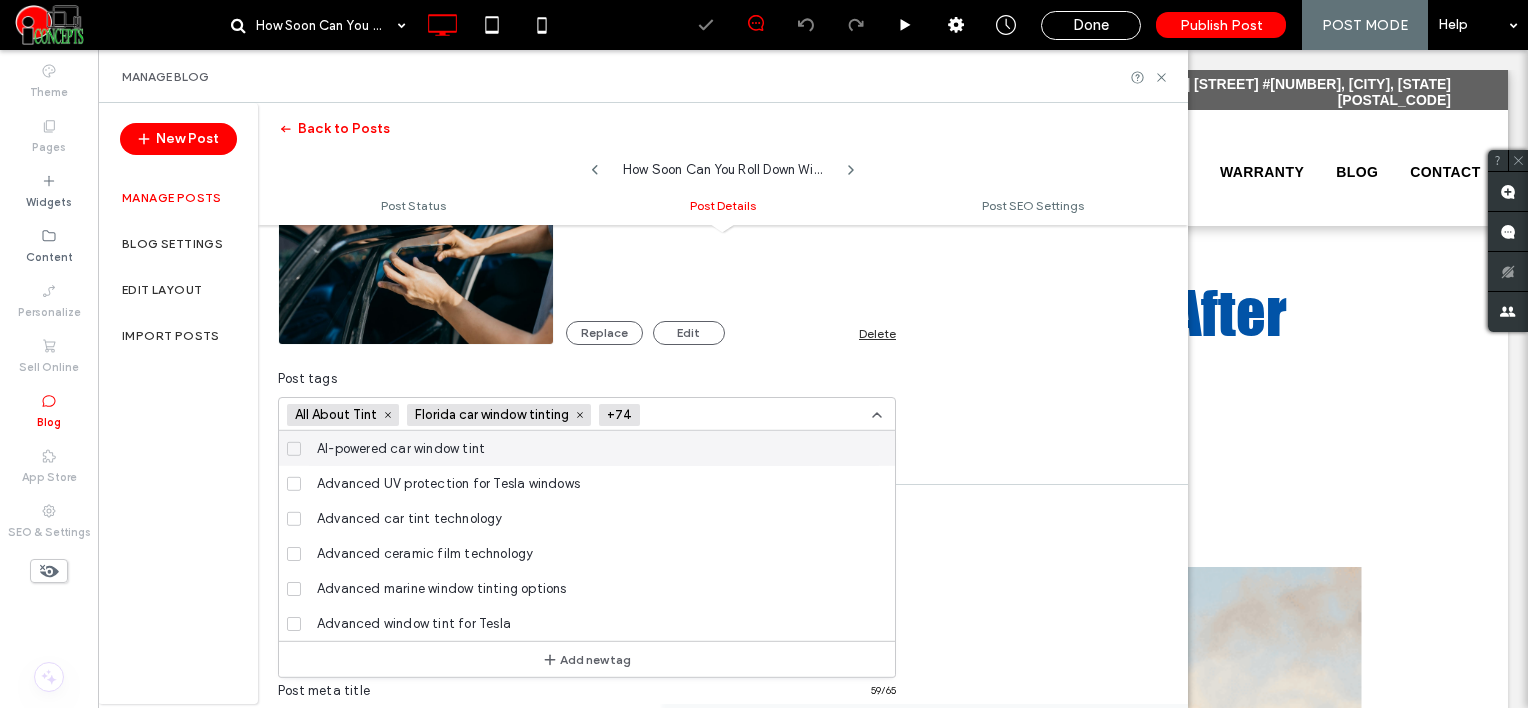 click at bounding box center (721, 415) 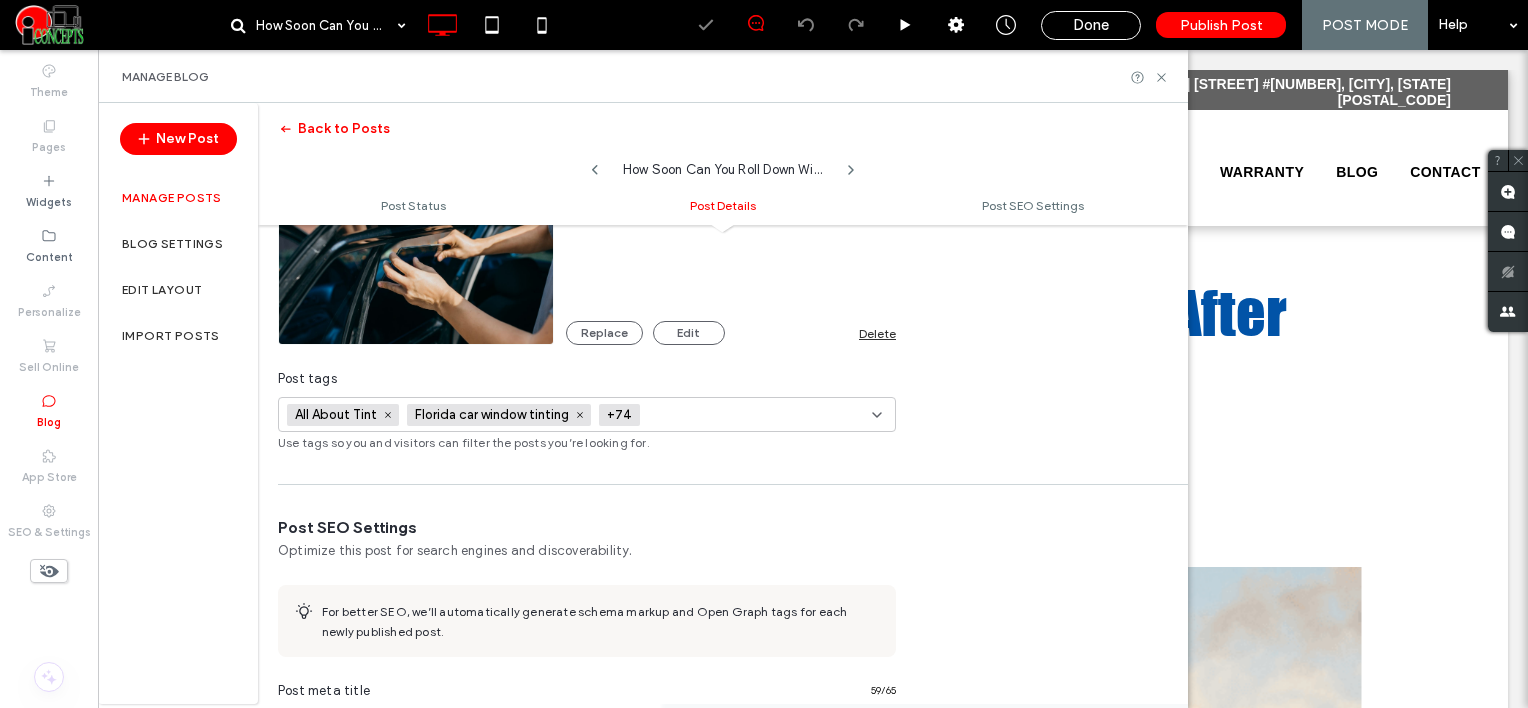paste on "**********" 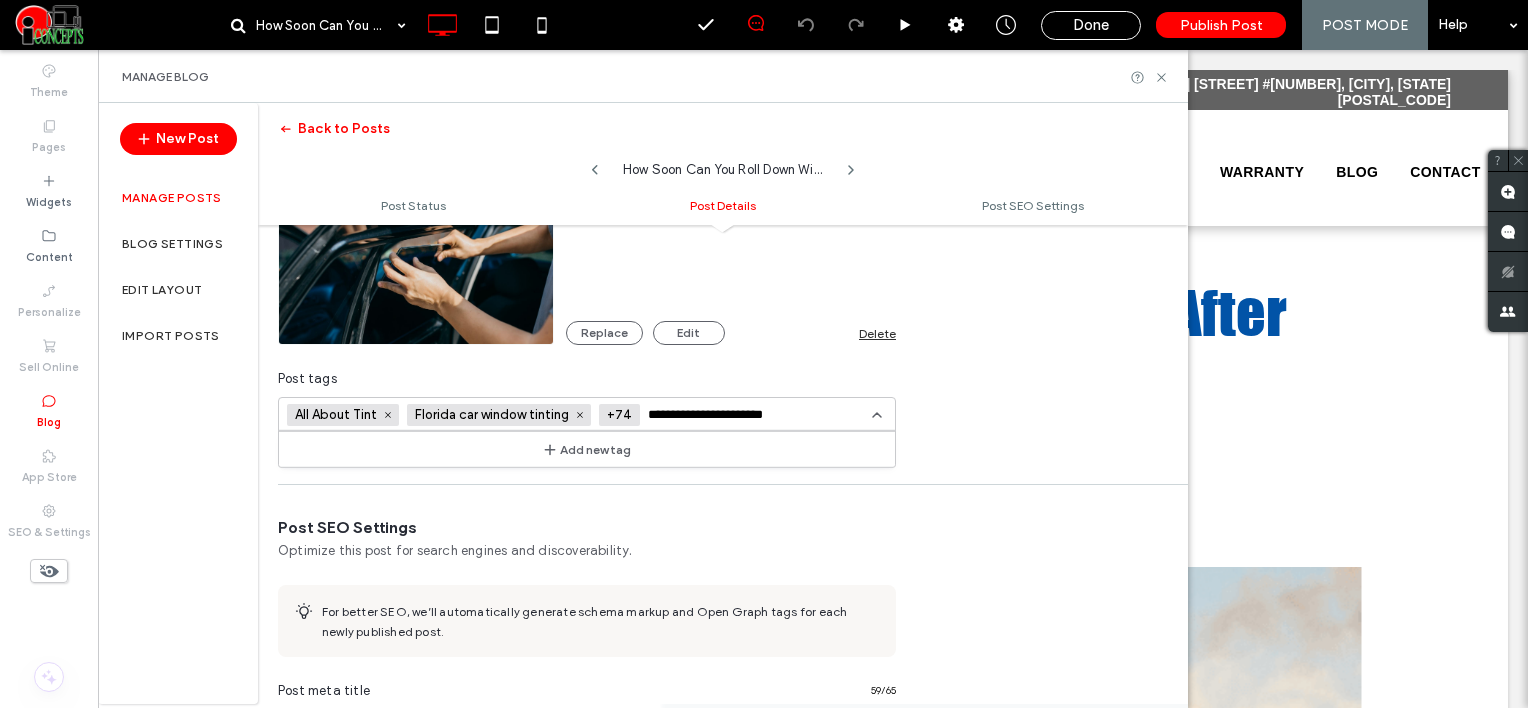 type on "**********" 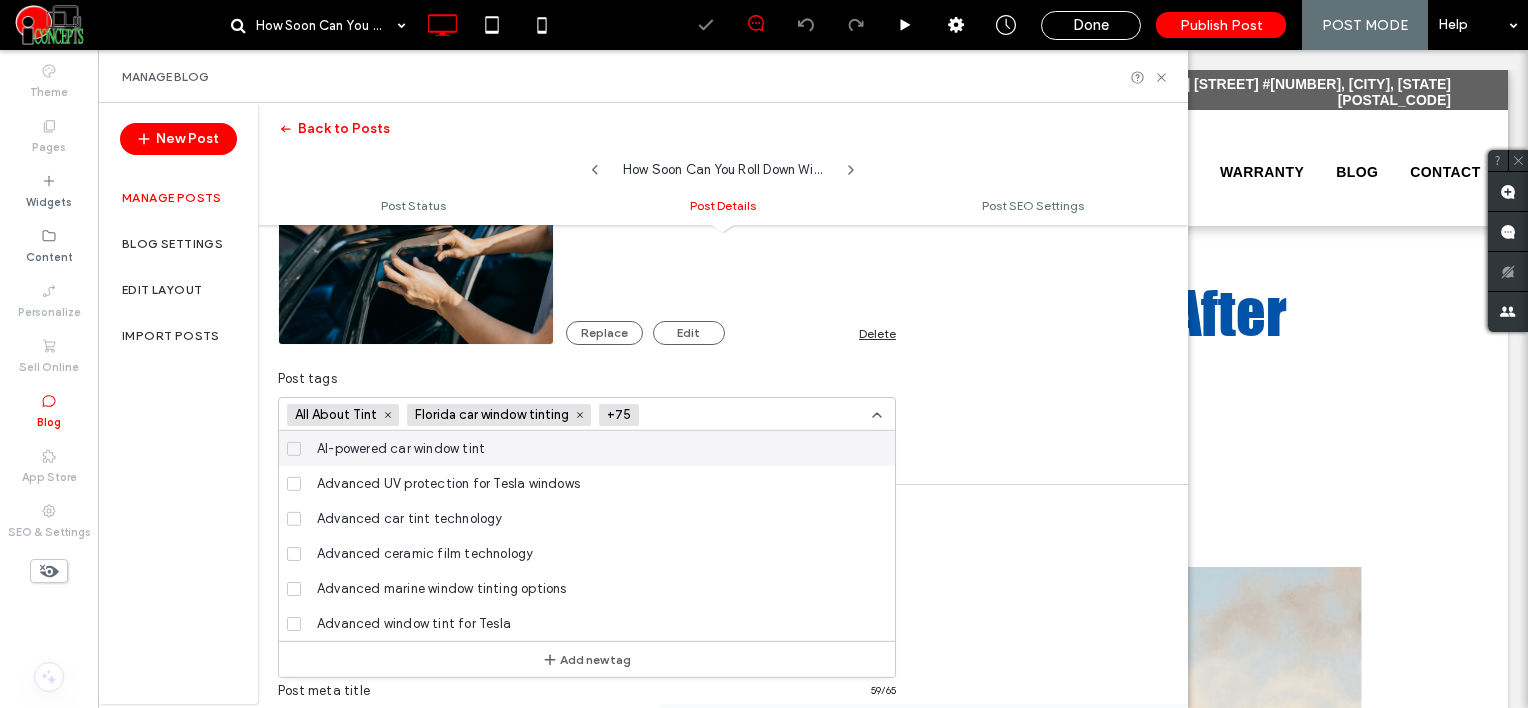 click at bounding box center [720, 415] 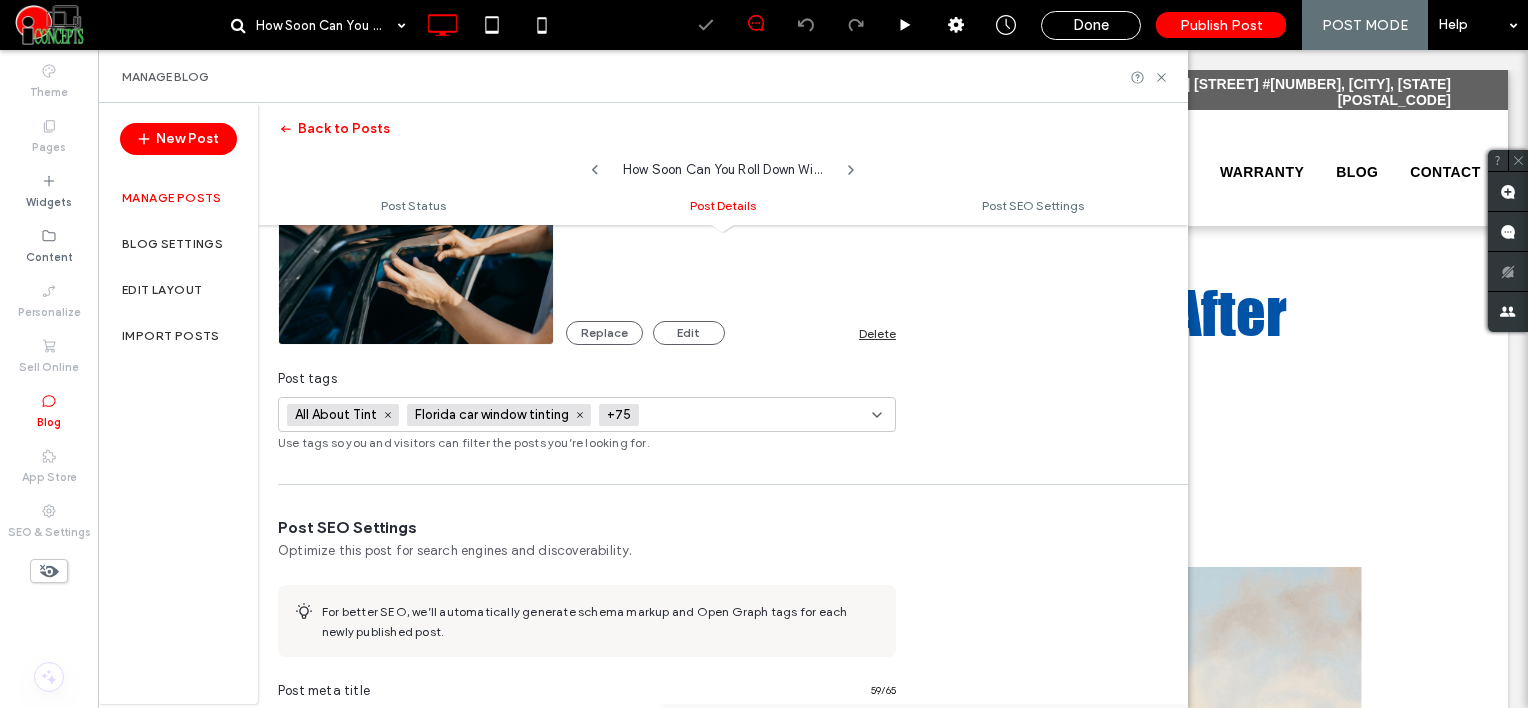 paste on "**********" 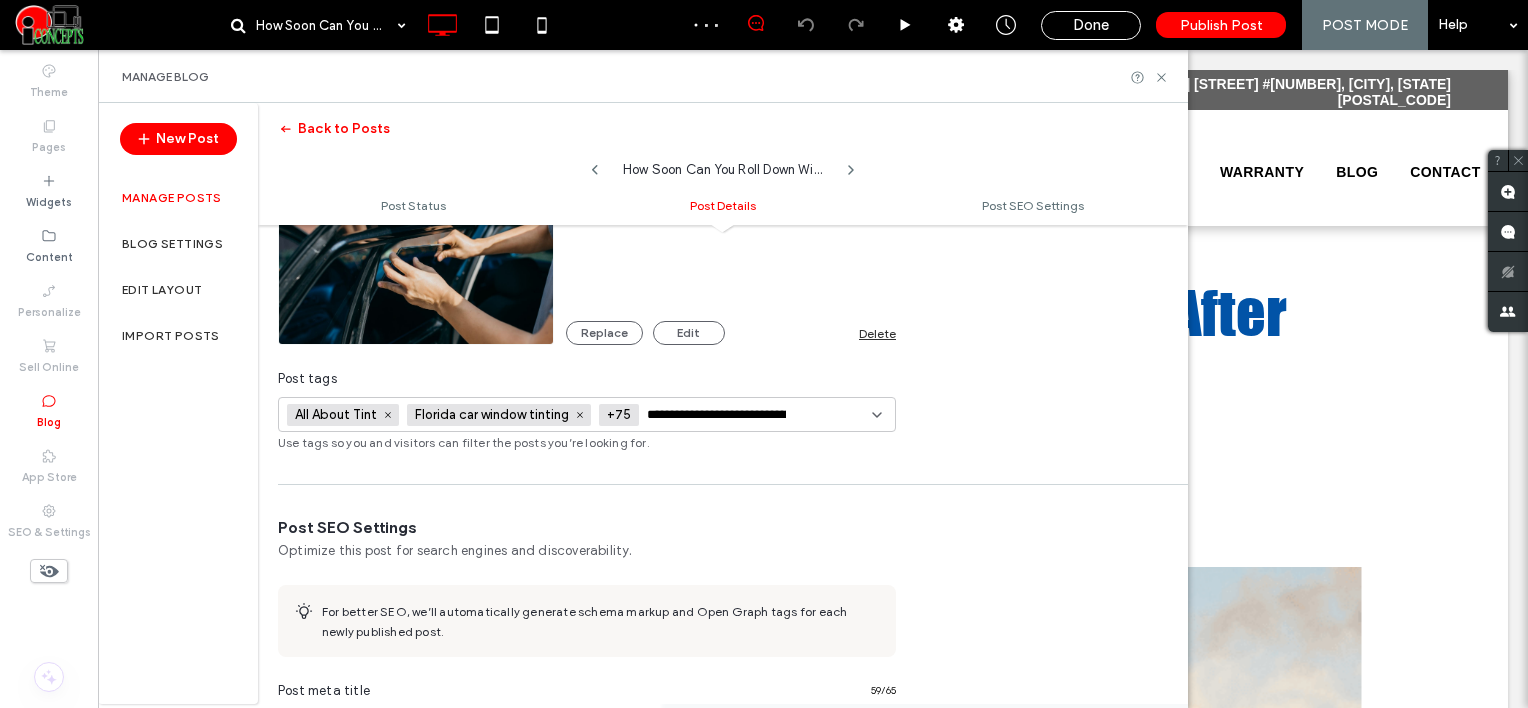 scroll, scrollTop: 0, scrollLeft: 68, axis: horizontal 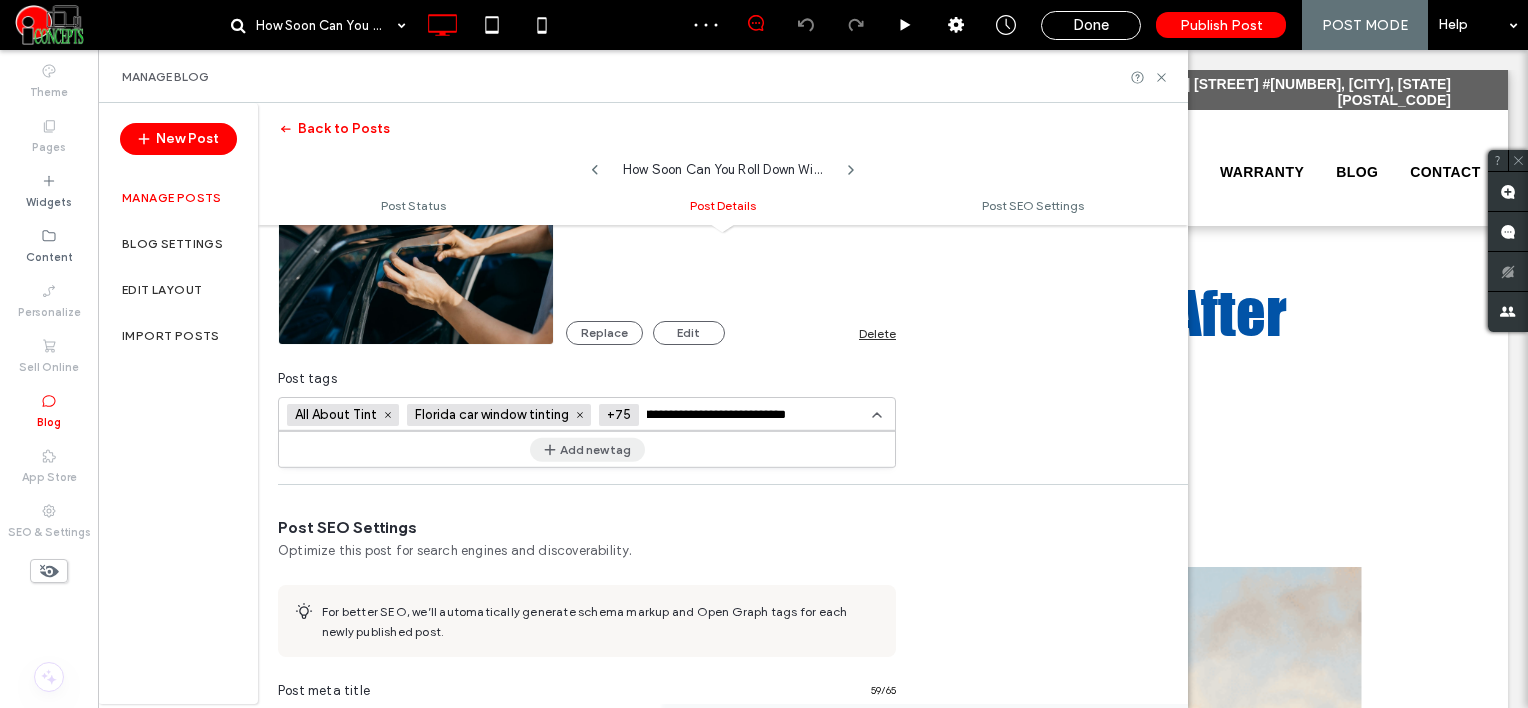 type on "**********" 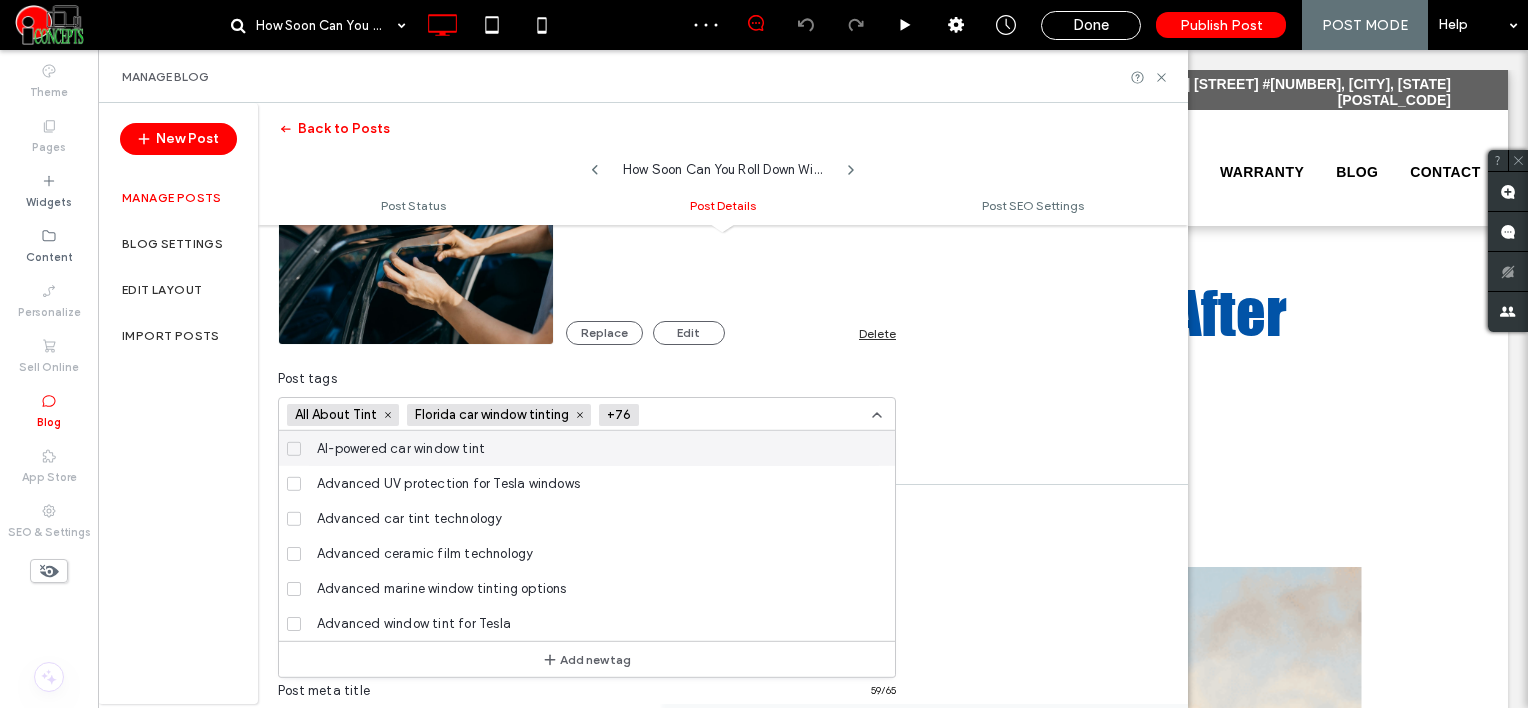 scroll, scrollTop: 0, scrollLeft: 0, axis: both 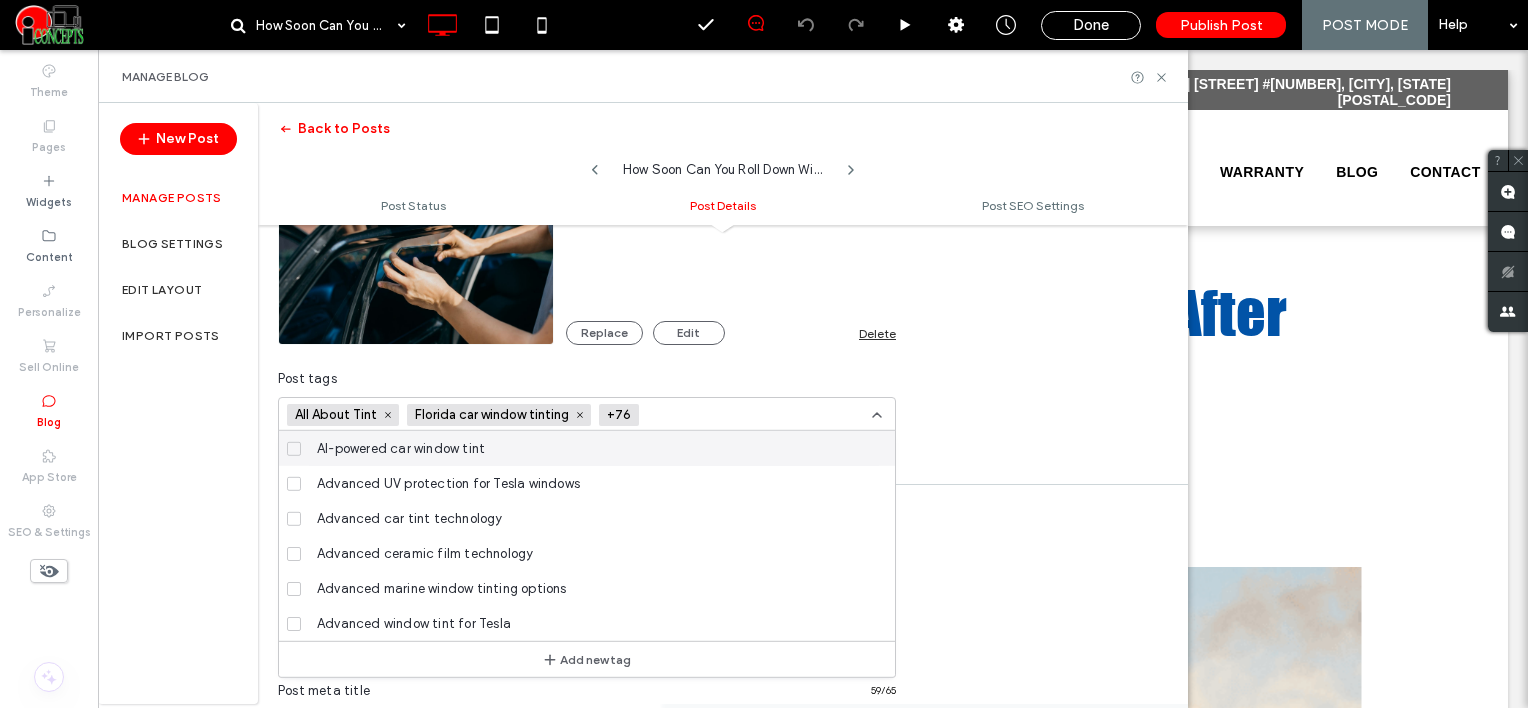 click at bounding box center [764, 354] 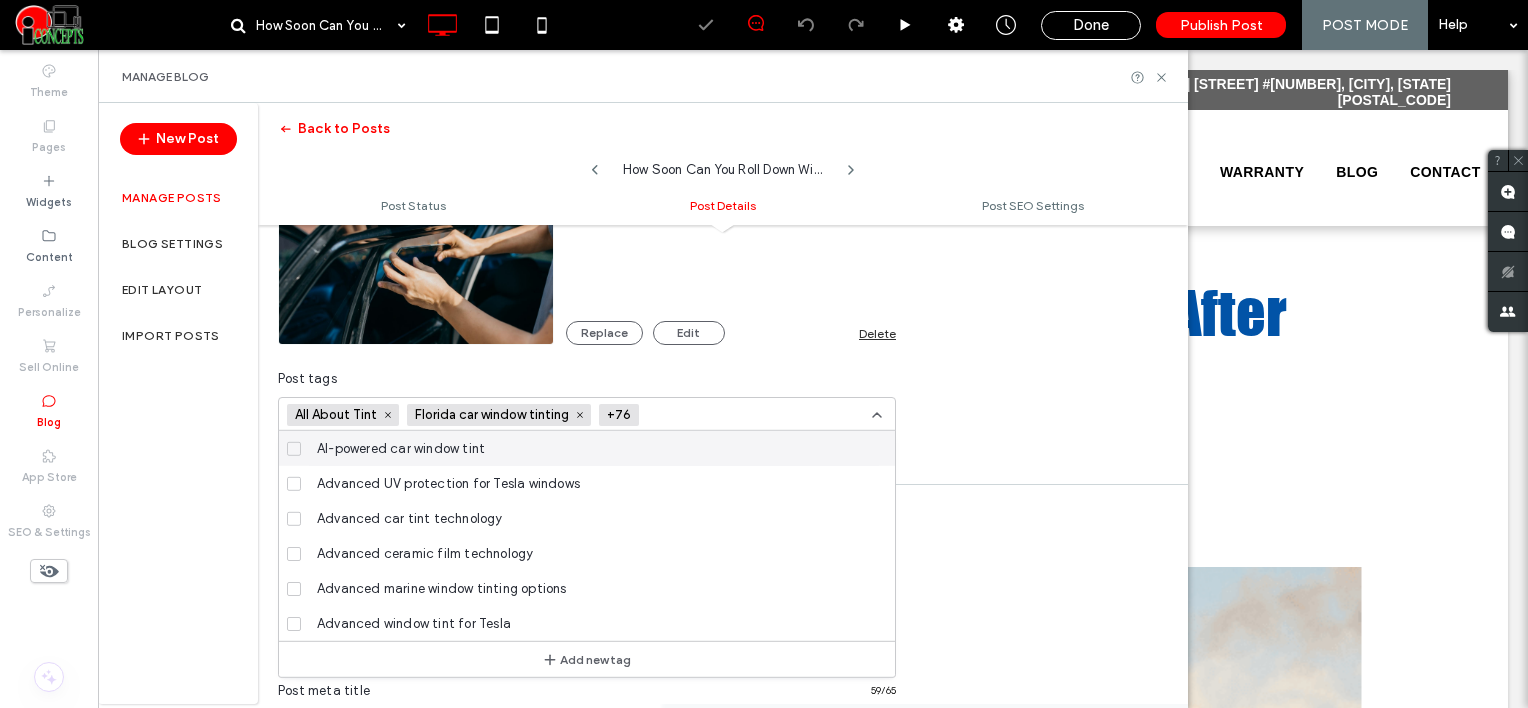 click at bounding box center [720, 415] 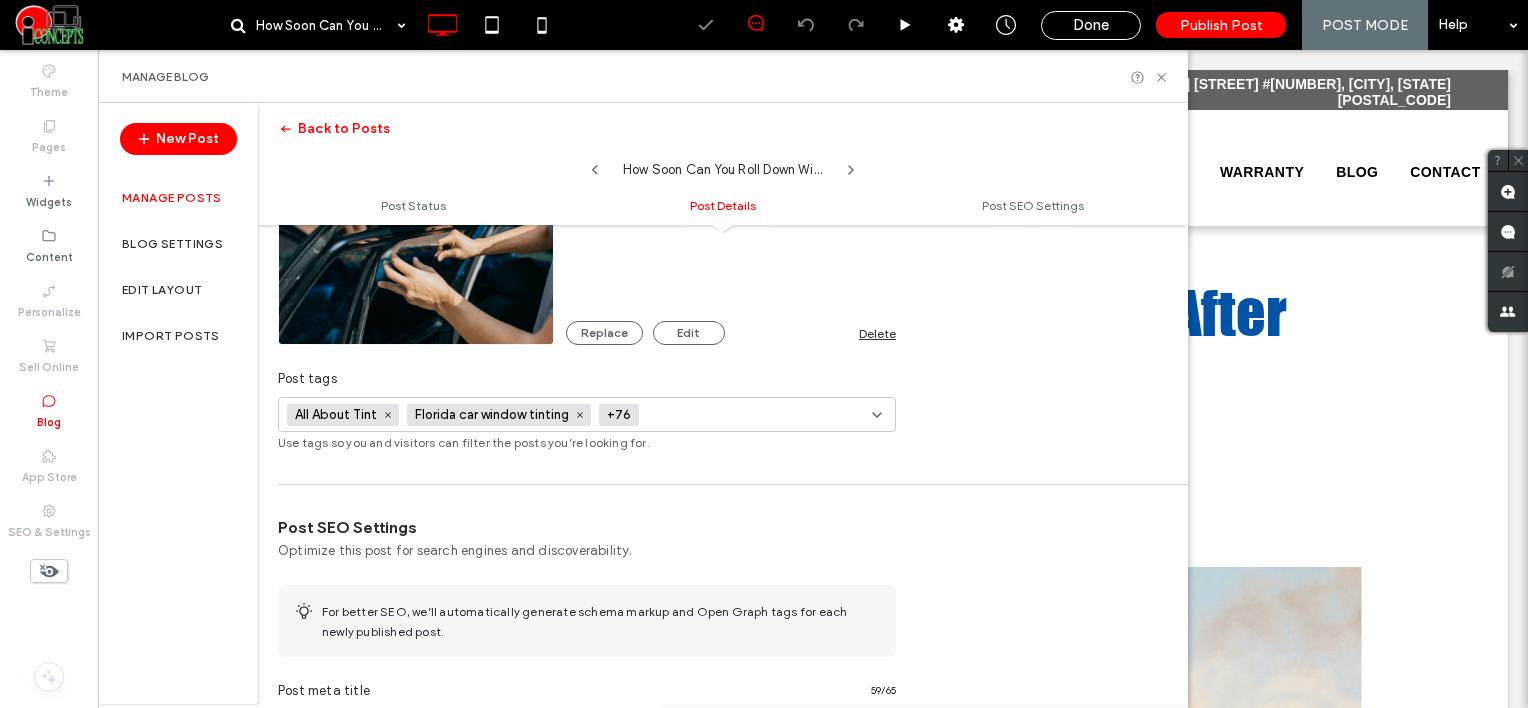 paste on "**********" 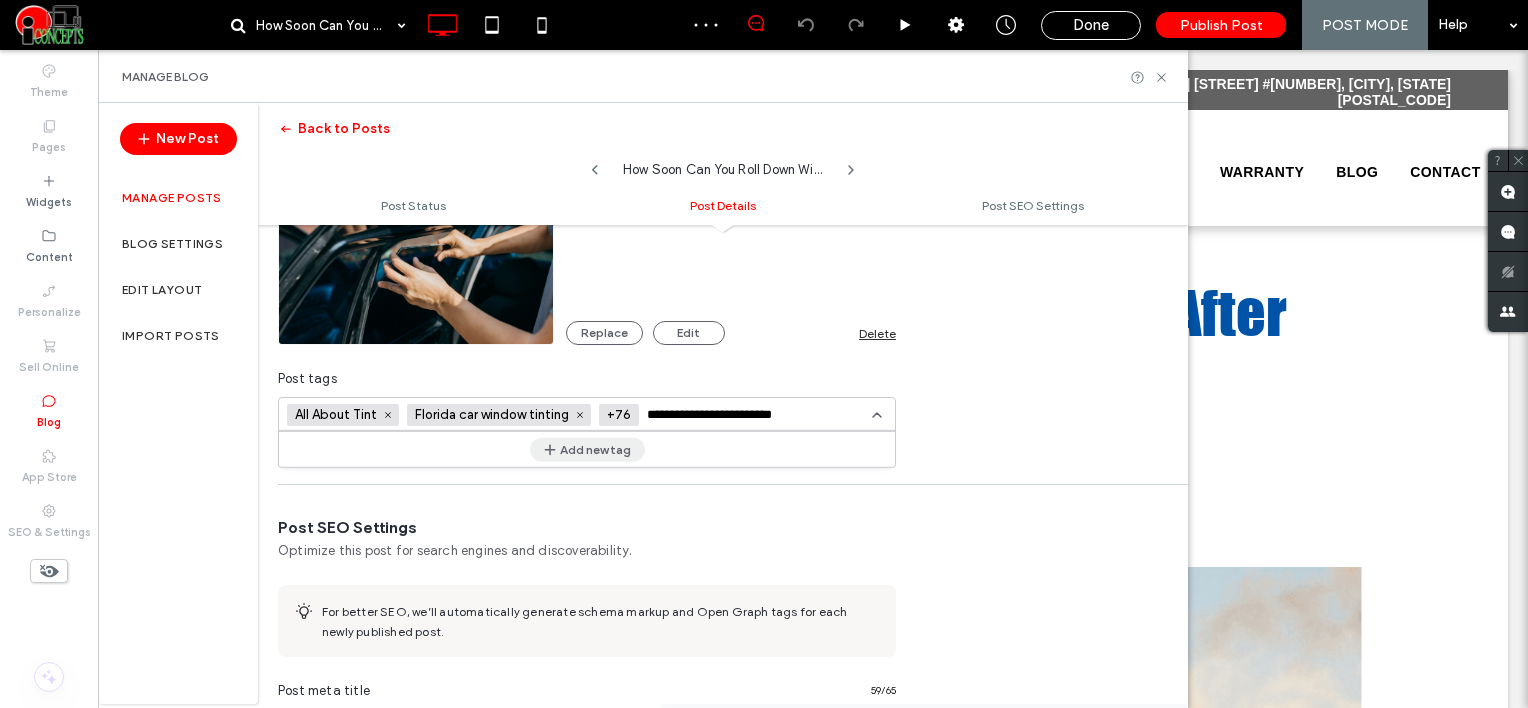 type on "**********" 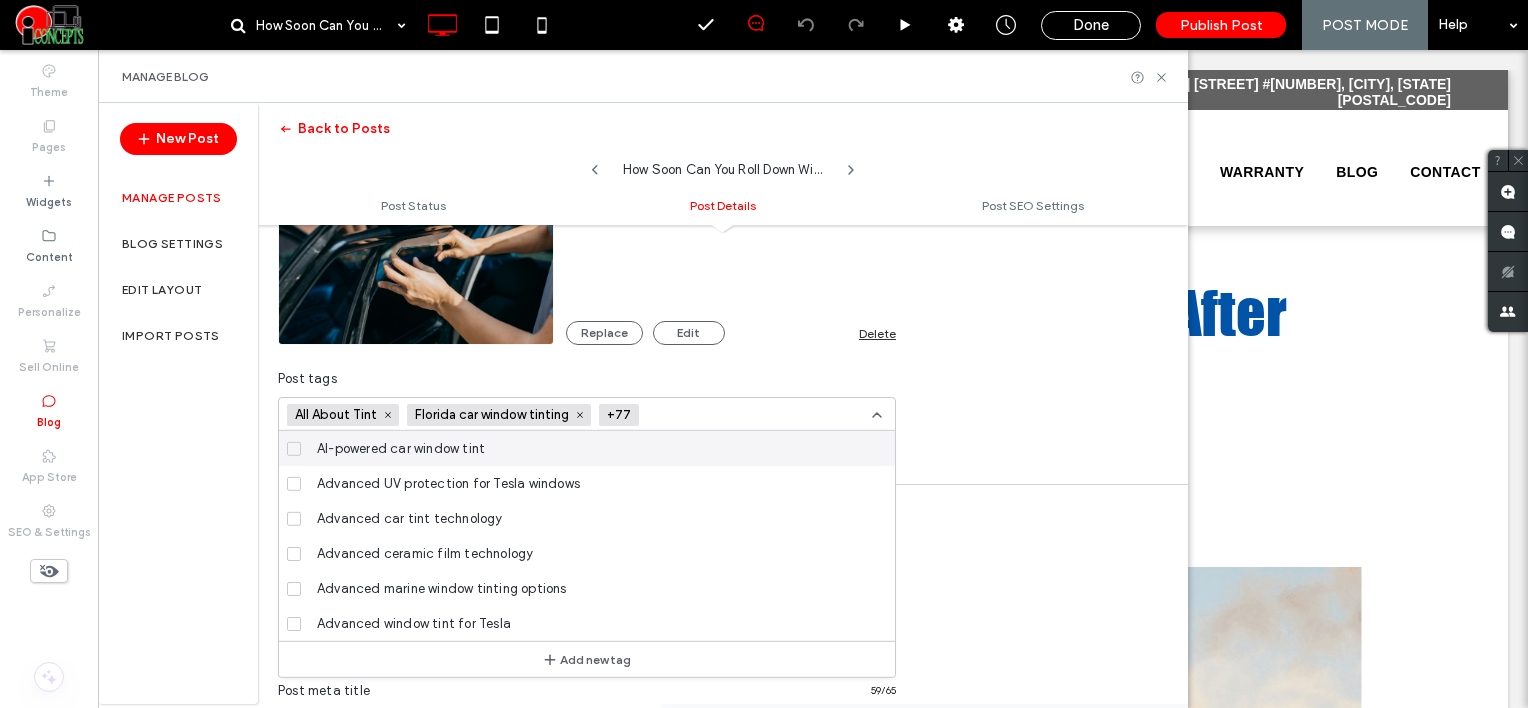 click at bounding box center (720, 415) 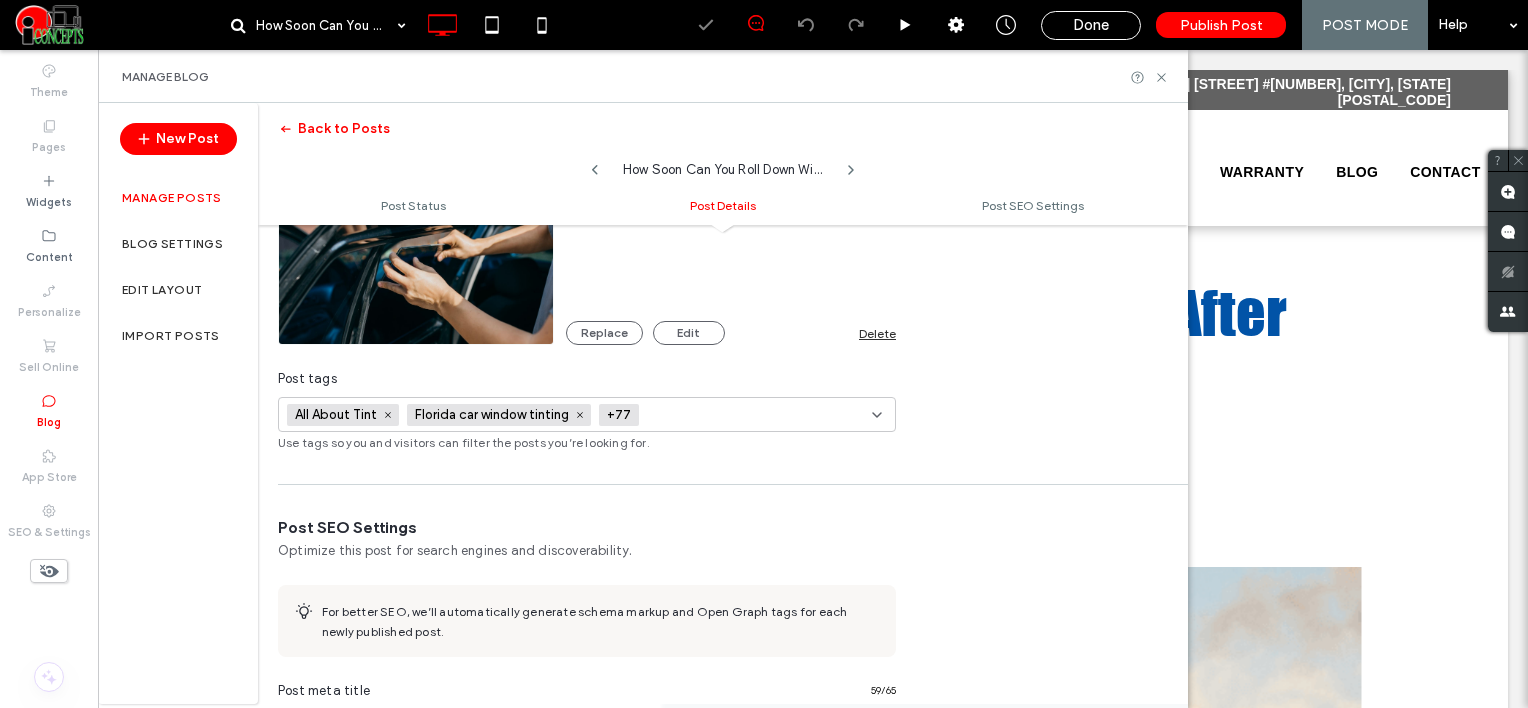paste on "**********" 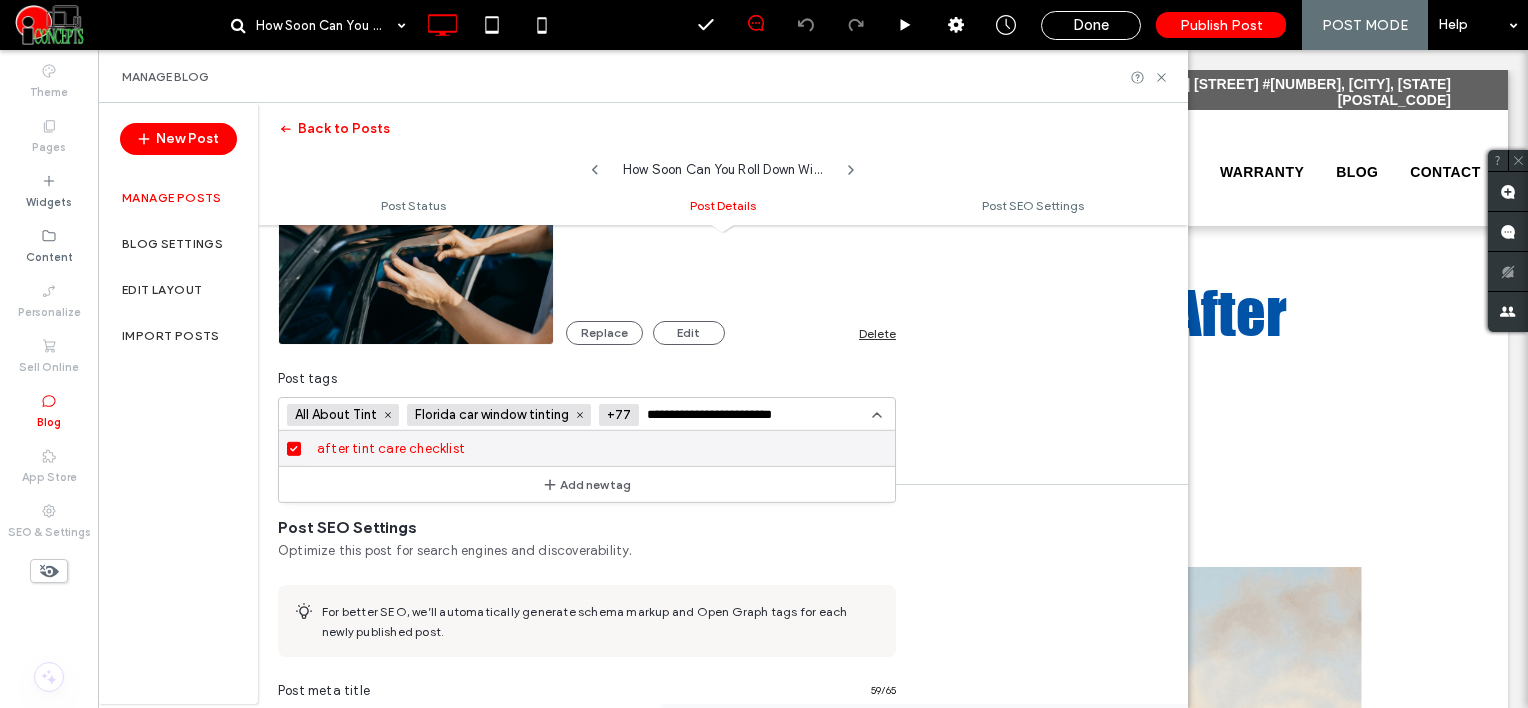 click on "**********" at bounding box center [720, 415] 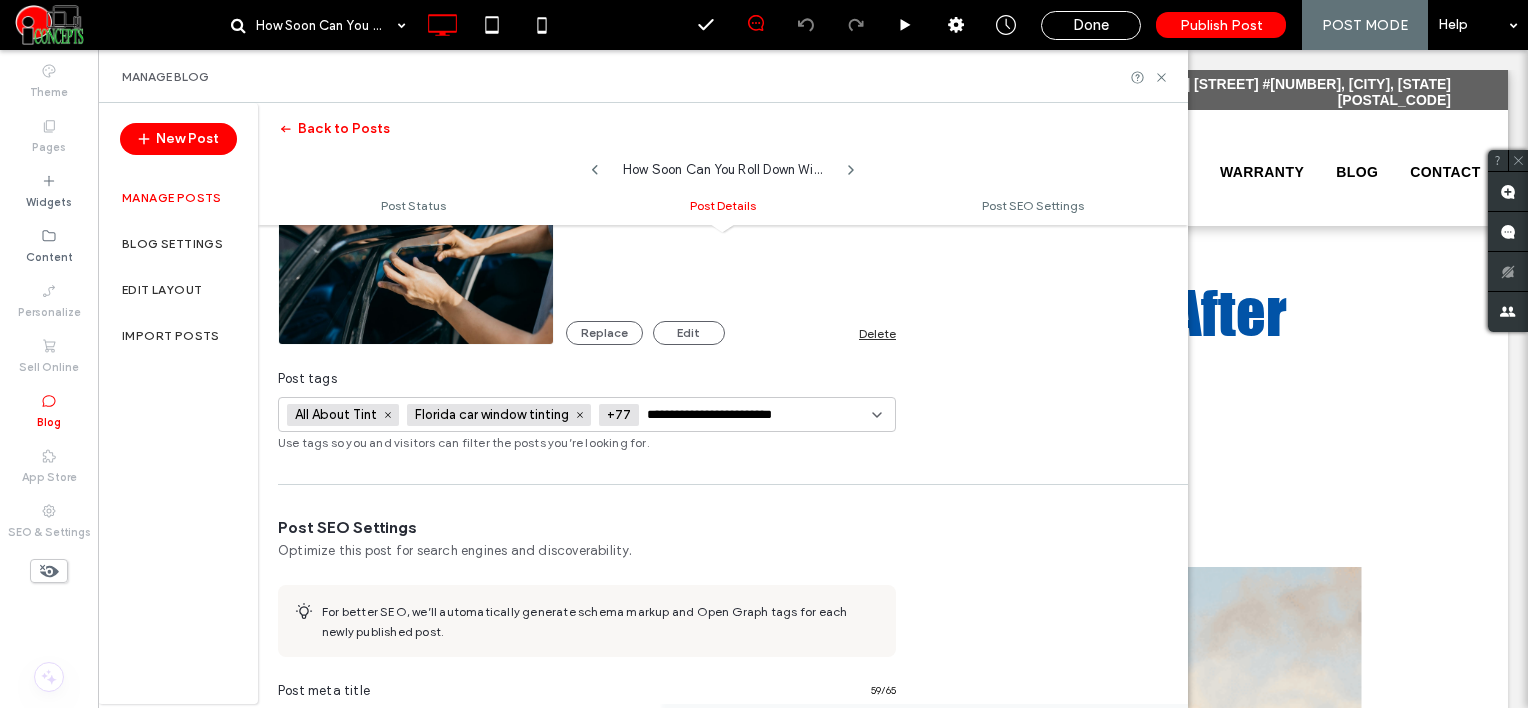paste 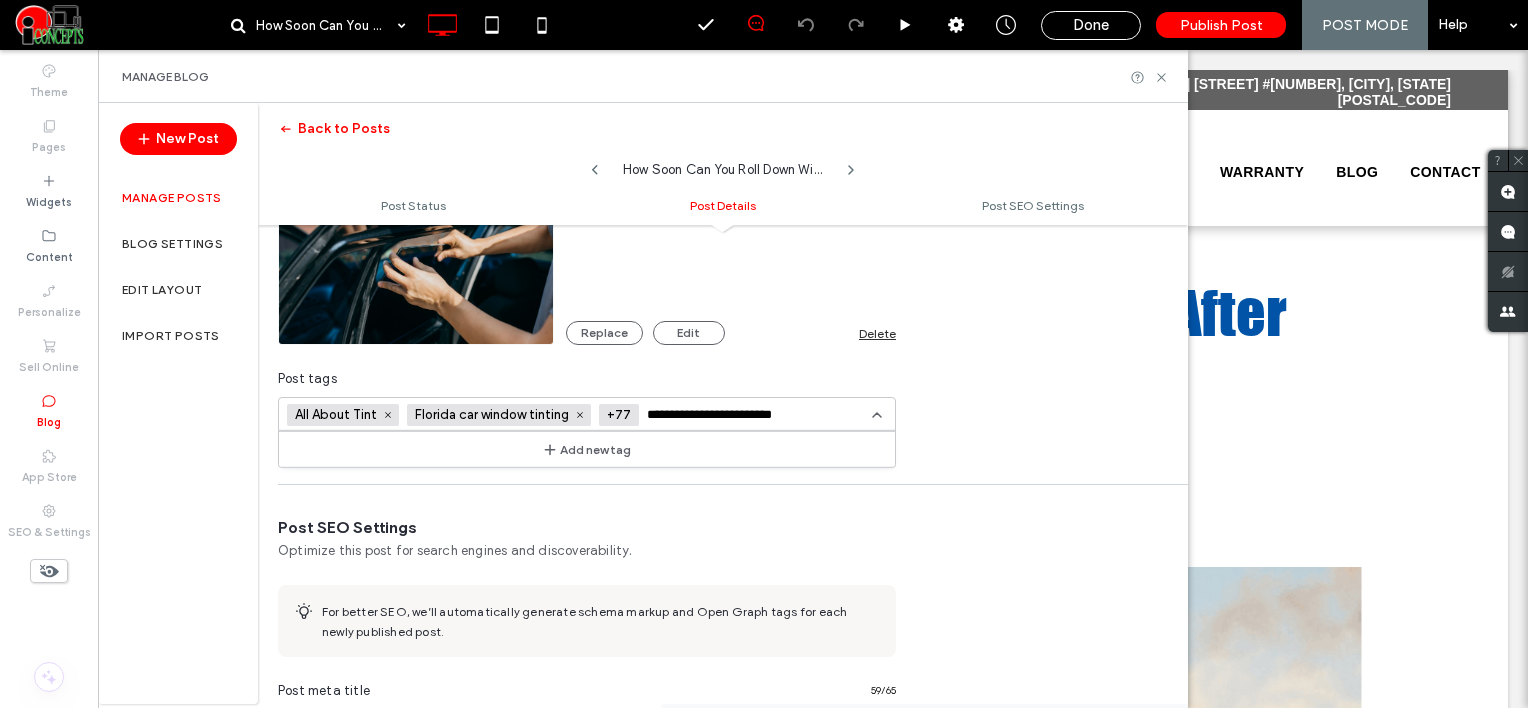 type on "**********" 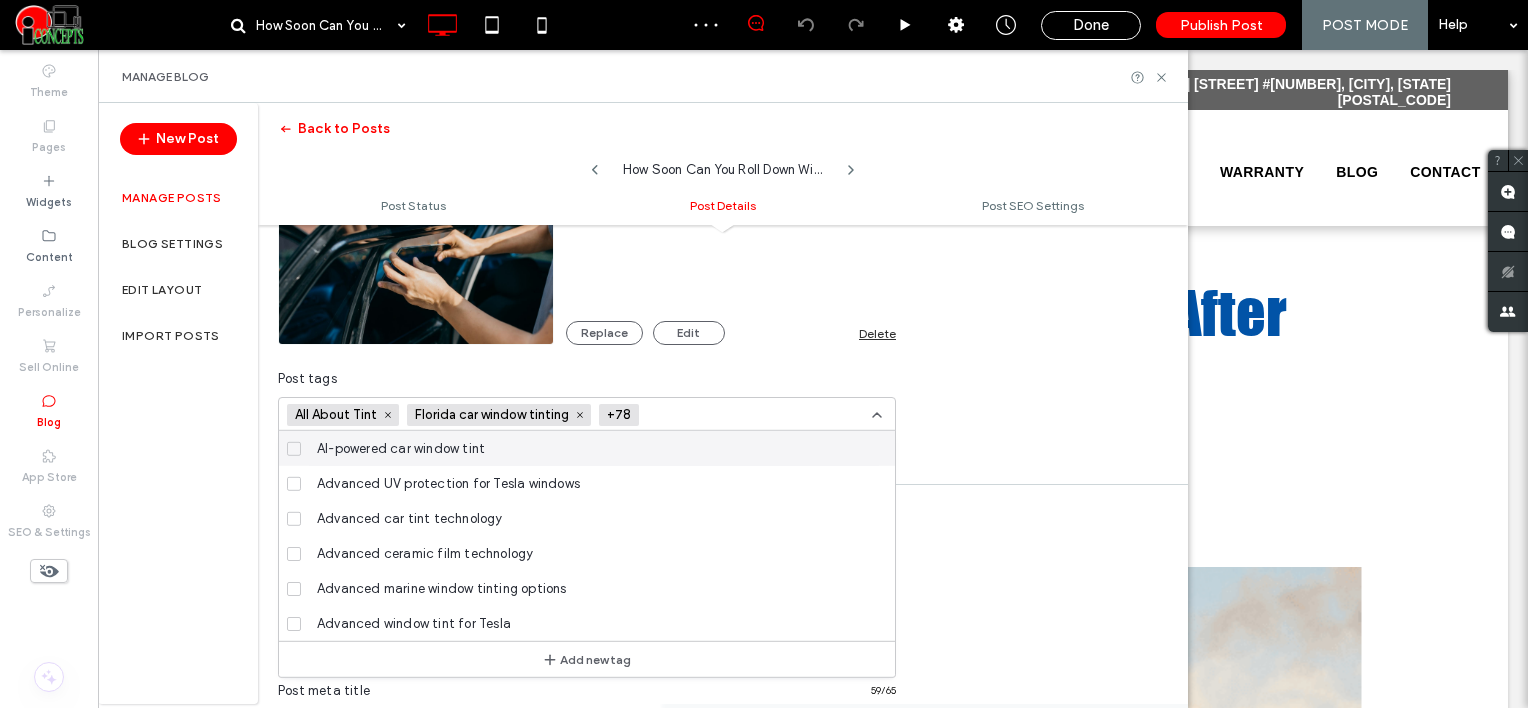 click at bounding box center [720, 415] 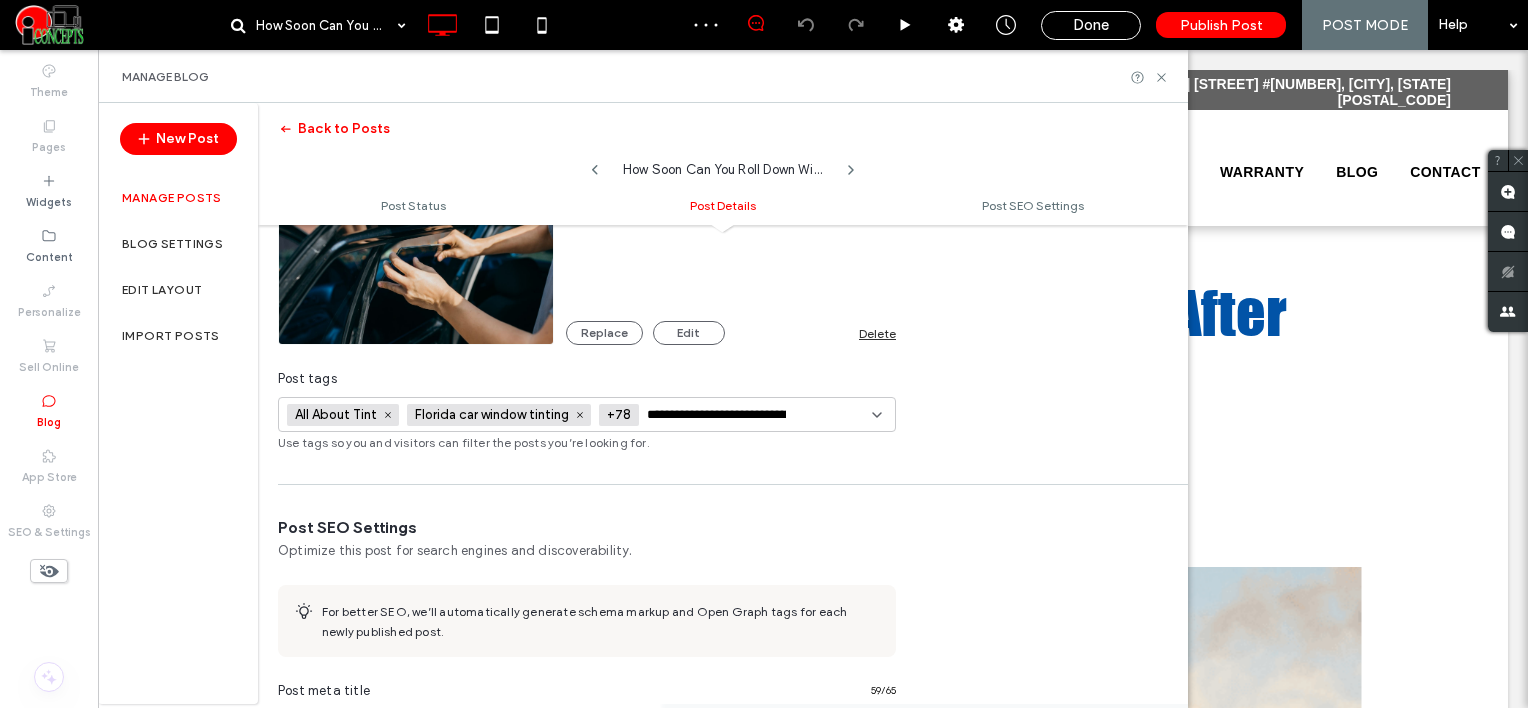 scroll, scrollTop: 0, scrollLeft: 68, axis: horizontal 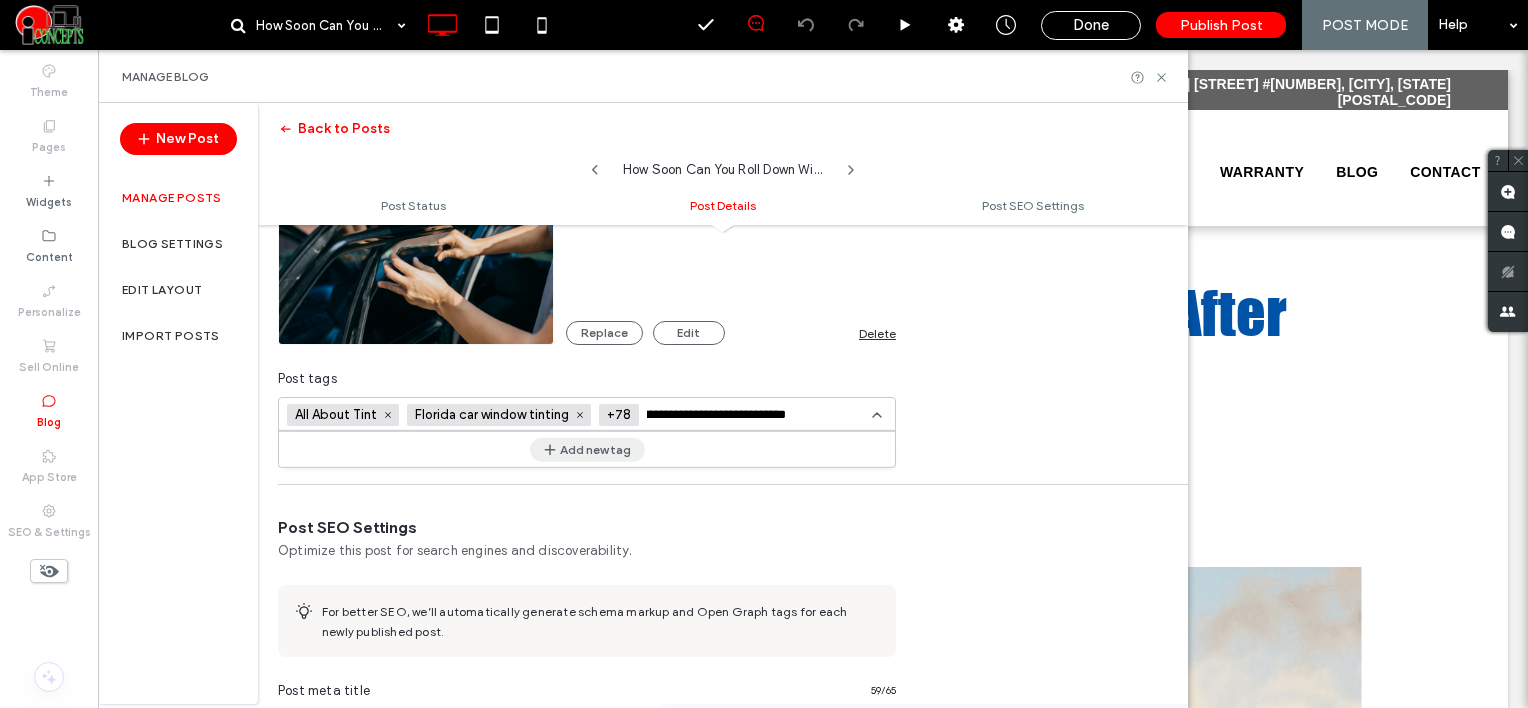 type on "**********" 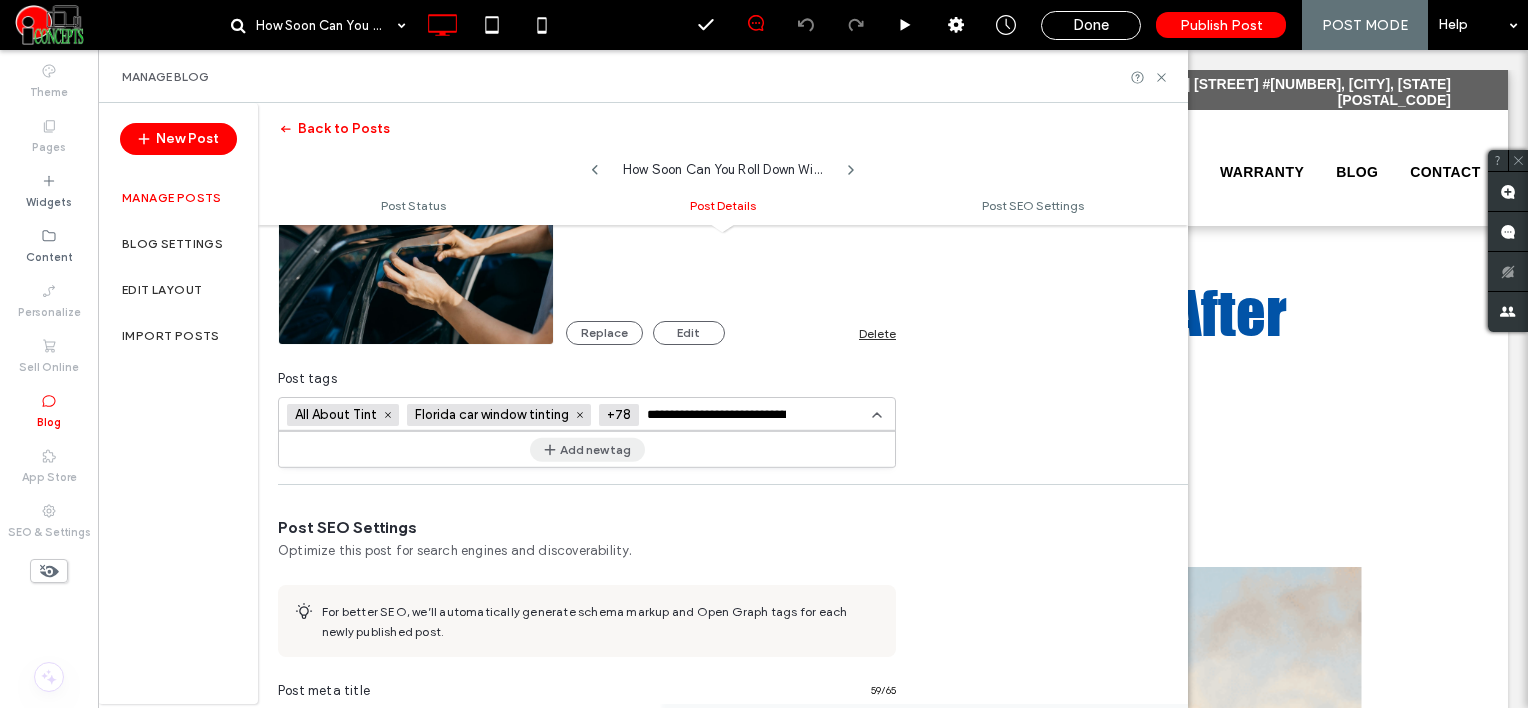 click on "Add new tag" at bounding box center [587, 449] 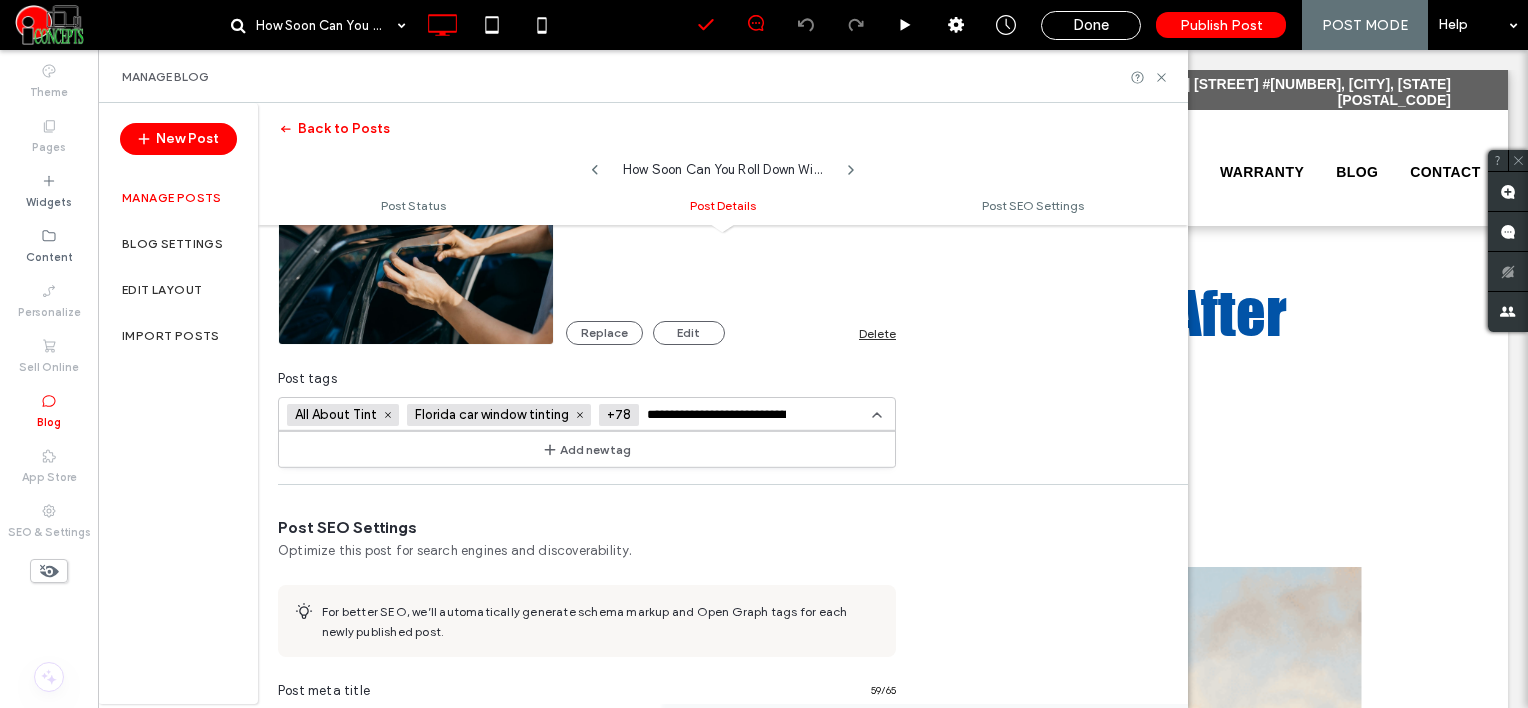type 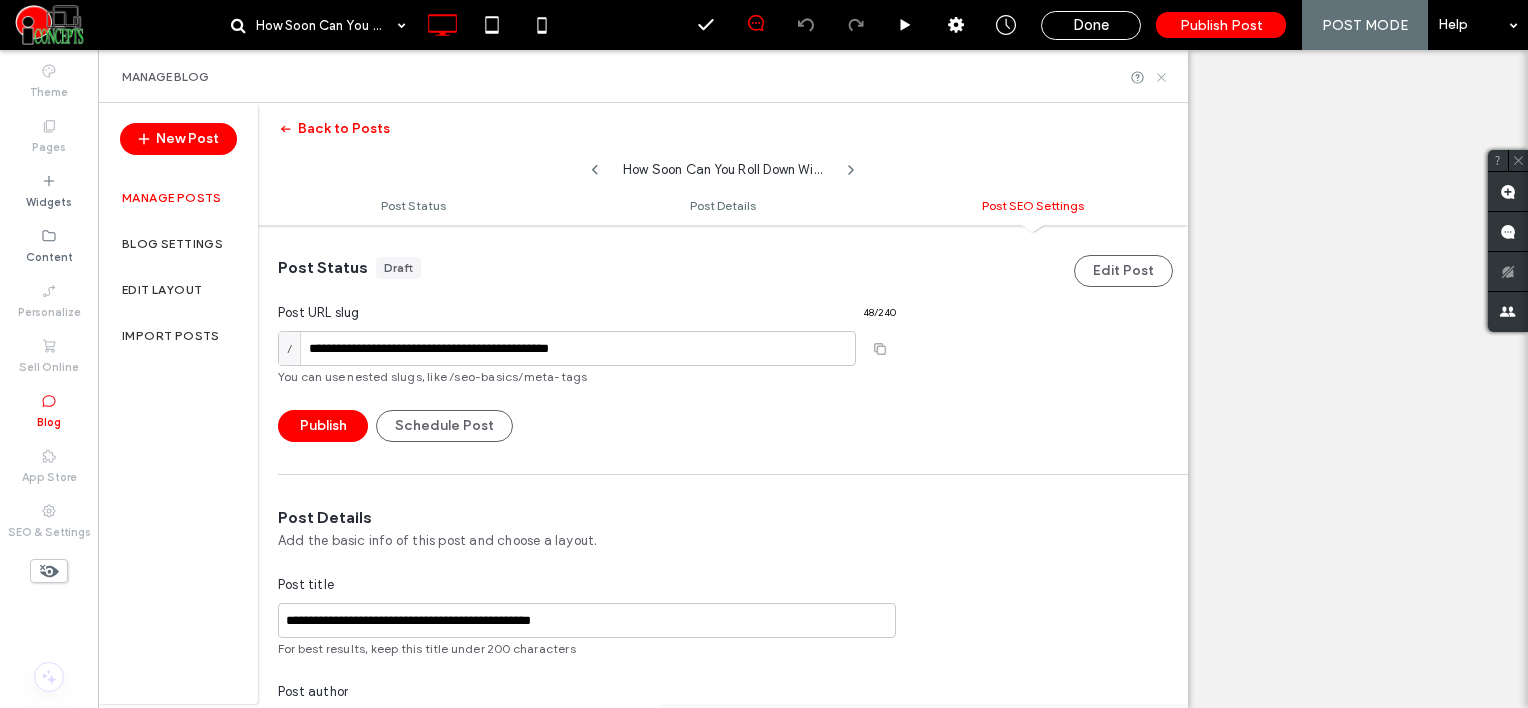 scroll, scrollTop: 0, scrollLeft: 0, axis: both 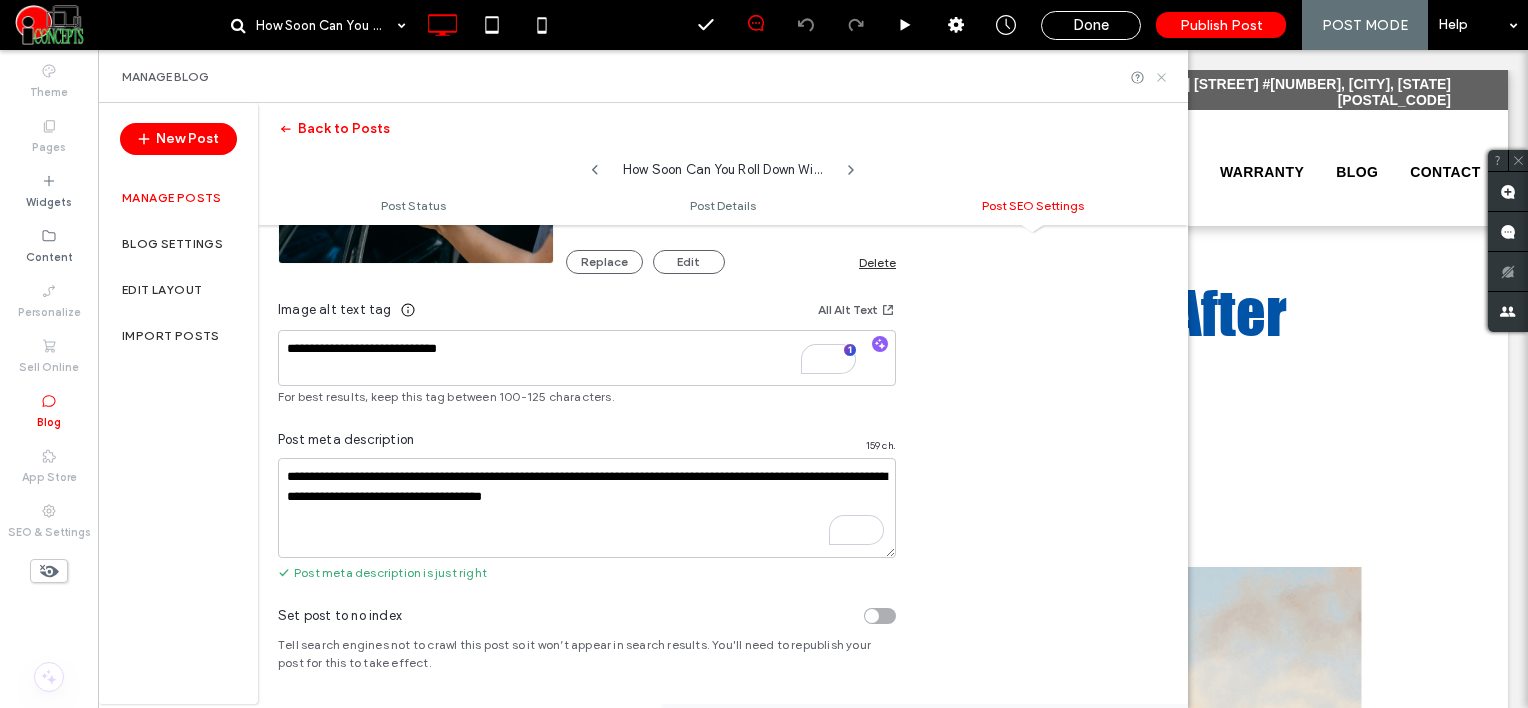 drag, startPoint x: 1157, startPoint y: 74, endPoint x: 1086, endPoint y: 593, distance: 523.8339 